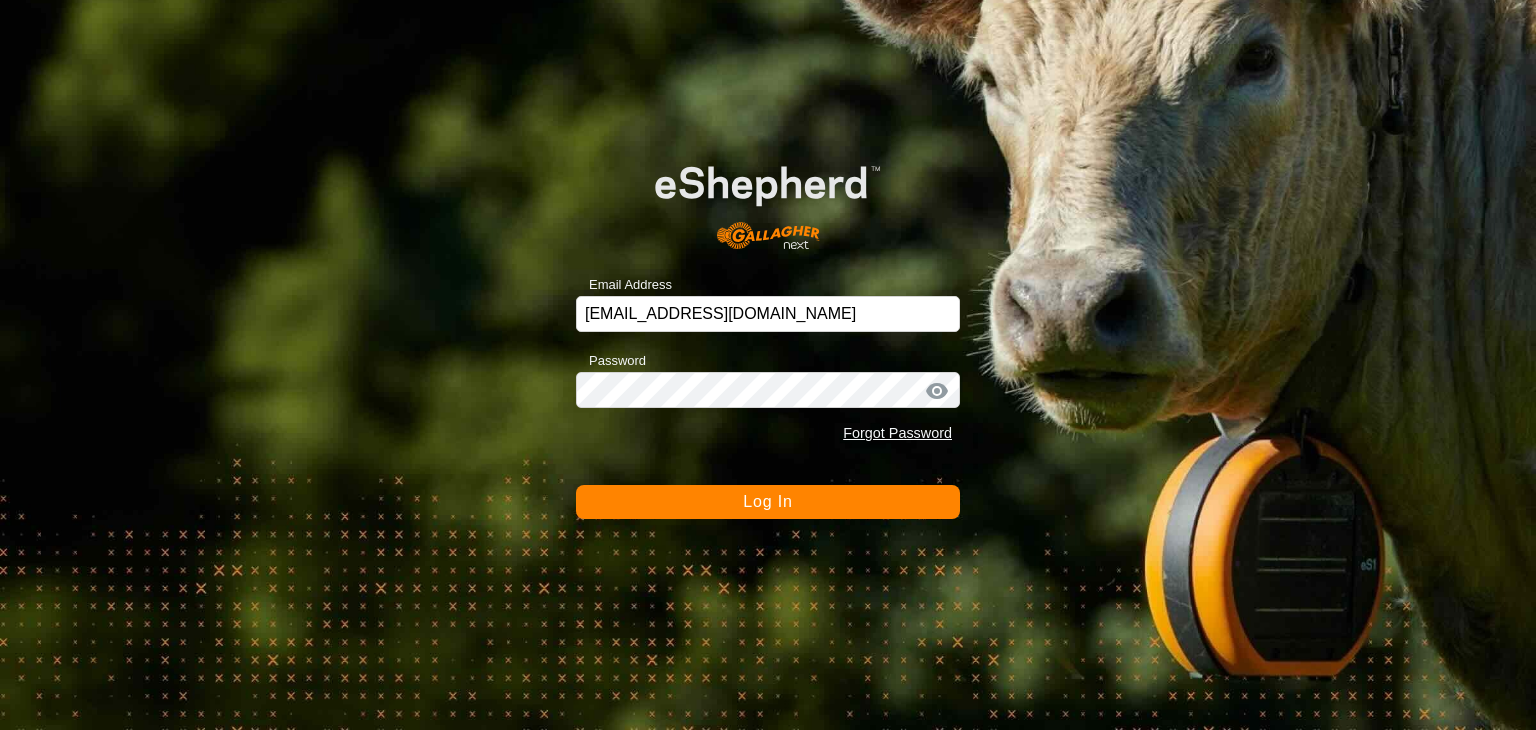 scroll, scrollTop: 0, scrollLeft: 0, axis: both 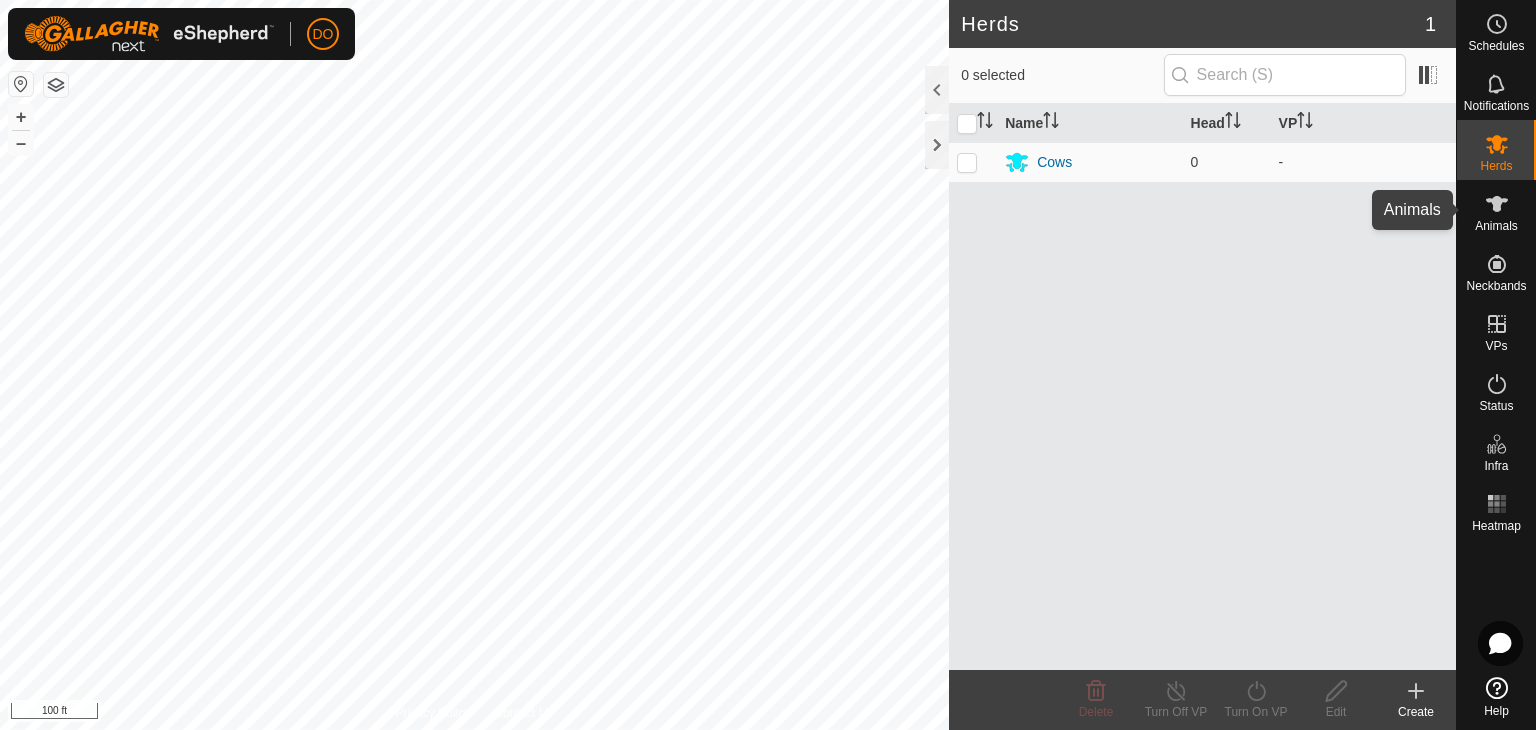 click 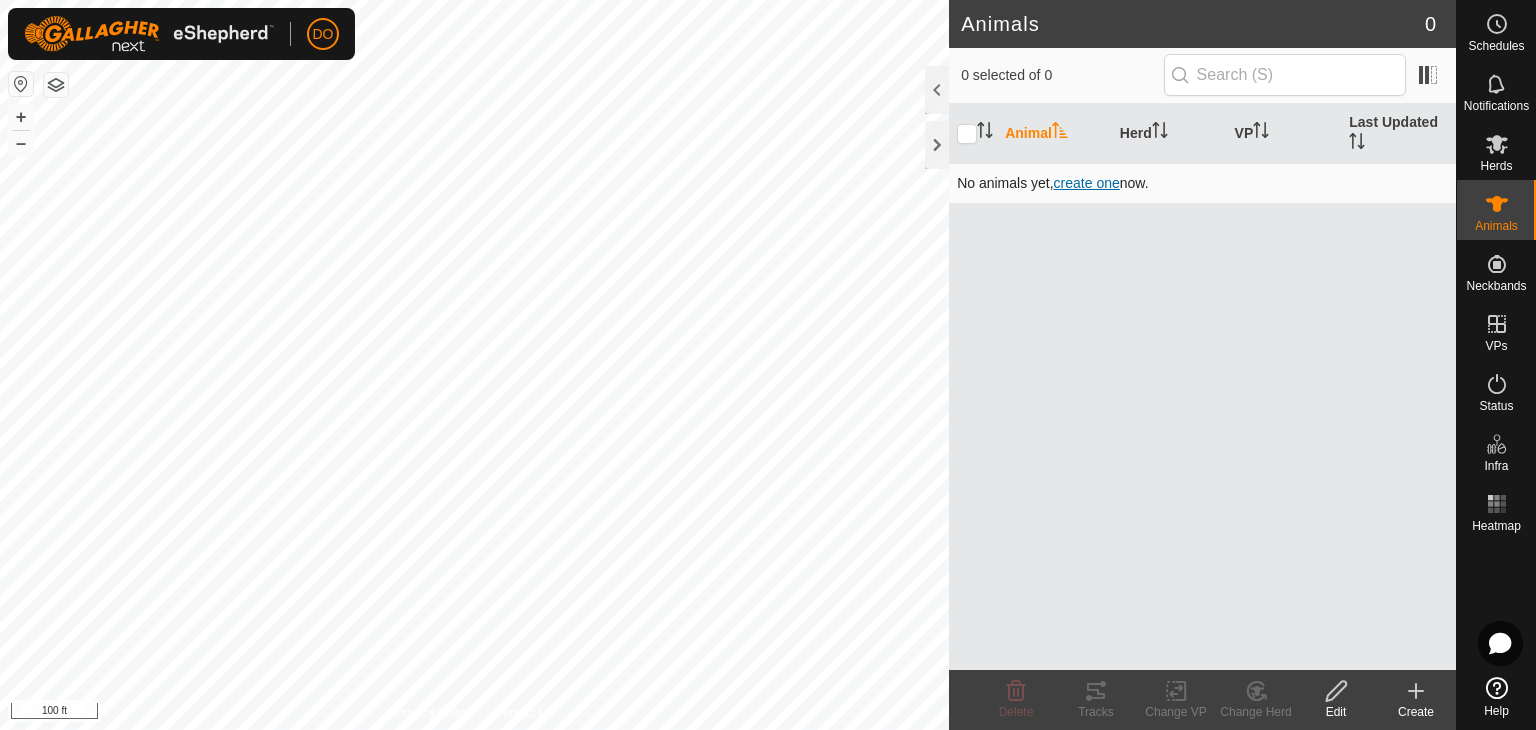 click on "create one" at bounding box center (1087, 183) 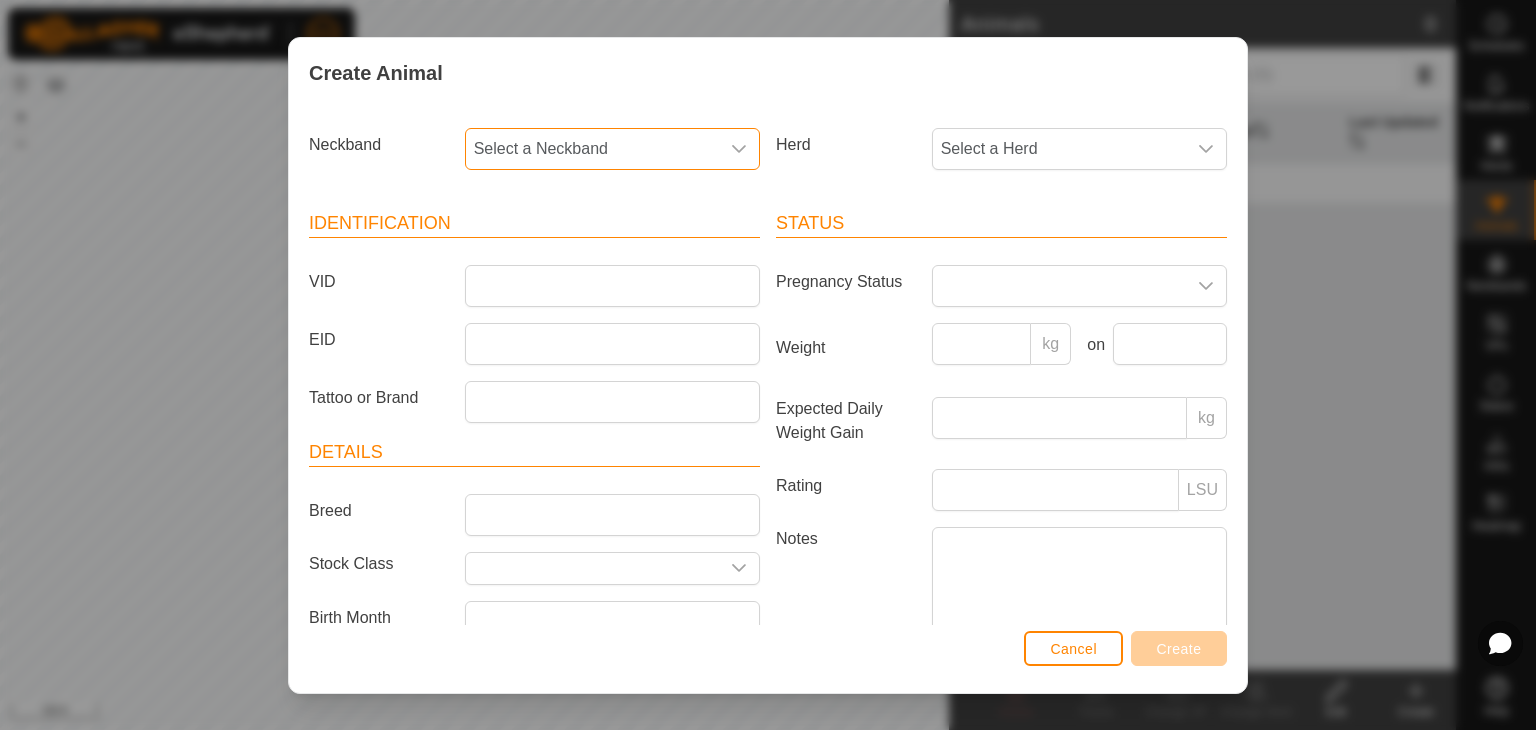 click on "Select a Neckband" at bounding box center (592, 149) 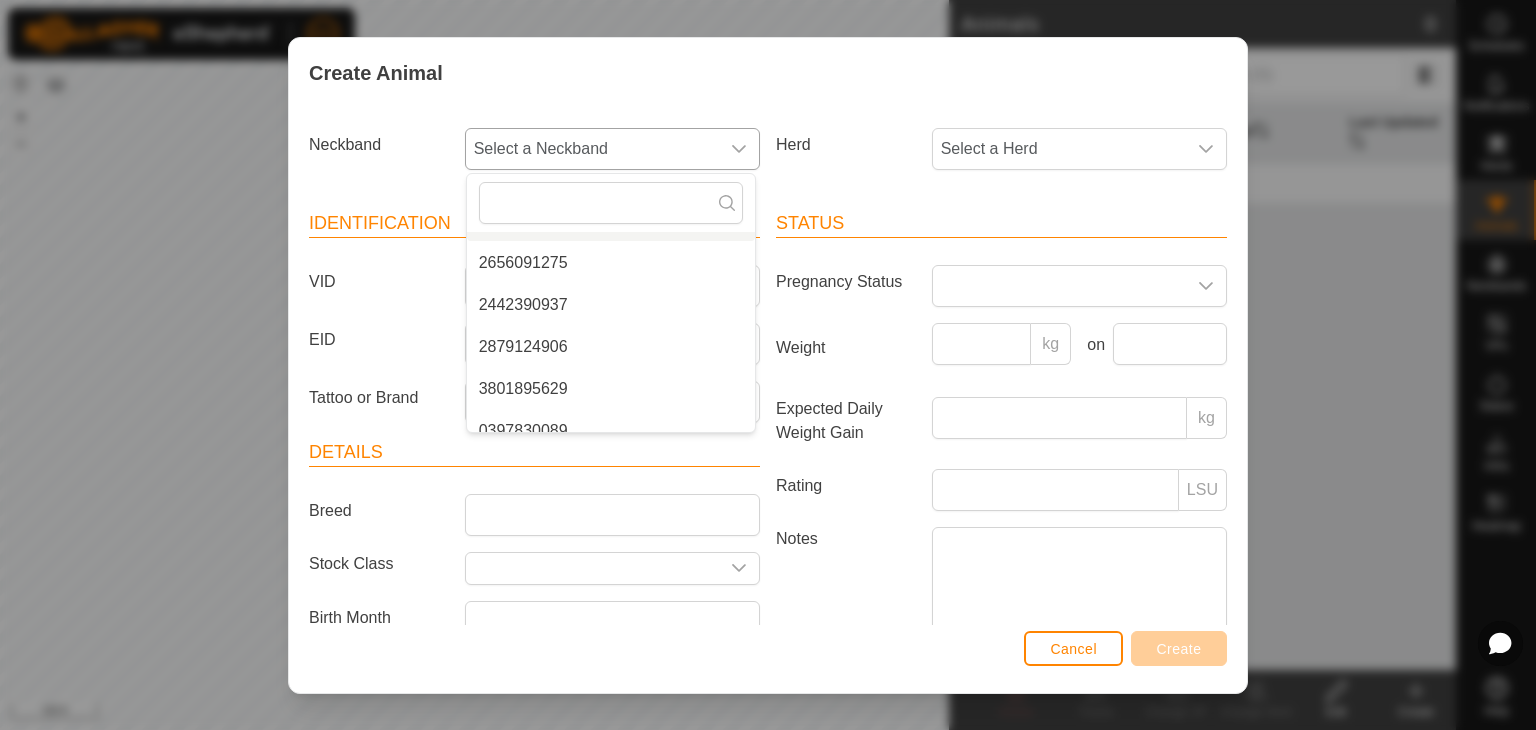 scroll, scrollTop: 0, scrollLeft: 0, axis: both 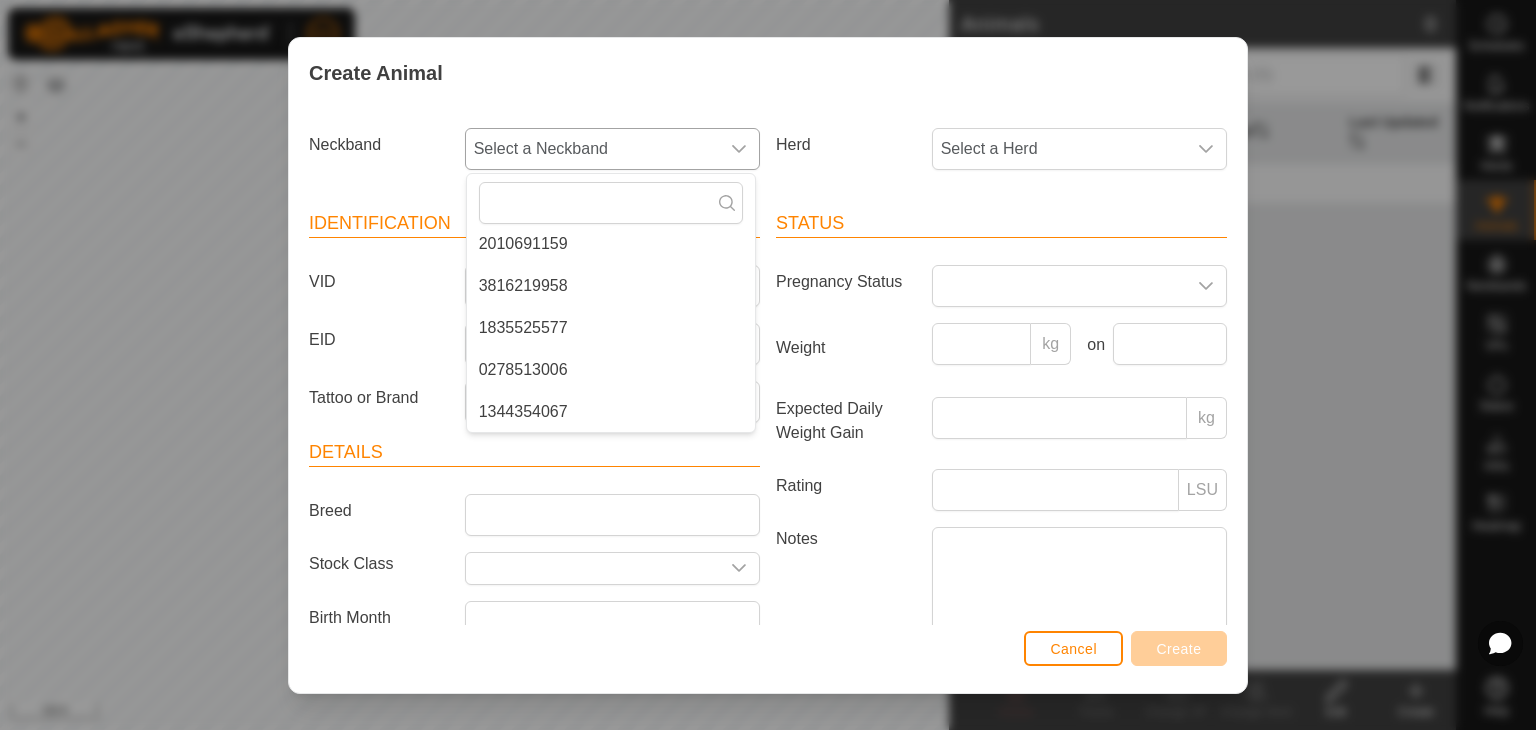 click on "0278513006" at bounding box center (611, 370) 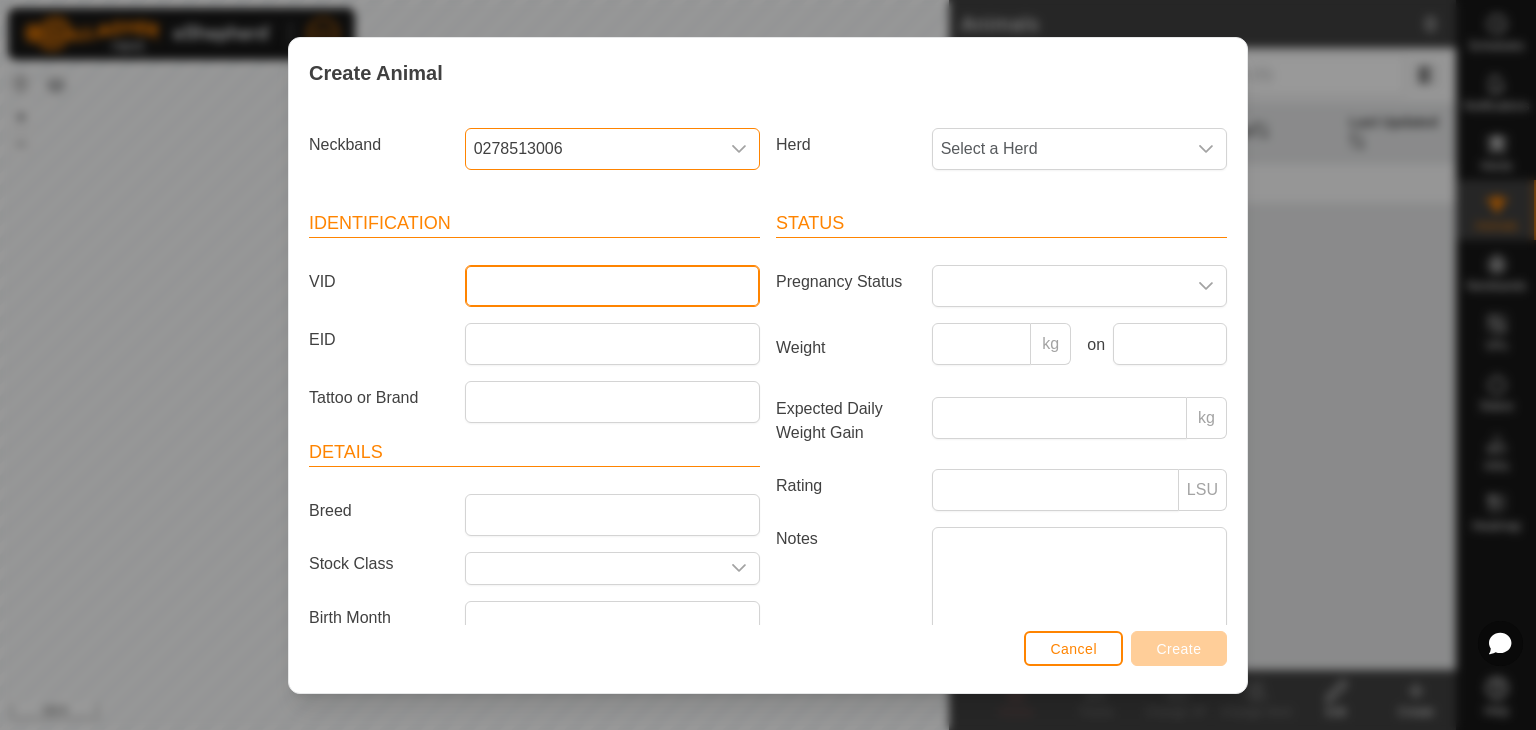 click on "VID" at bounding box center (612, 286) 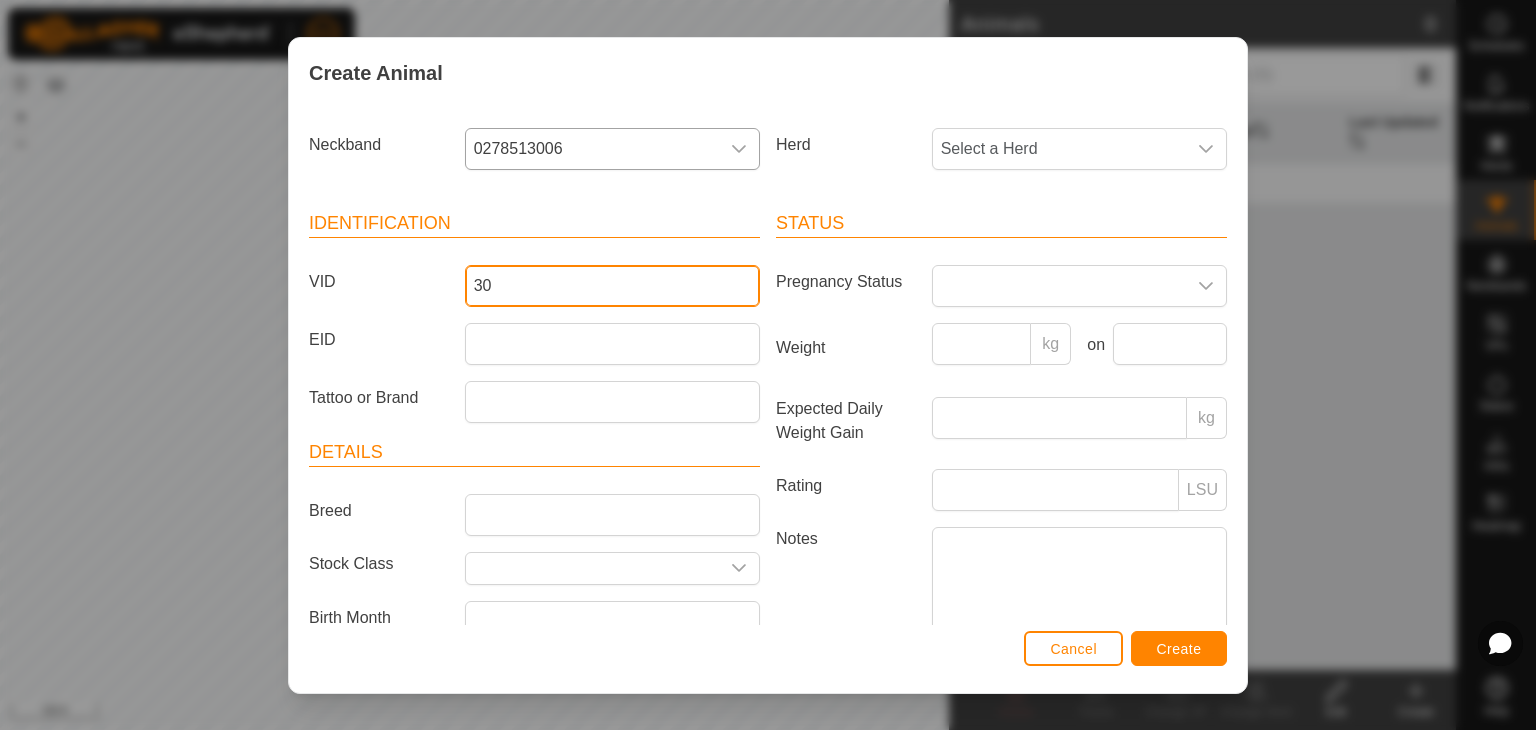 type on "30" 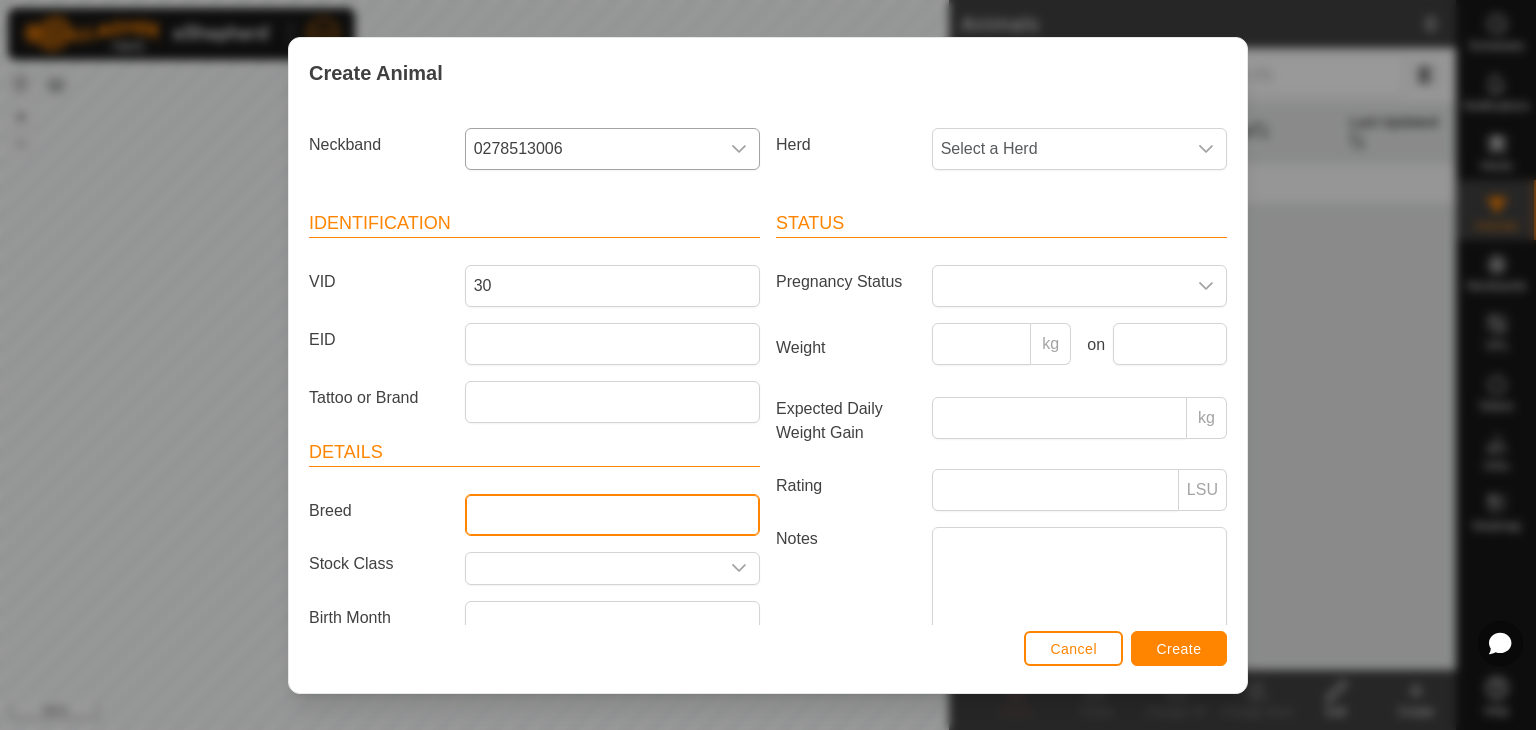 click on "Breed" at bounding box center [612, 515] 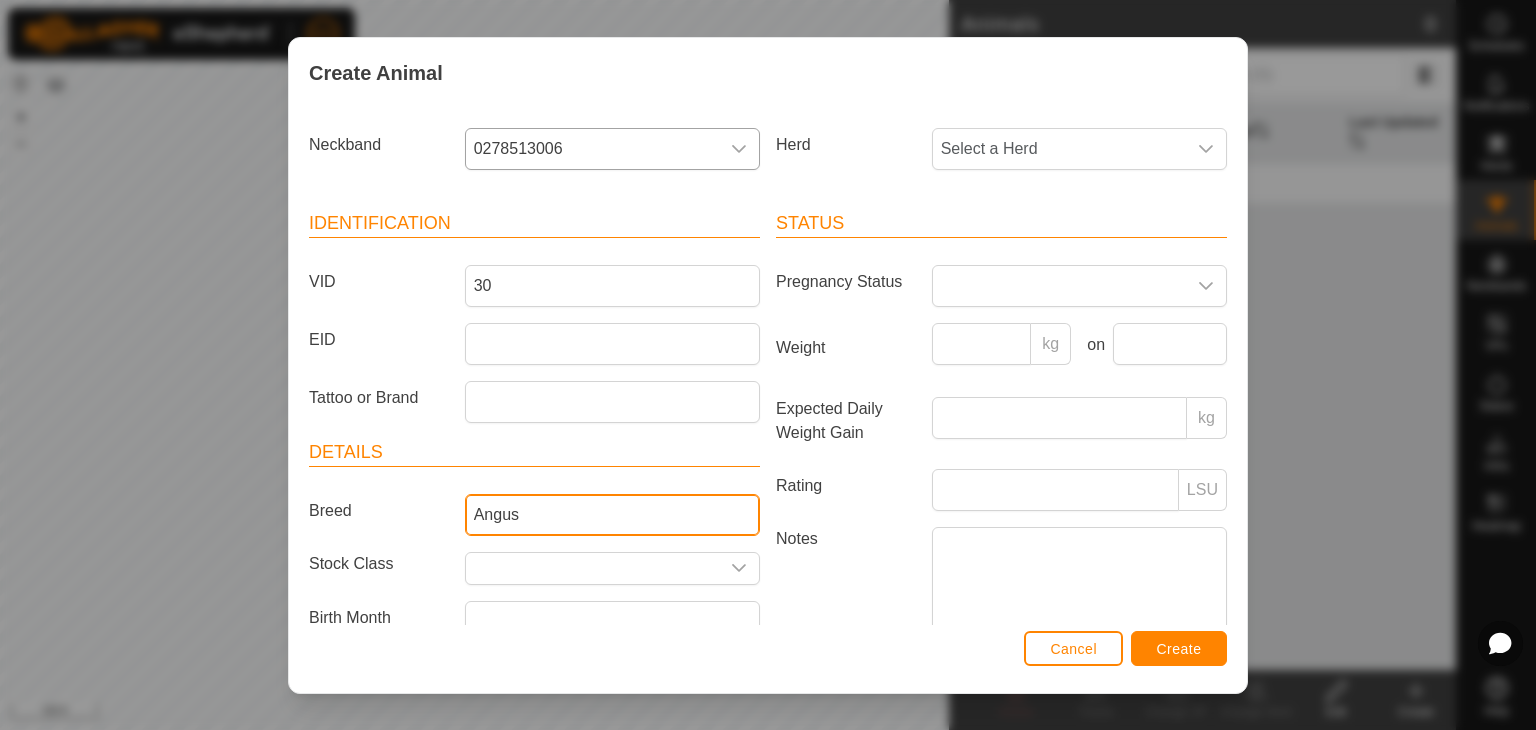 type on "Angus" 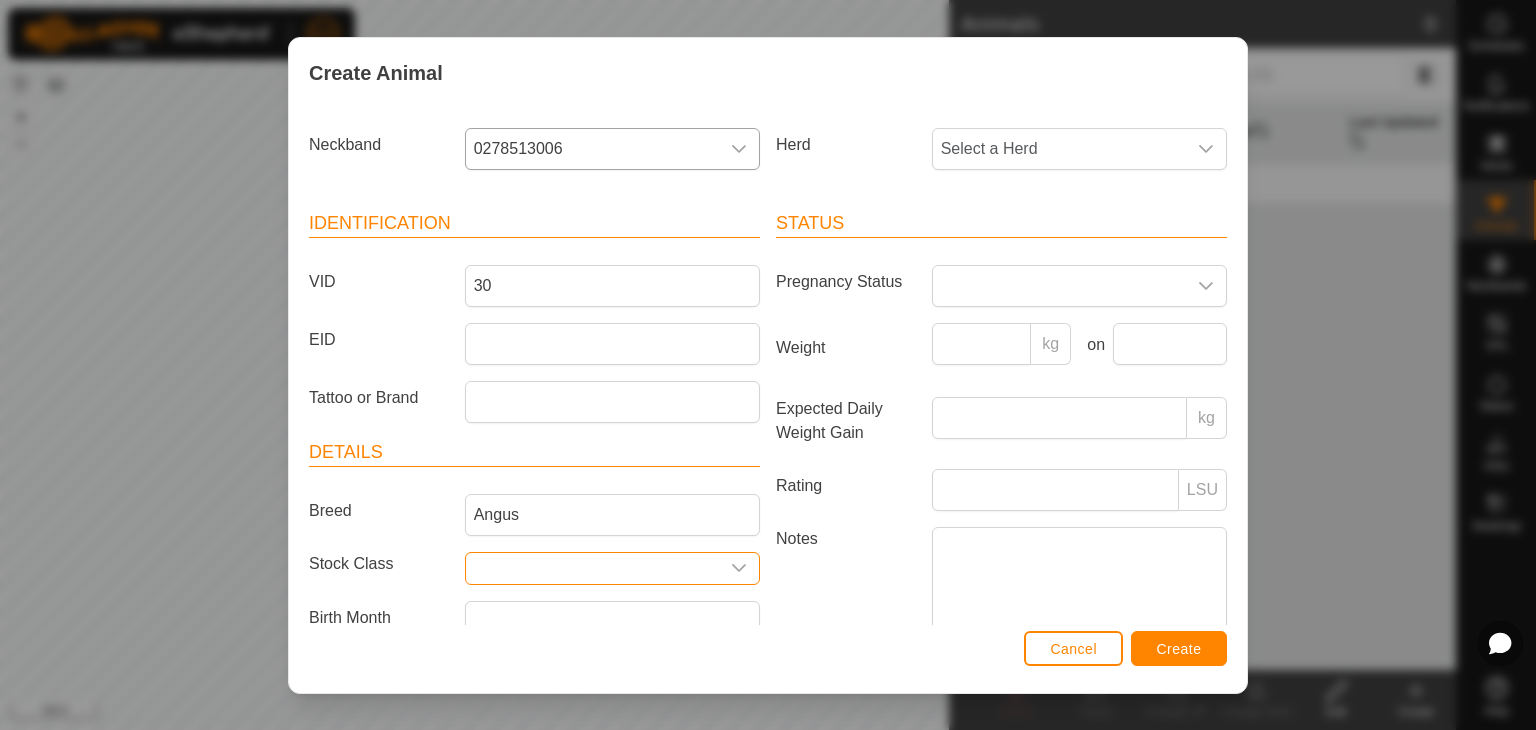 scroll, scrollTop: 88, scrollLeft: 0, axis: vertical 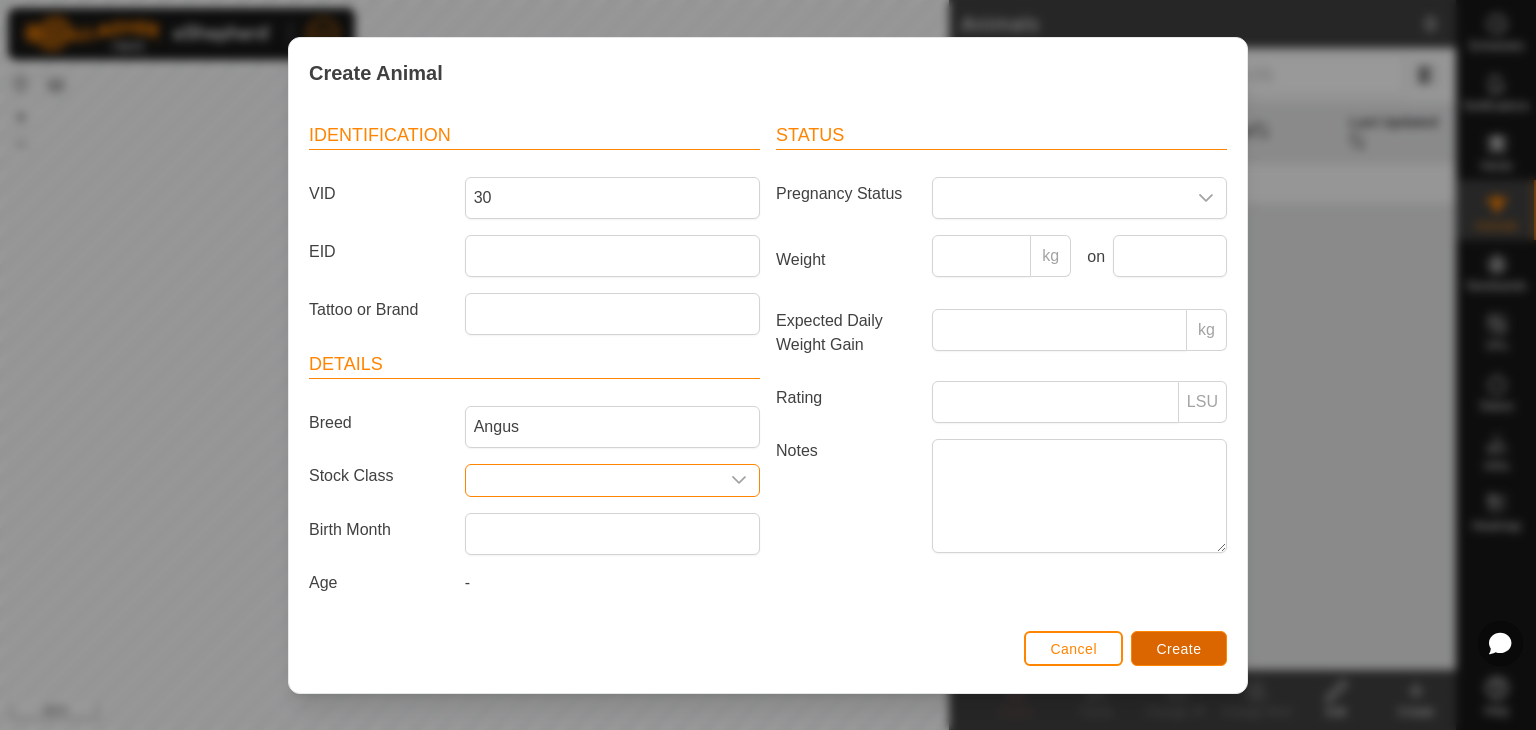 click on "Create" at bounding box center (1179, 649) 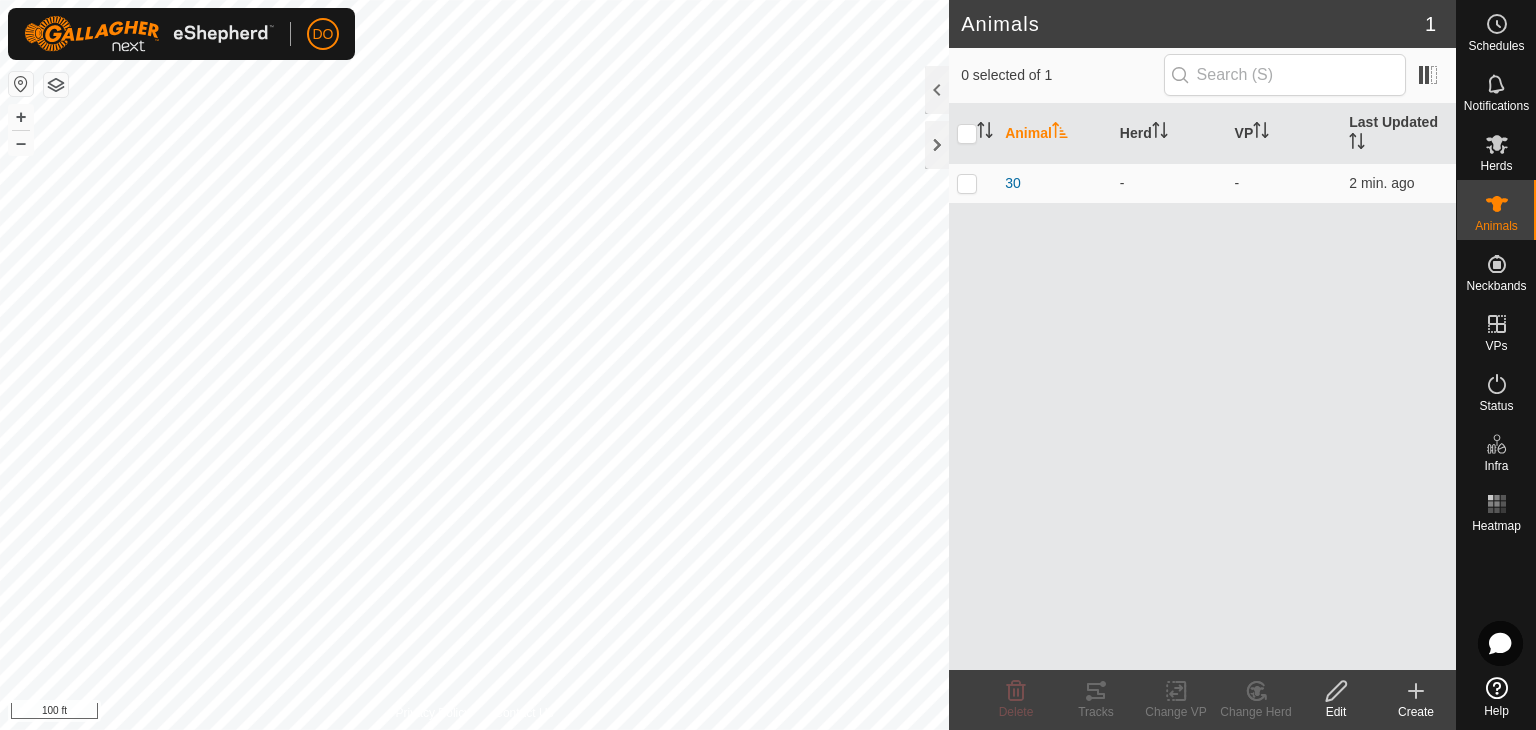 click 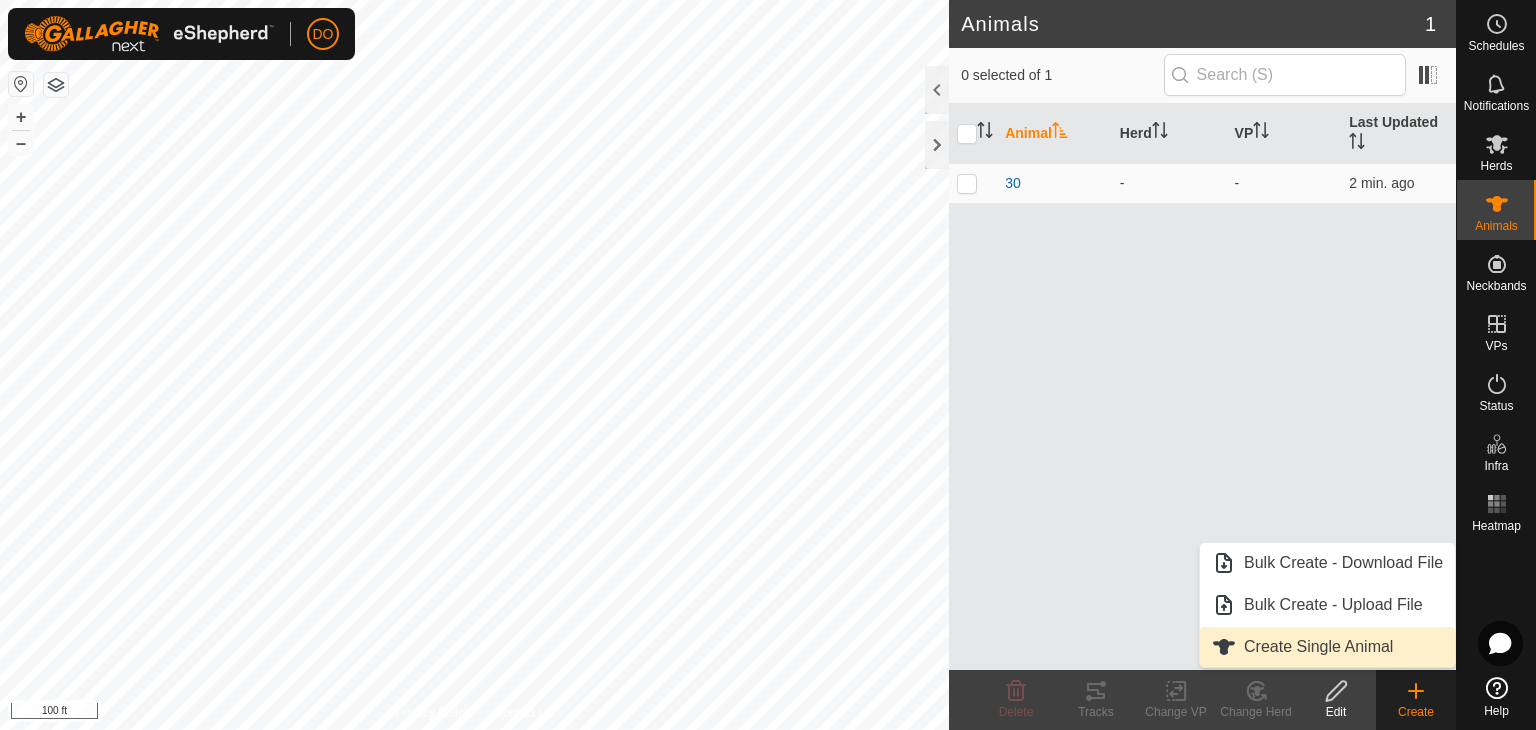 click on "Create Single Animal" at bounding box center (1327, 647) 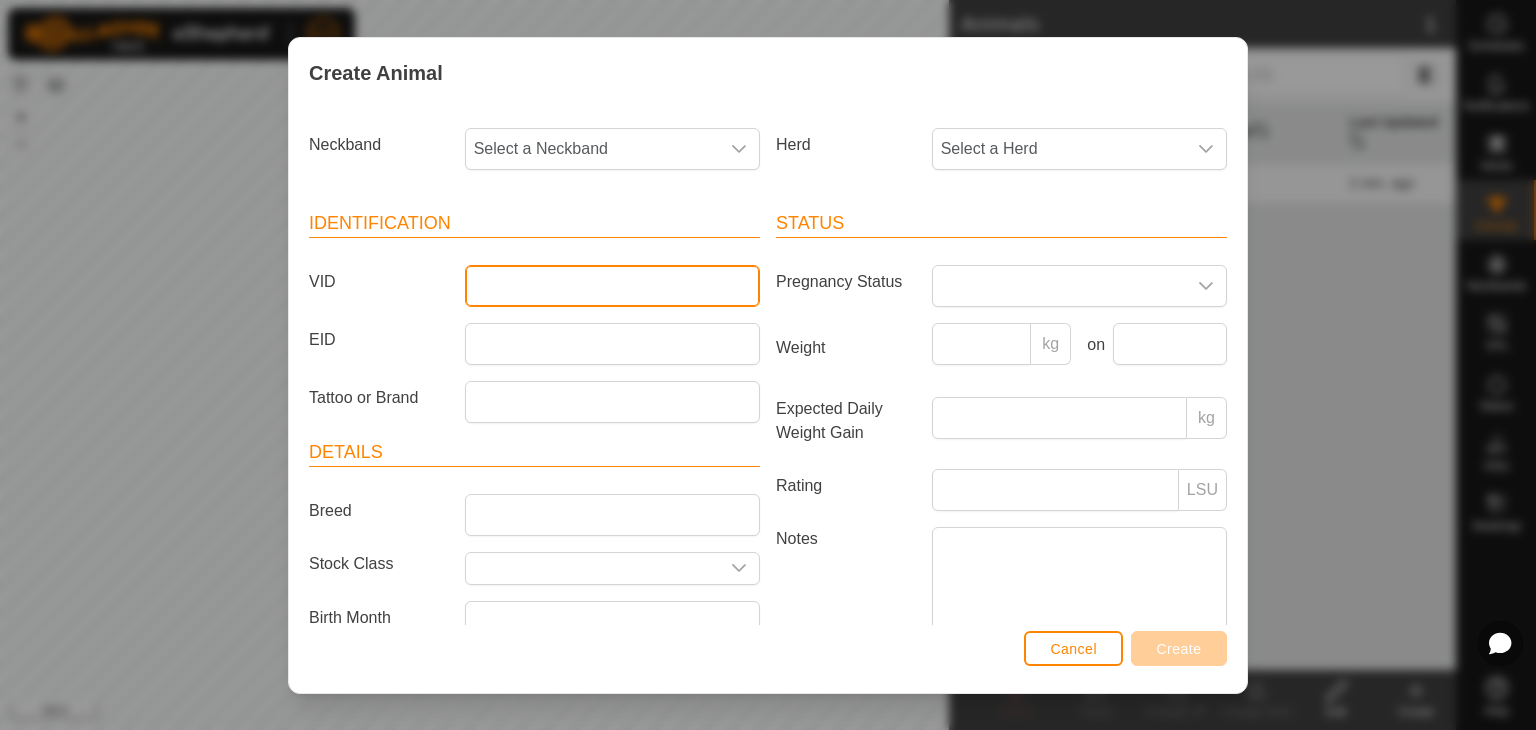click on "VID" at bounding box center (612, 286) 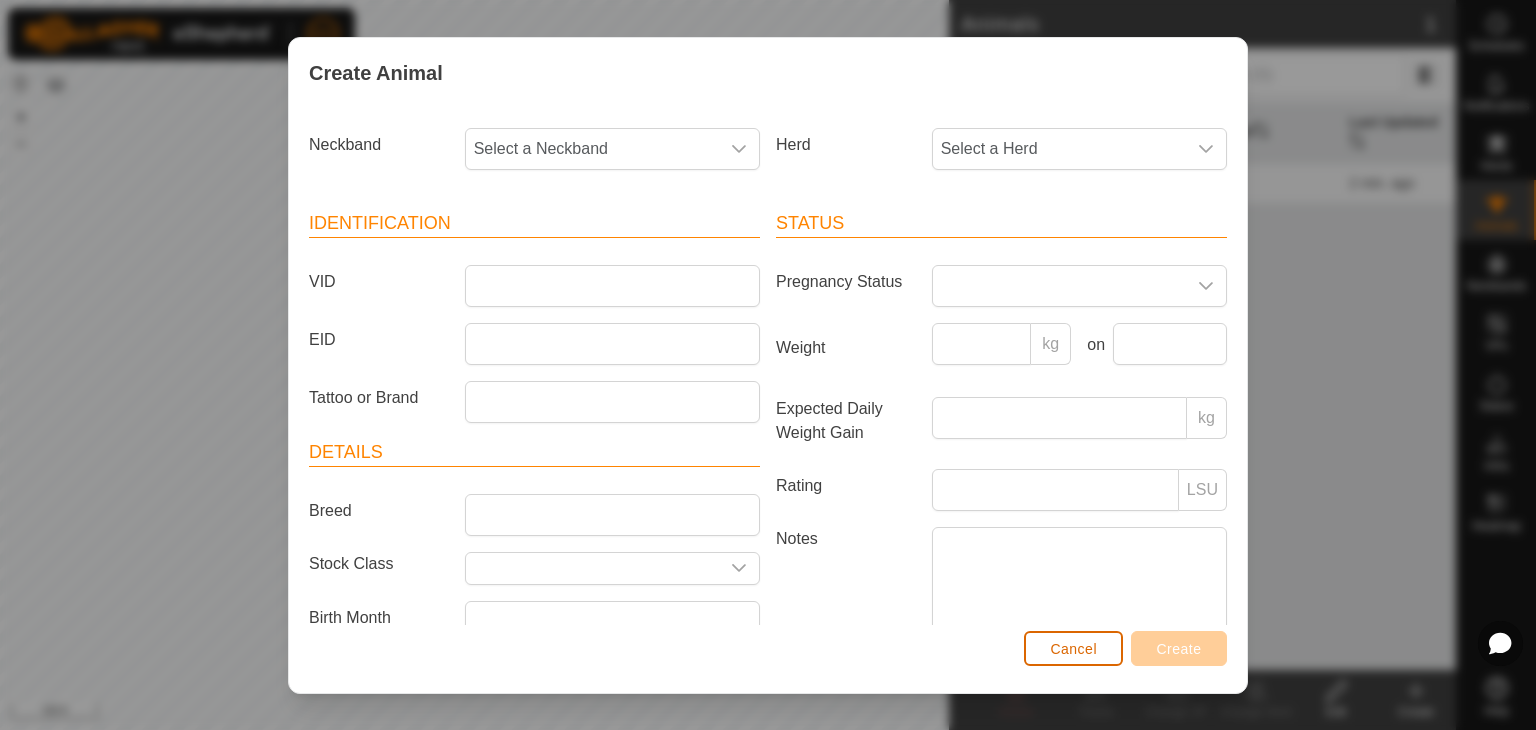 click on "Cancel" at bounding box center (1073, 648) 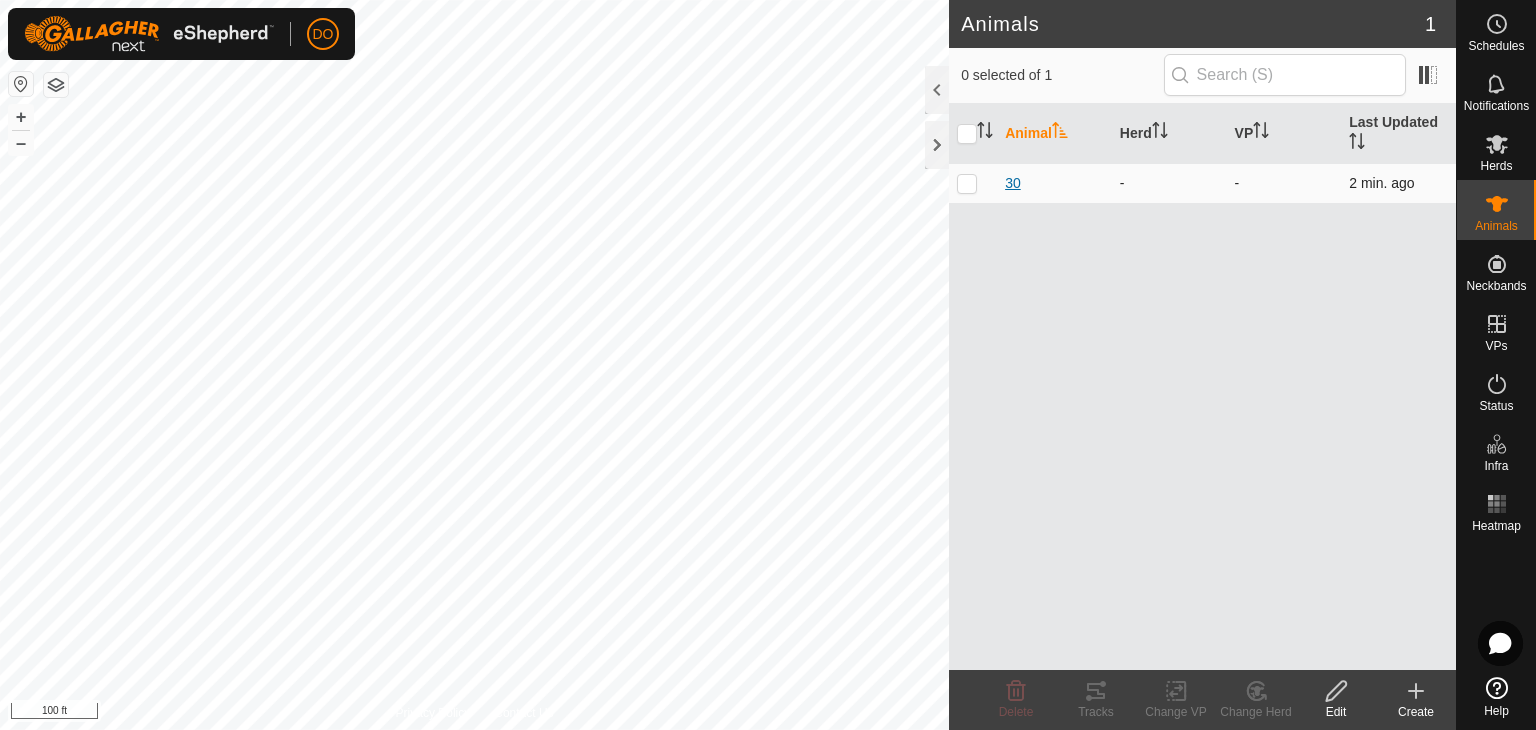 click on "30" at bounding box center (1013, 183) 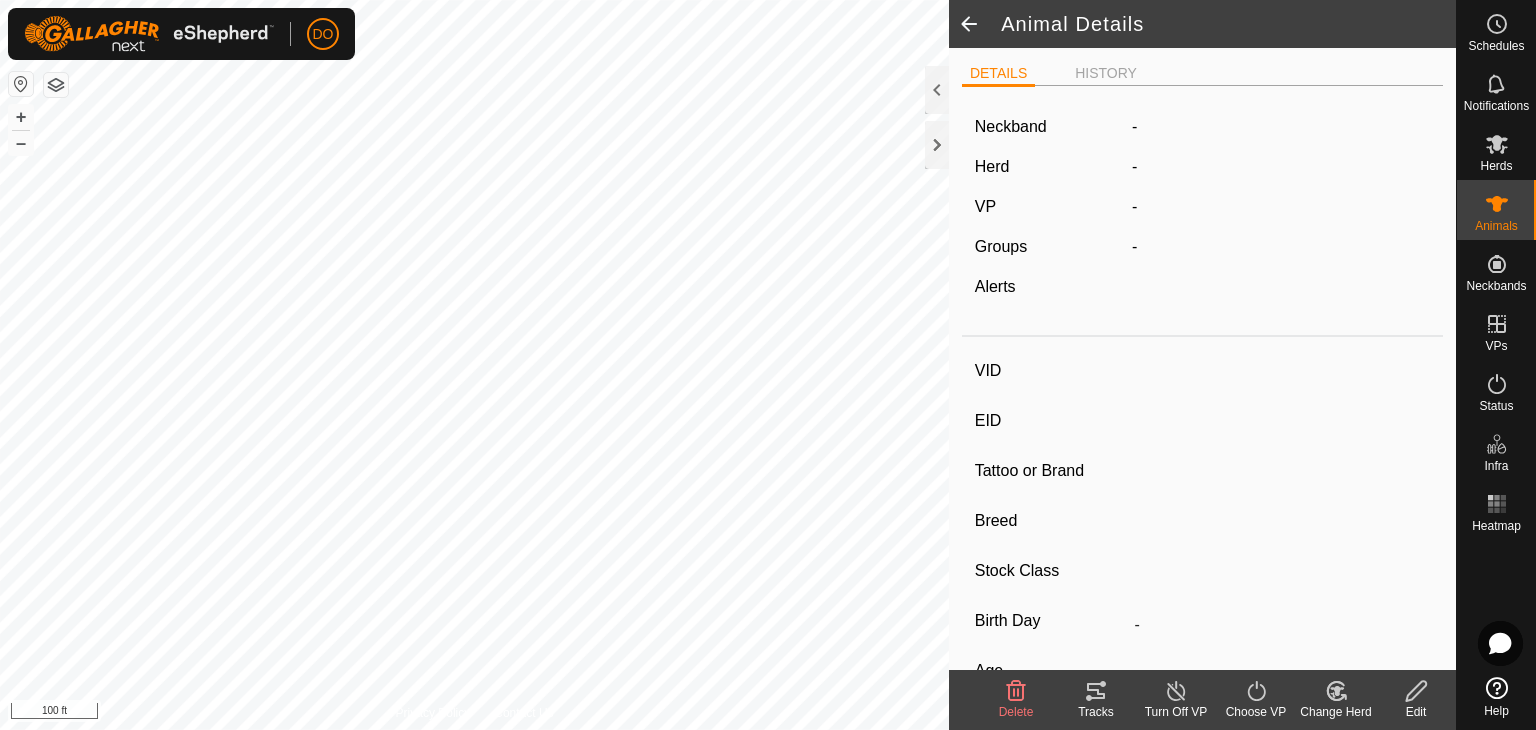 type on "30" 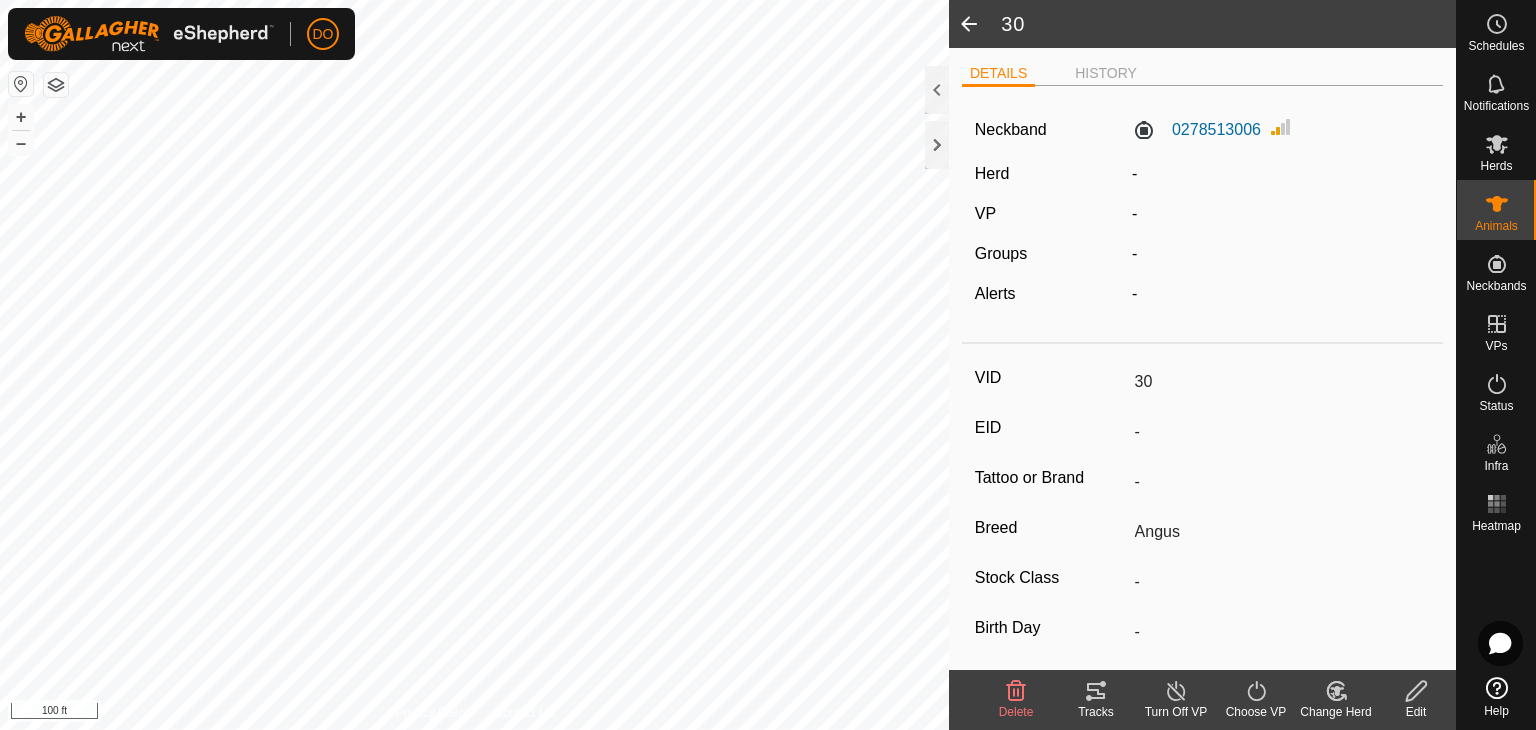 click 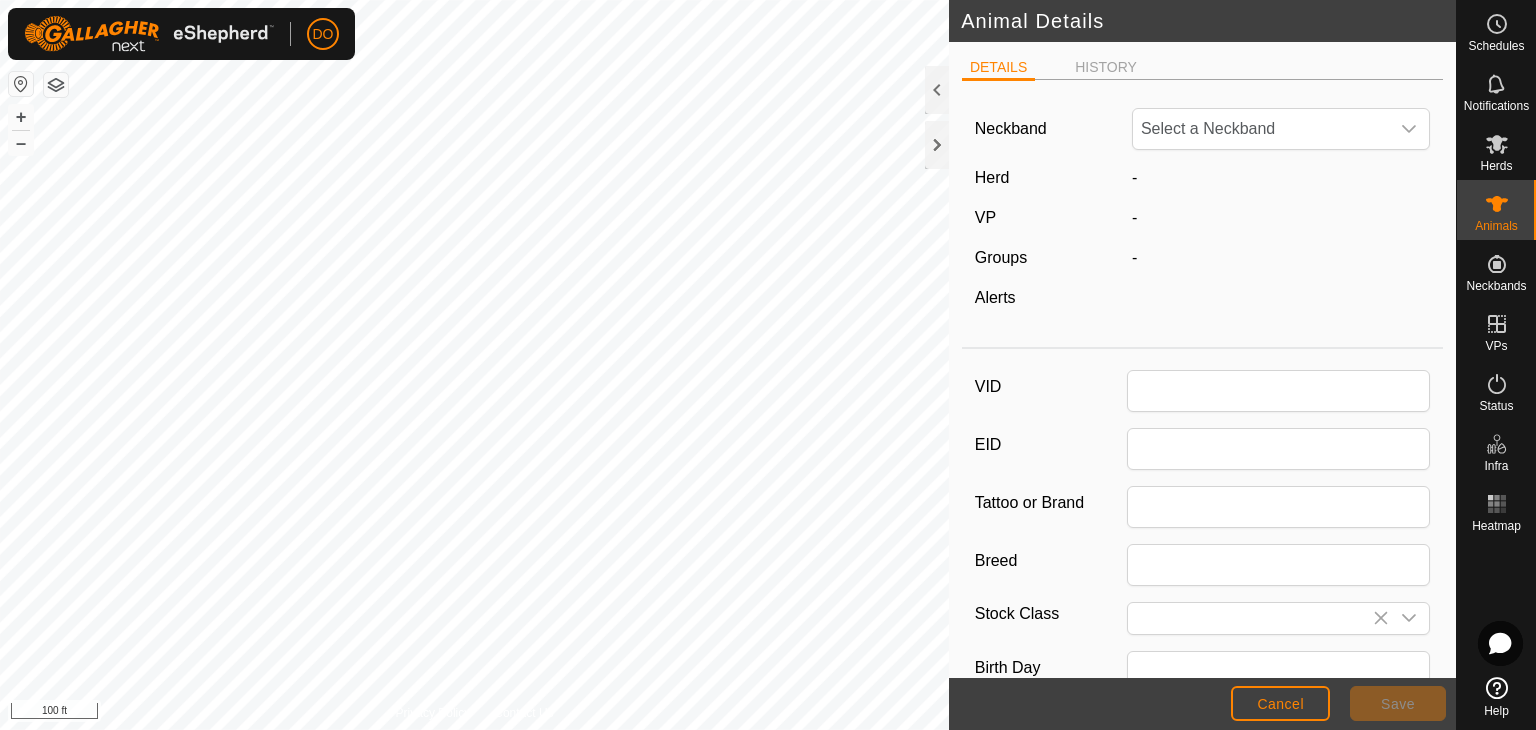 type on "30" 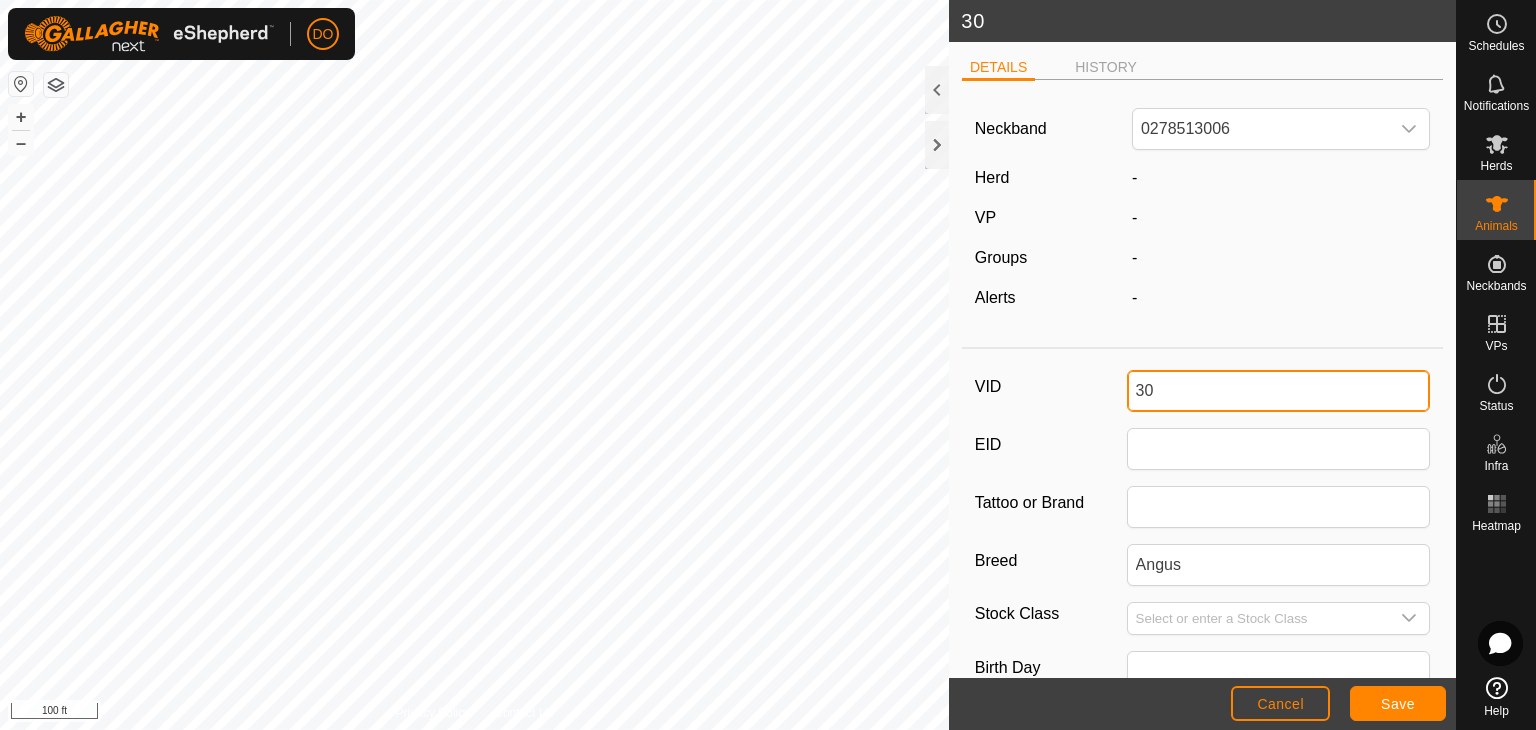 click on "30" at bounding box center [1279, 391] 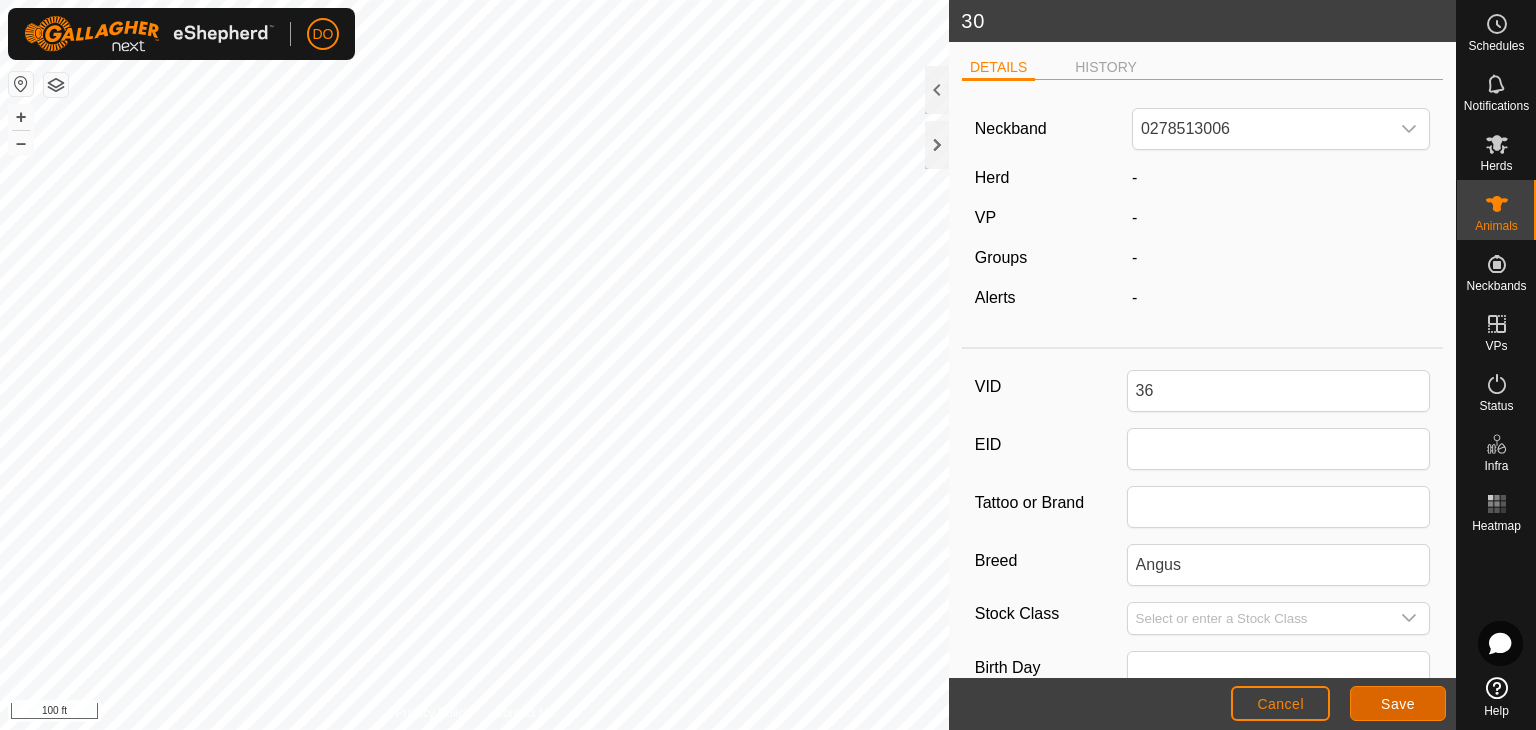 click on "Save" 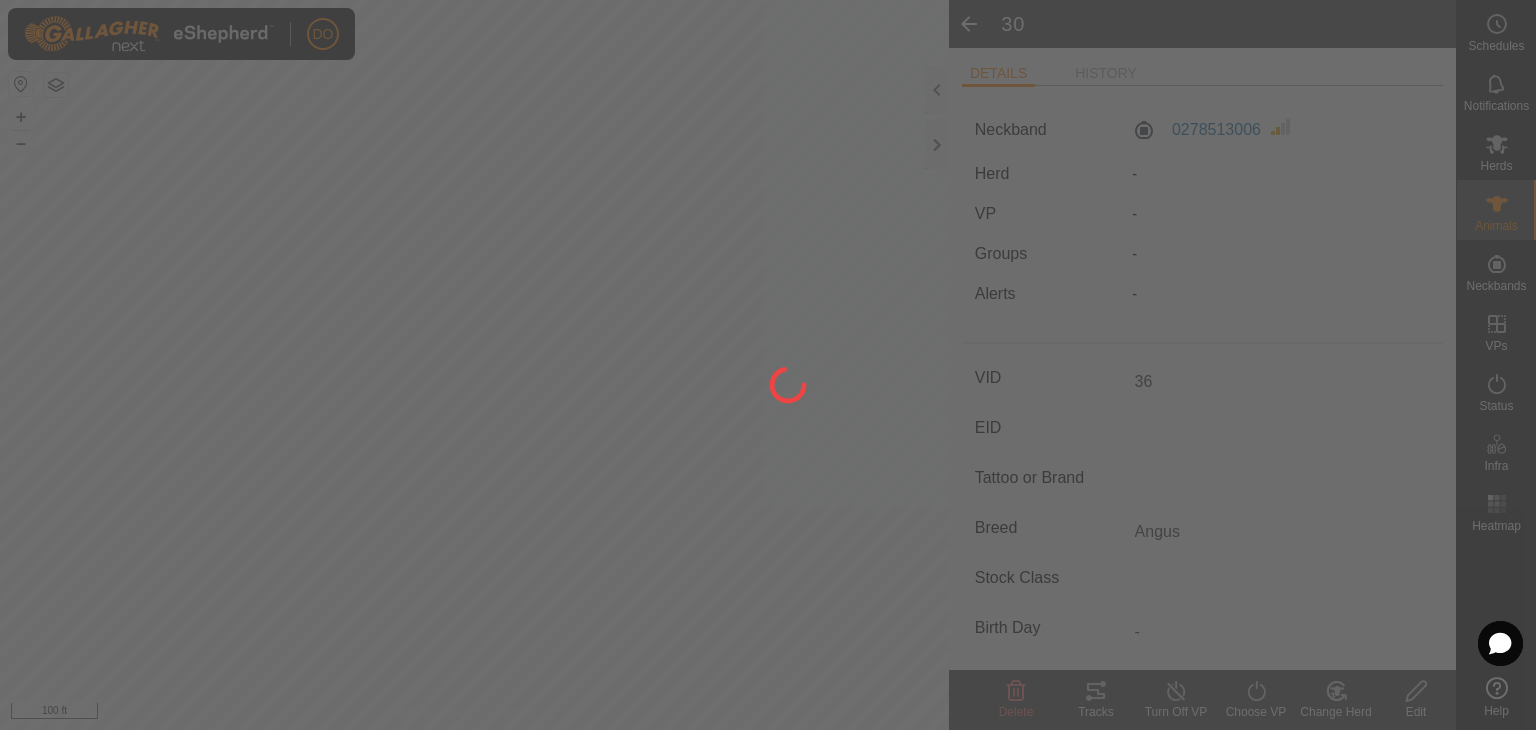 type on "30" 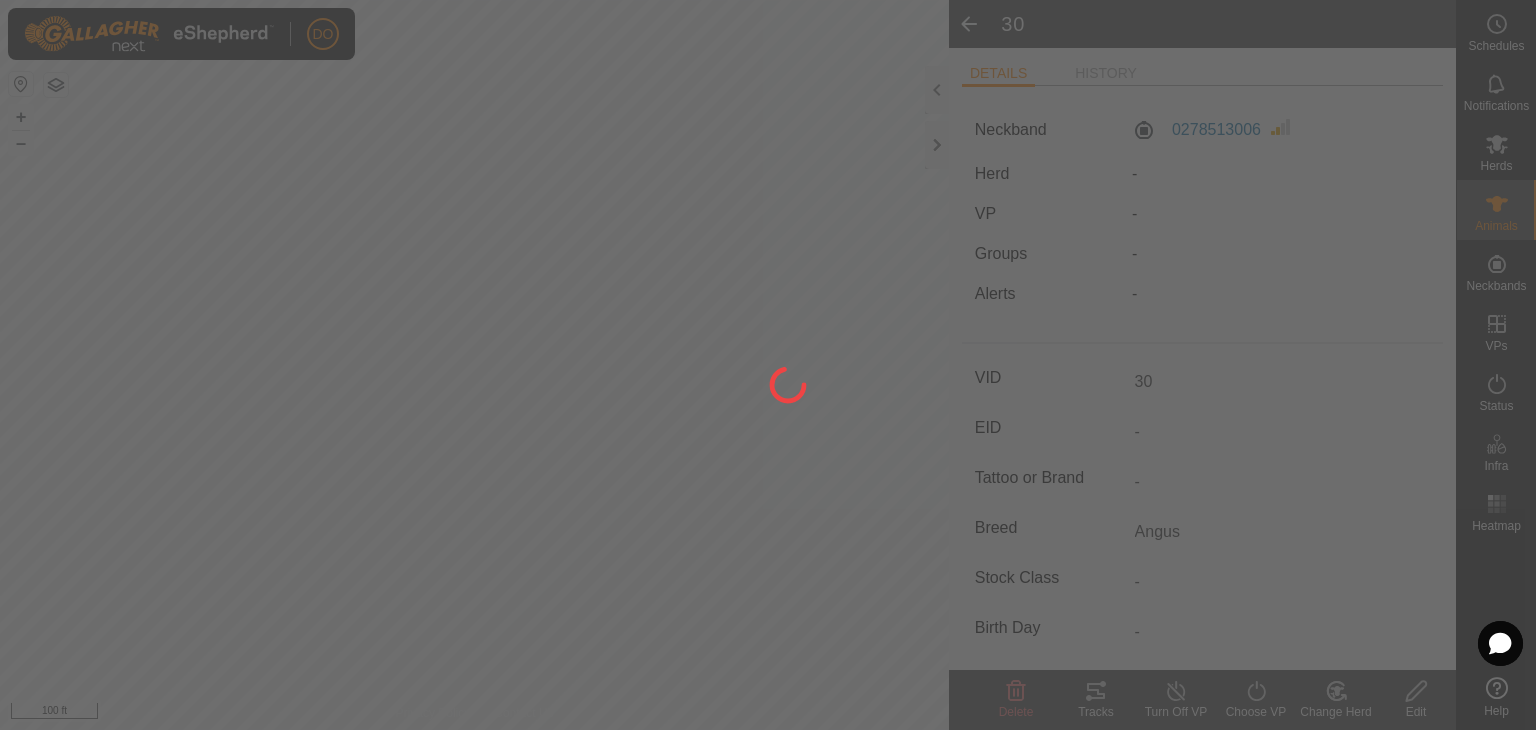 type on "36" 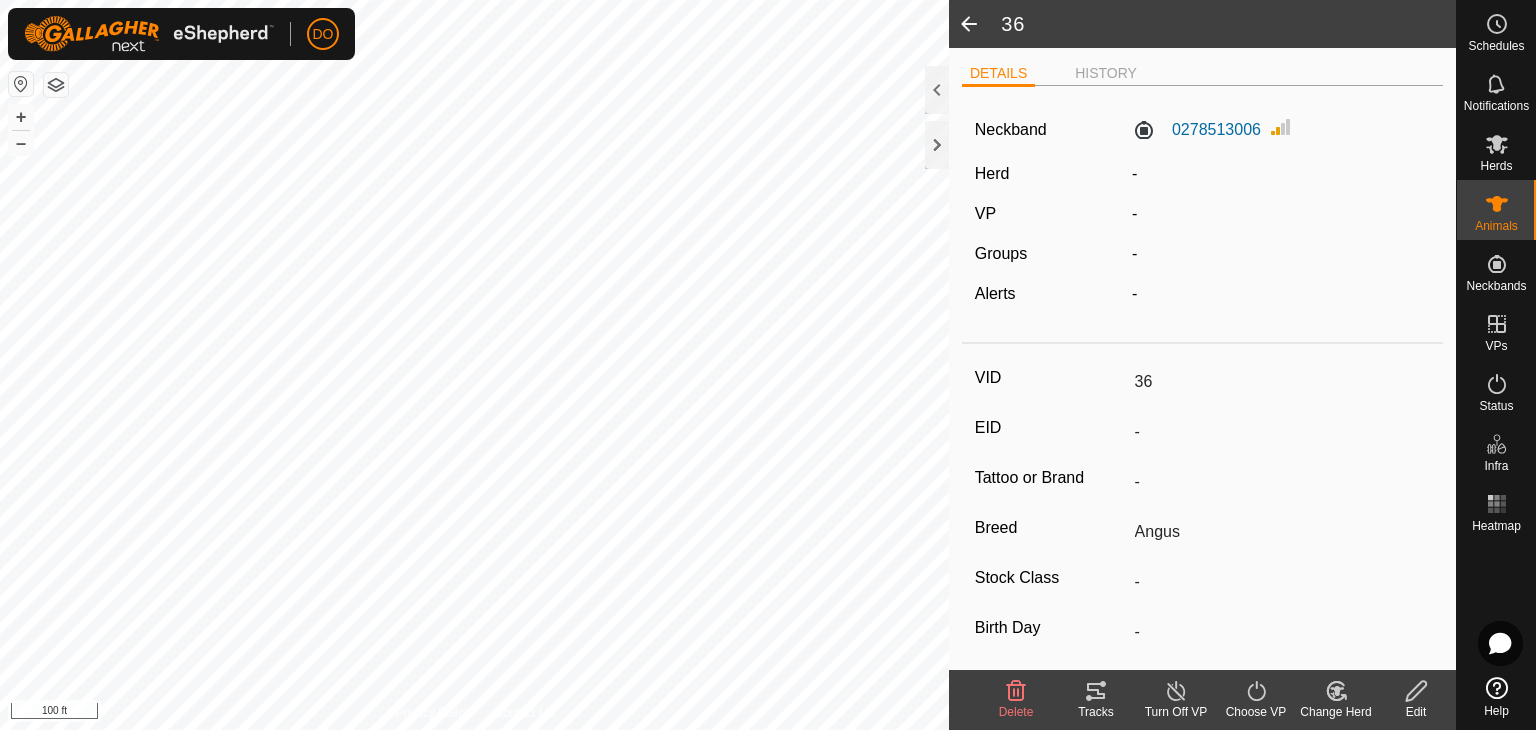 click 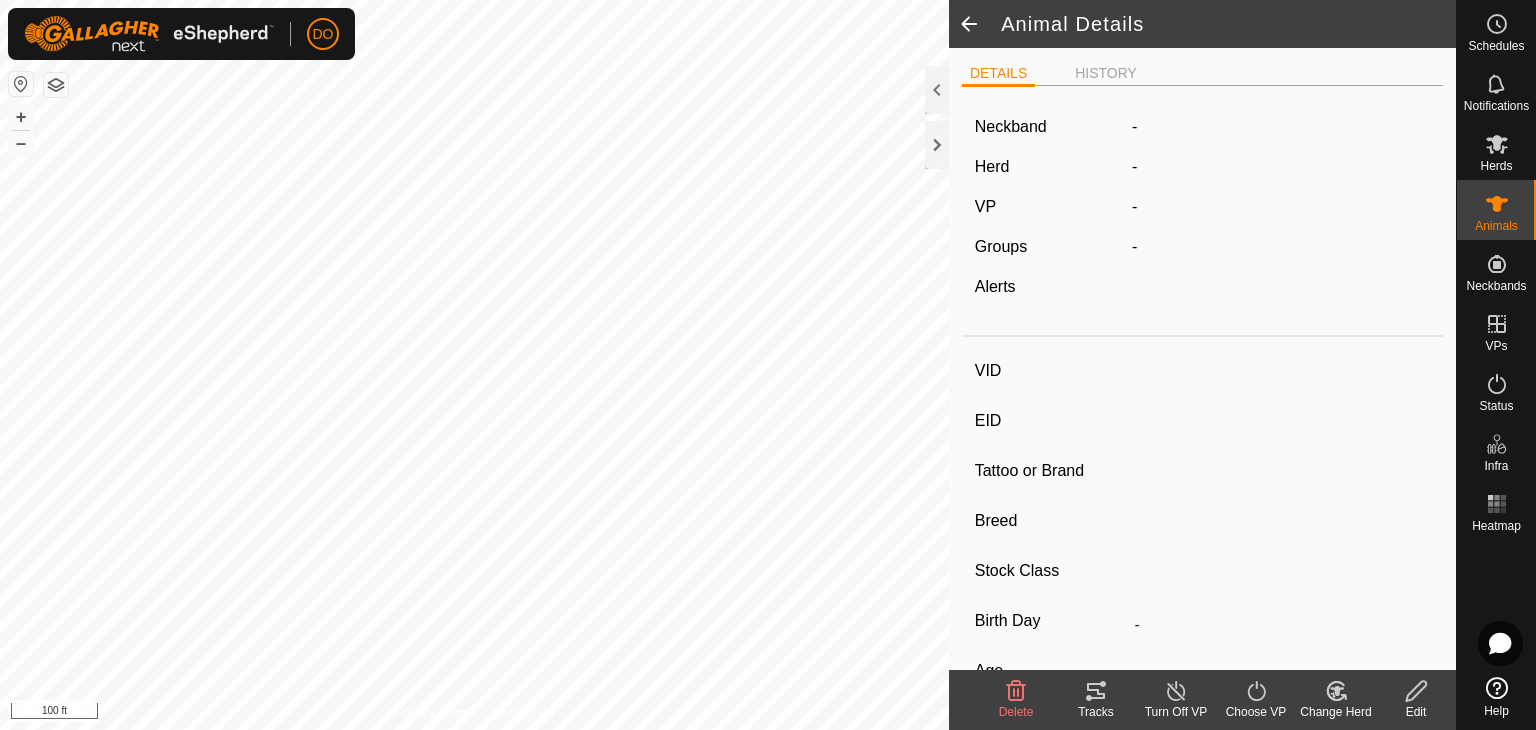 type on "36" 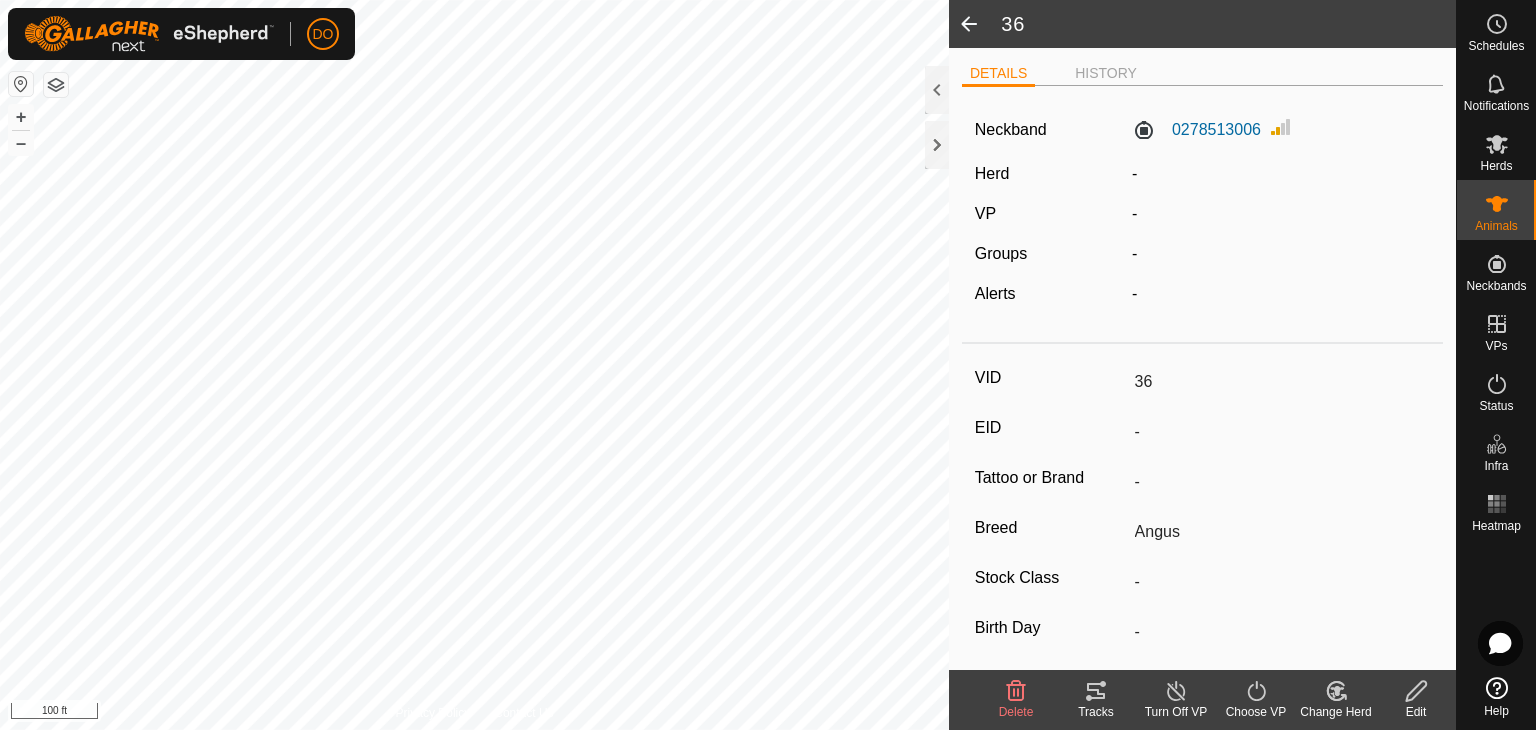 click 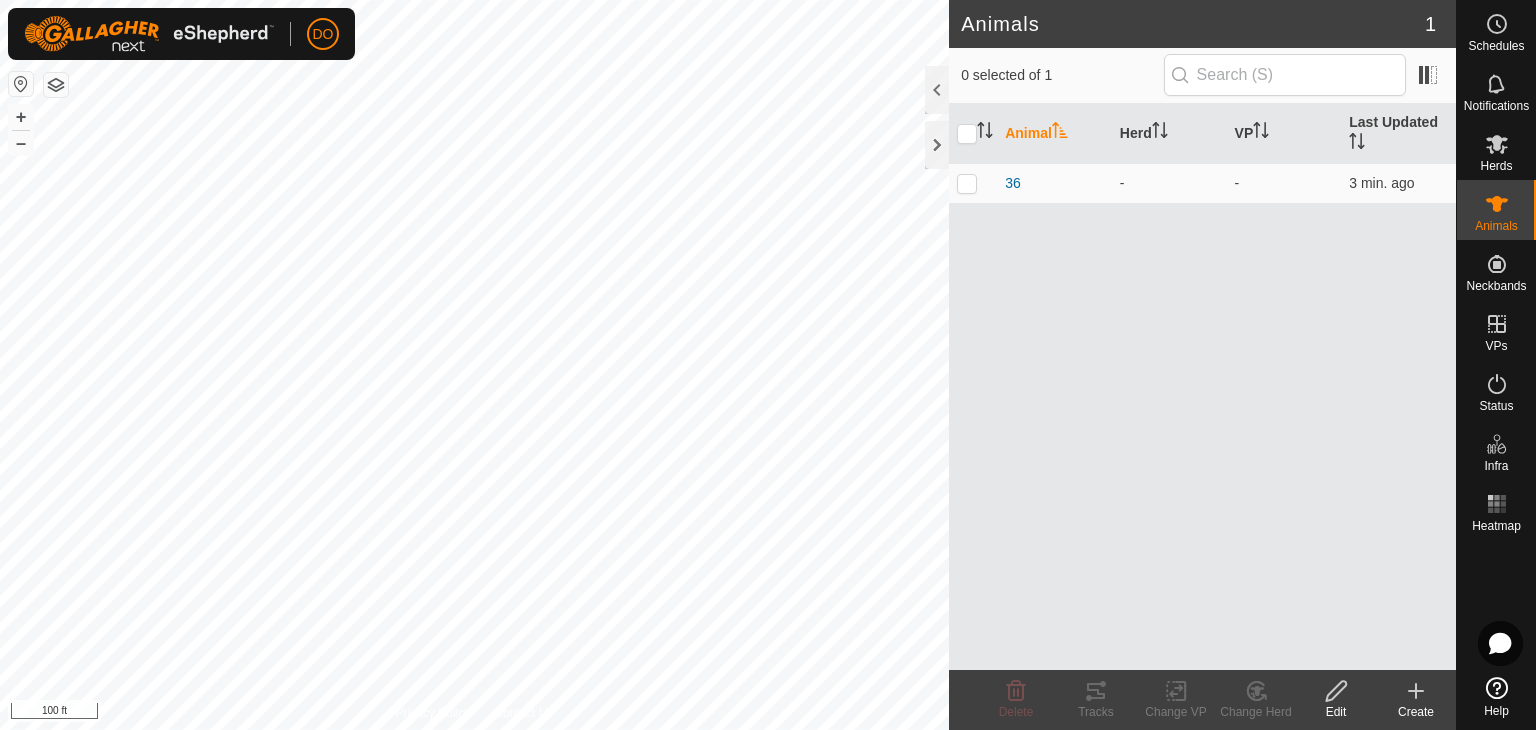 click 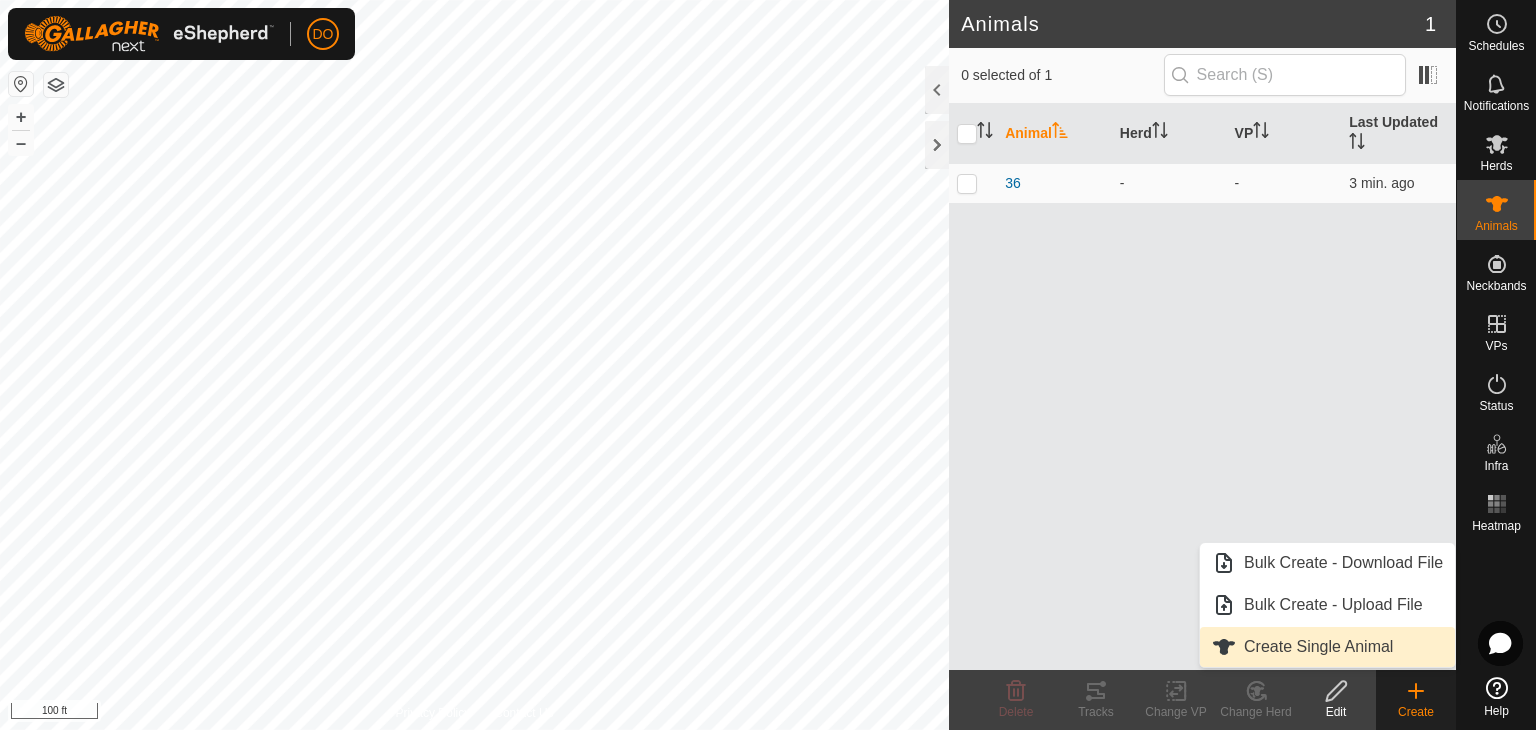 click on "Create Single Animal" at bounding box center [1327, 647] 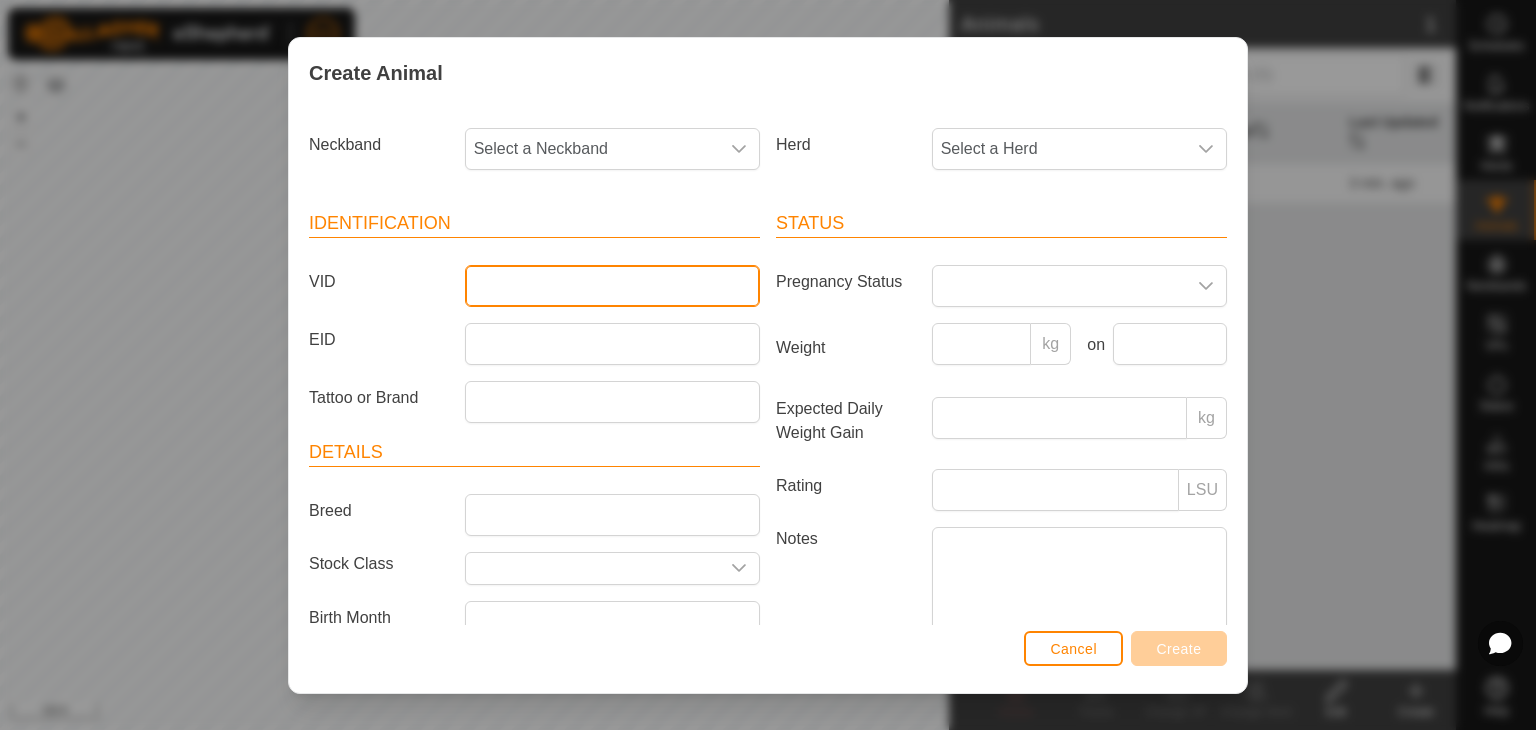 click on "VID" at bounding box center [612, 286] 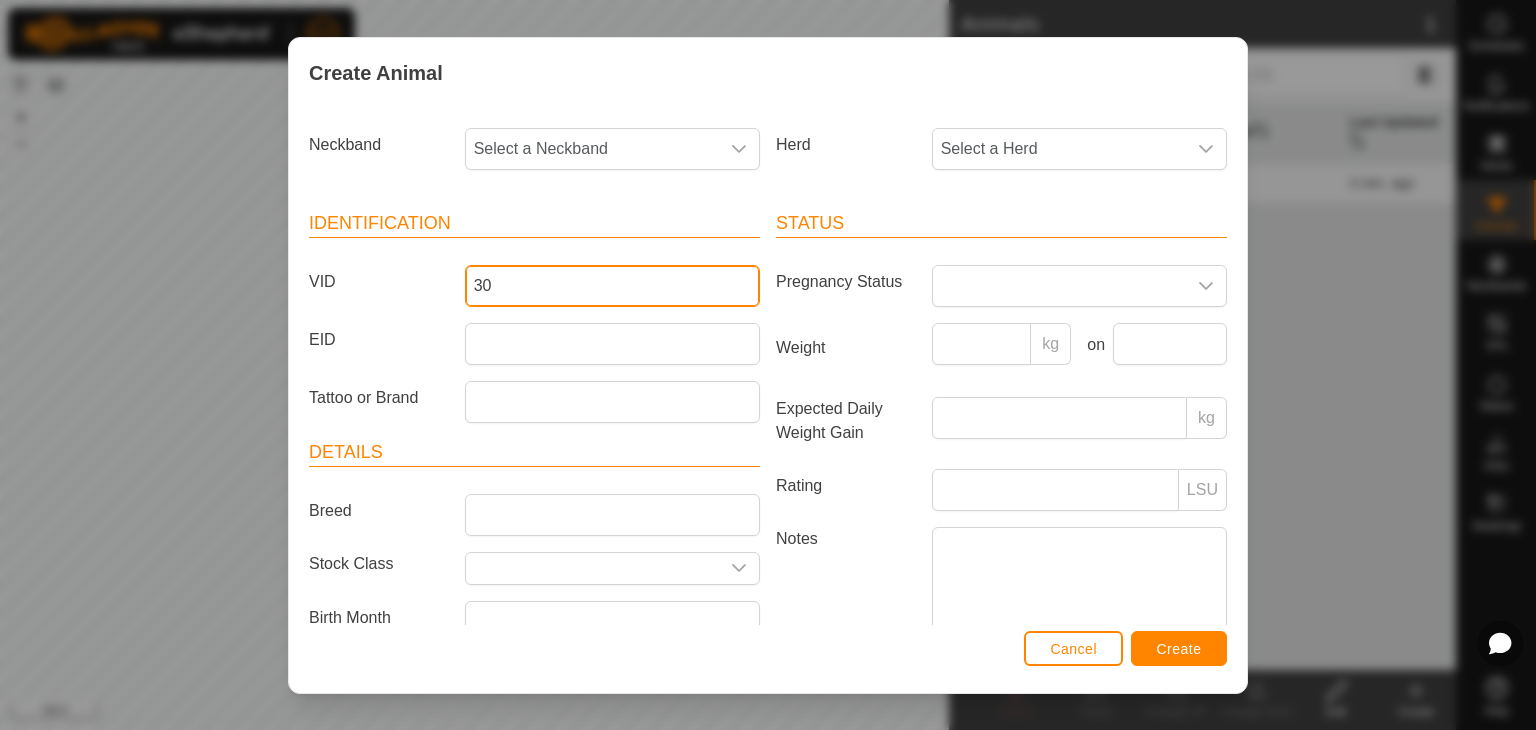type on "30" 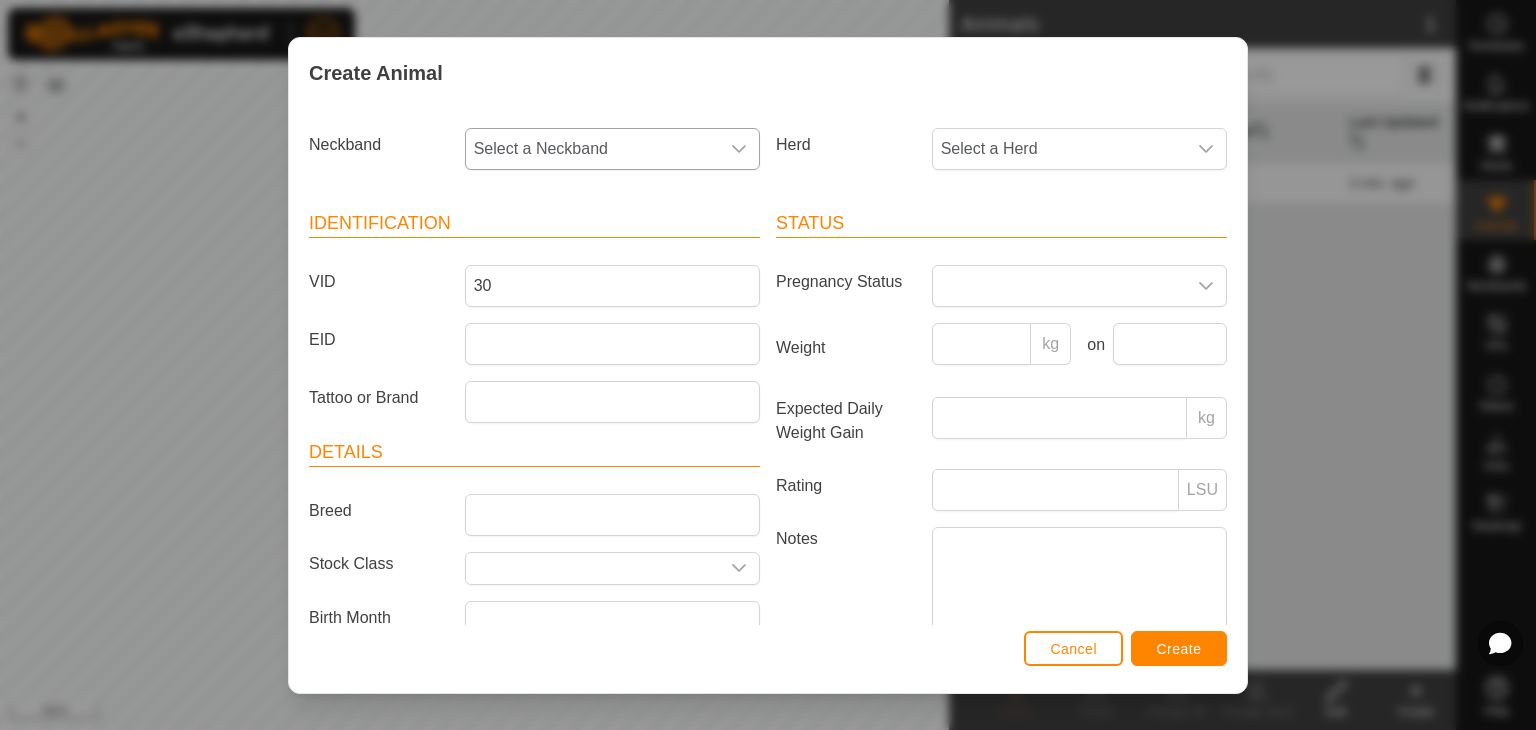 click on "Select a Neckband" at bounding box center [592, 149] 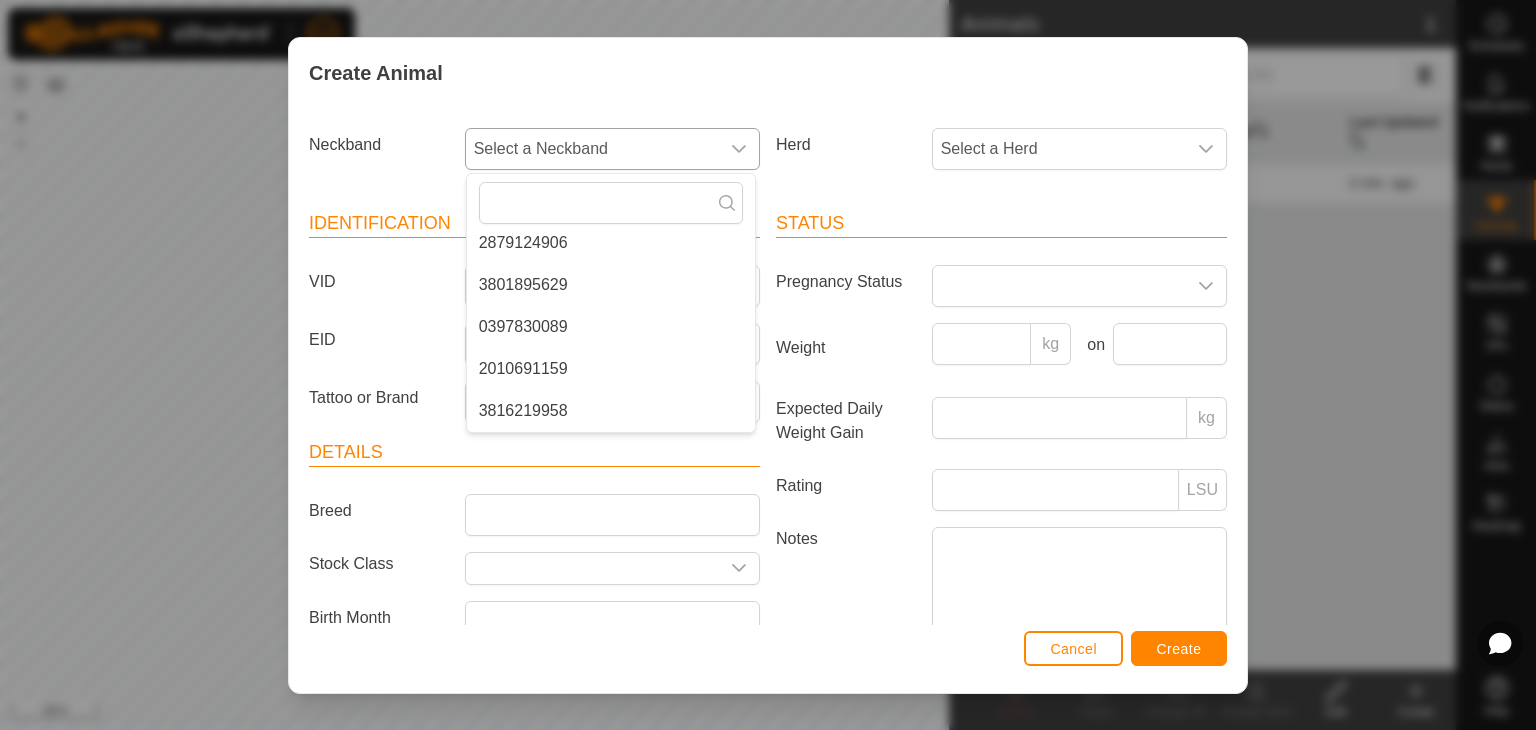 scroll, scrollTop: 141, scrollLeft: 0, axis: vertical 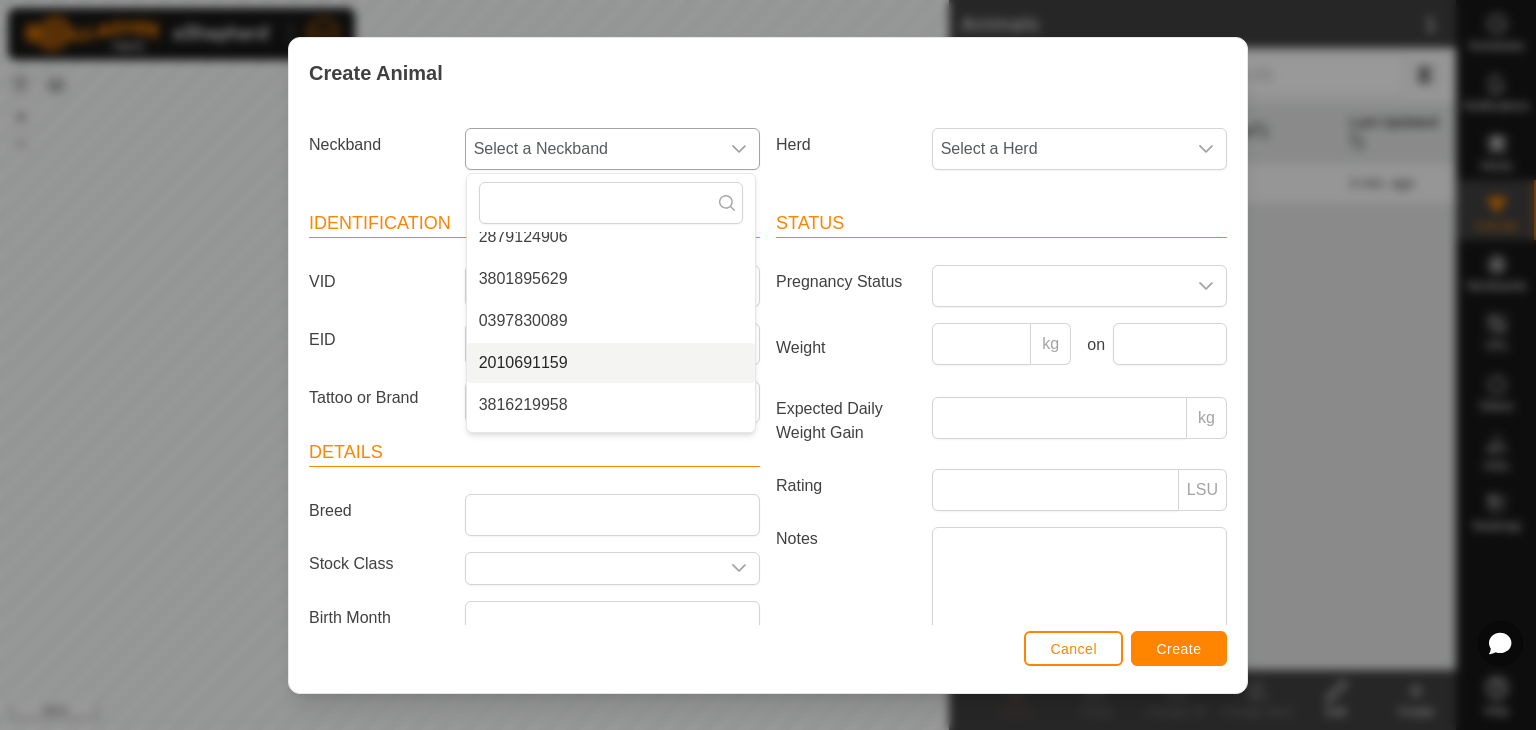 click on "2010691159" at bounding box center [611, 363] 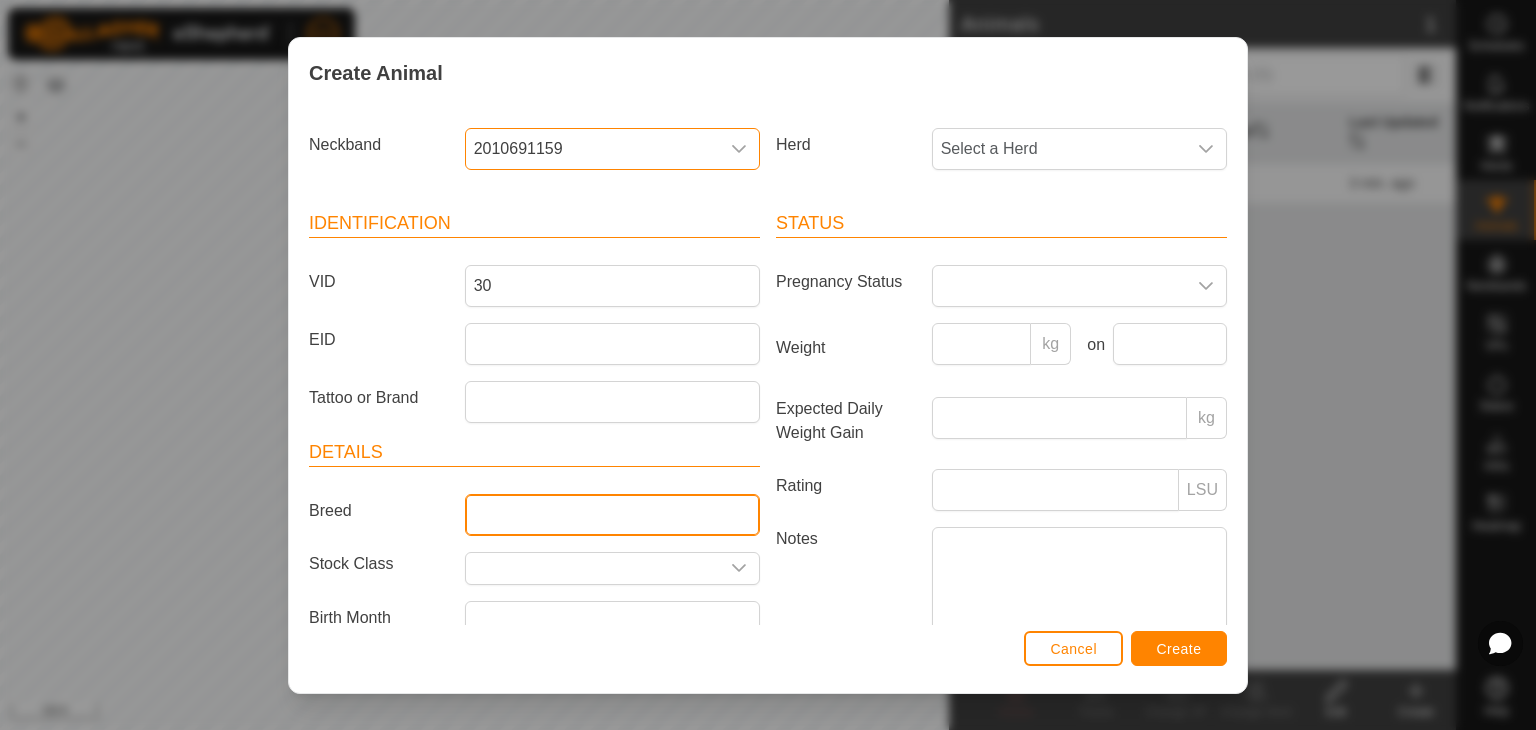 click on "Breed" at bounding box center [612, 515] 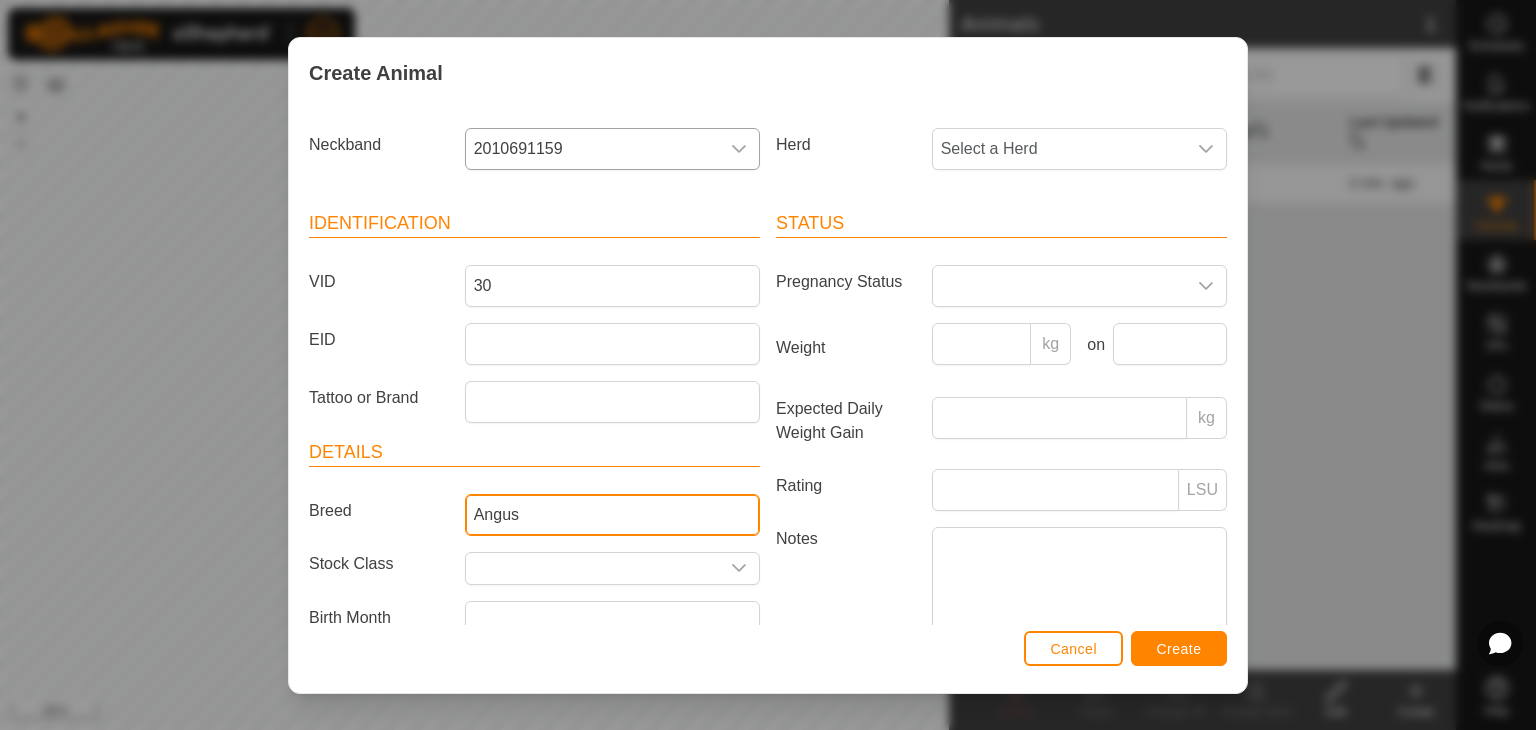 type on "Angus" 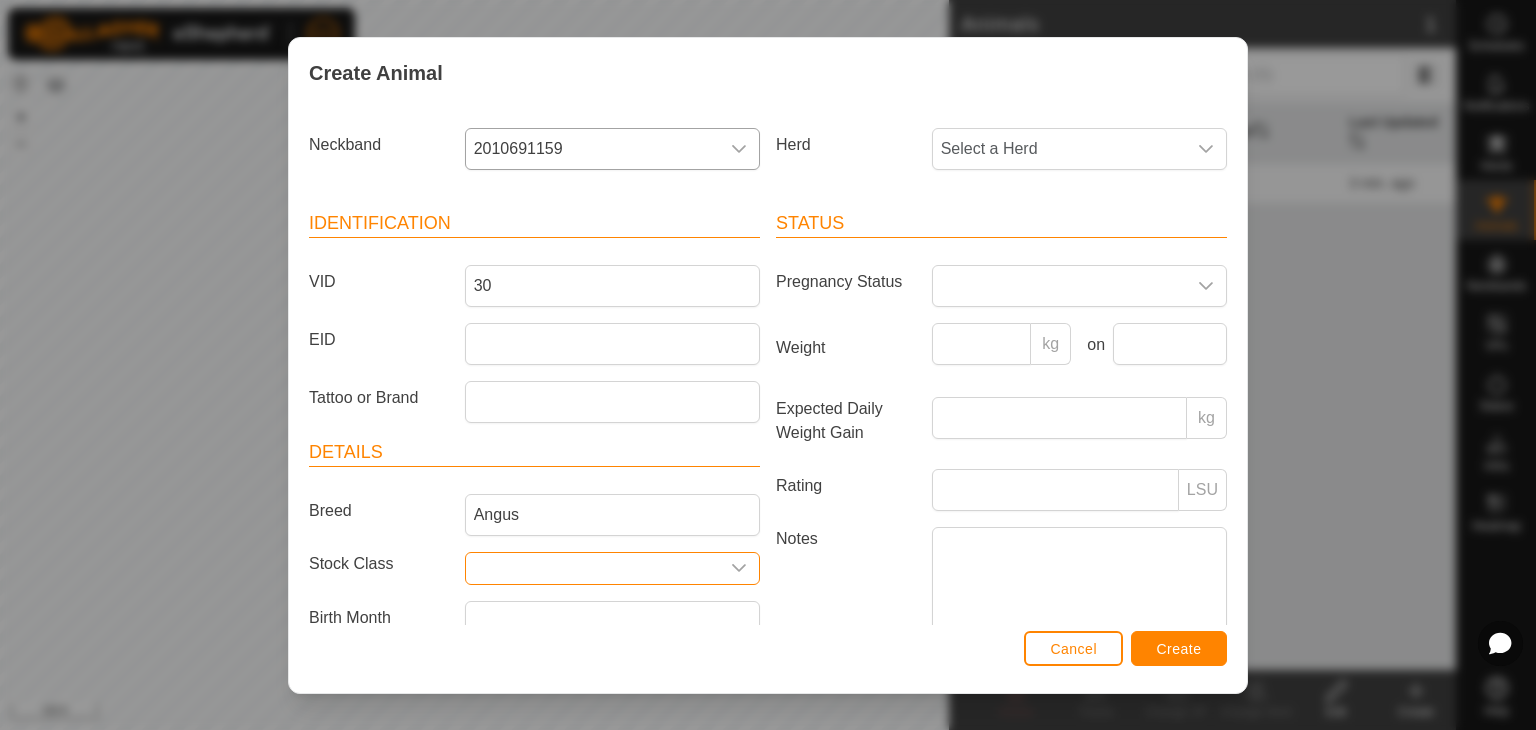 scroll, scrollTop: 88, scrollLeft: 0, axis: vertical 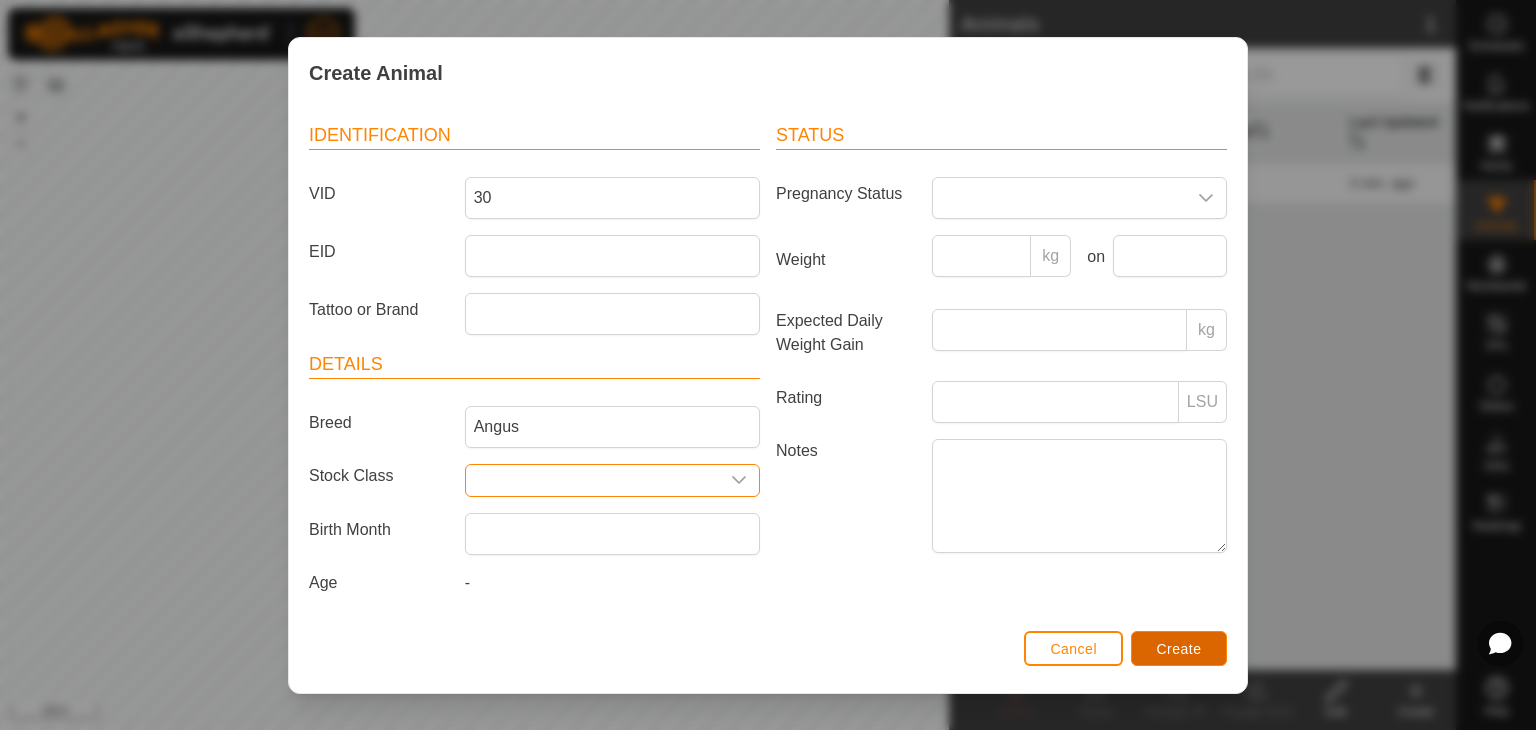 click on "Create" at bounding box center (1179, 648) 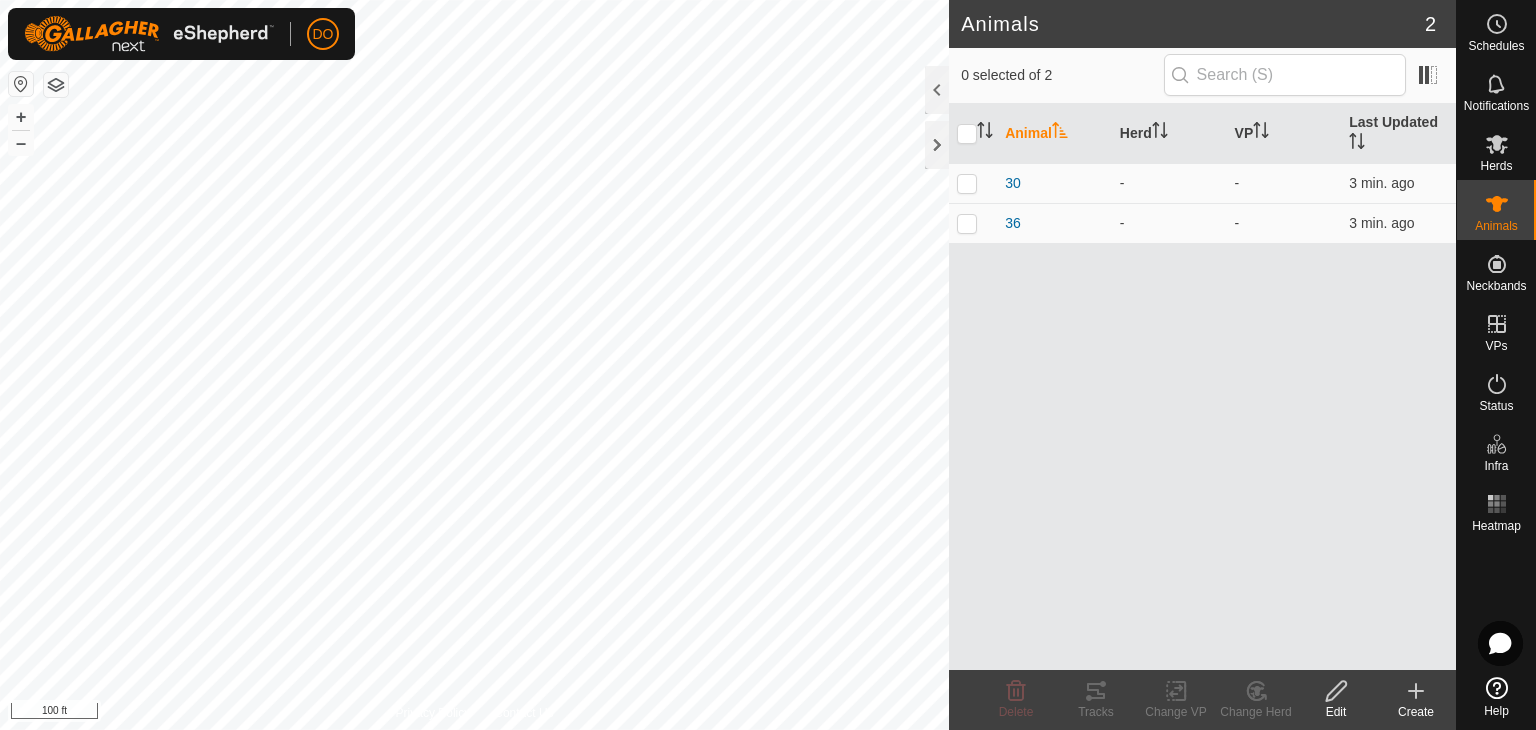 click 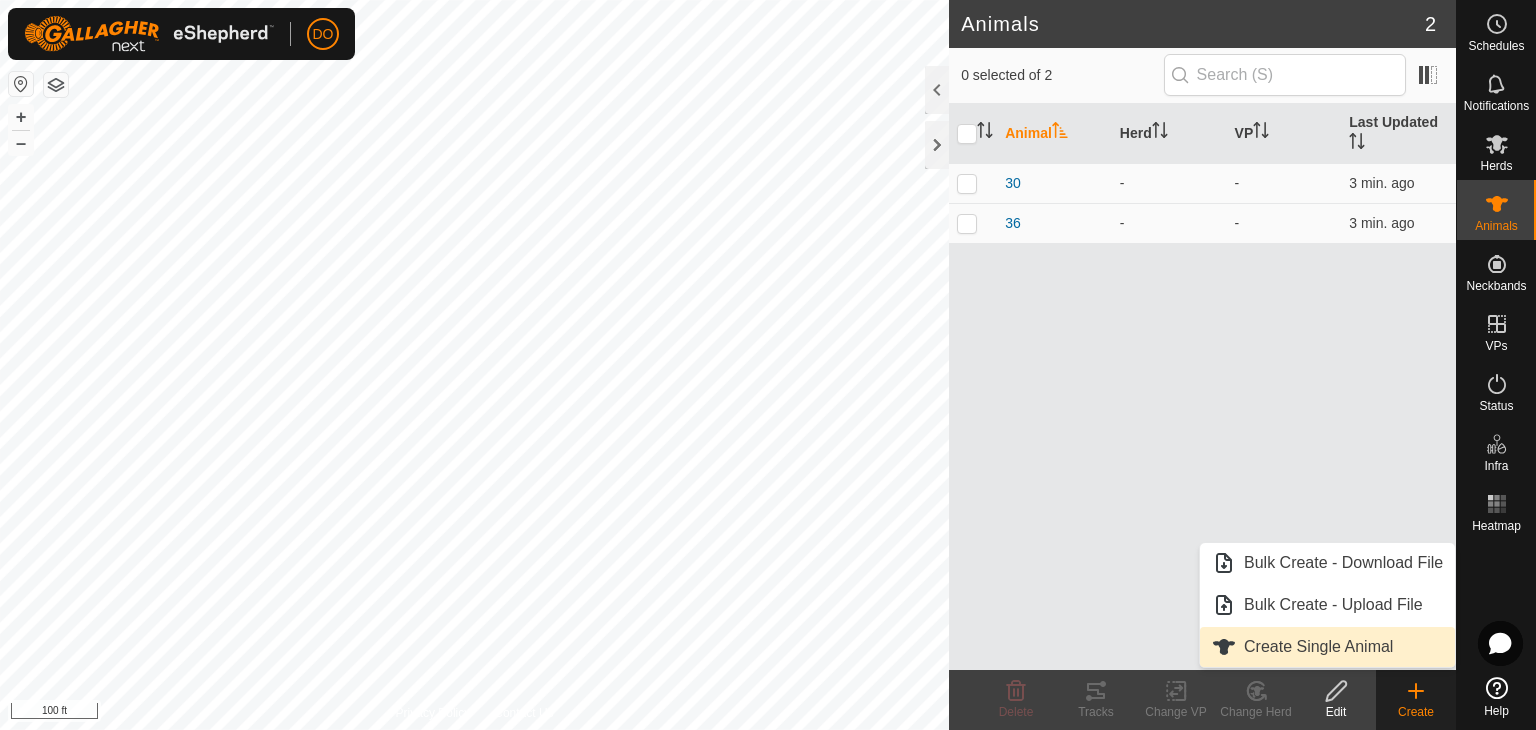 click on "Create Single Animal" at bounding box center [1327, 647] 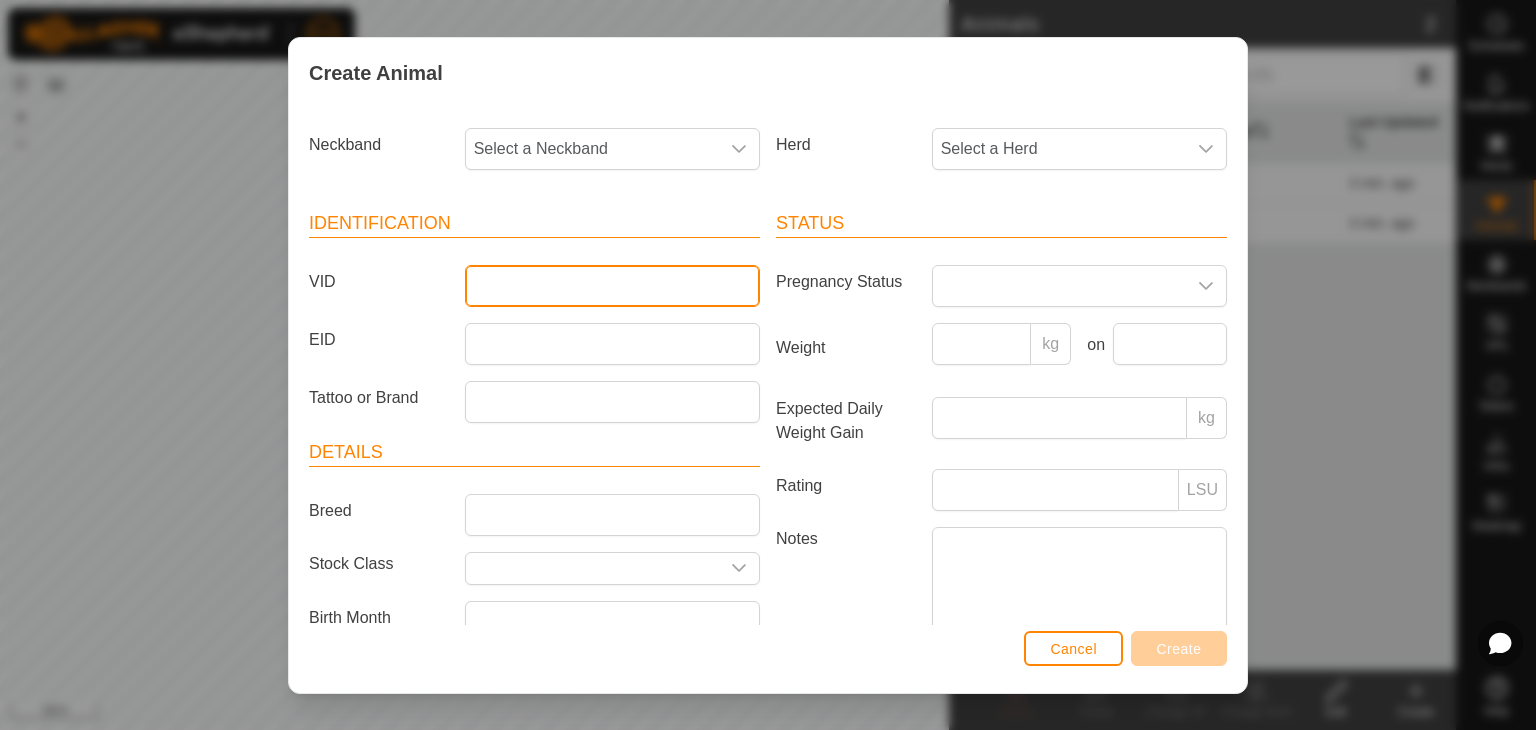 click on "VID" at bounding box center [612, 286] 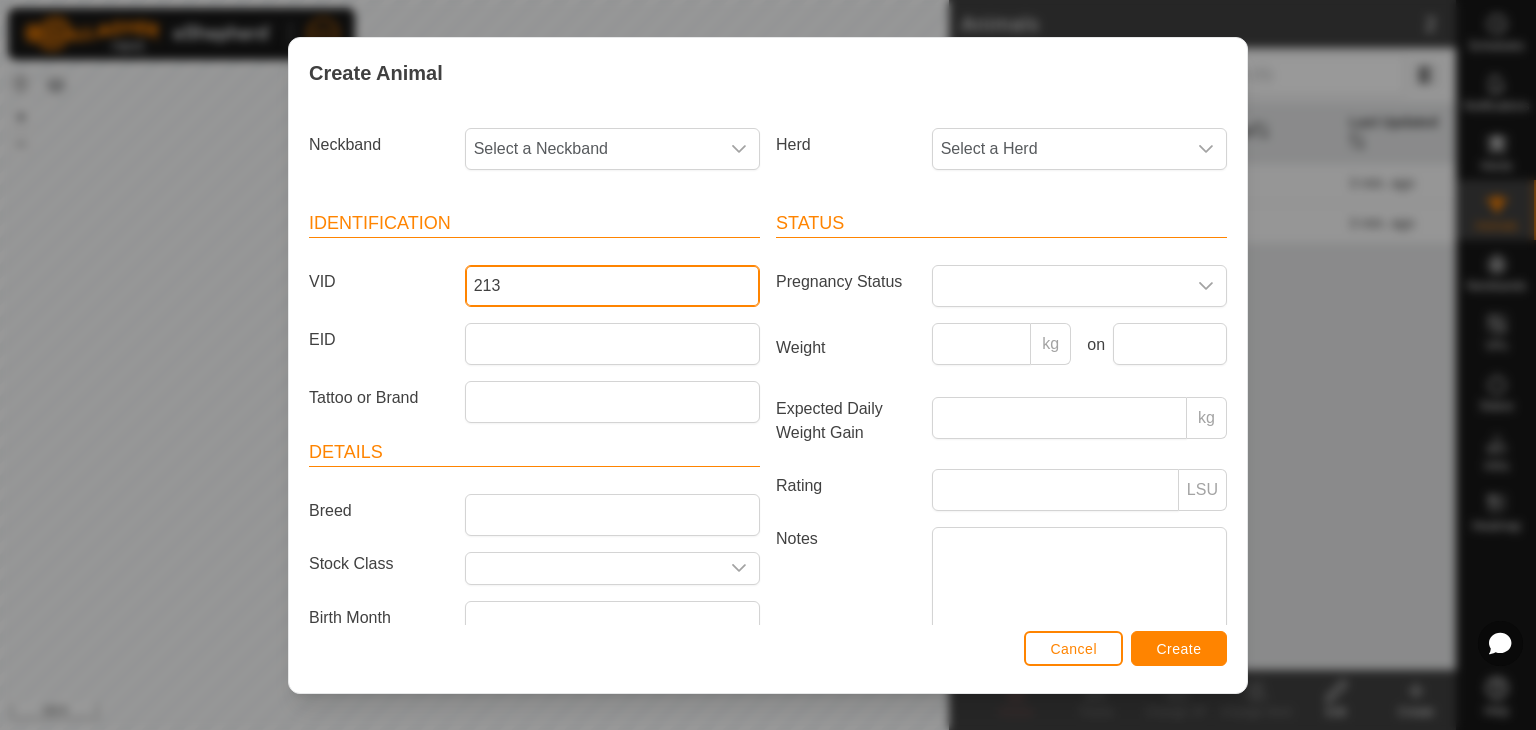 type on "213" 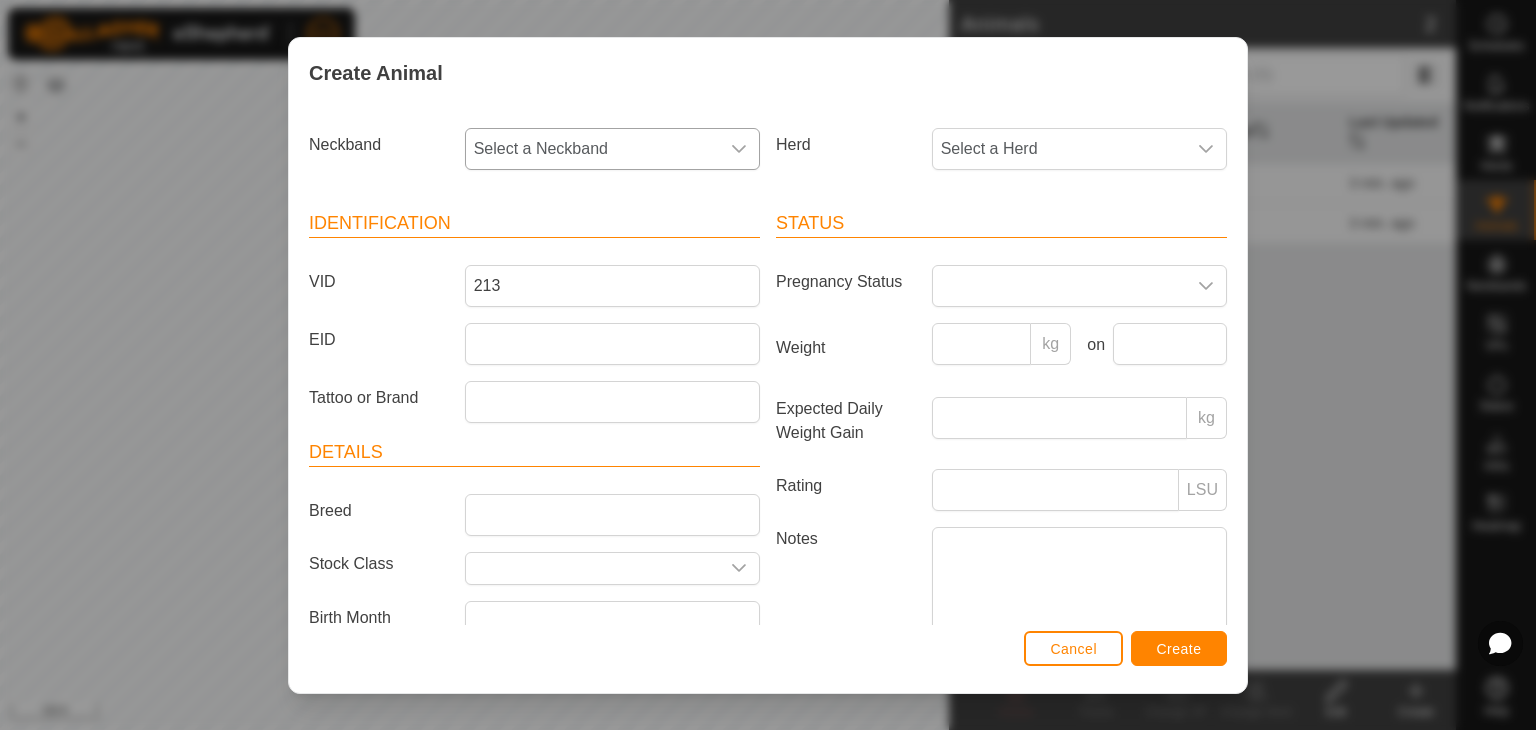 click on "Select a Neckband" at bounding box center (592, 149) 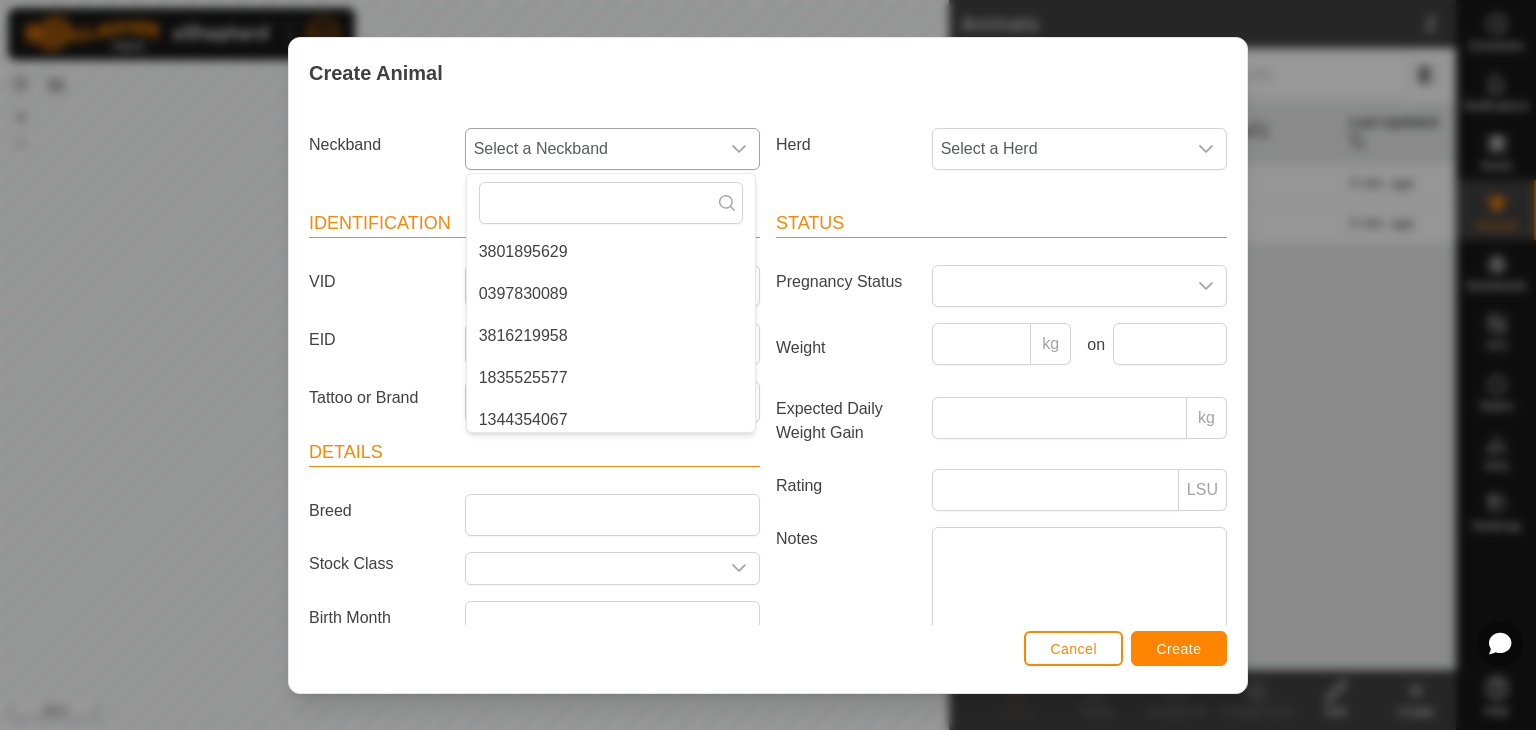 scroll, scrollTop: 176, scrollLeft: 0, axis: vertical 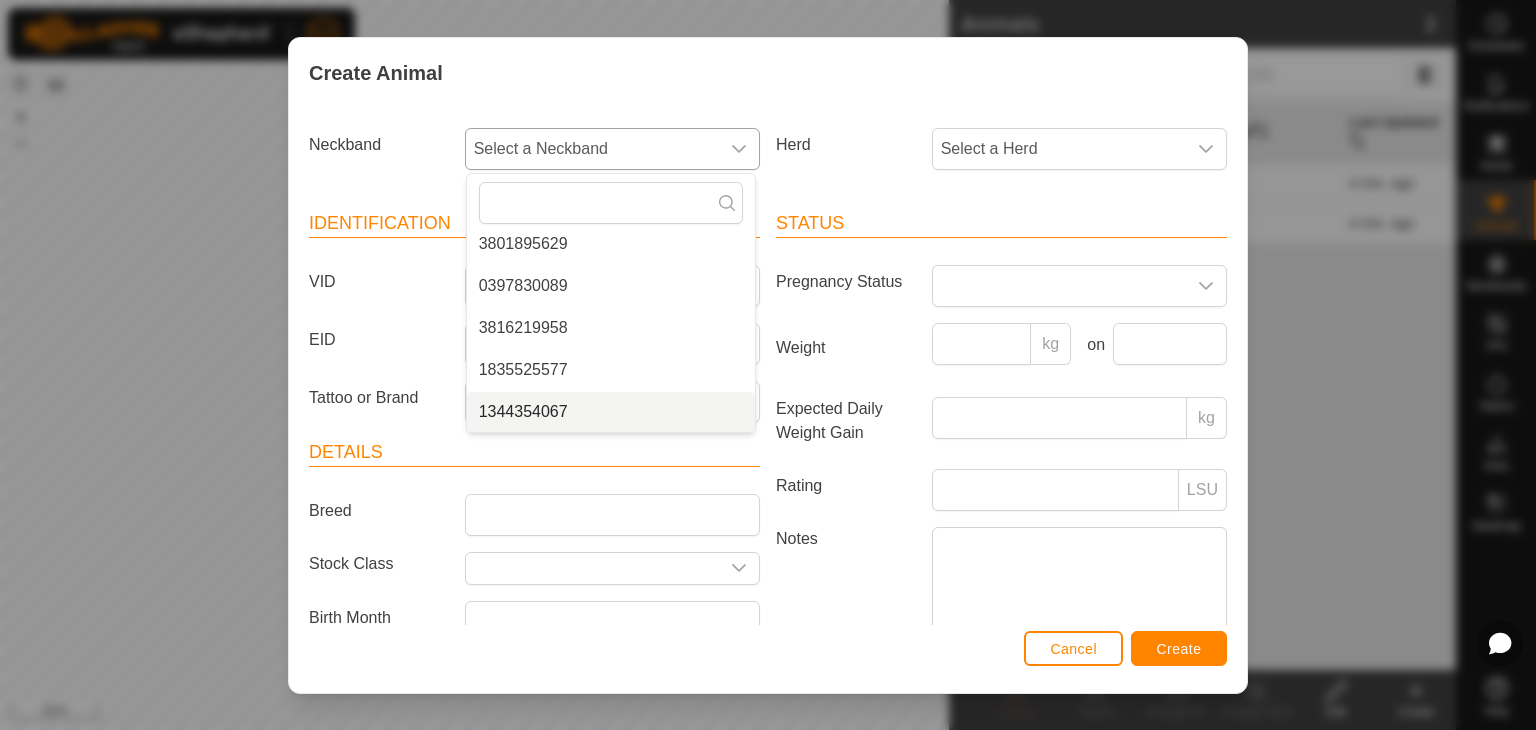 click on "1344354067" at bounding box center [611, 412] 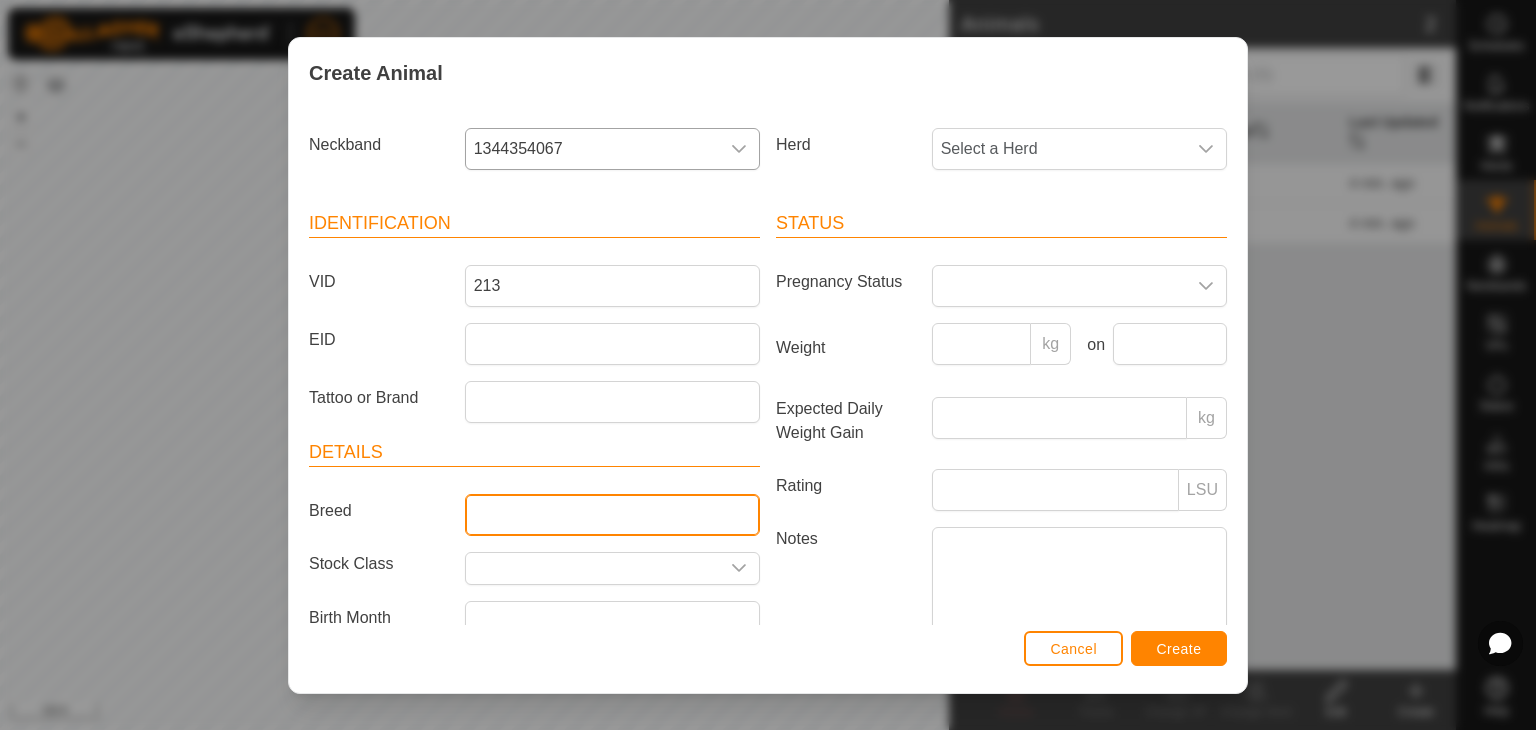 click on "Breed" at bounding box center [612, 515] 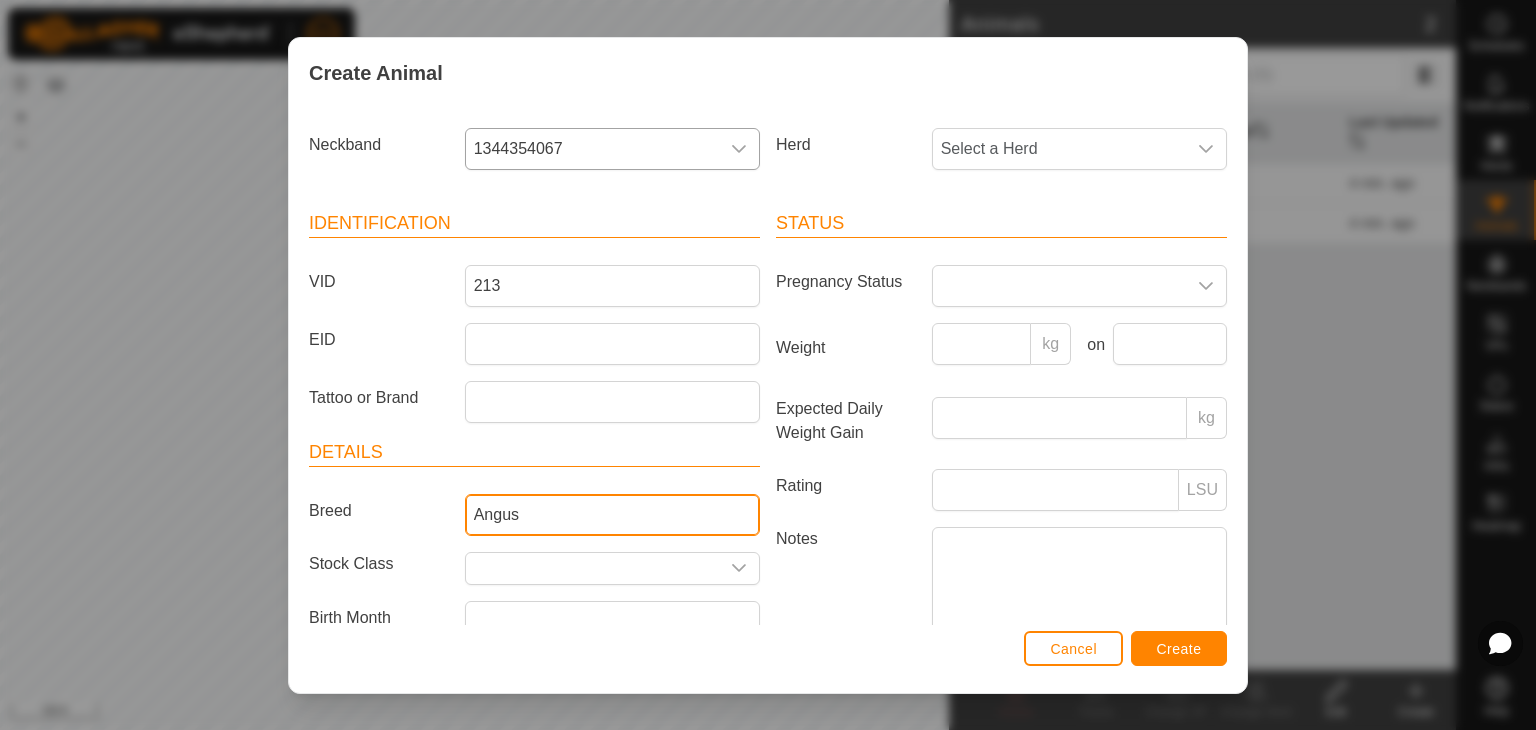 type on "Angus" 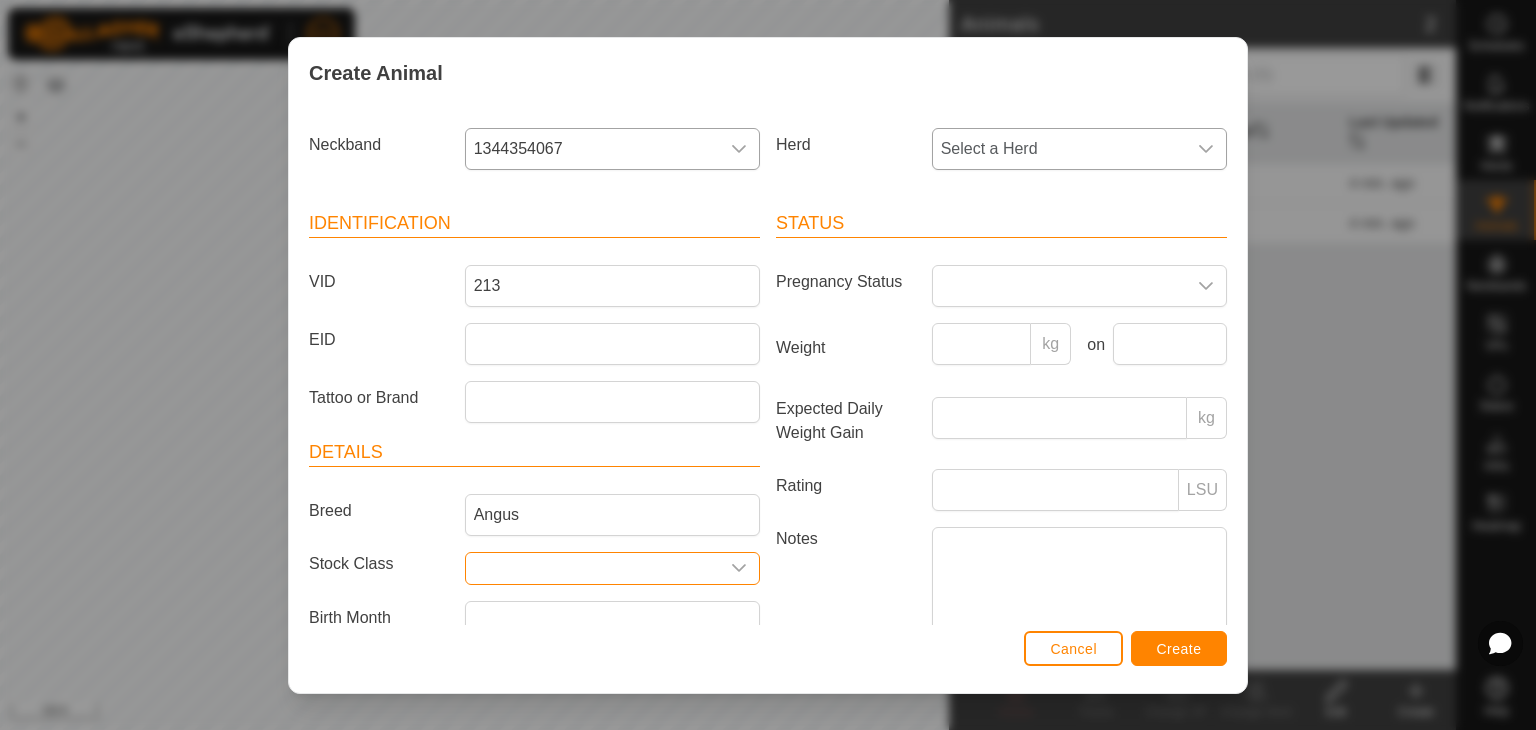click 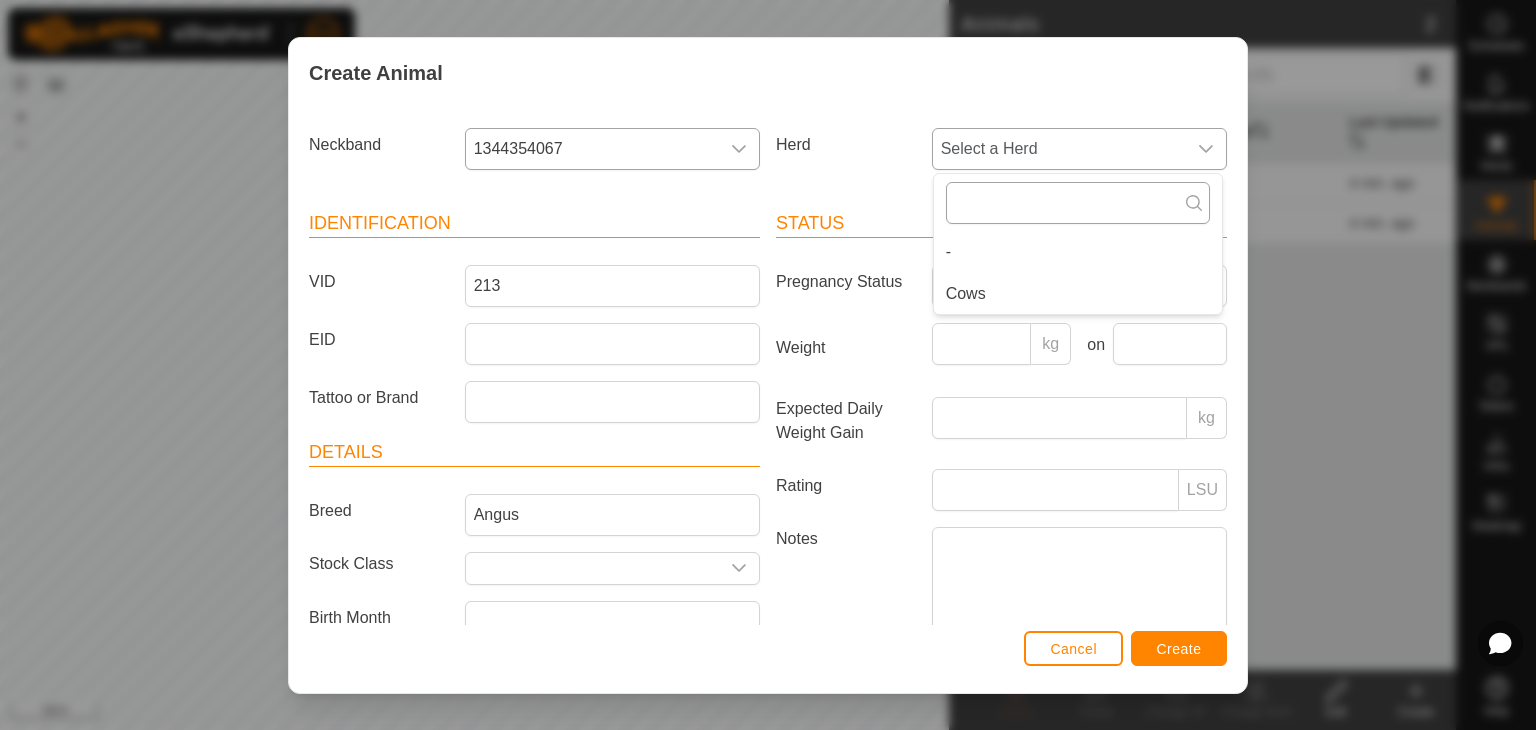 click at bounding box center [1078, 203] 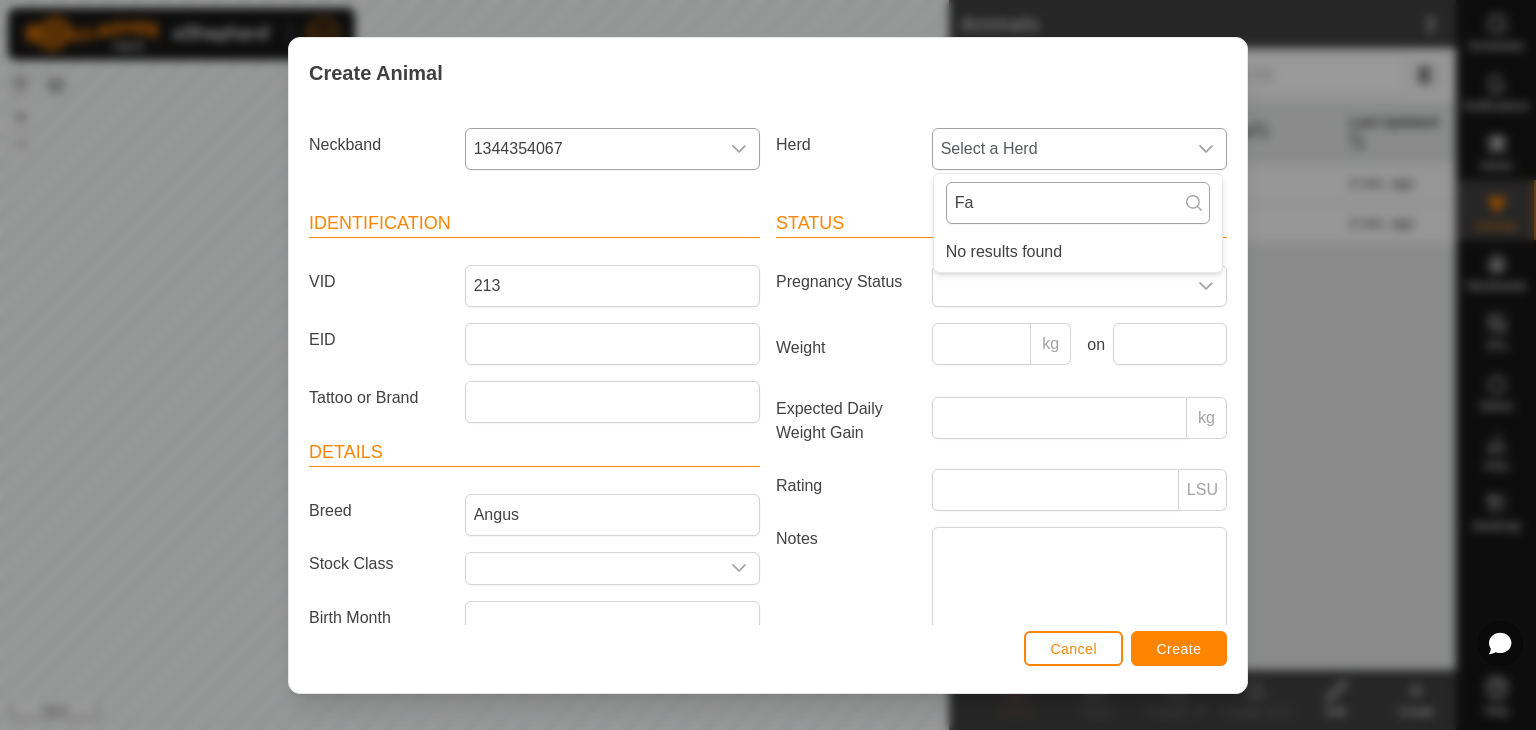type on "F" 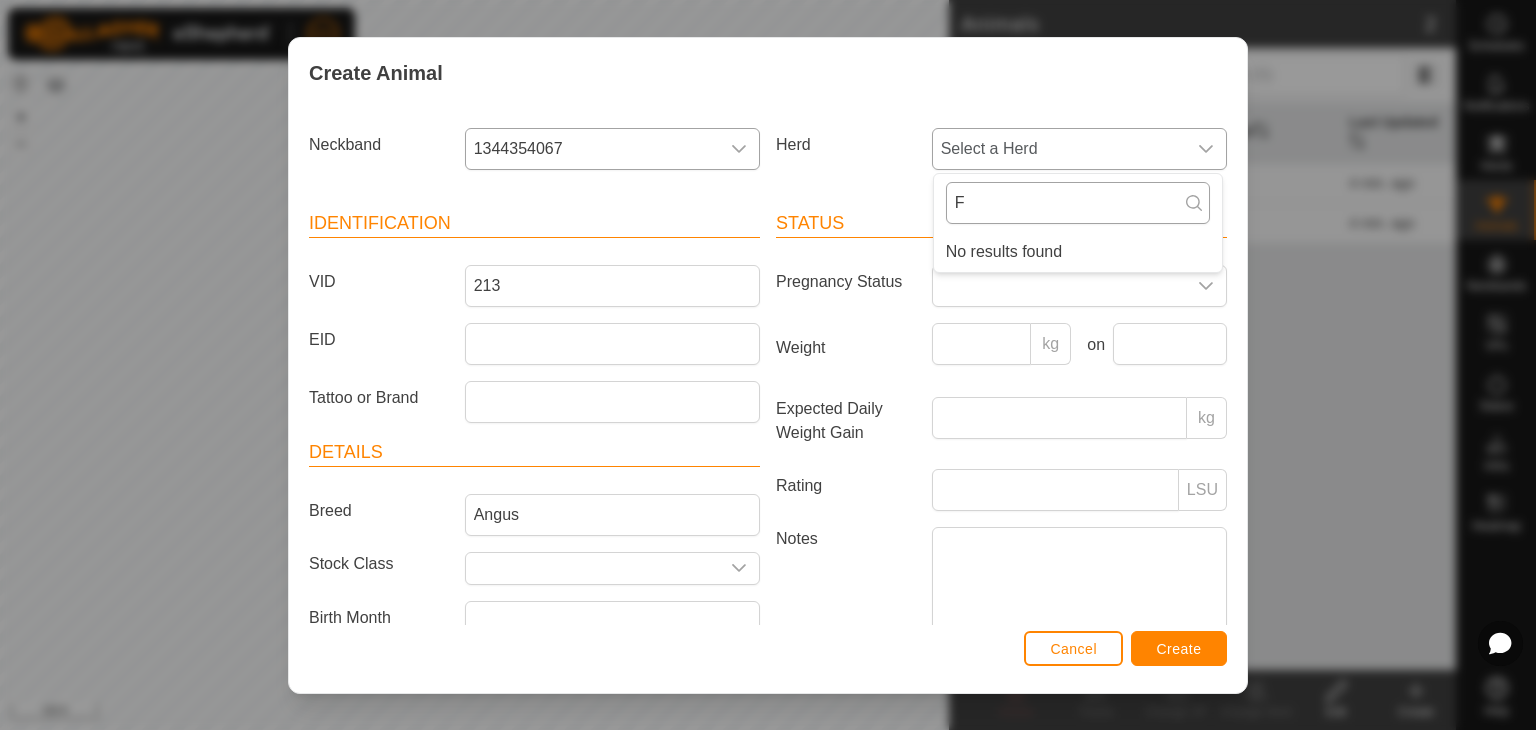 type 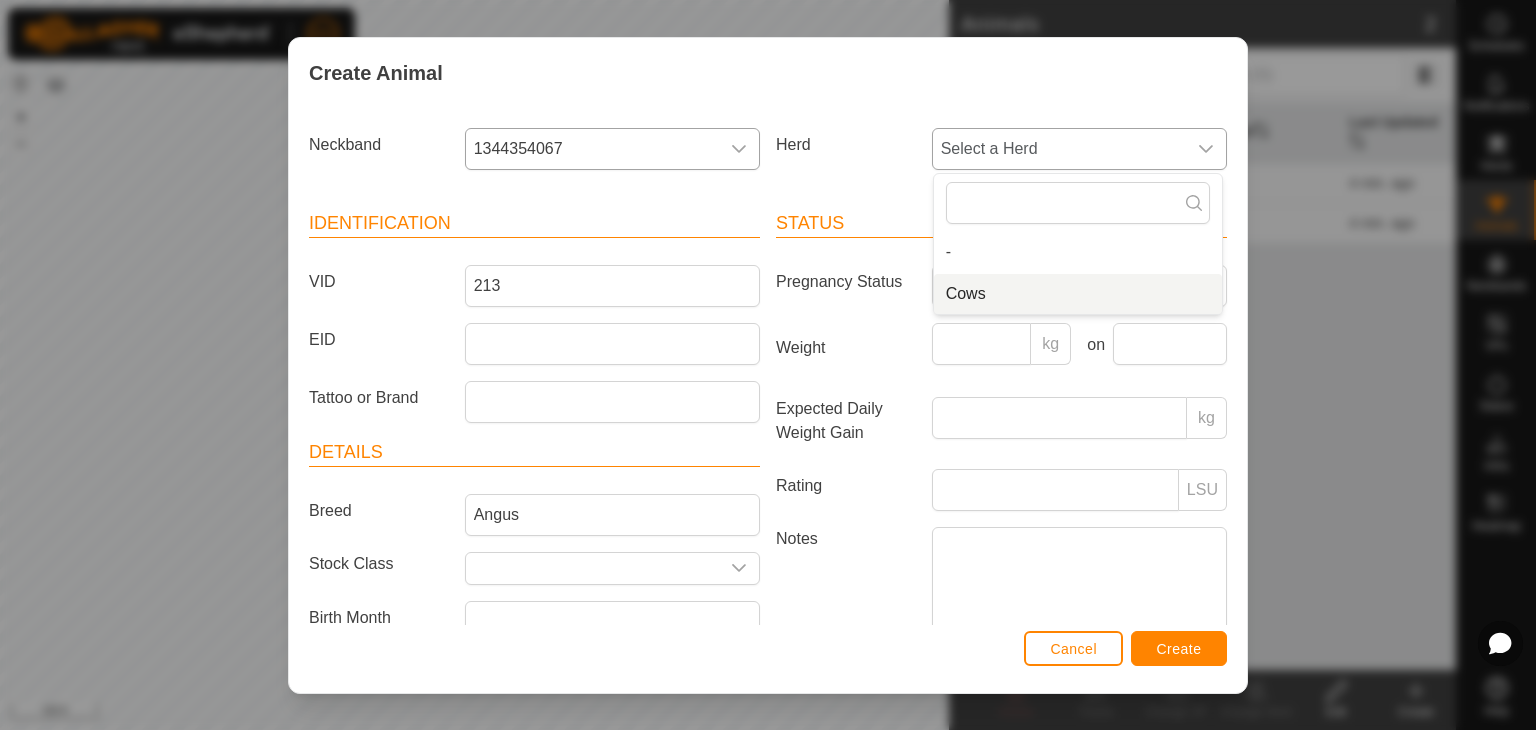 click on "Cows" at bounding box center [1078, 294] 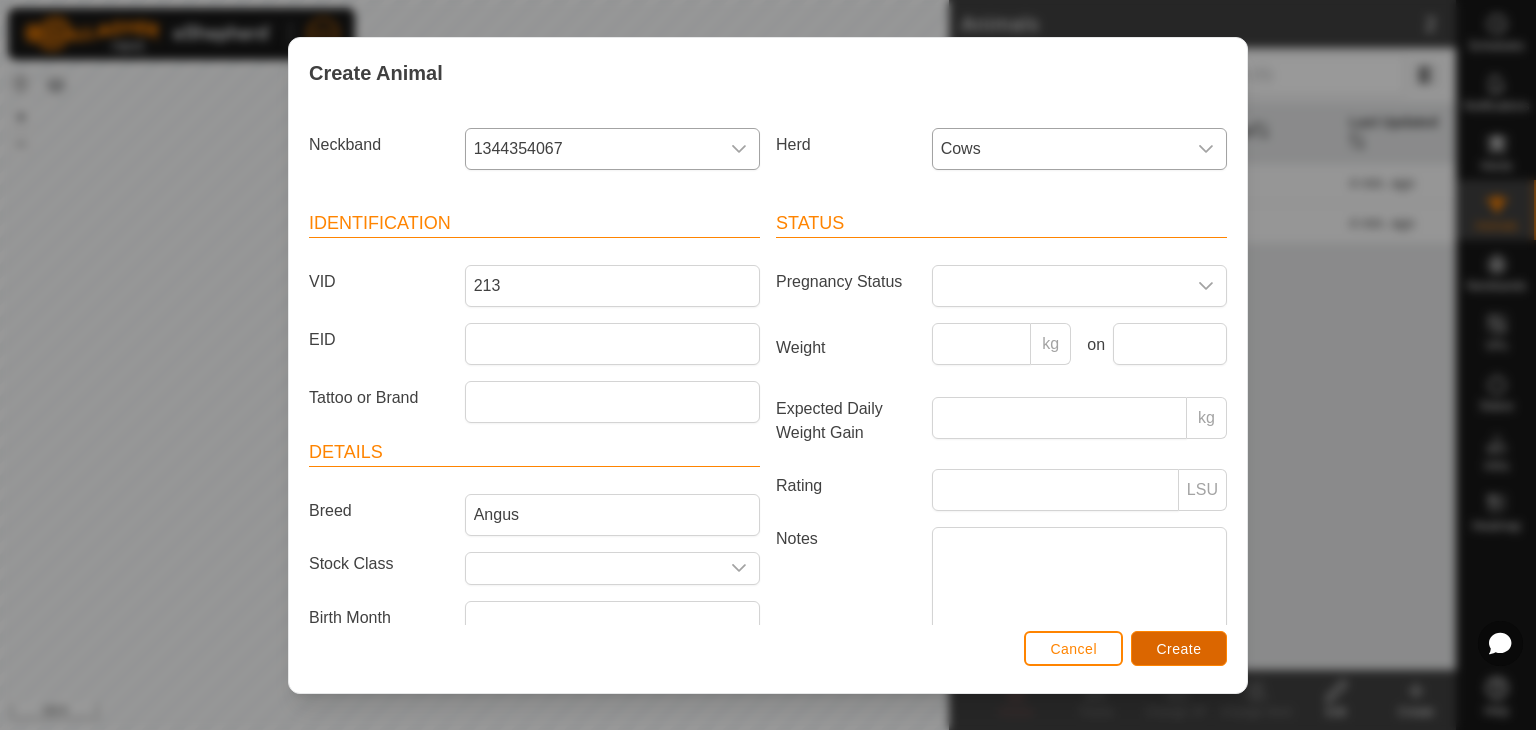 click on "Create" at bounding box center (1179, 649) 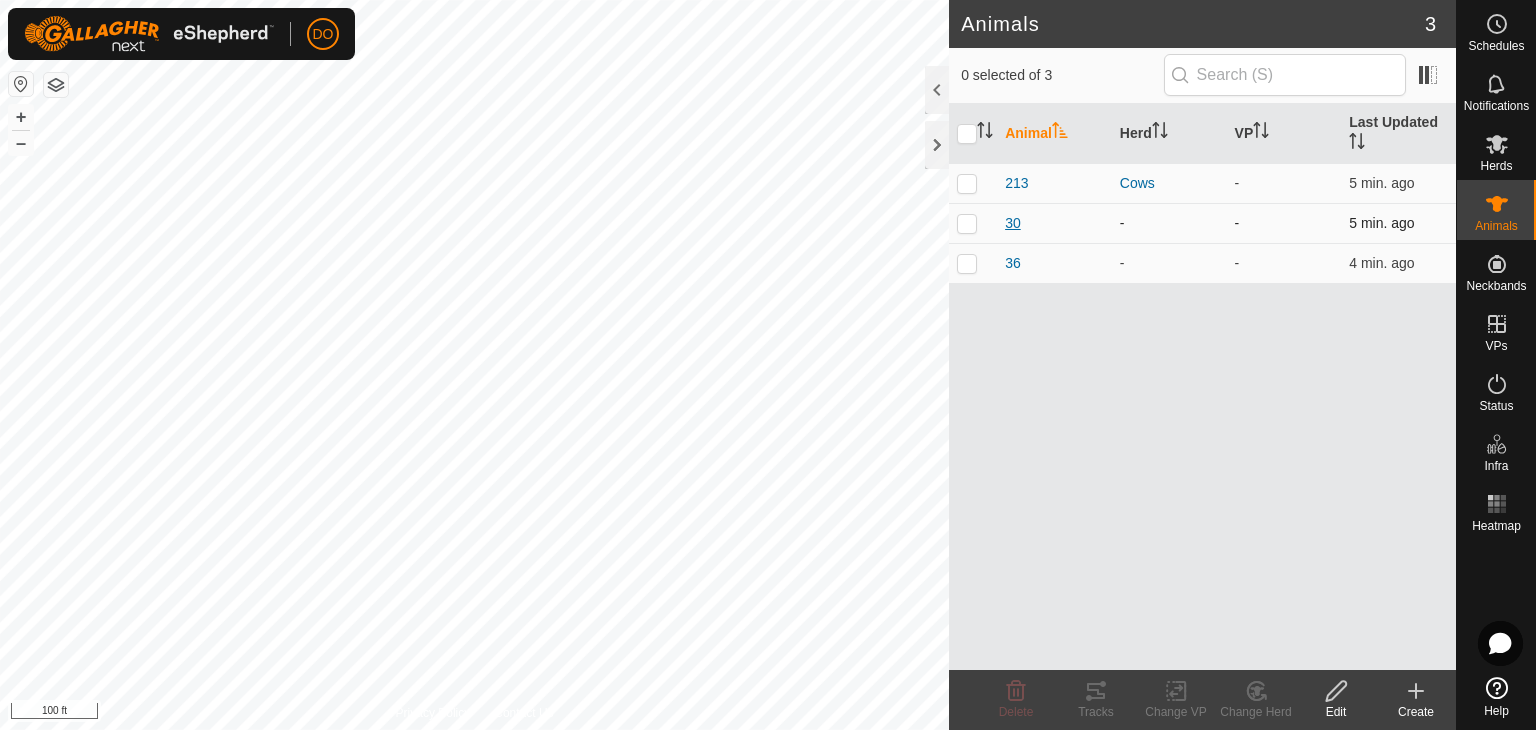 click on "30" at bounding box center [1013, 223] 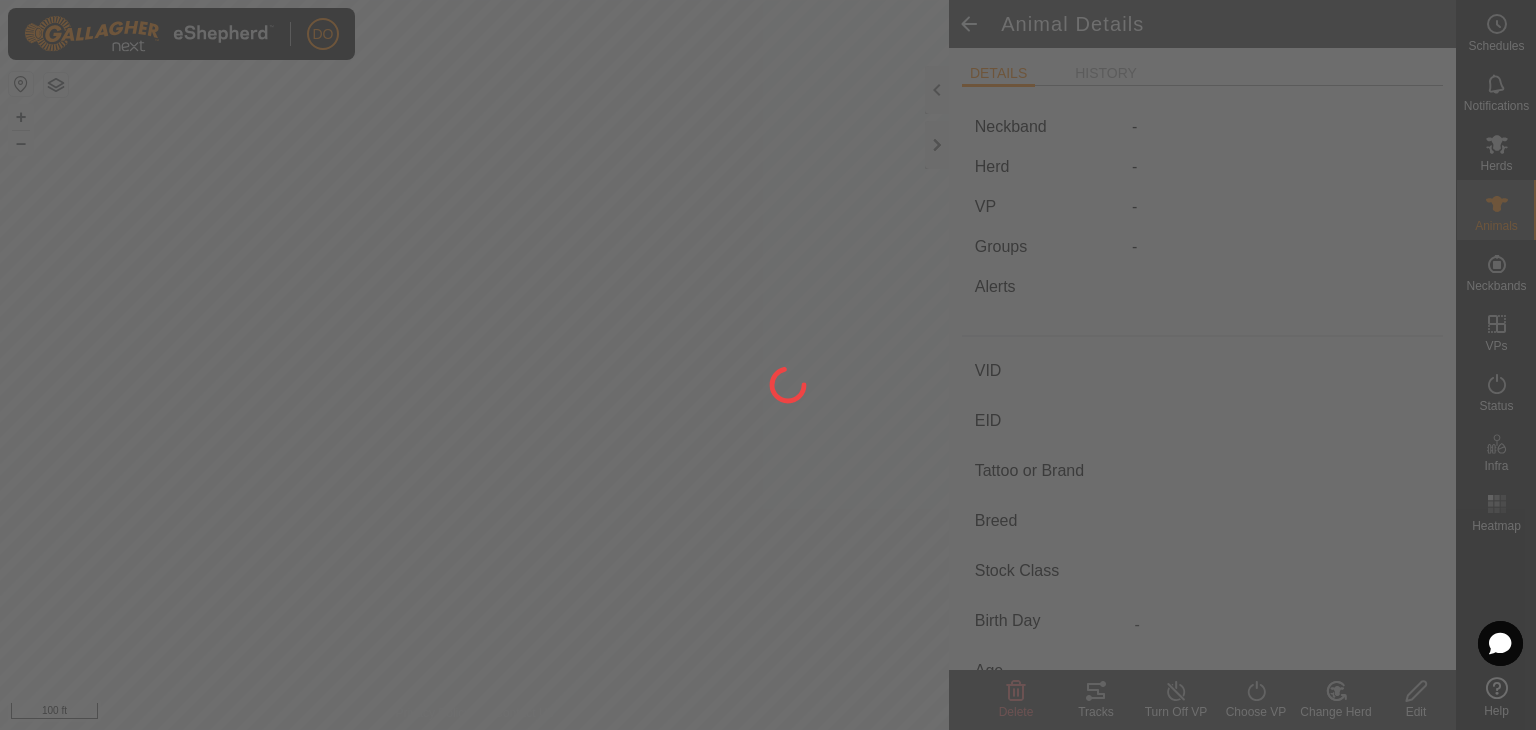 type on "30" 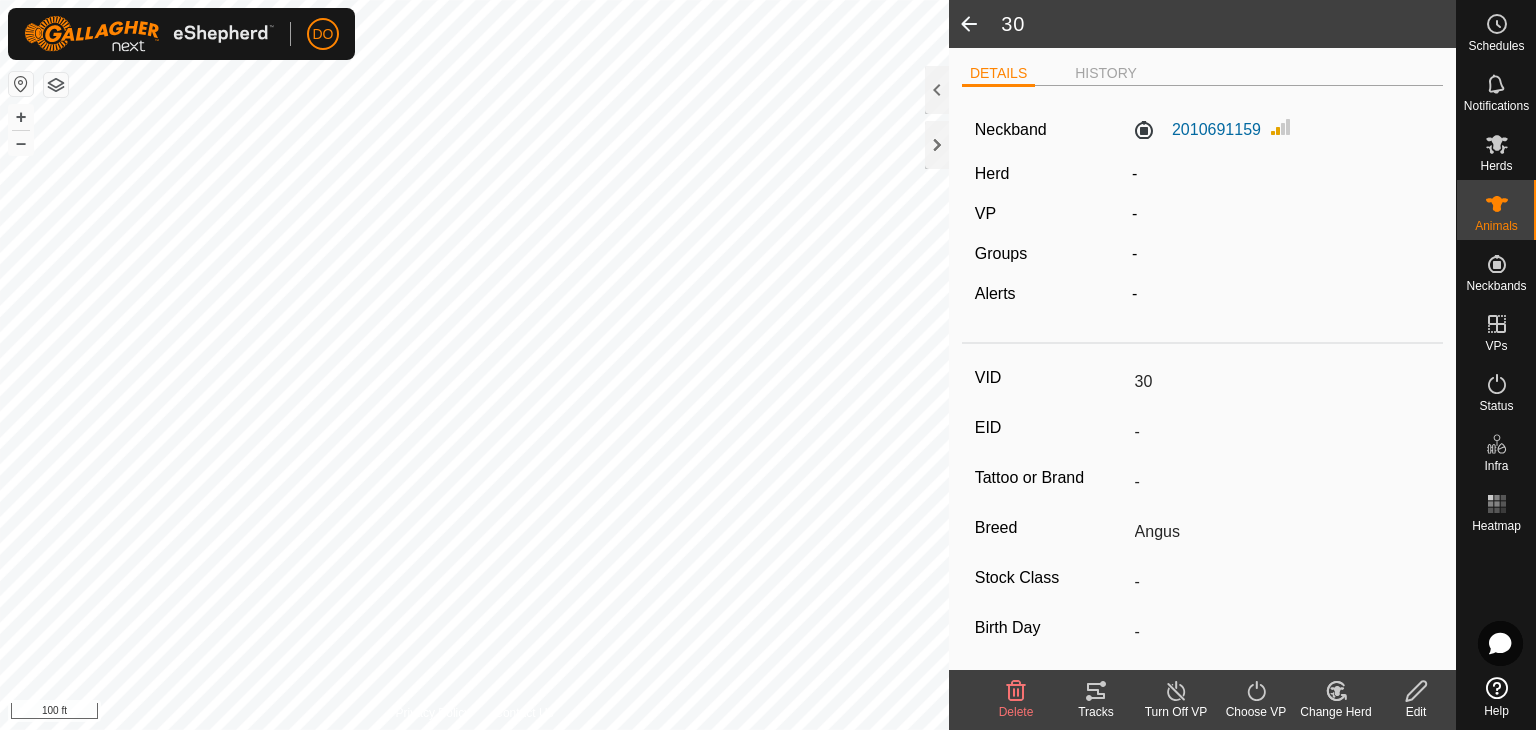 click 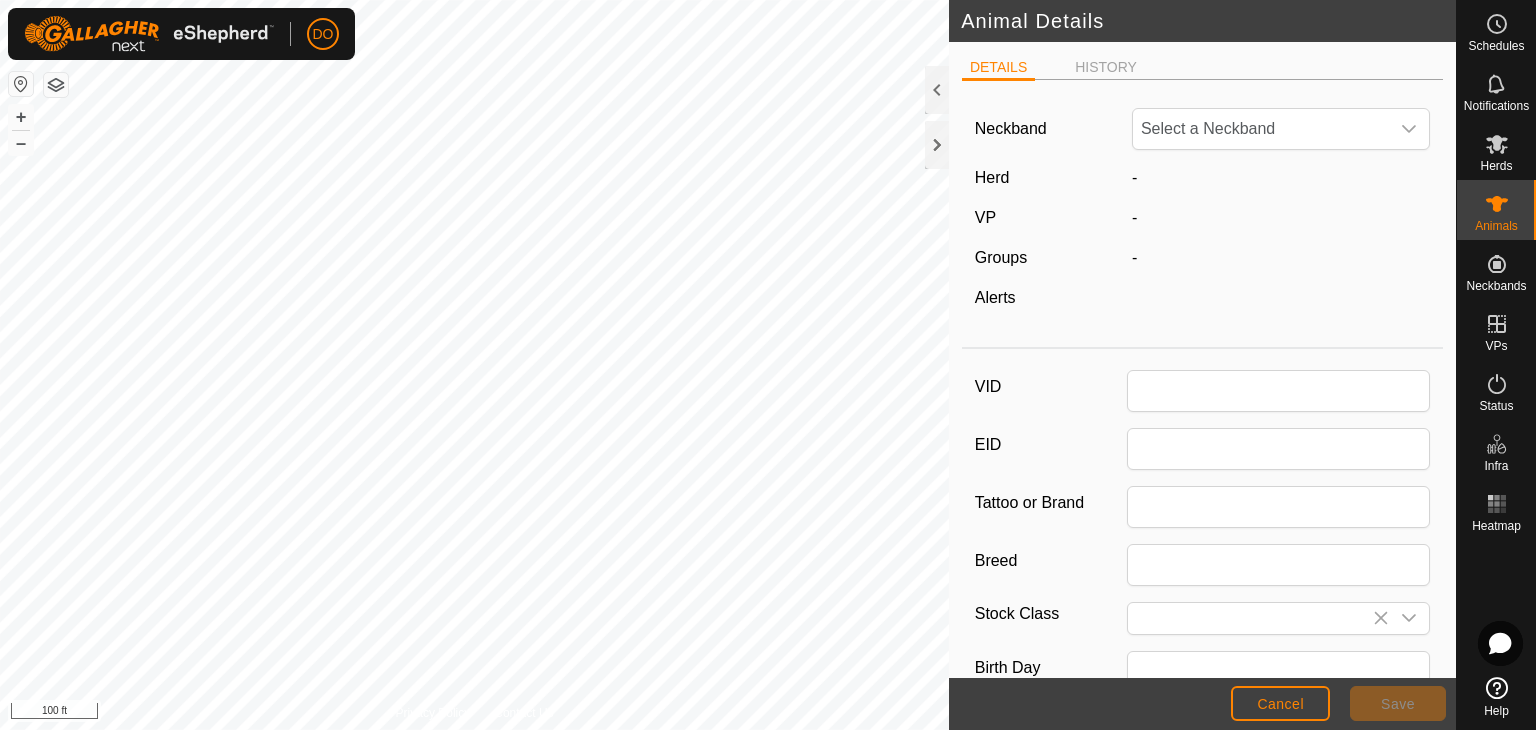 type on "30" 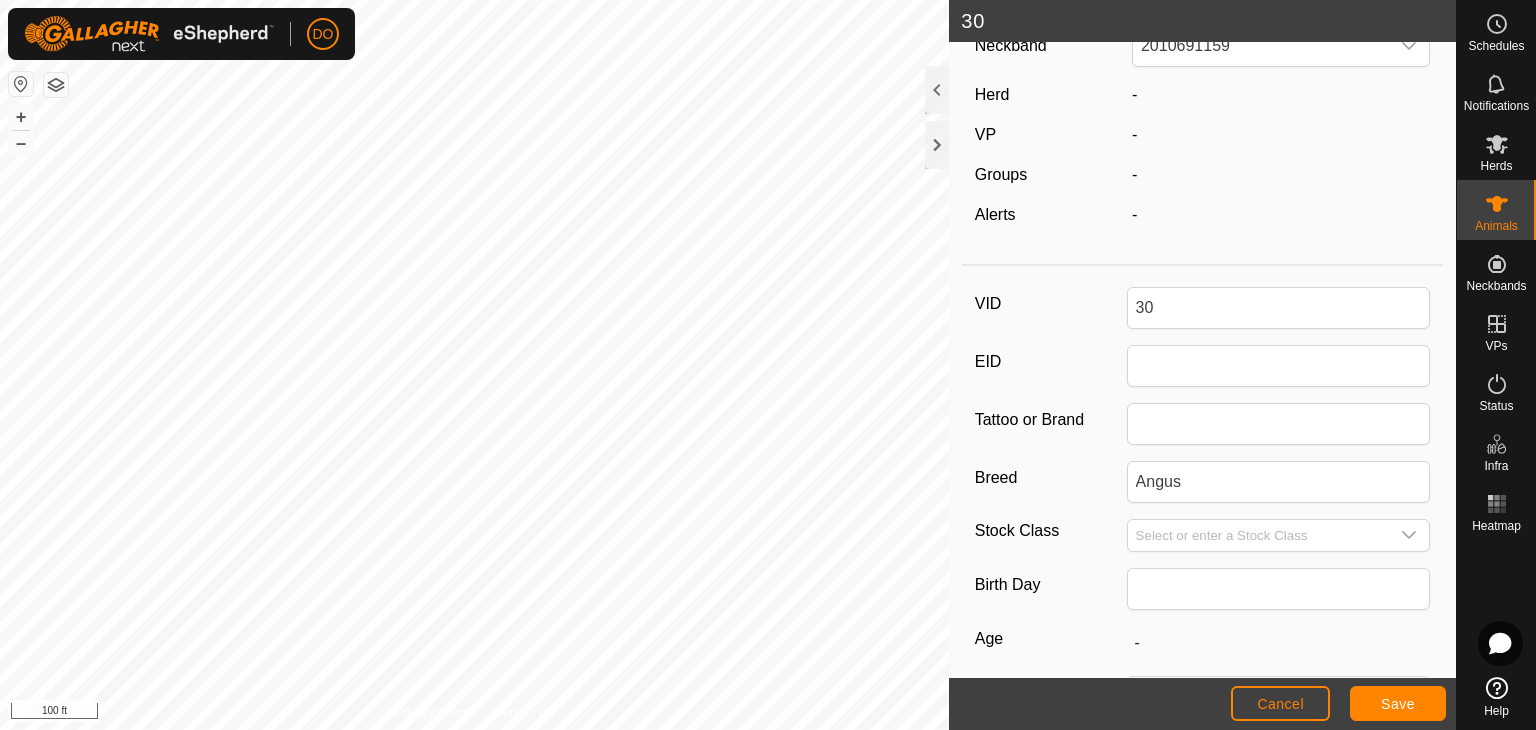 scroll, scrollTop: 0, scrollLeft: 0, axis: both 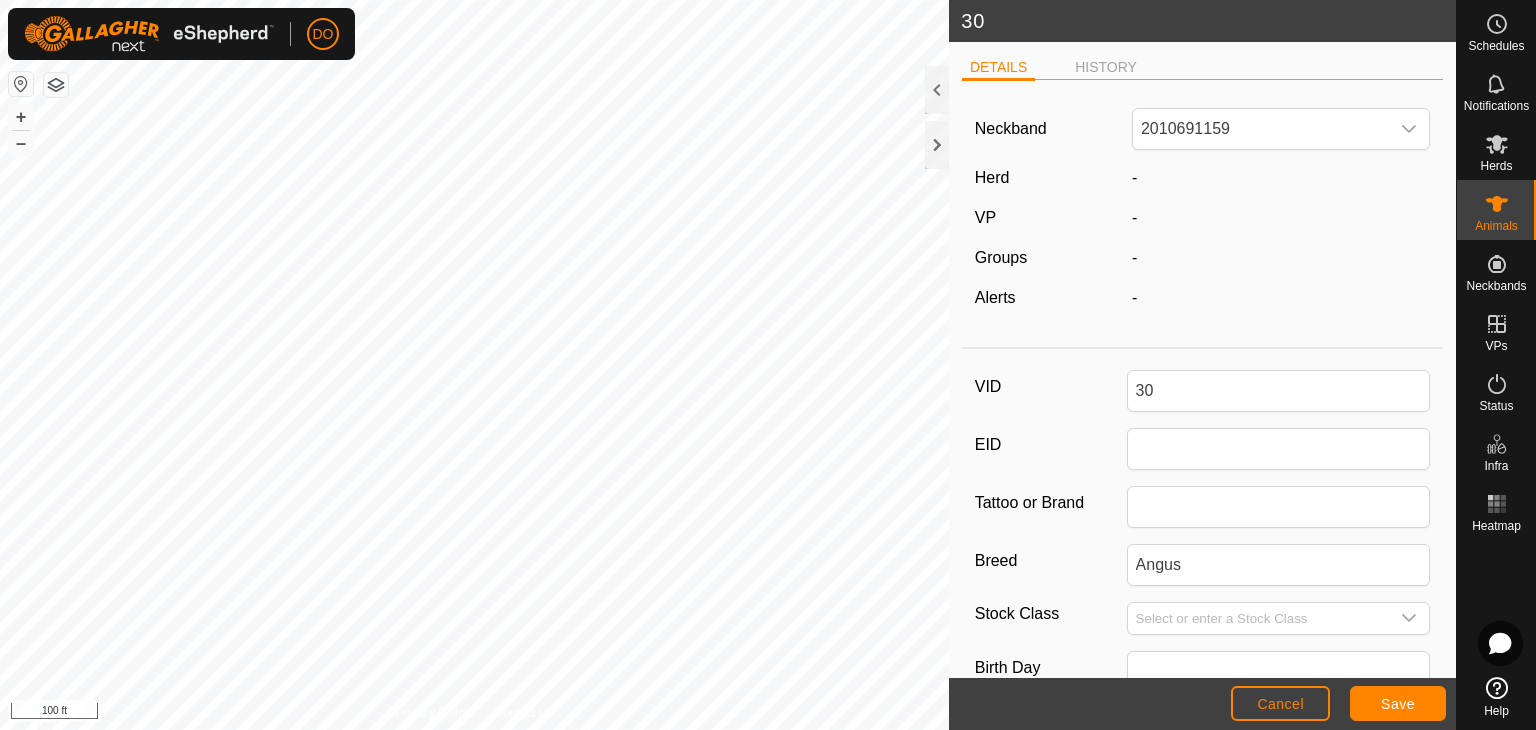 click on "-" 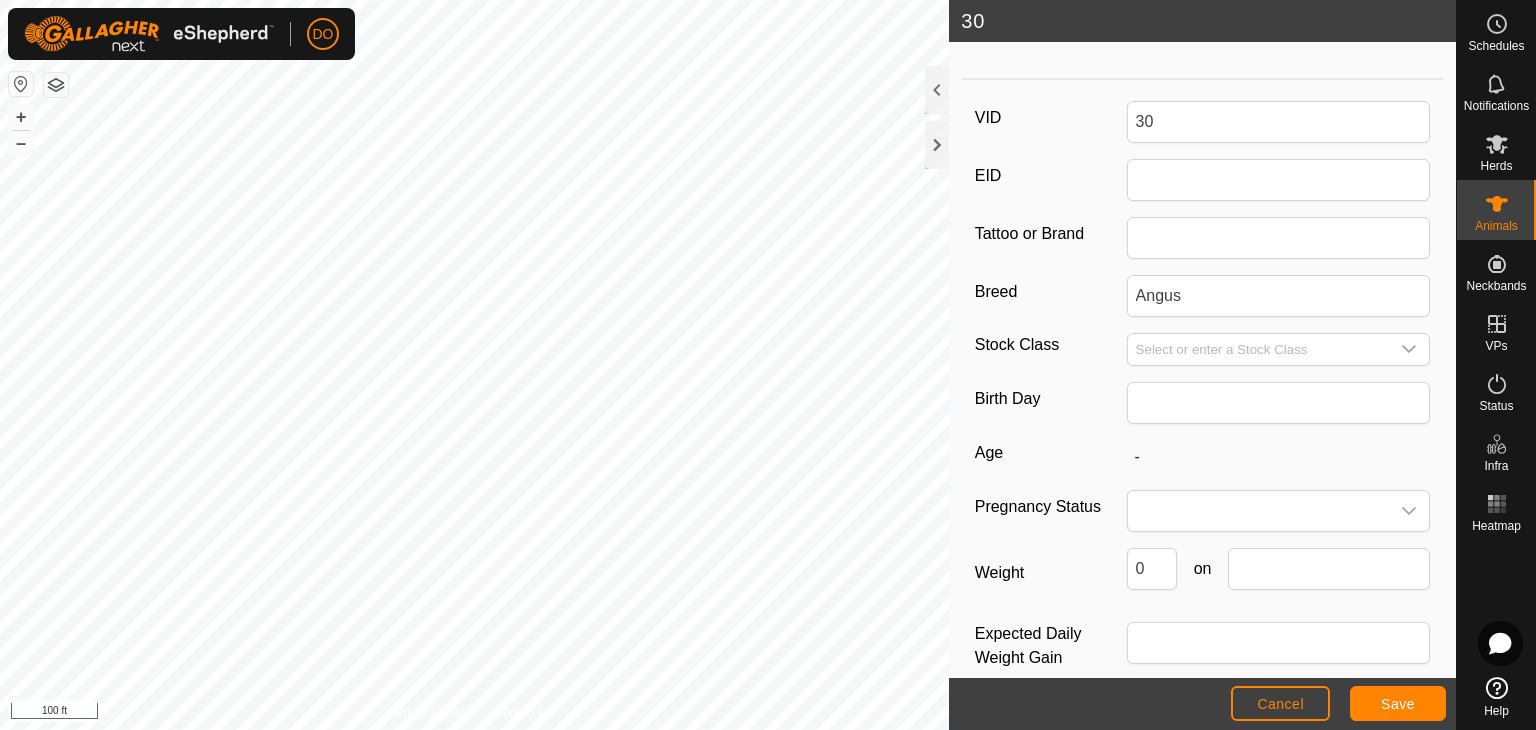 scroll, scrollTop: 295, scrollLeft: 0, axis: vertical 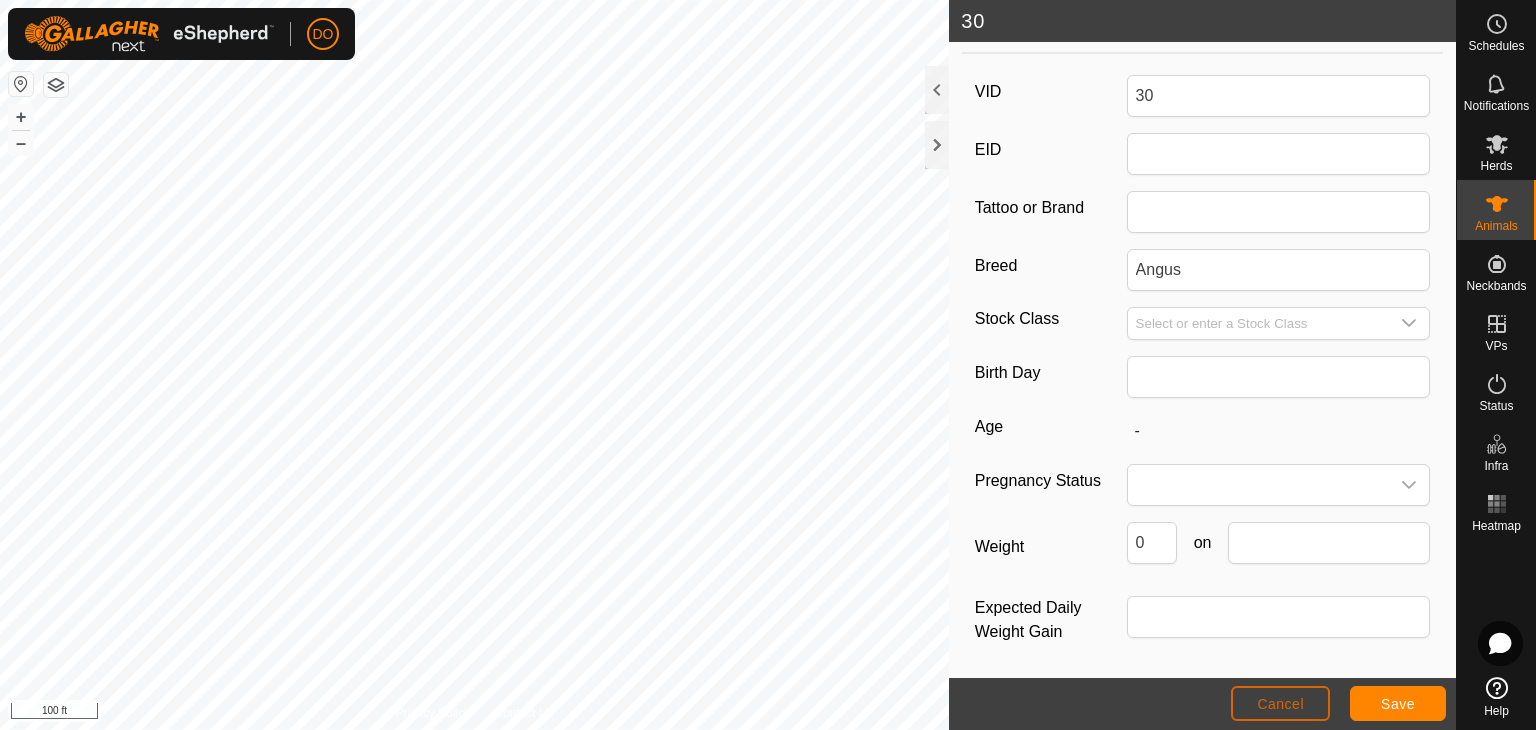 click on "Cancel" 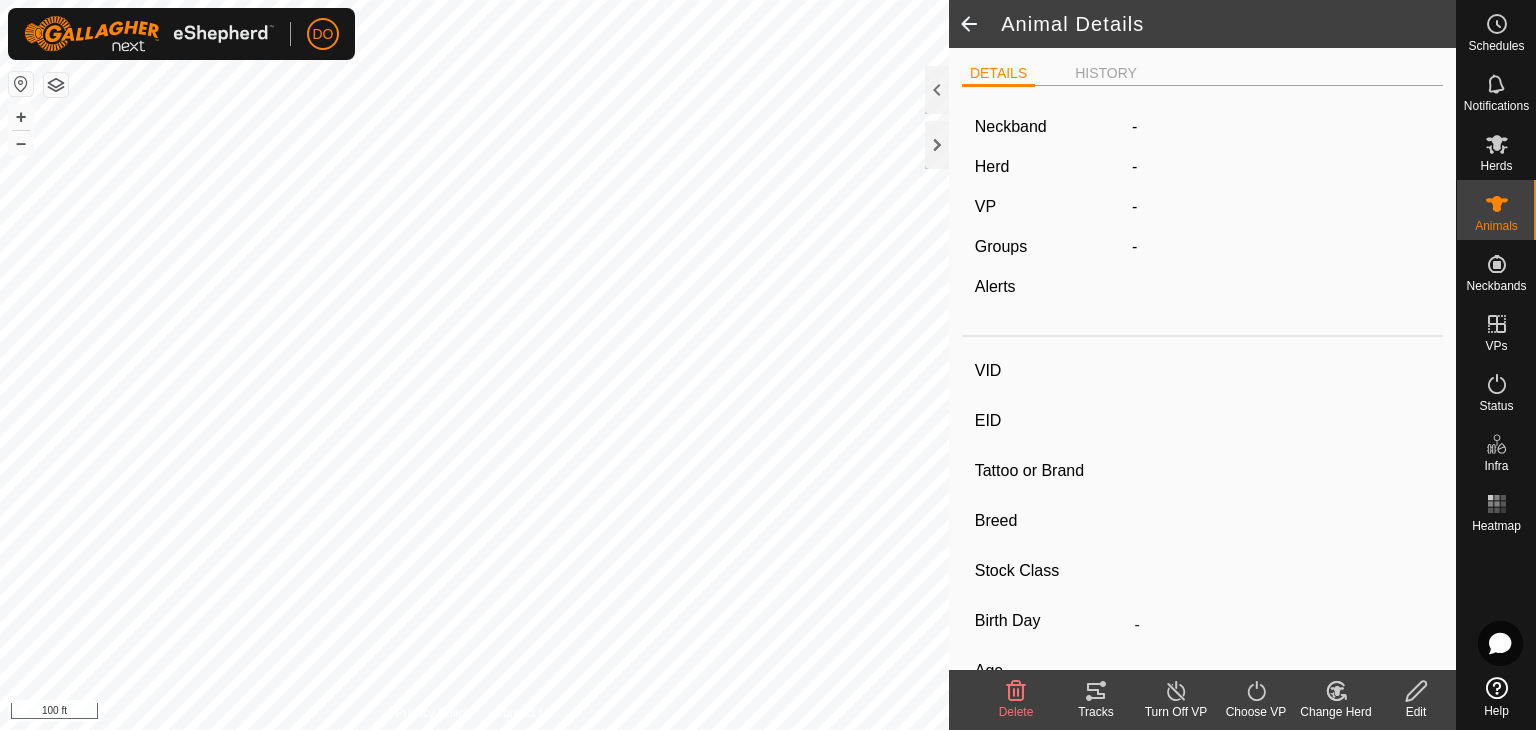 type on "30" 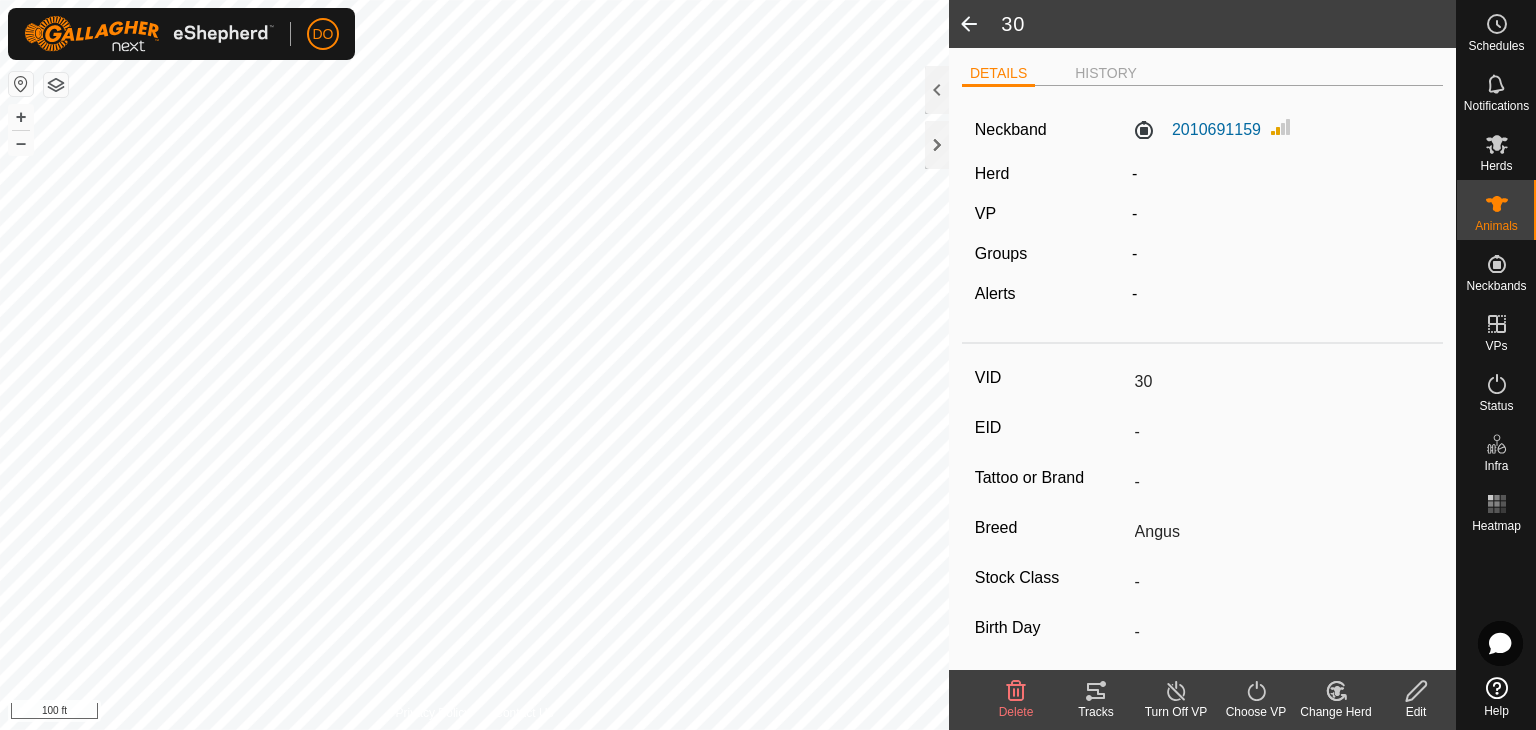 drag, startPoint x: 939, startPoint y: 136, endPoint x: 1158, endPoint y: -7, distance: 261.55304 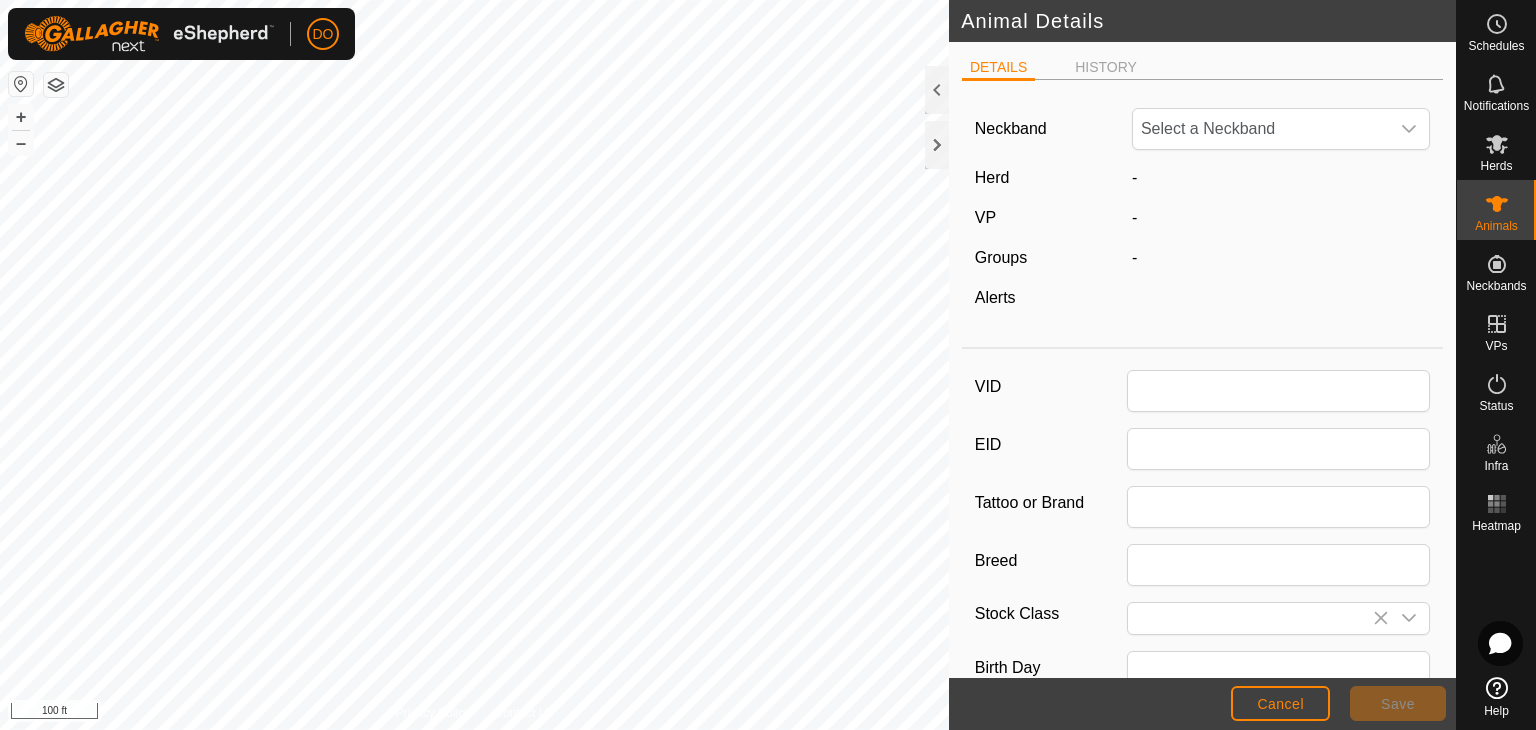 type on "30" 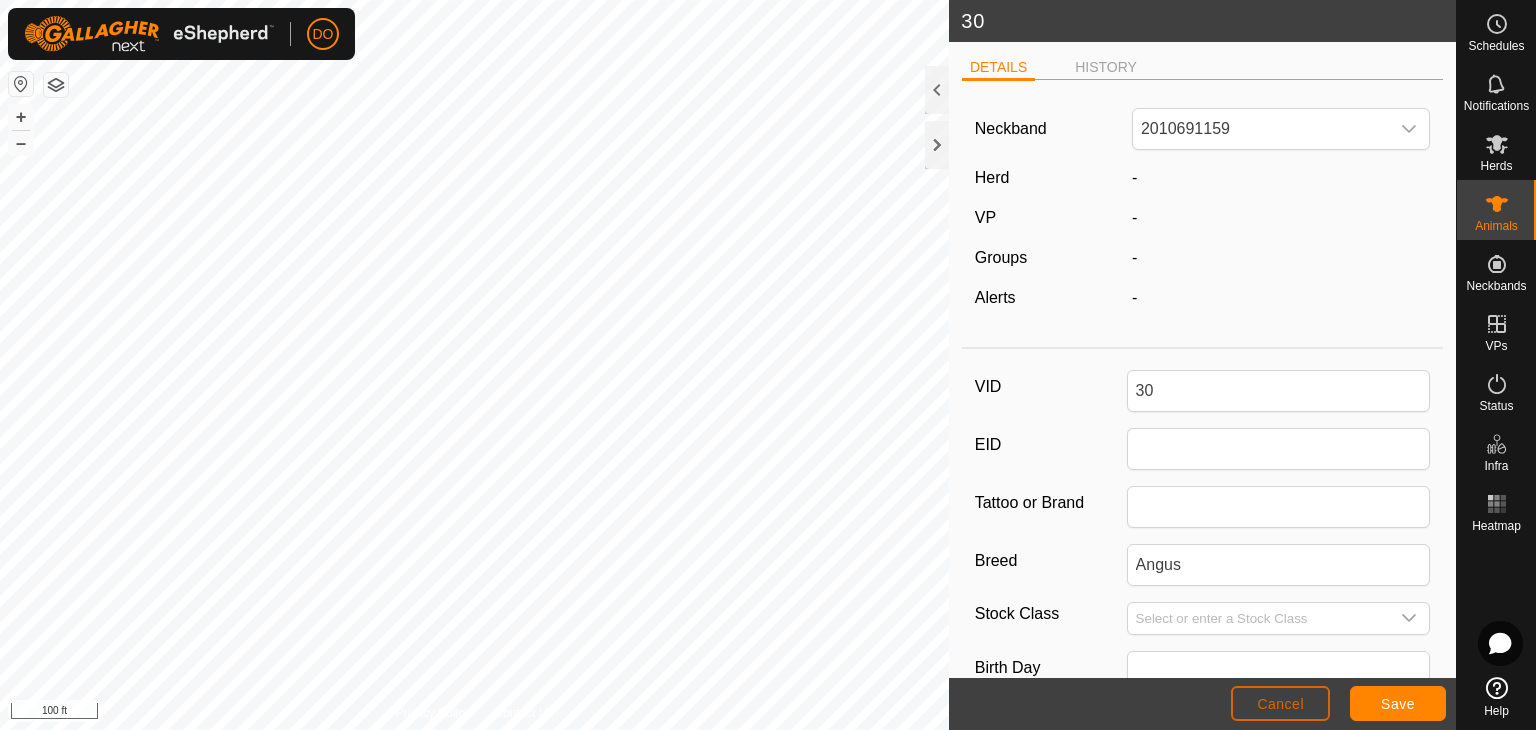 click on "Cancel" 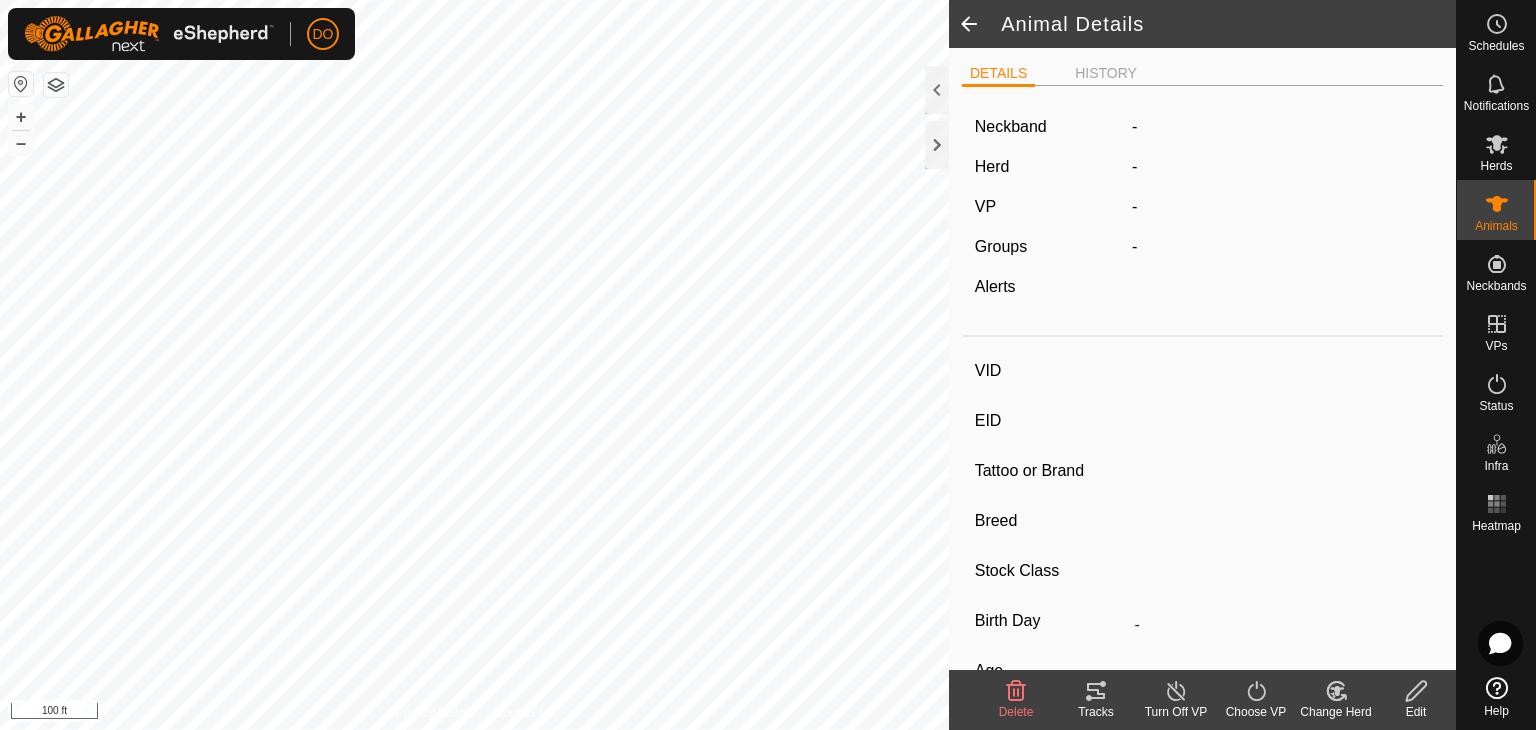 type on "30" 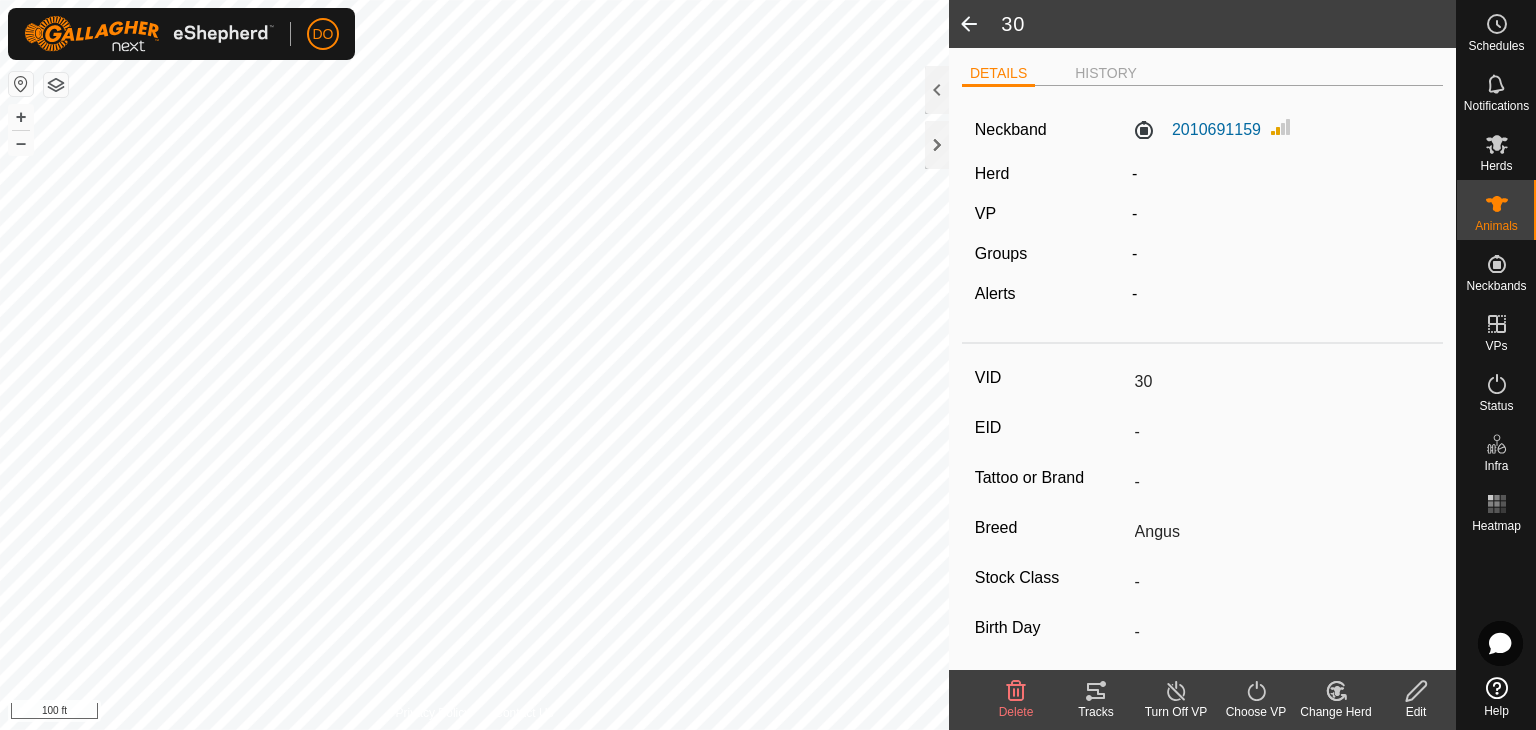 click 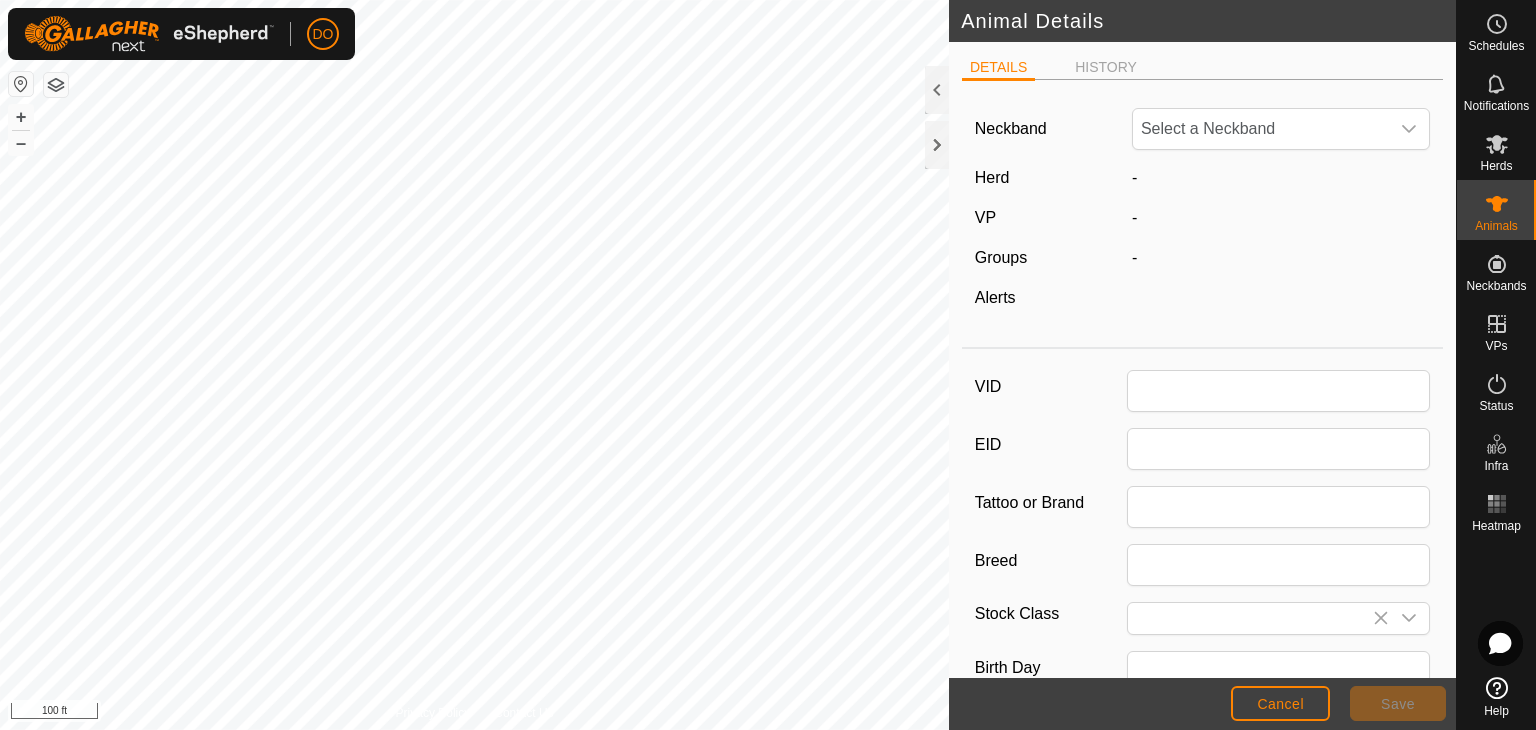 type on "30" 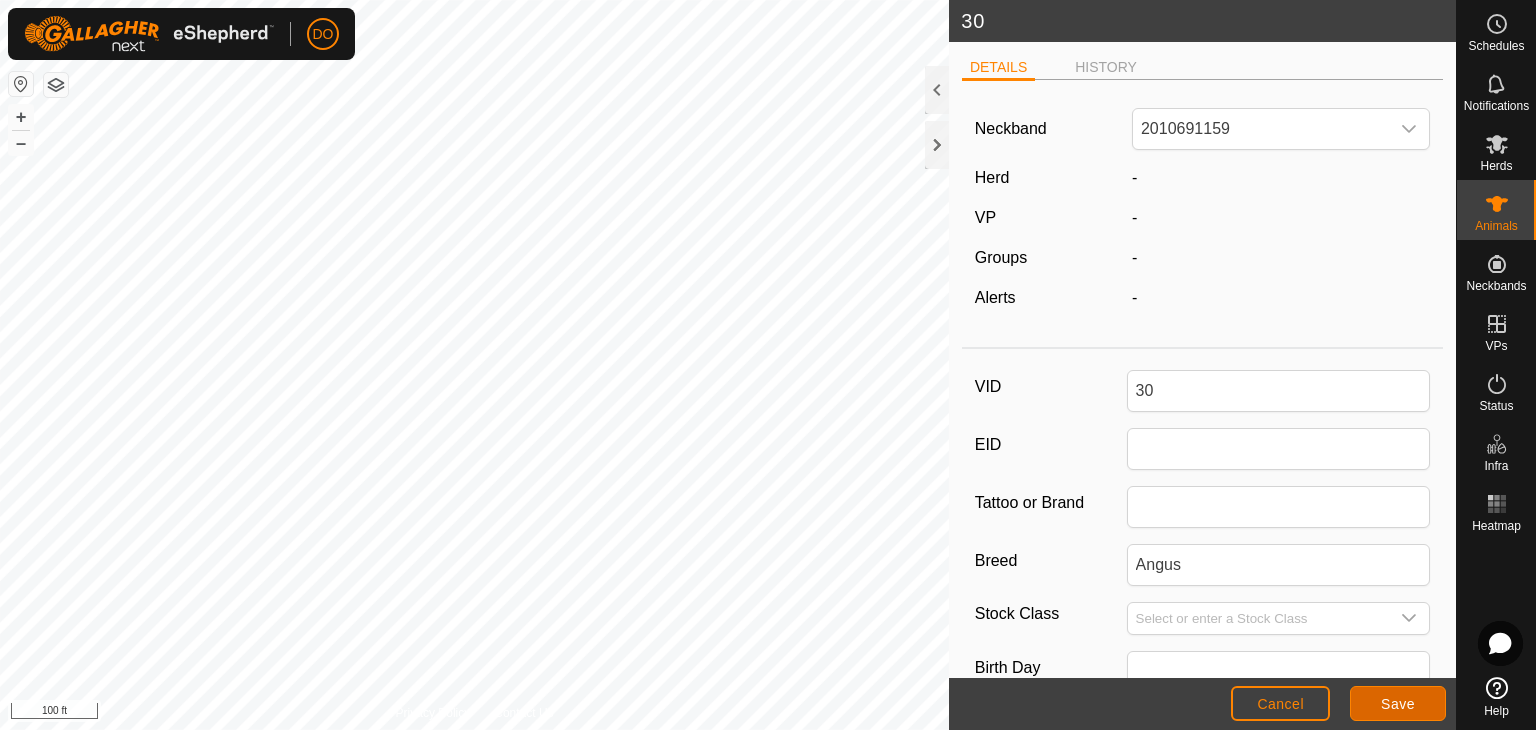 click on "Save" 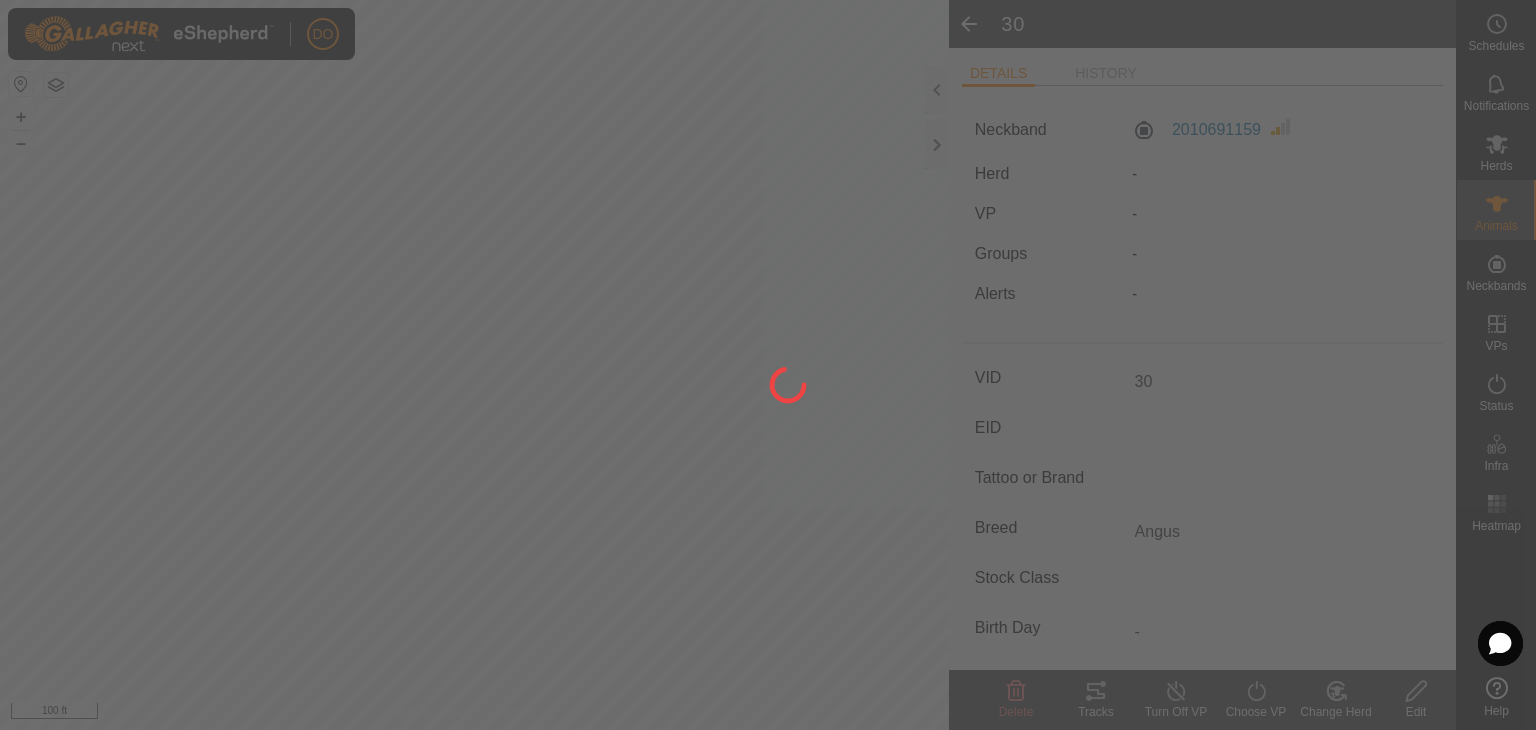 type on "-" 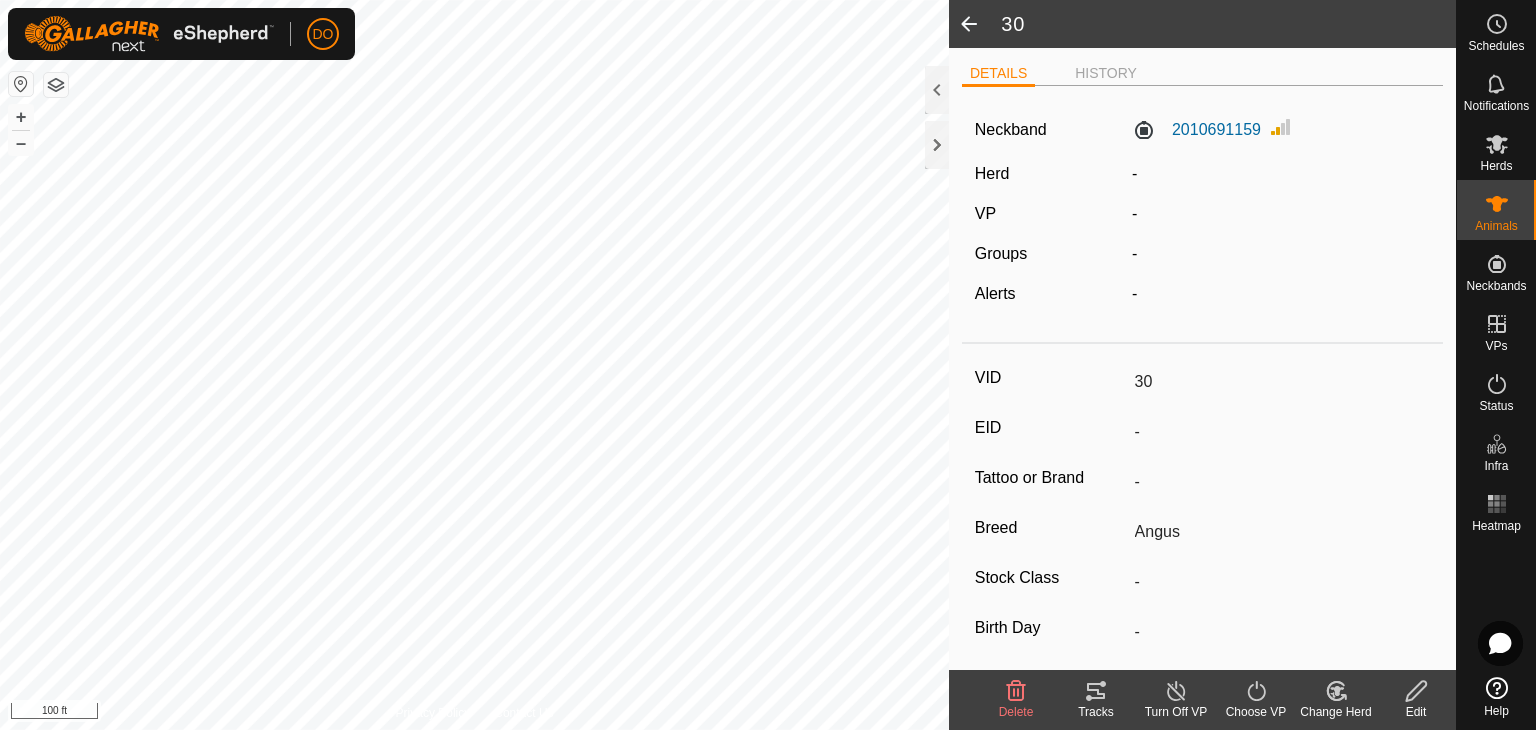 click 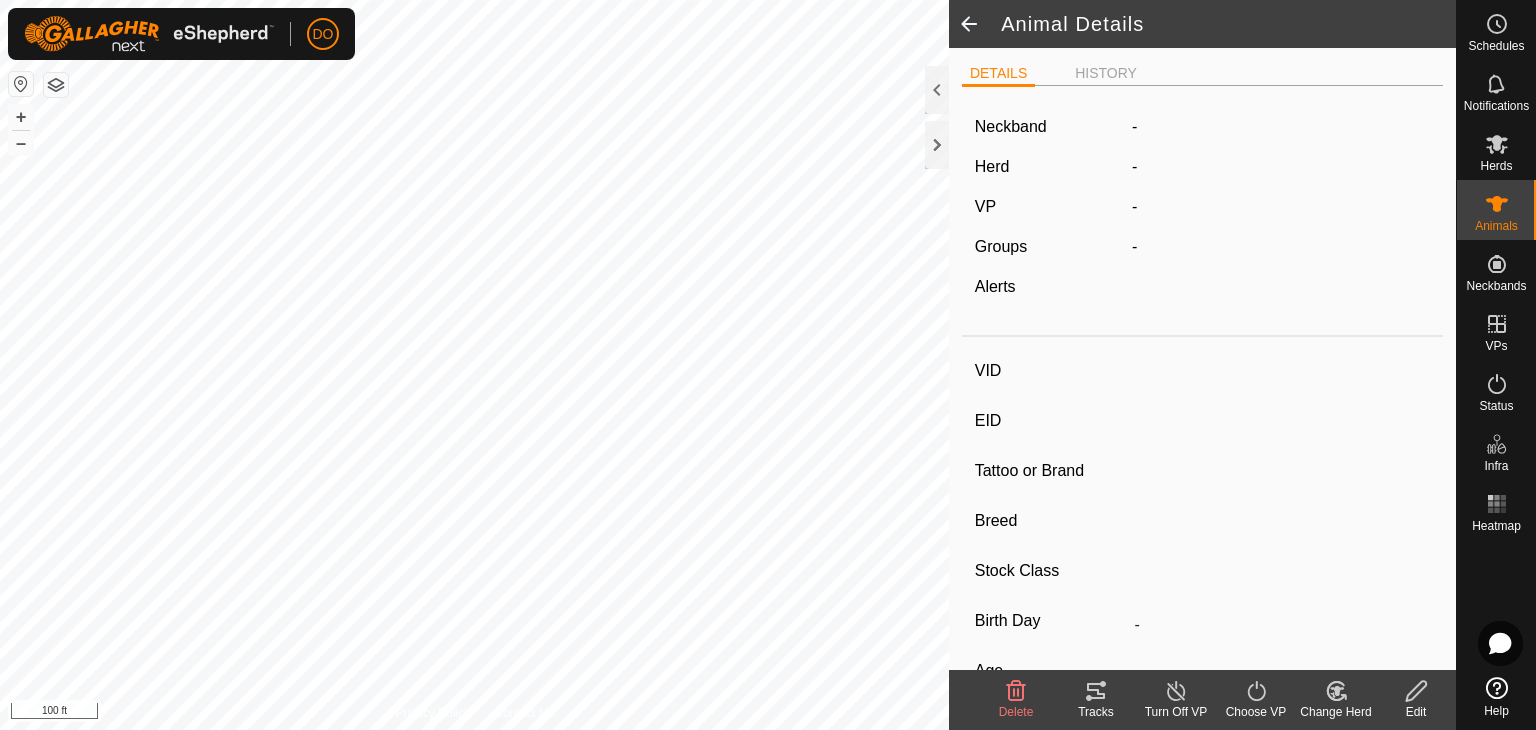 type on "30" 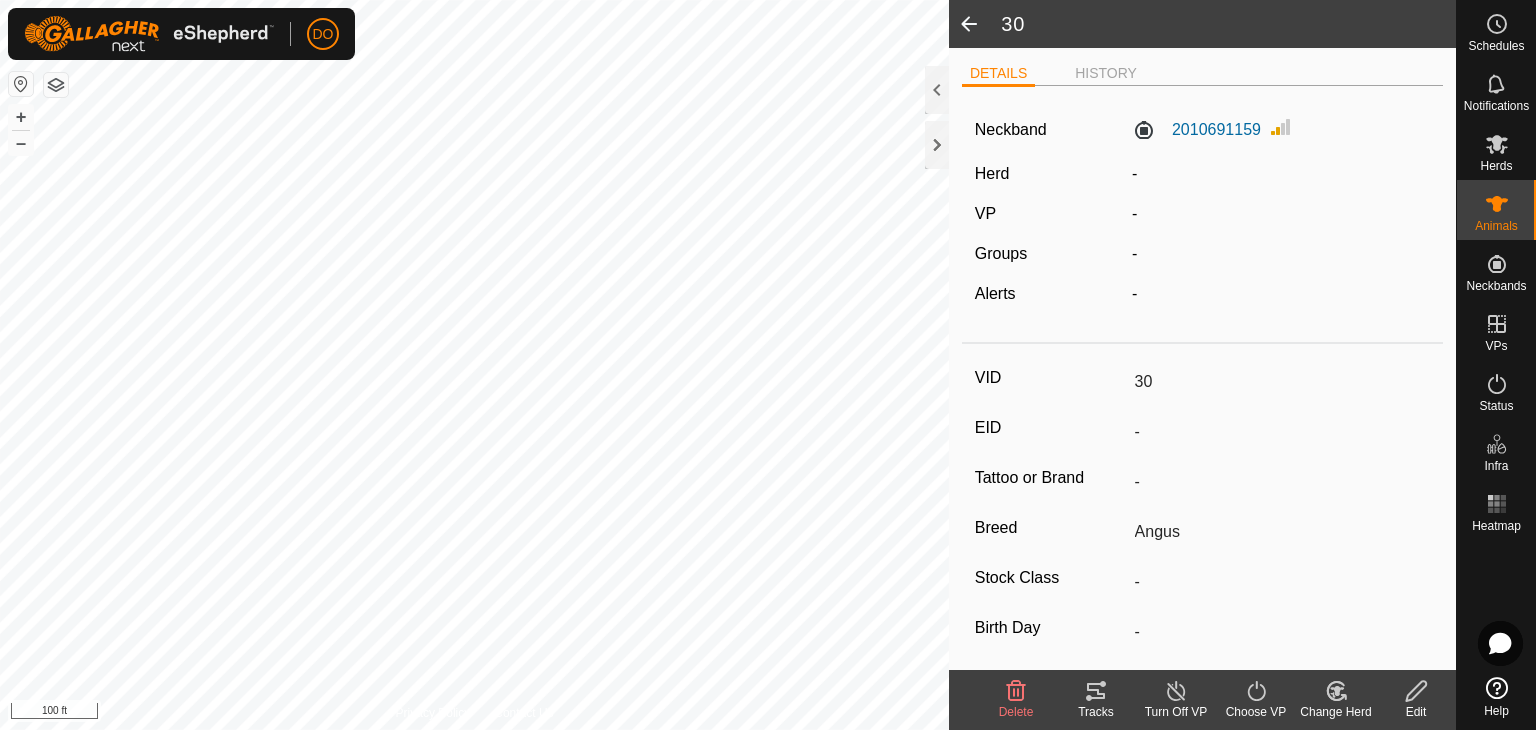 click 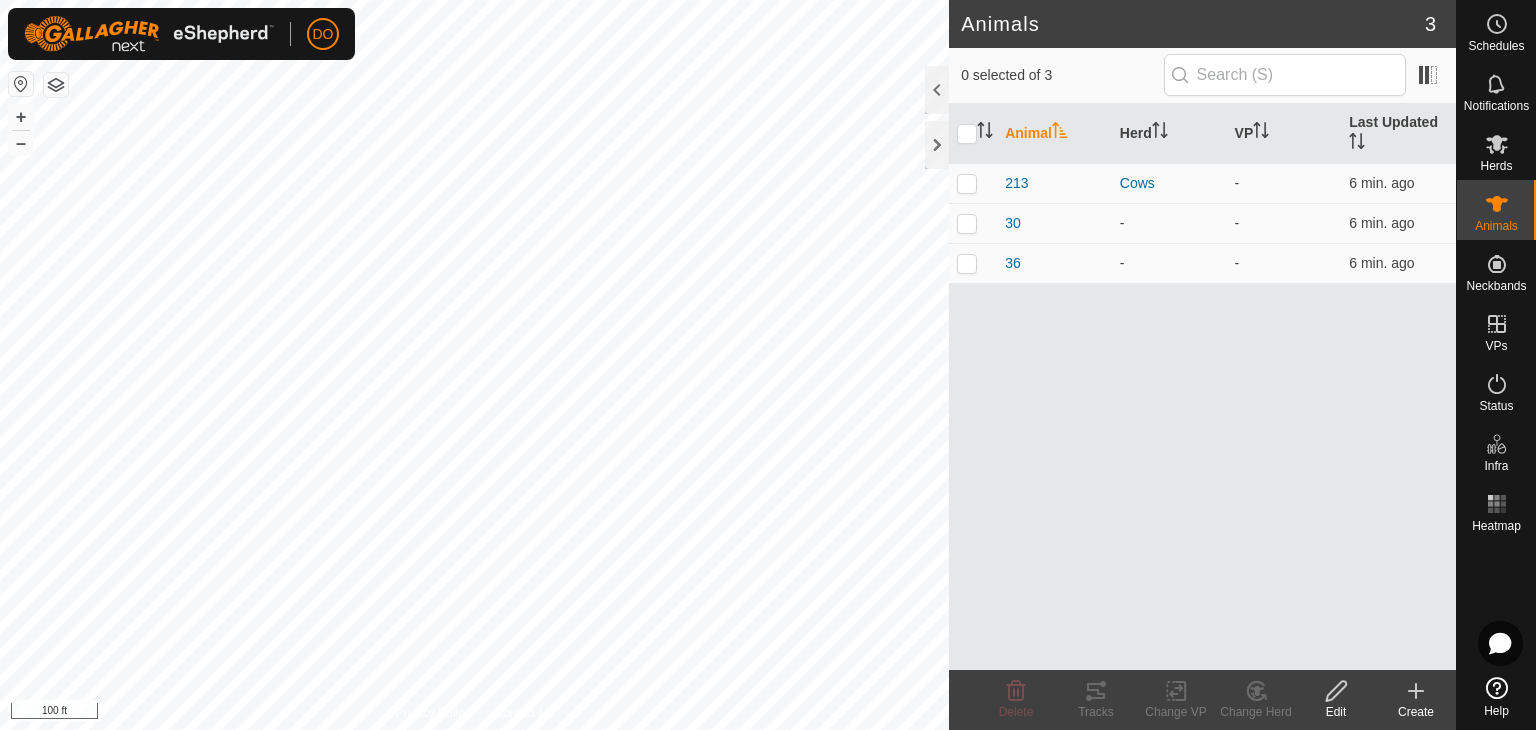 click 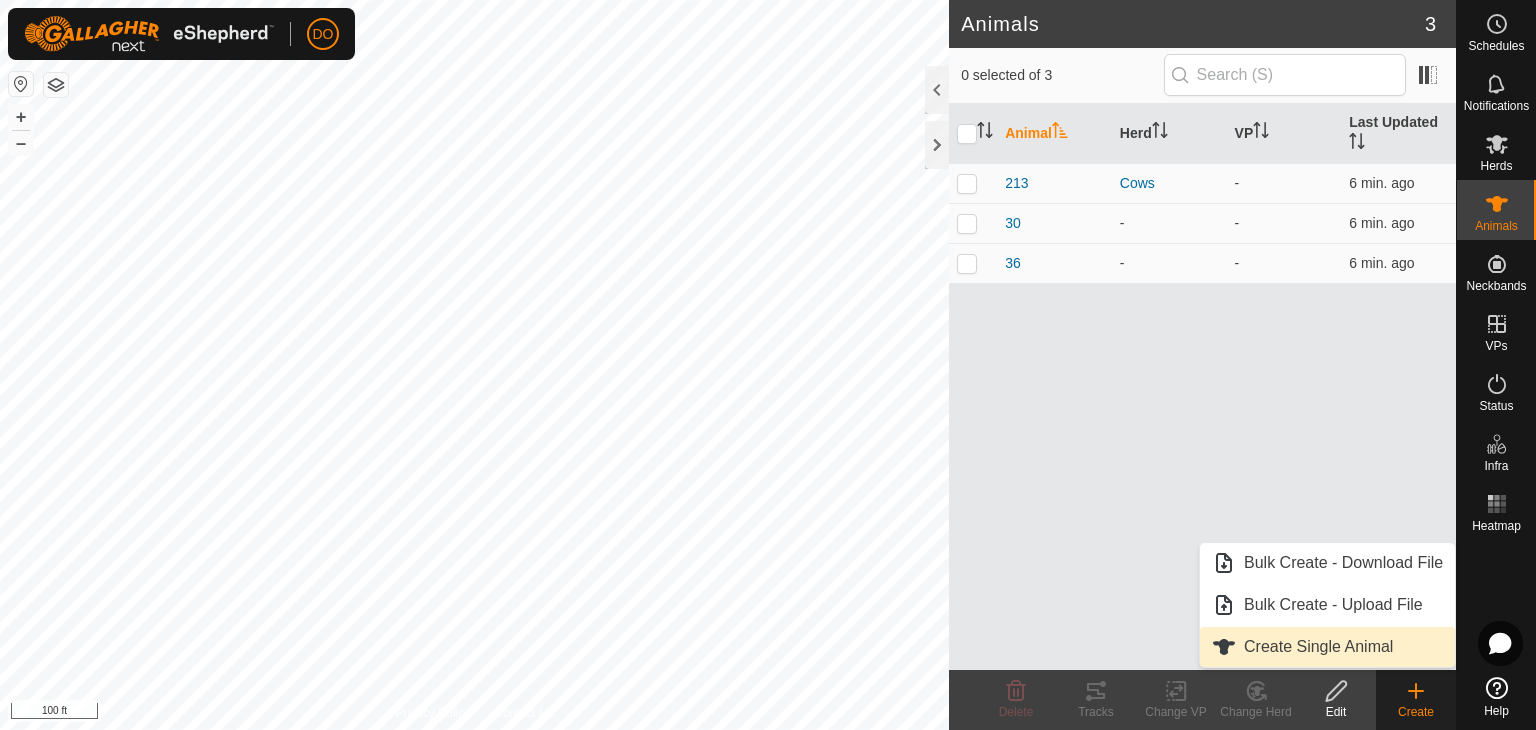 click on "Create Single Animal" at bounding box center (1327, 647) 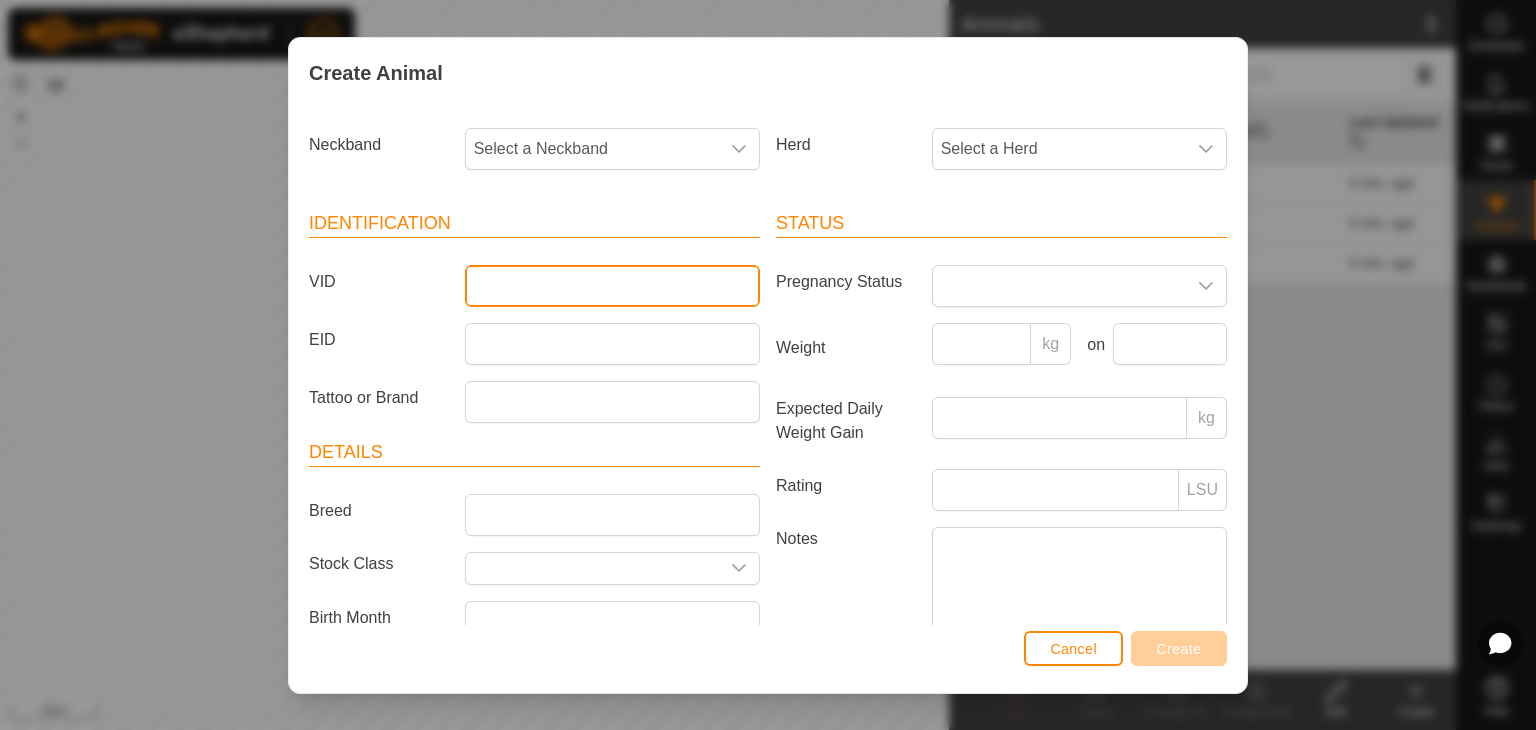 click on "VID" at bounding box center [612, 286] 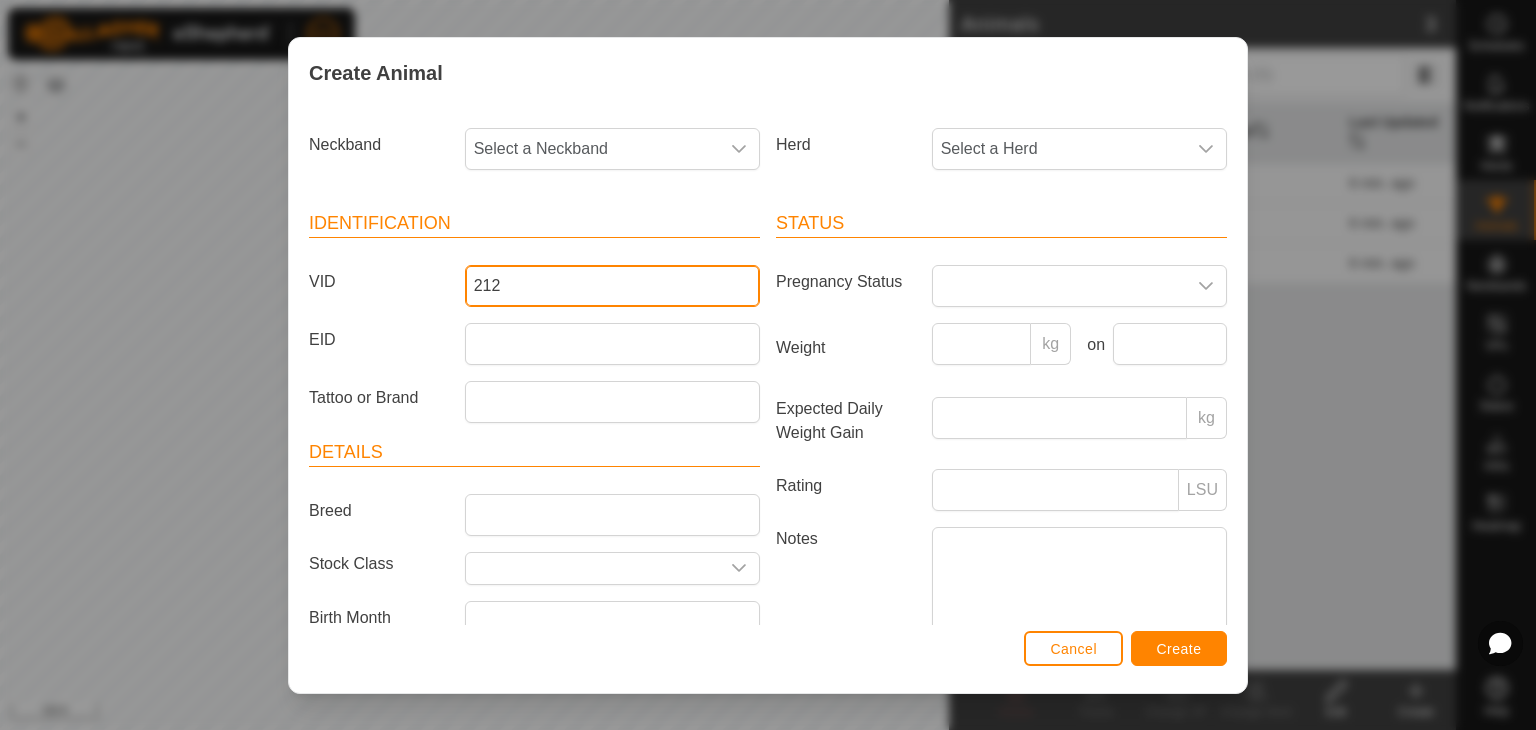type on "212" 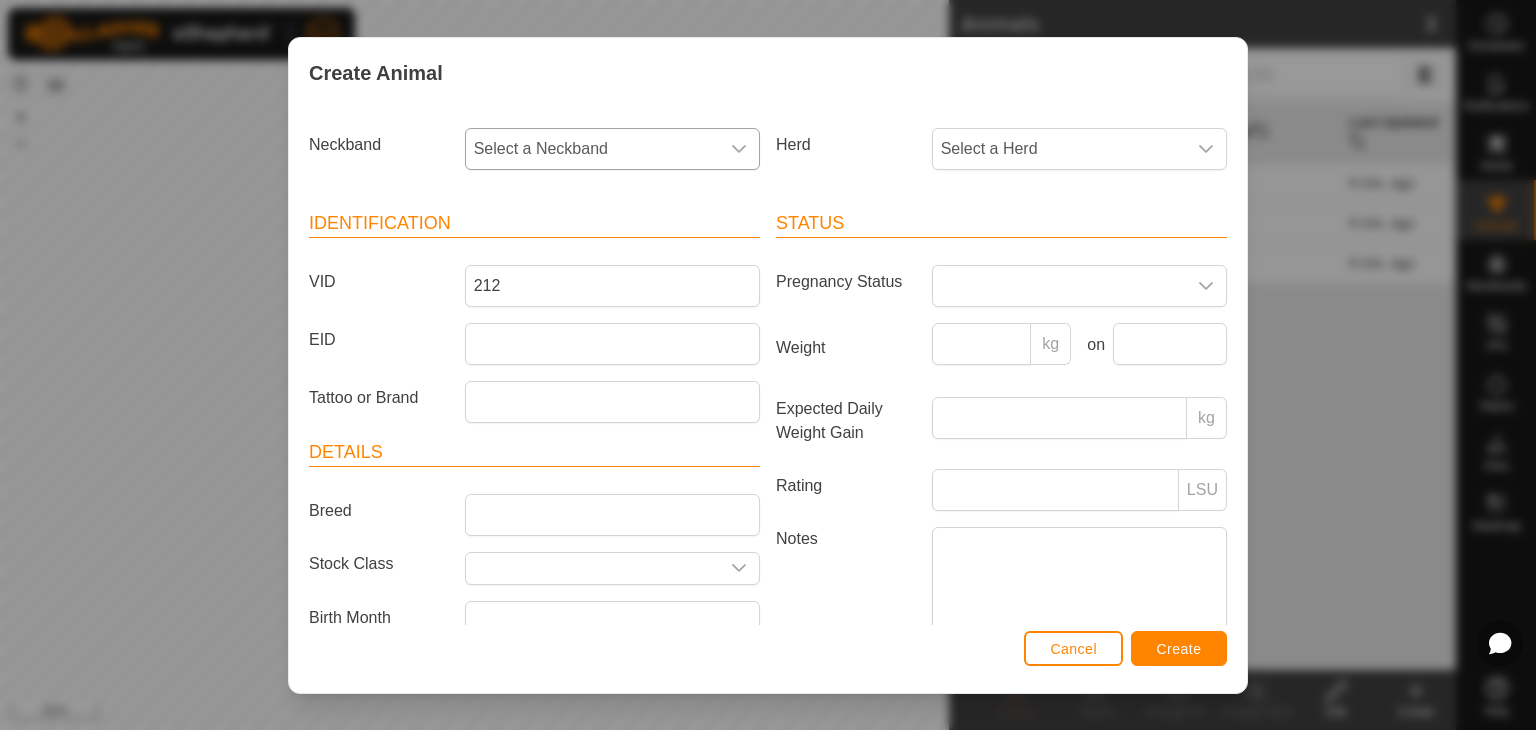 click on "Select a Neckband" at bounding box center (592, 149) 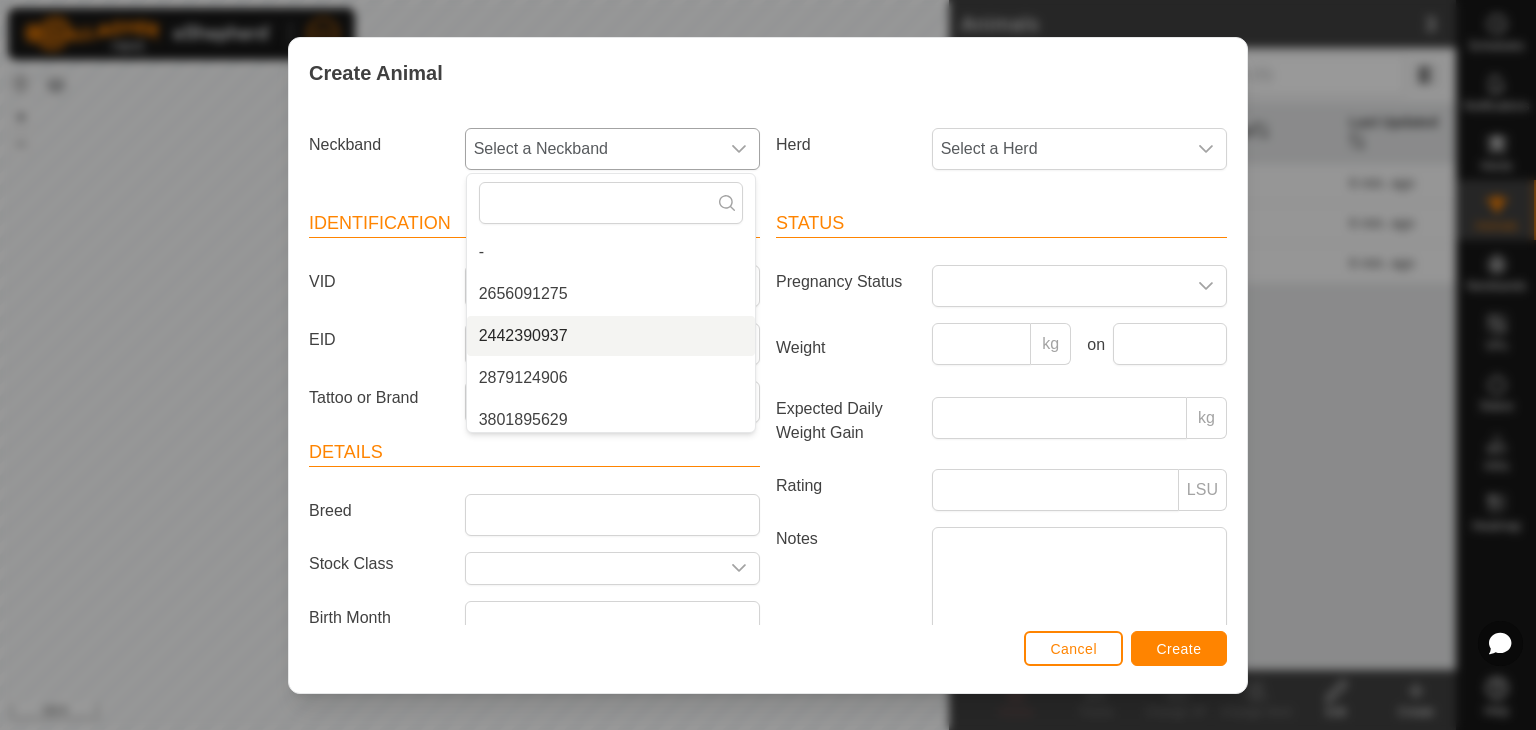 click on "2442390937" at bounding box center [611, 336] 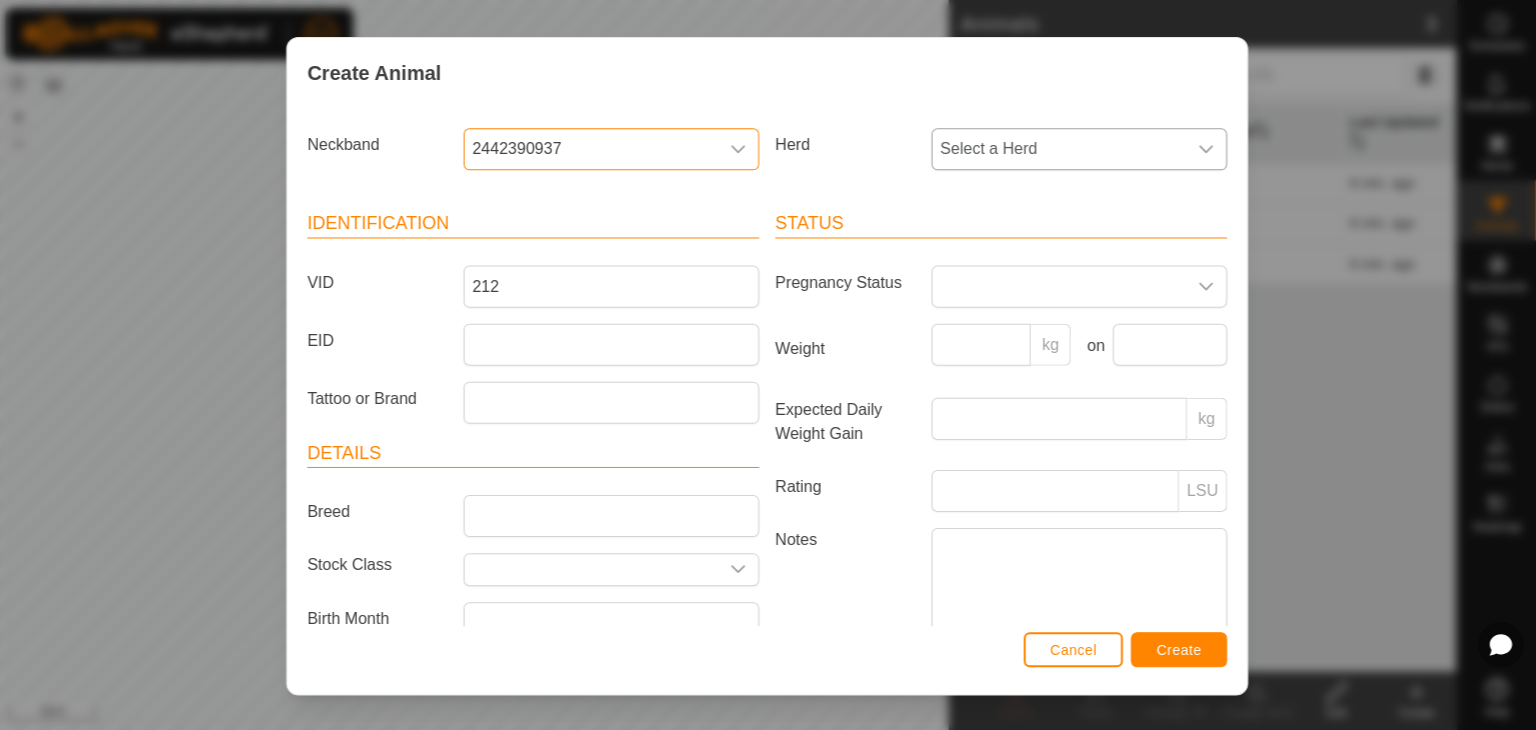scroll, scrollTop: 0, scrollLeft: 0, axis: both 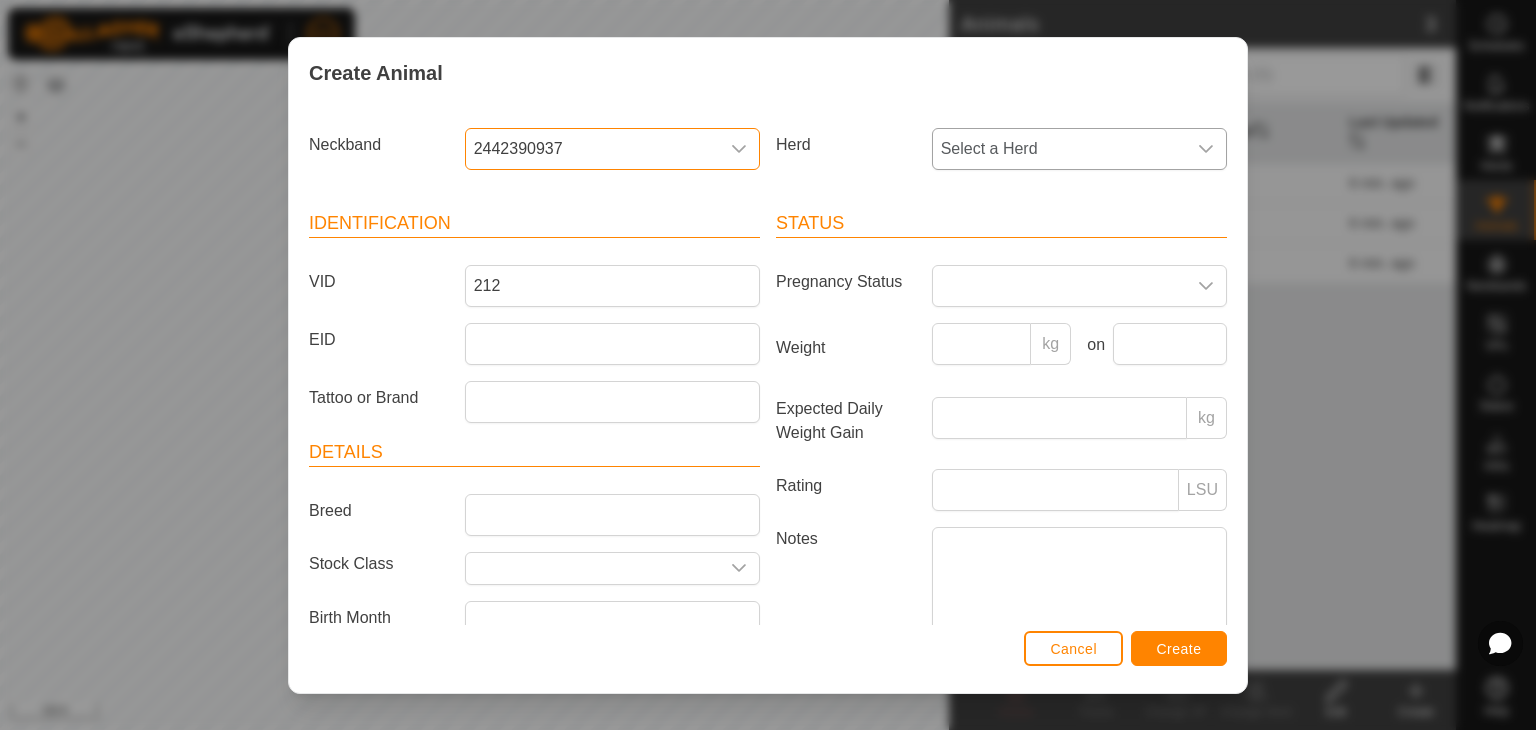click on "Select a Herd" at bounding box center (1059, 149) 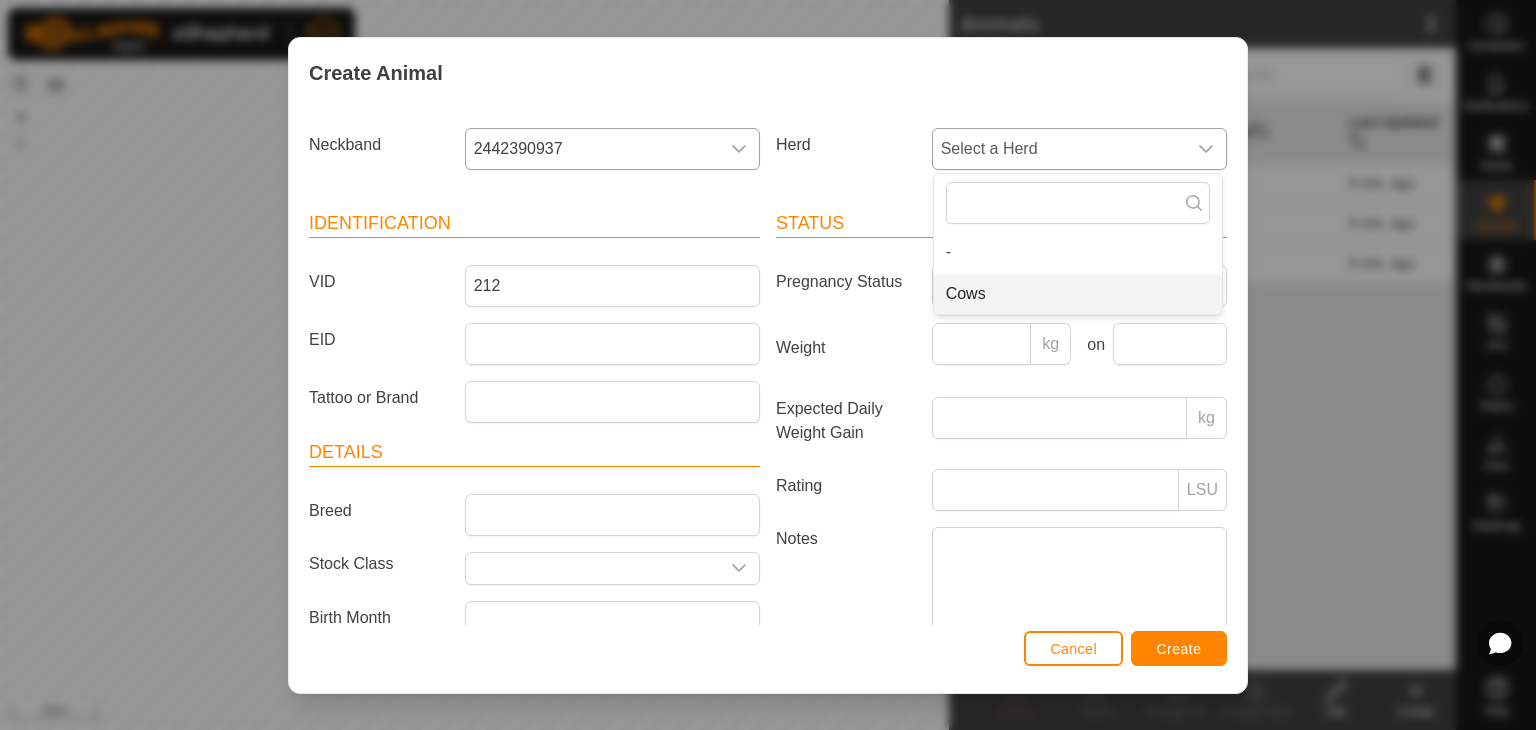 click on "Cows" at bounding box center [1078, 294] 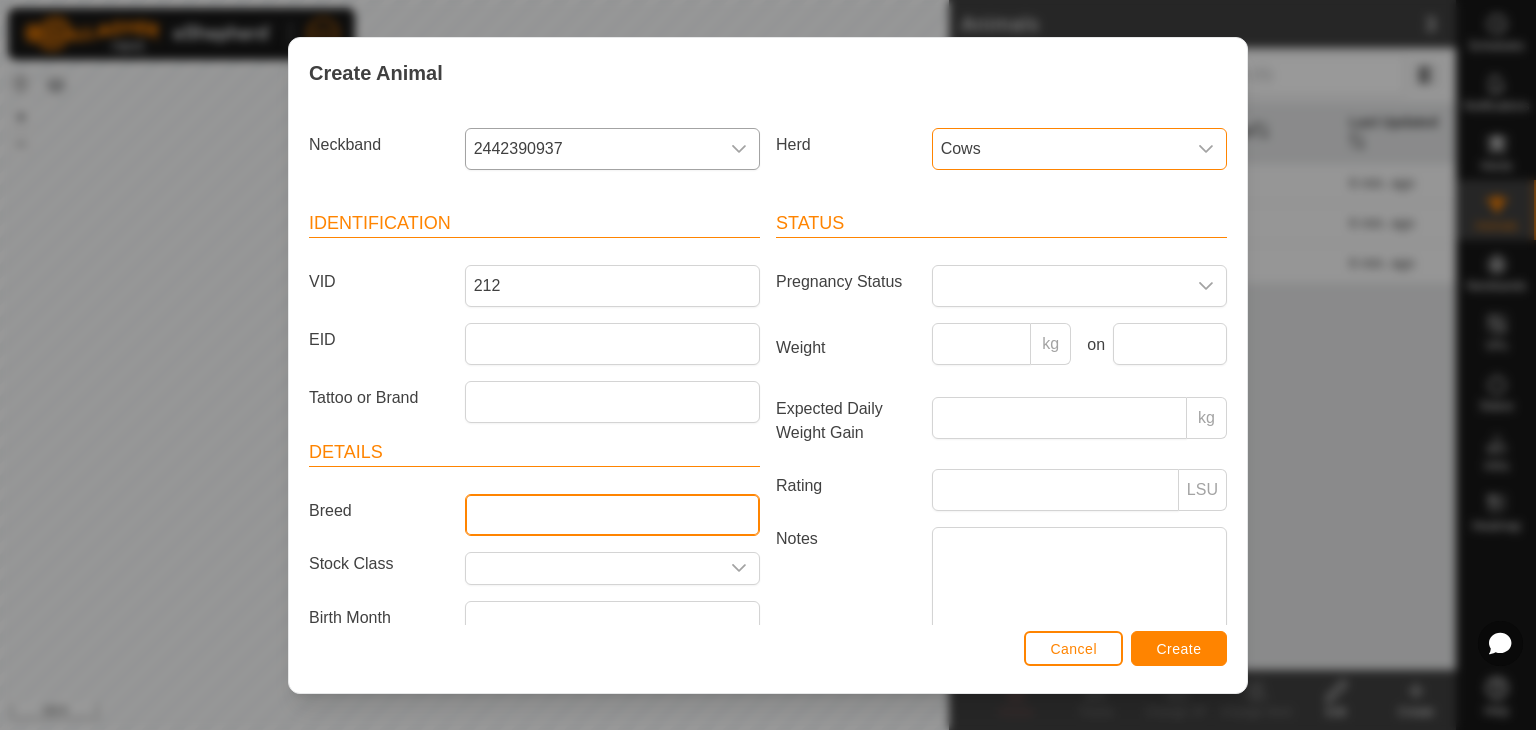 click on "Breed" at bounding box center (612, 515) 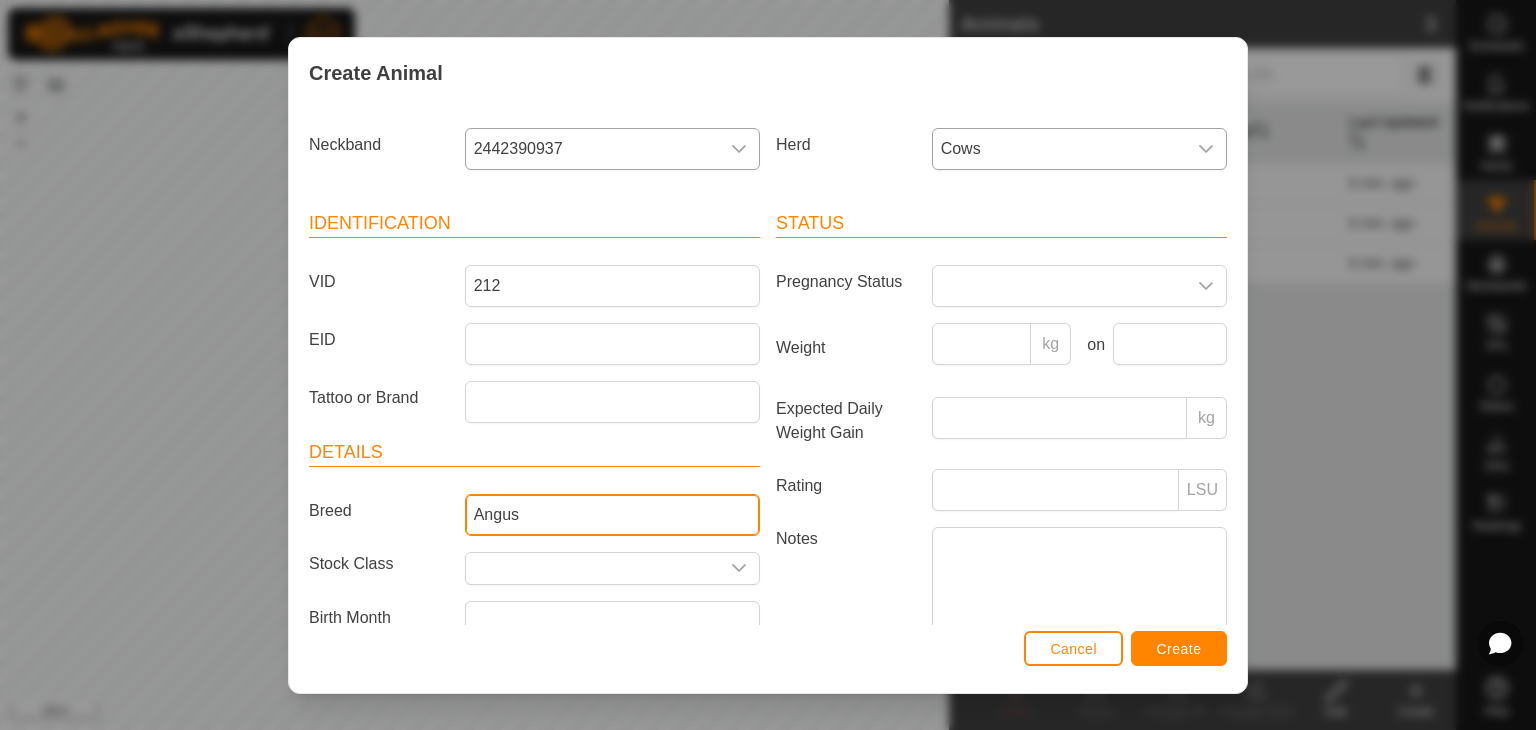 type on "Angus" 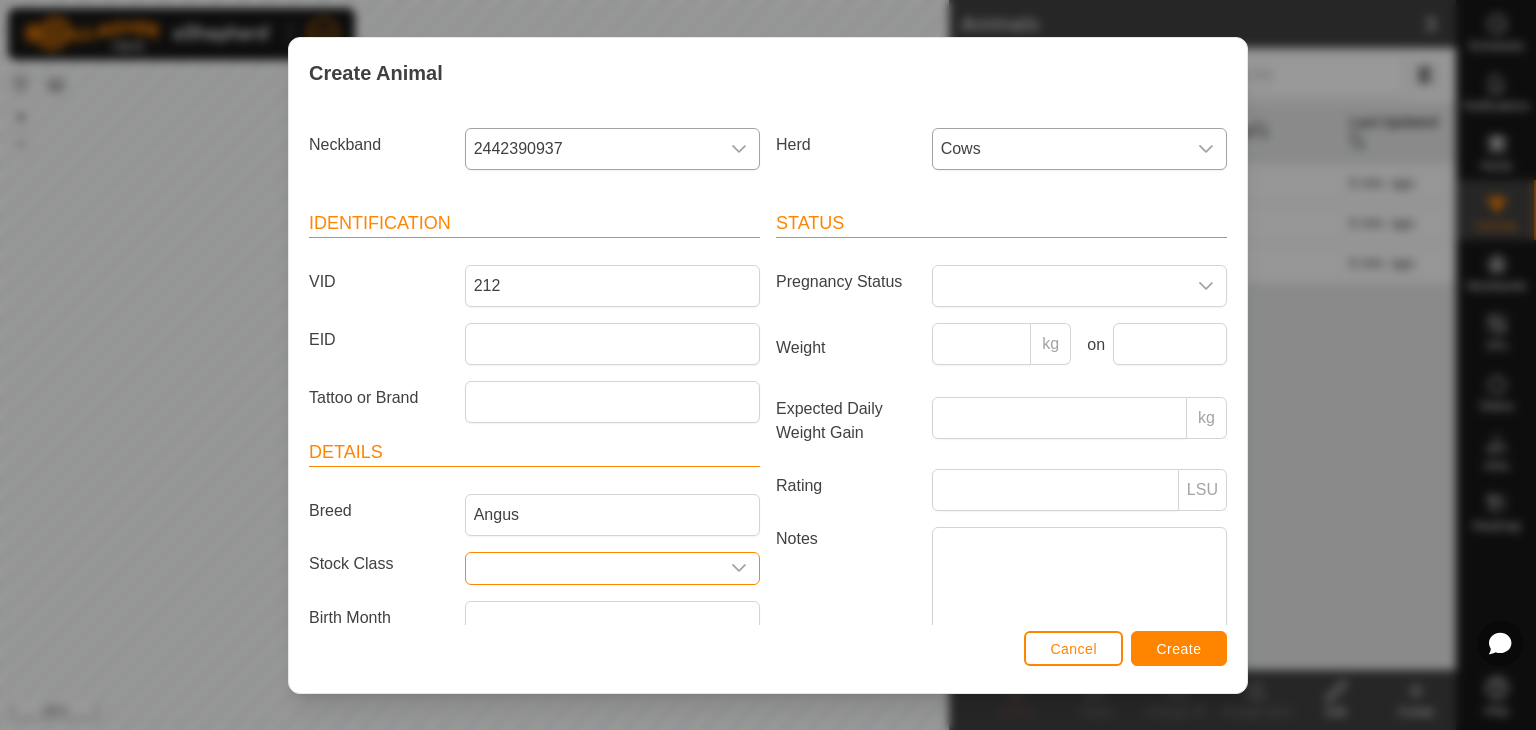 scroll, scrollTop: 88, scrollLeft: 0, axis: vertical 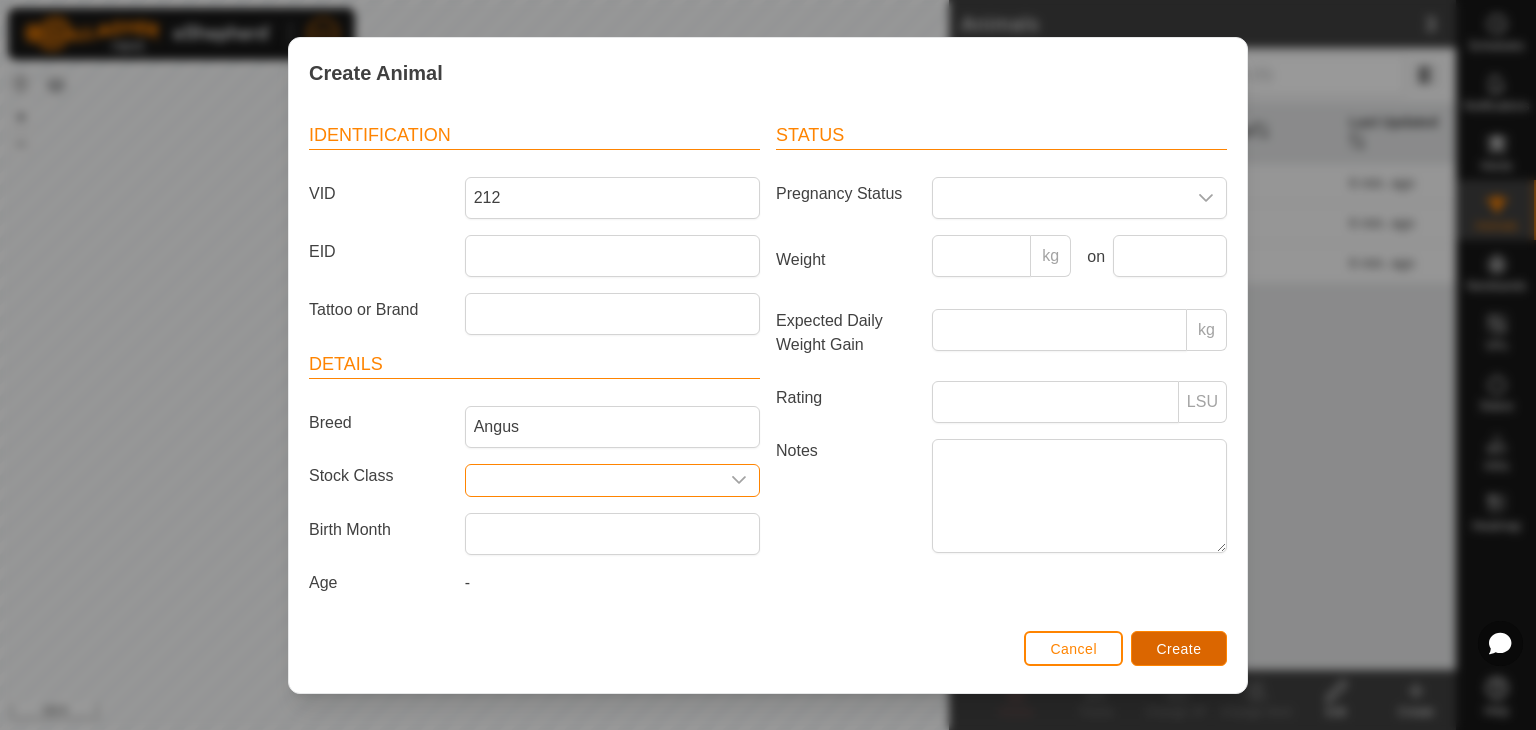 click on "Create" at bounding box center (1179, 649) 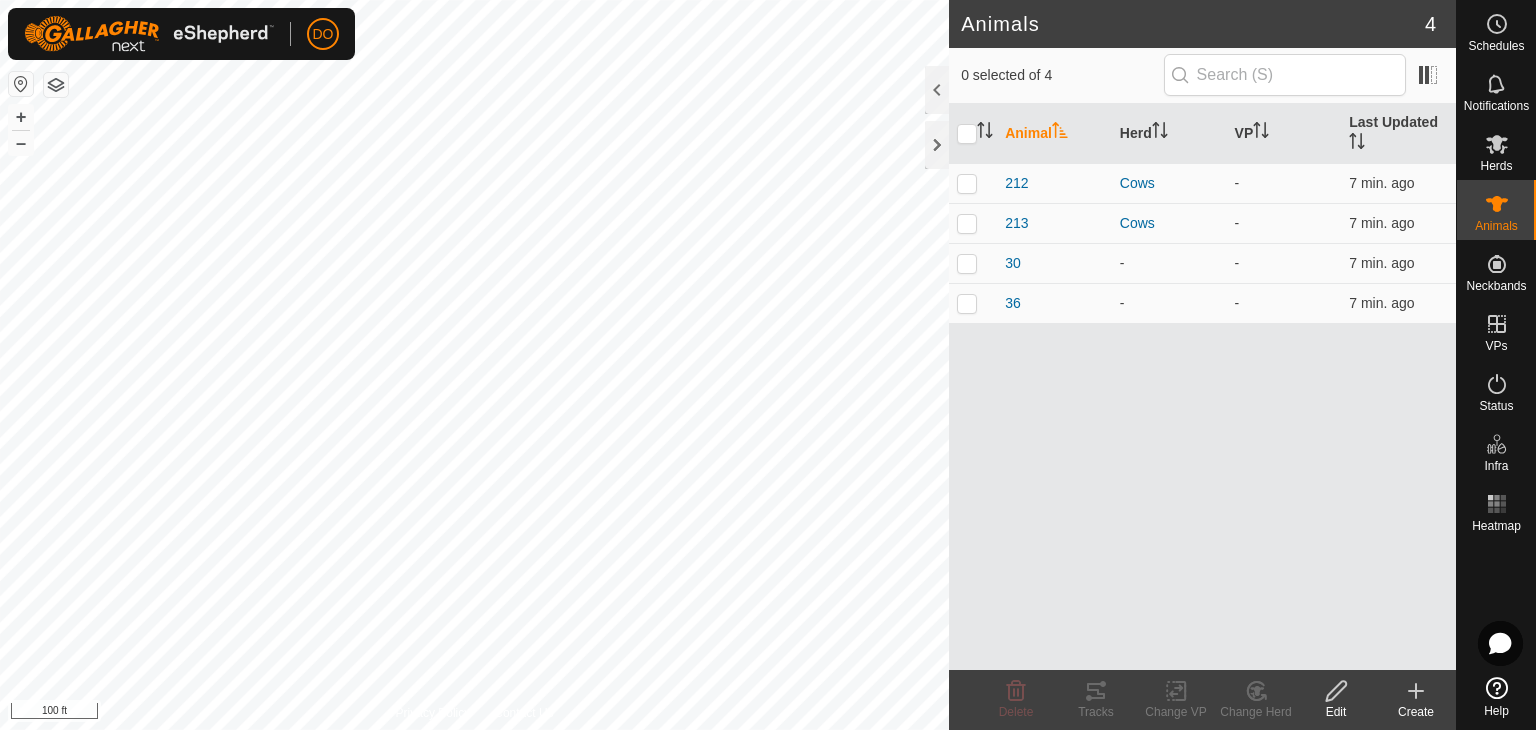 click 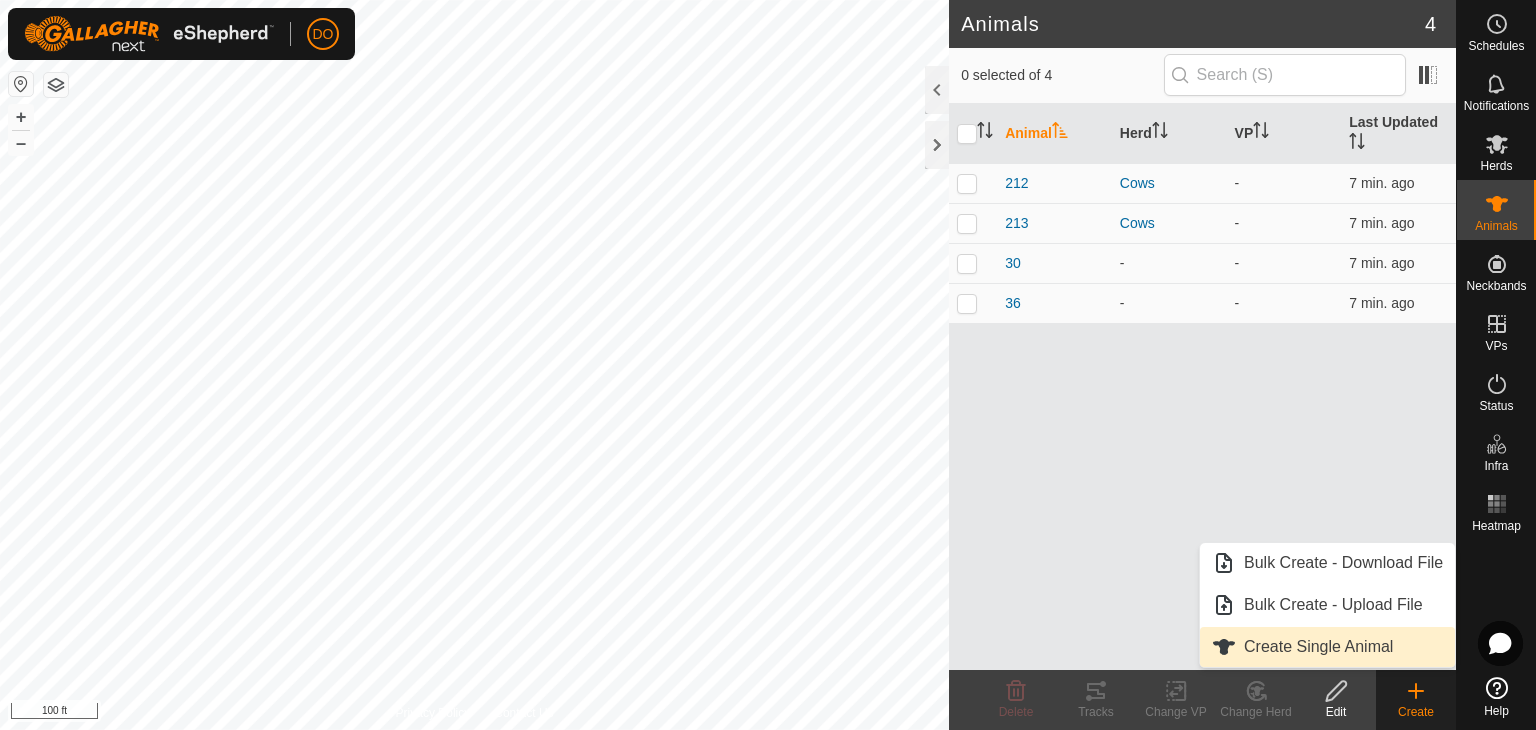 click on "Create Single Animal" at bounding box center (1327, 647) 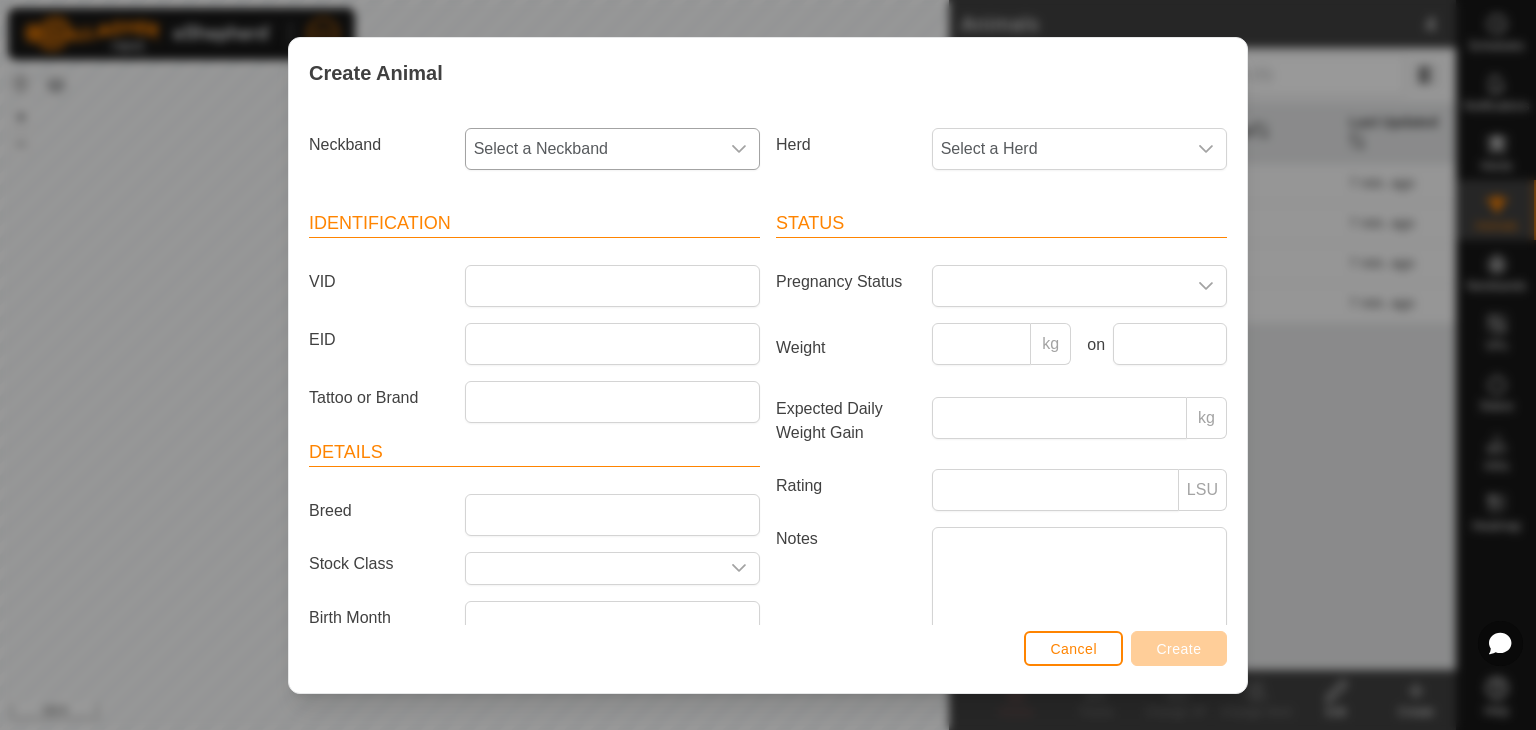 click 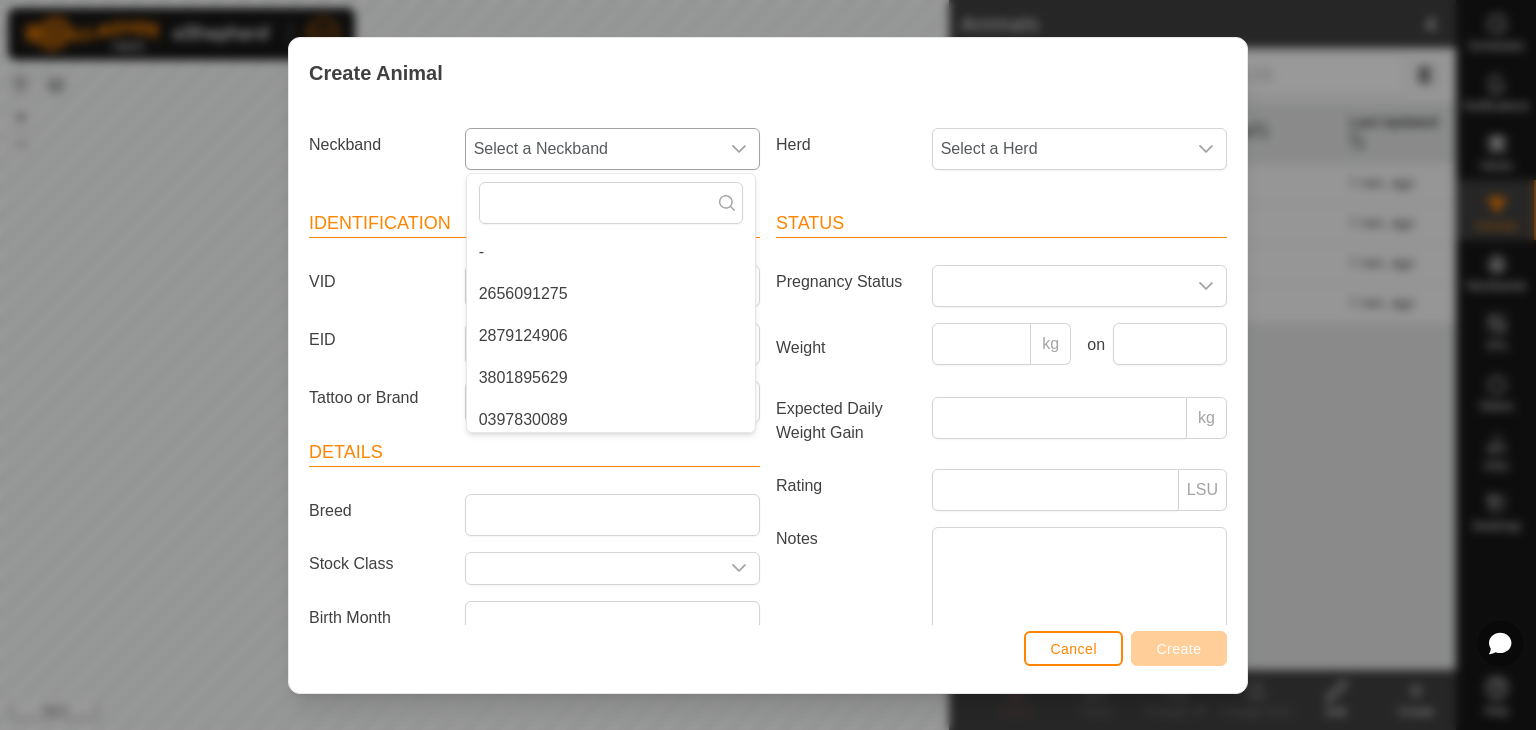 click 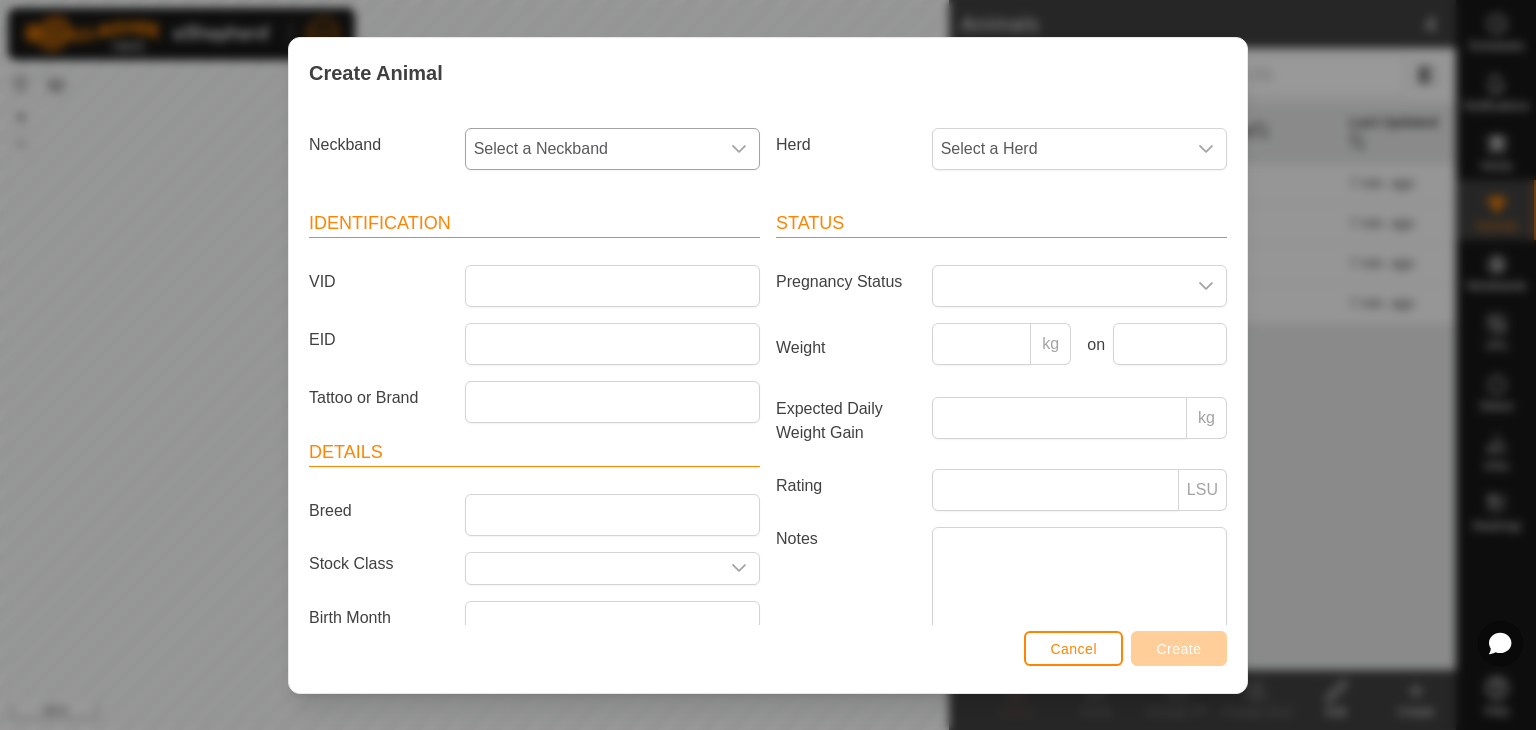 click 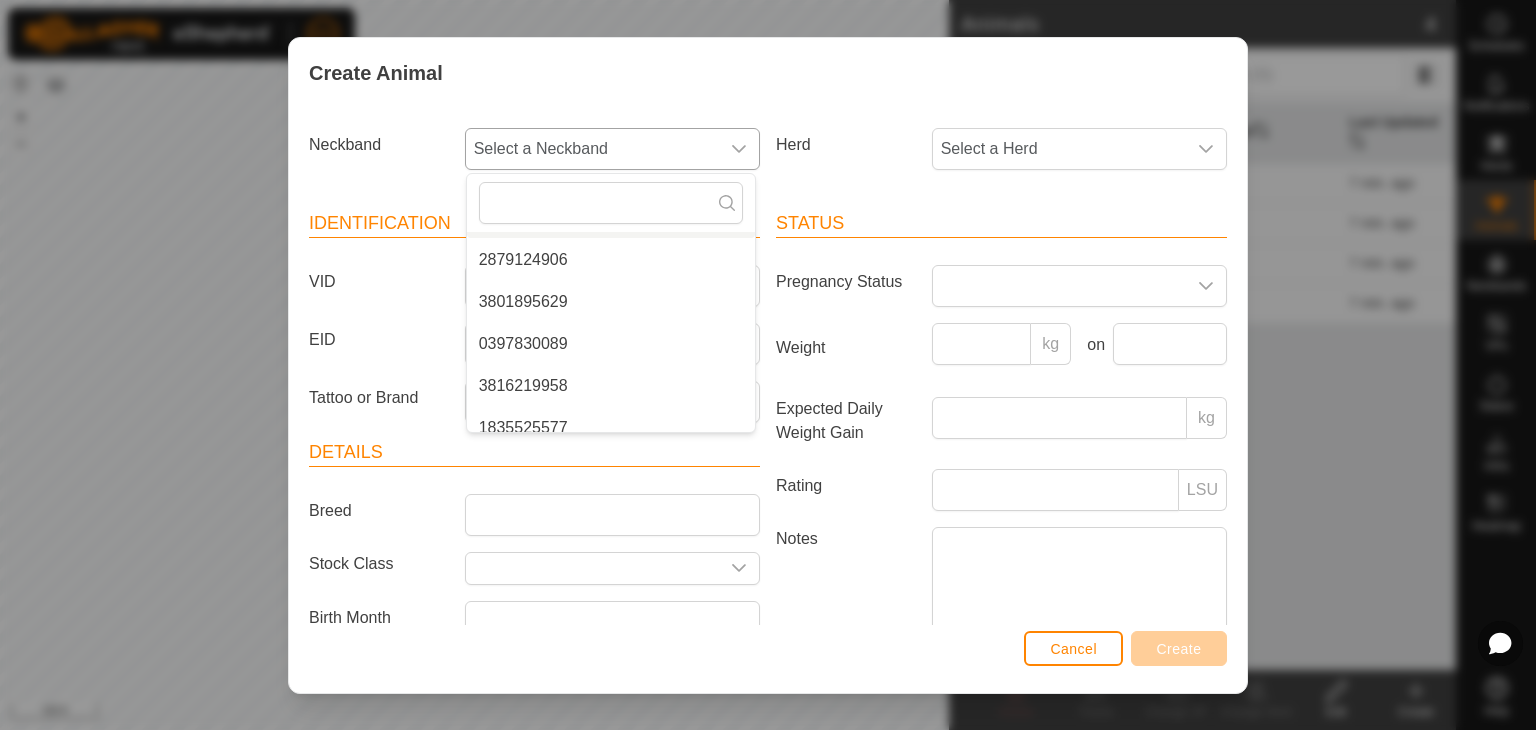 scroll, scrollTop: 92, scrollLeft: 0, axis: vertical 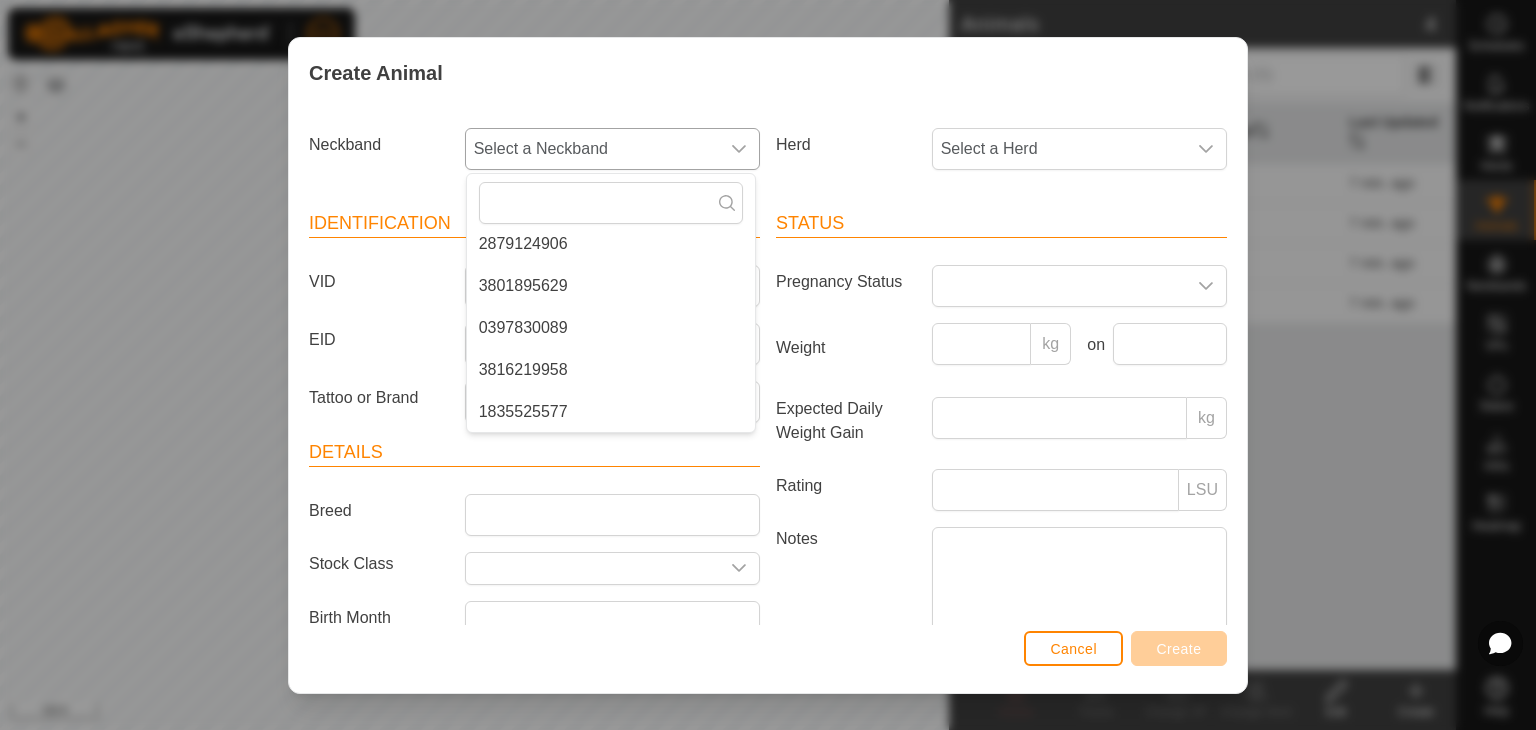 click on "3816219958" at bounding box center [611, 370] 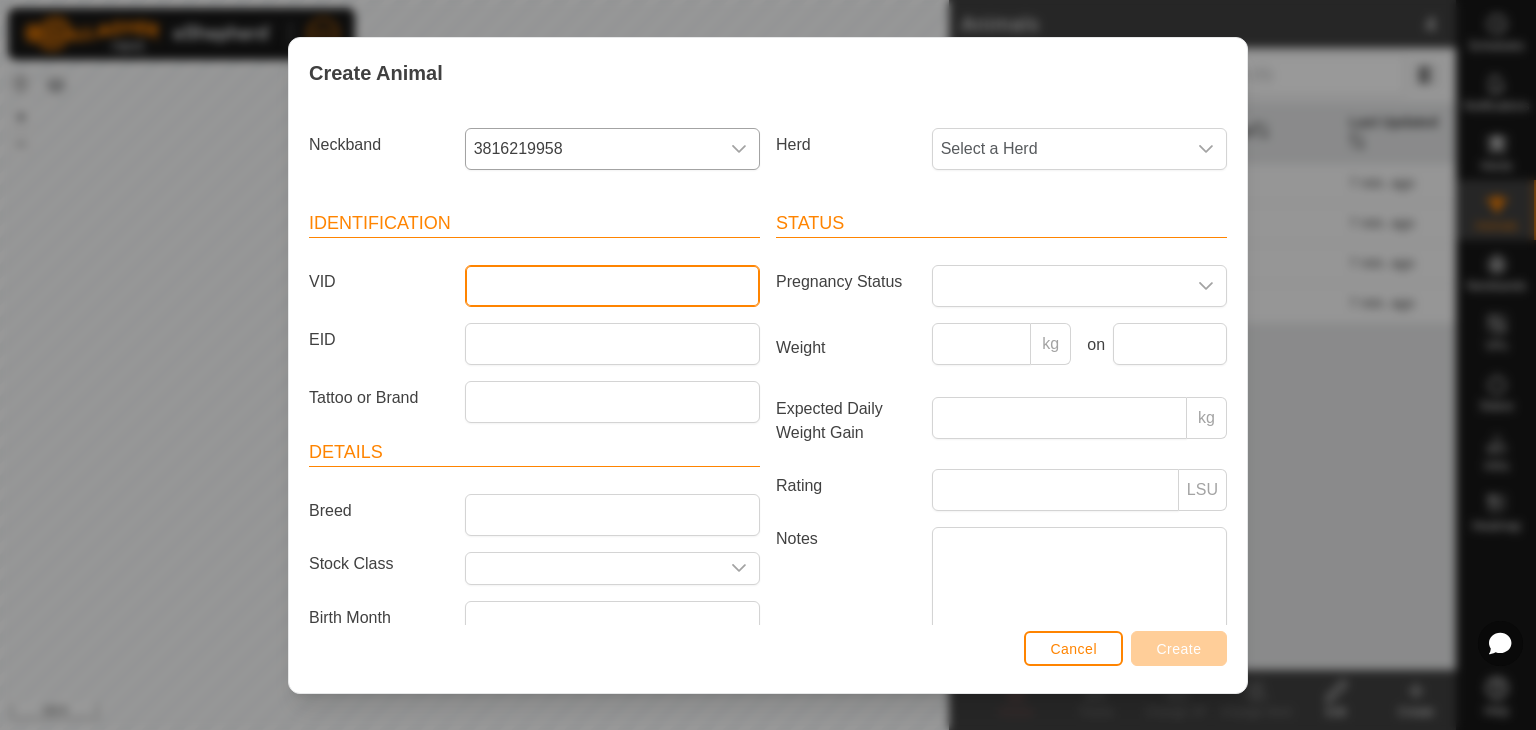 click on "VID" at bounding box center [612, 286] 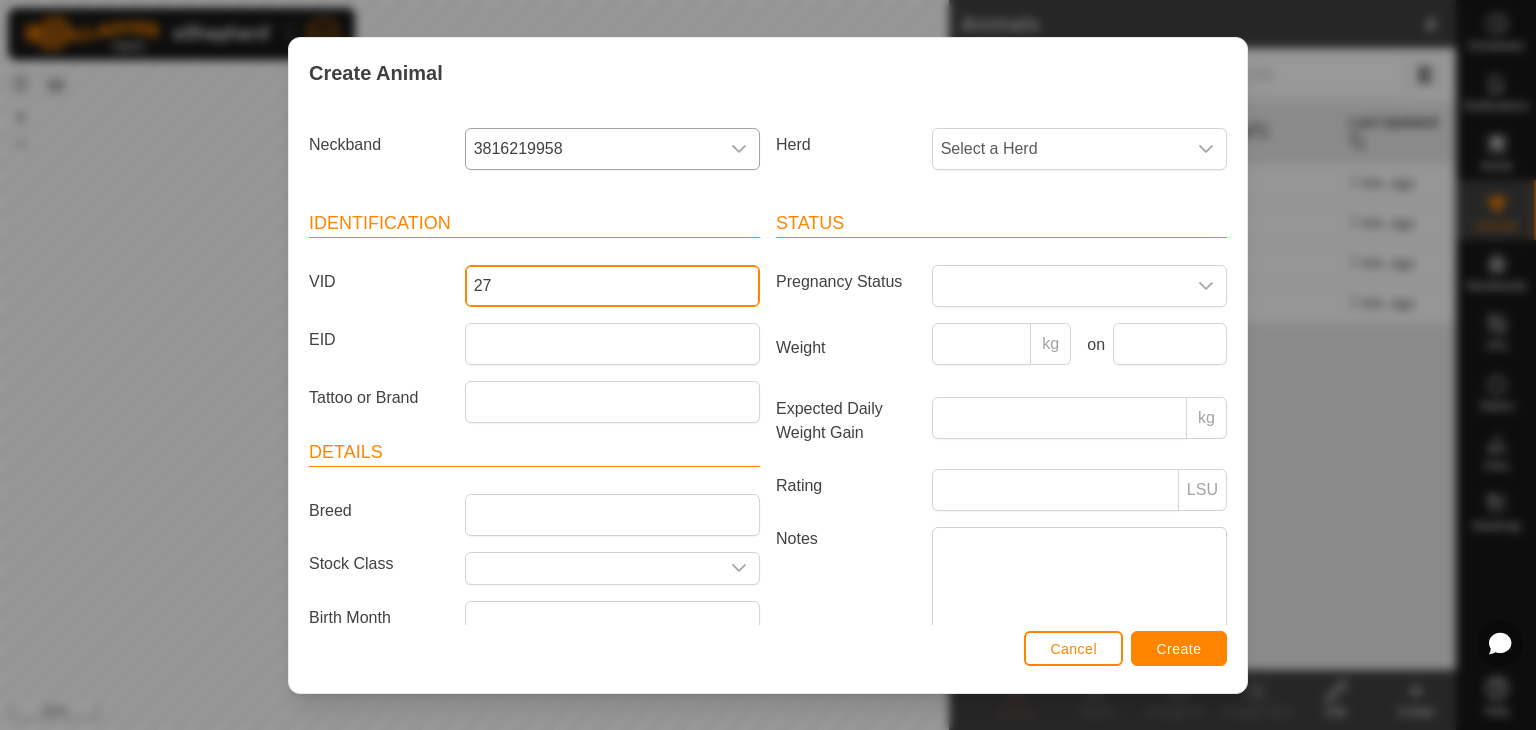 type on "27" 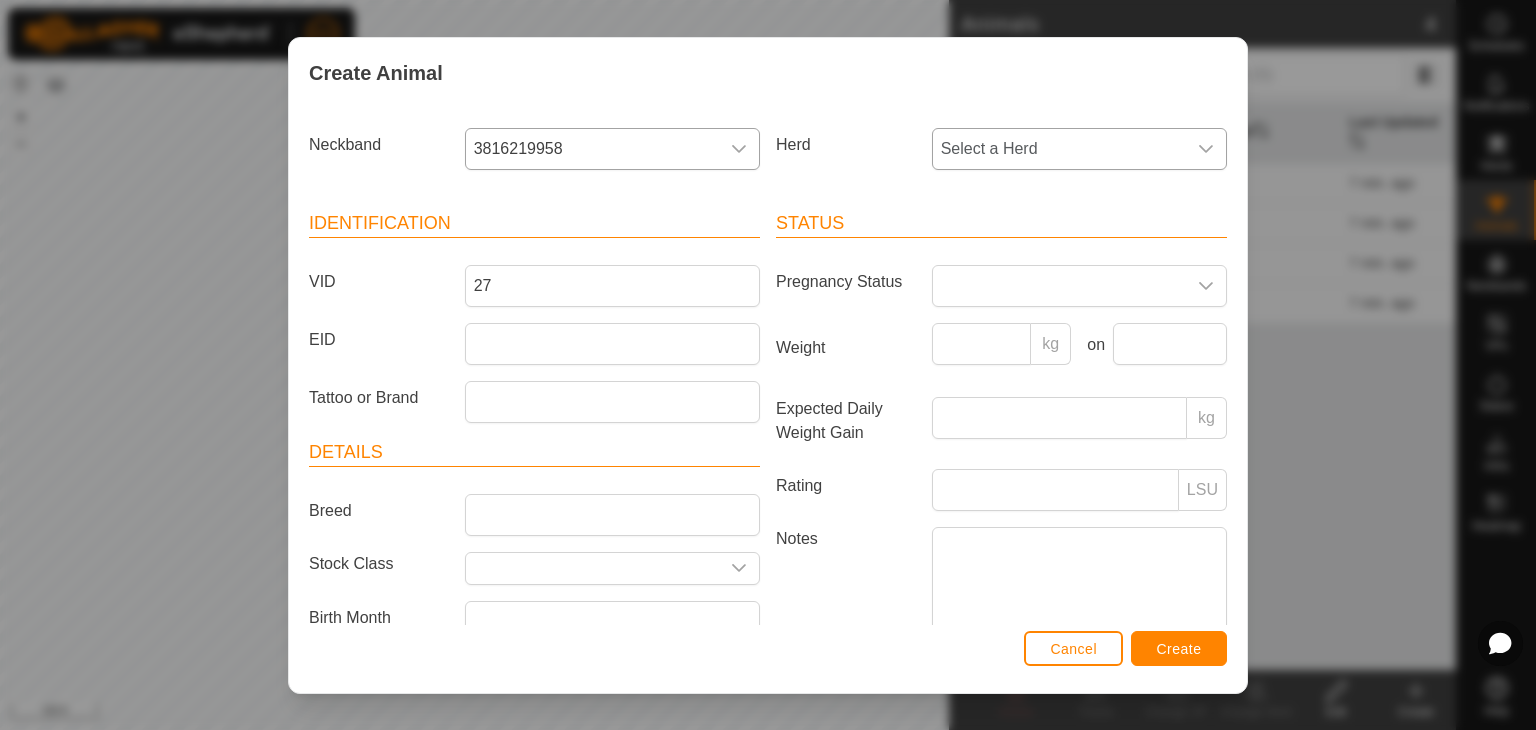 click on "Select a Herd" at bounding box center (1059, 149) 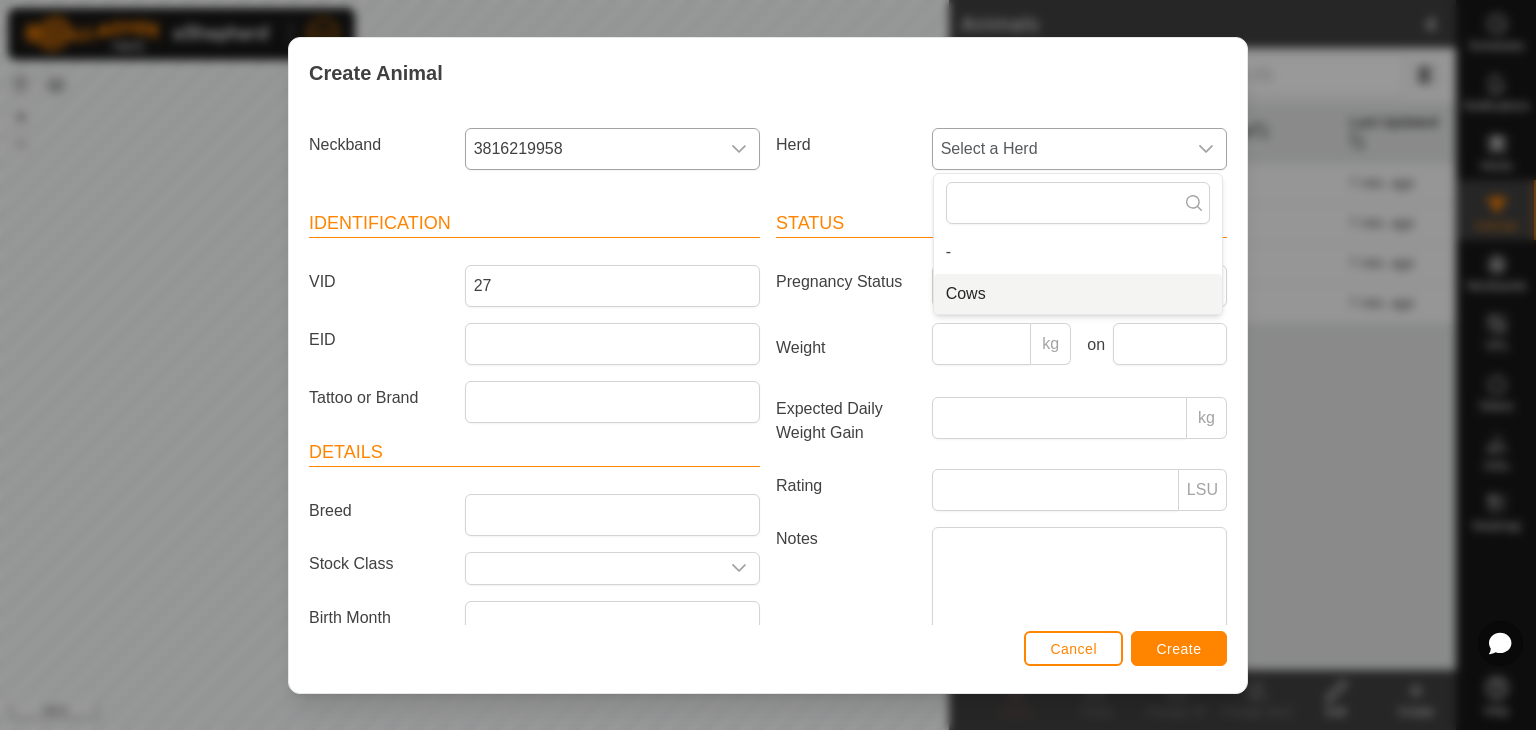 click on "Cows" at bounding box center (1078, 294) 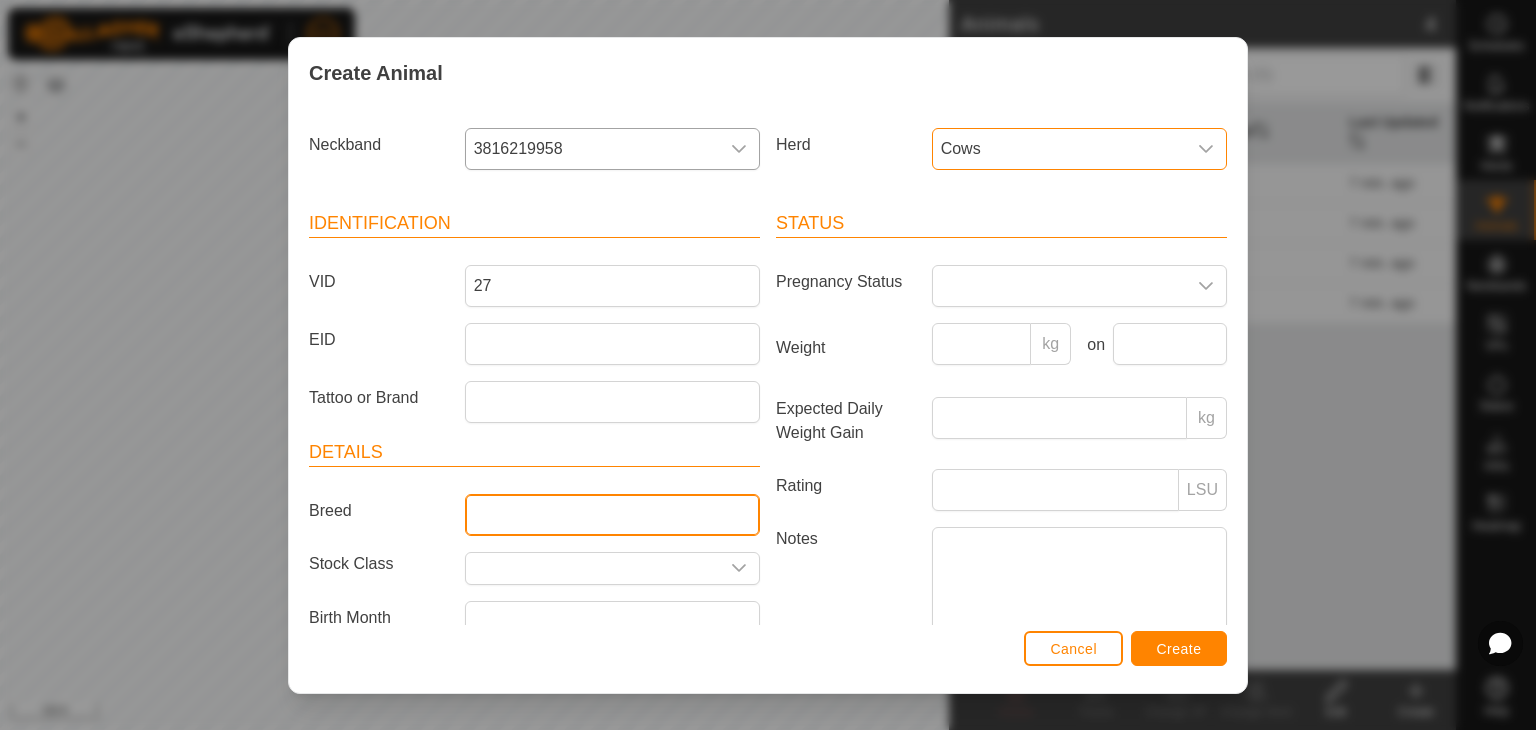 click on "Breed" at bounding box center [612, 515] 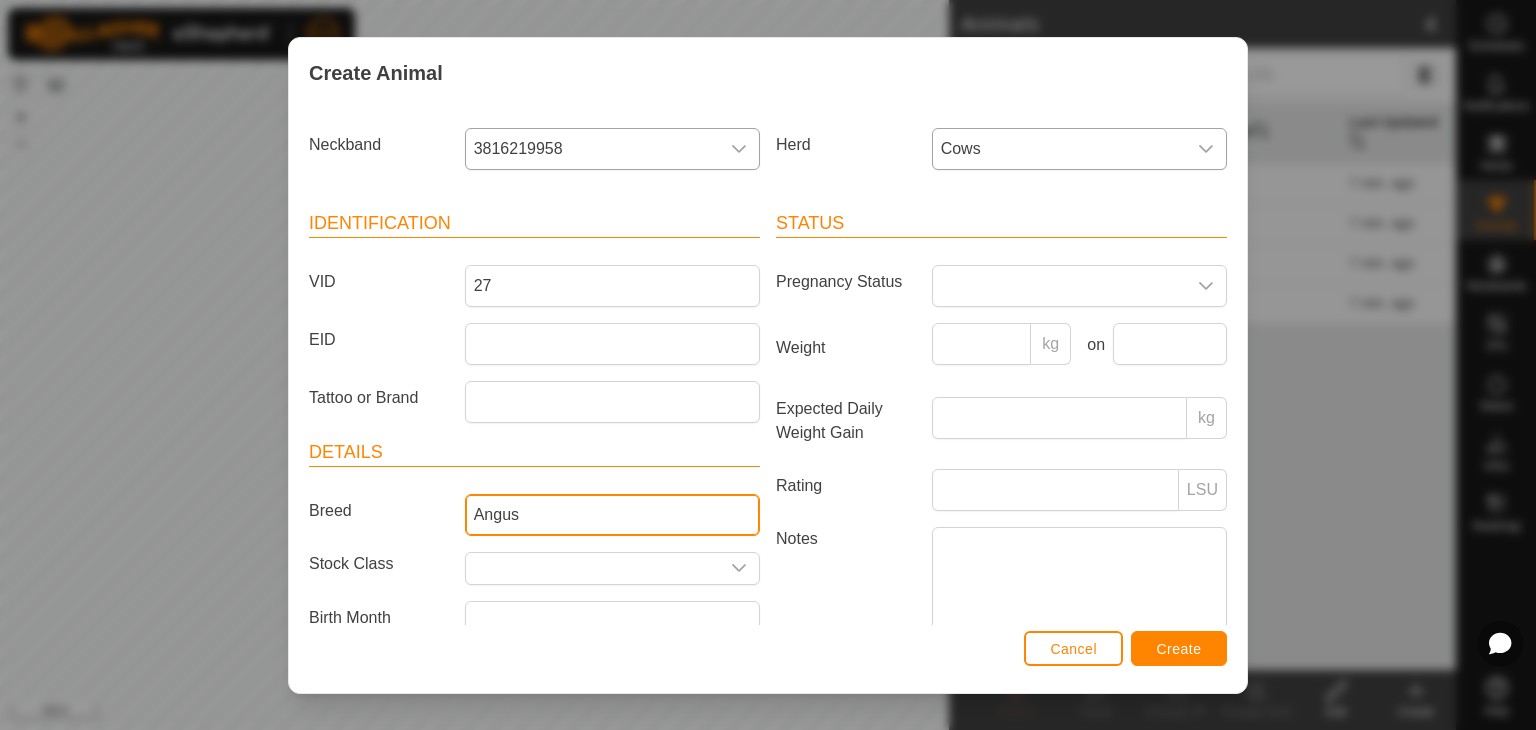 type on "Angus" 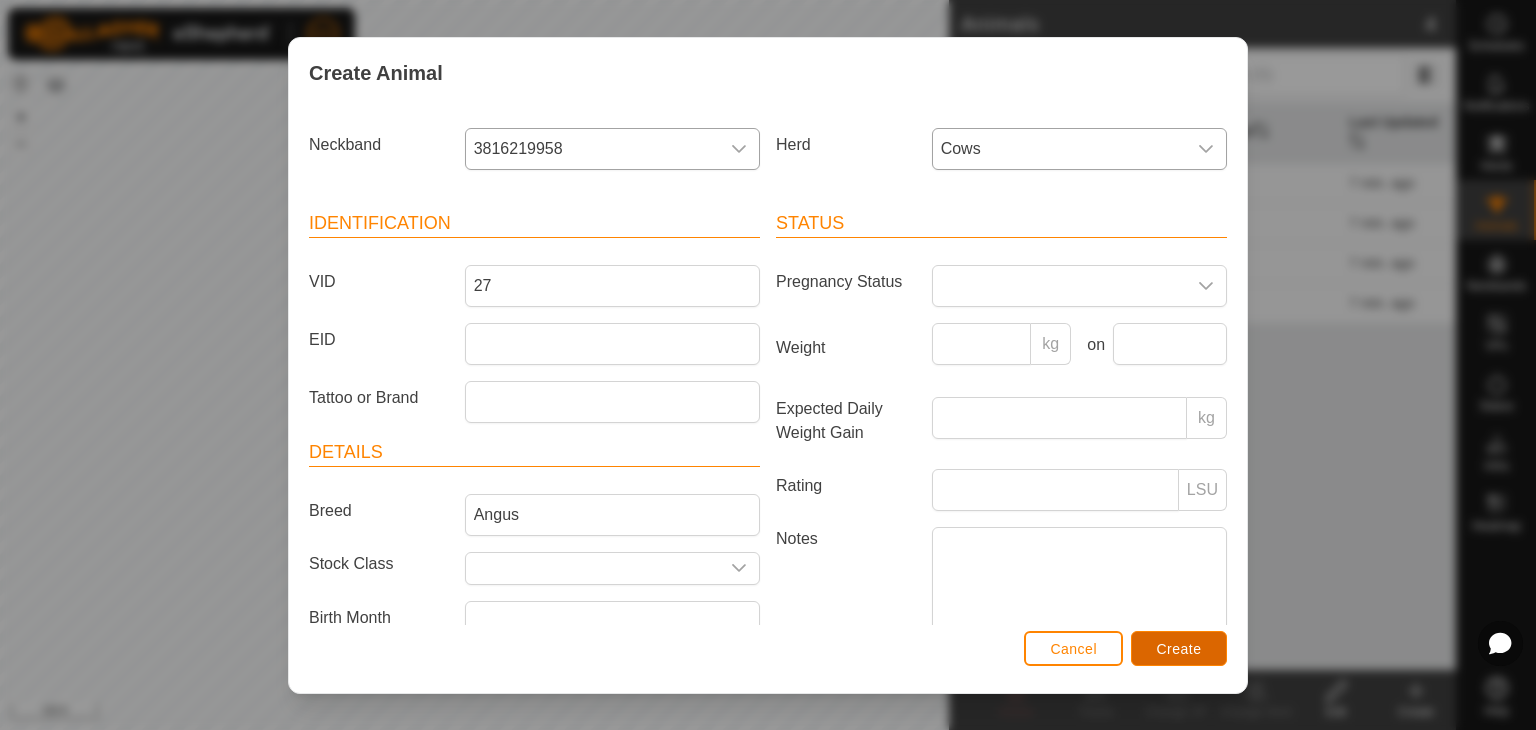 click on "Create" at bounding box center [1179, 648] 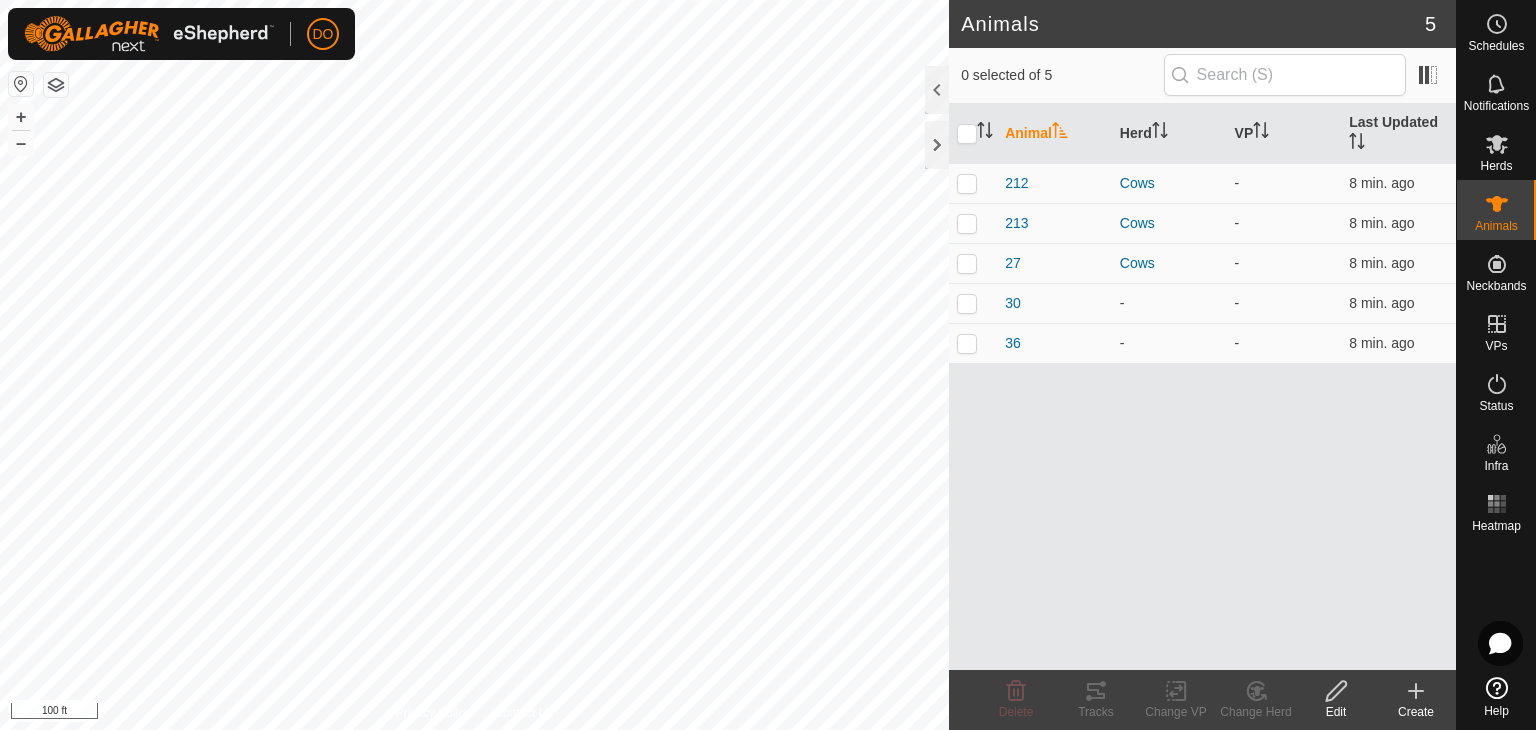 click 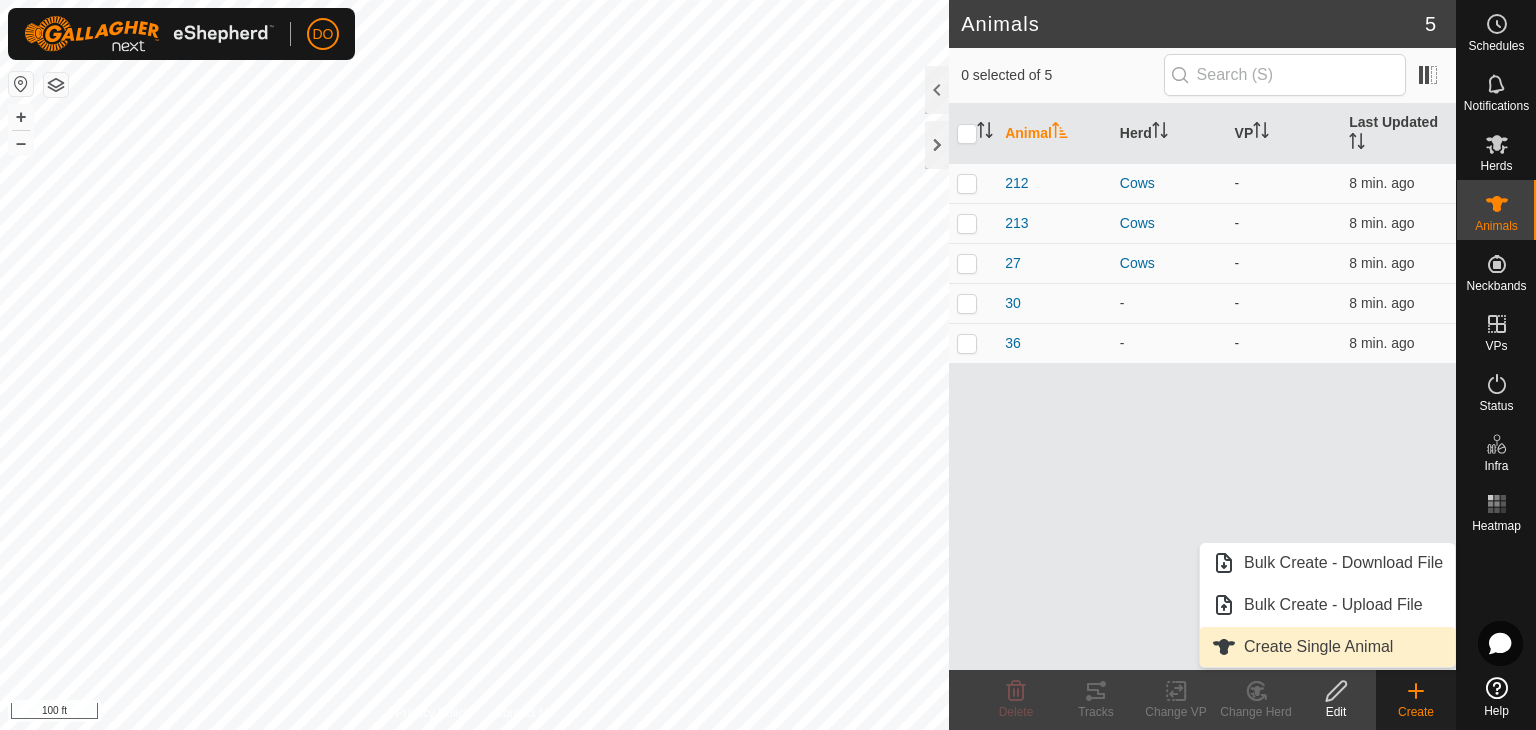 click on "Create Single Animal" at bounding box center [1327, 647] 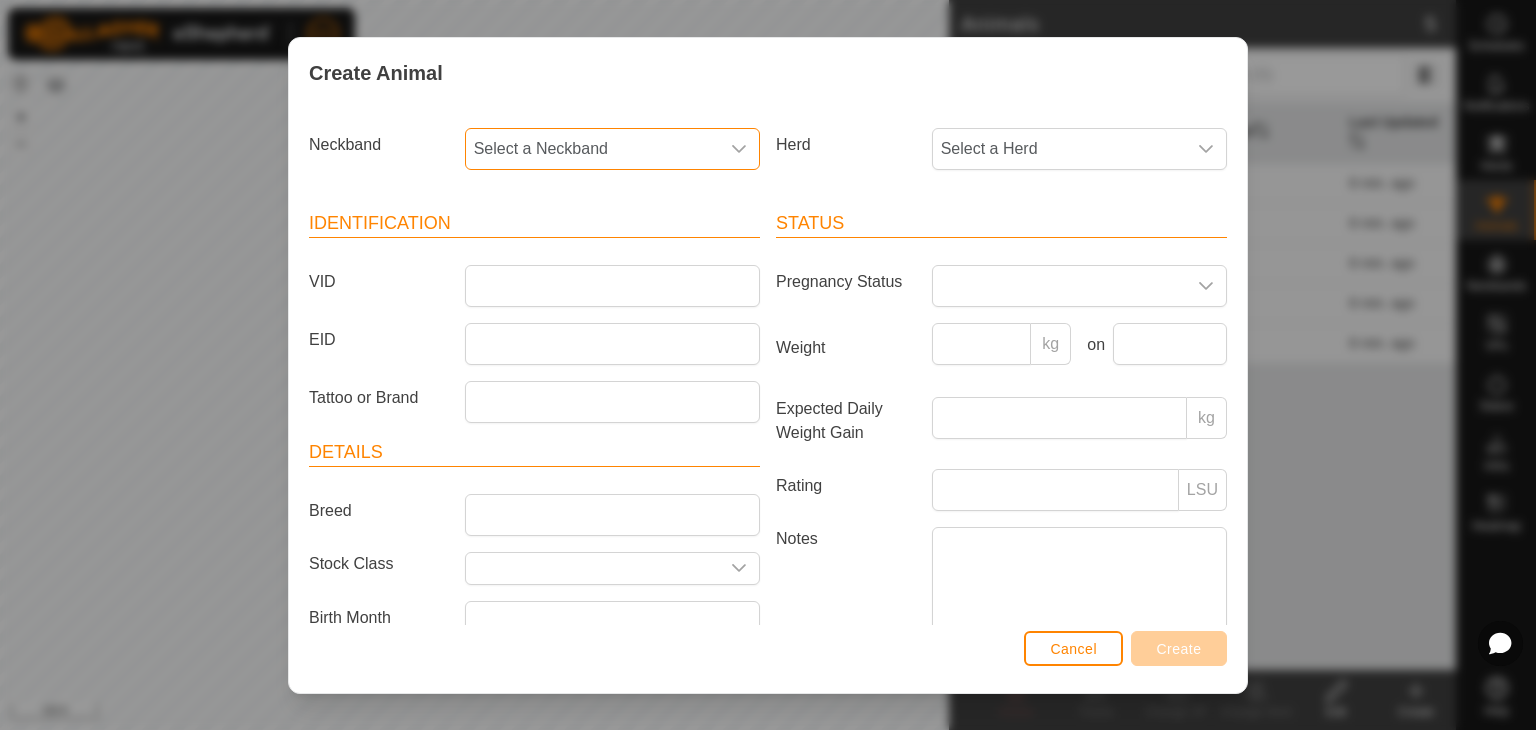 click on "Select a Neckband" at bounding box center (592, 149) 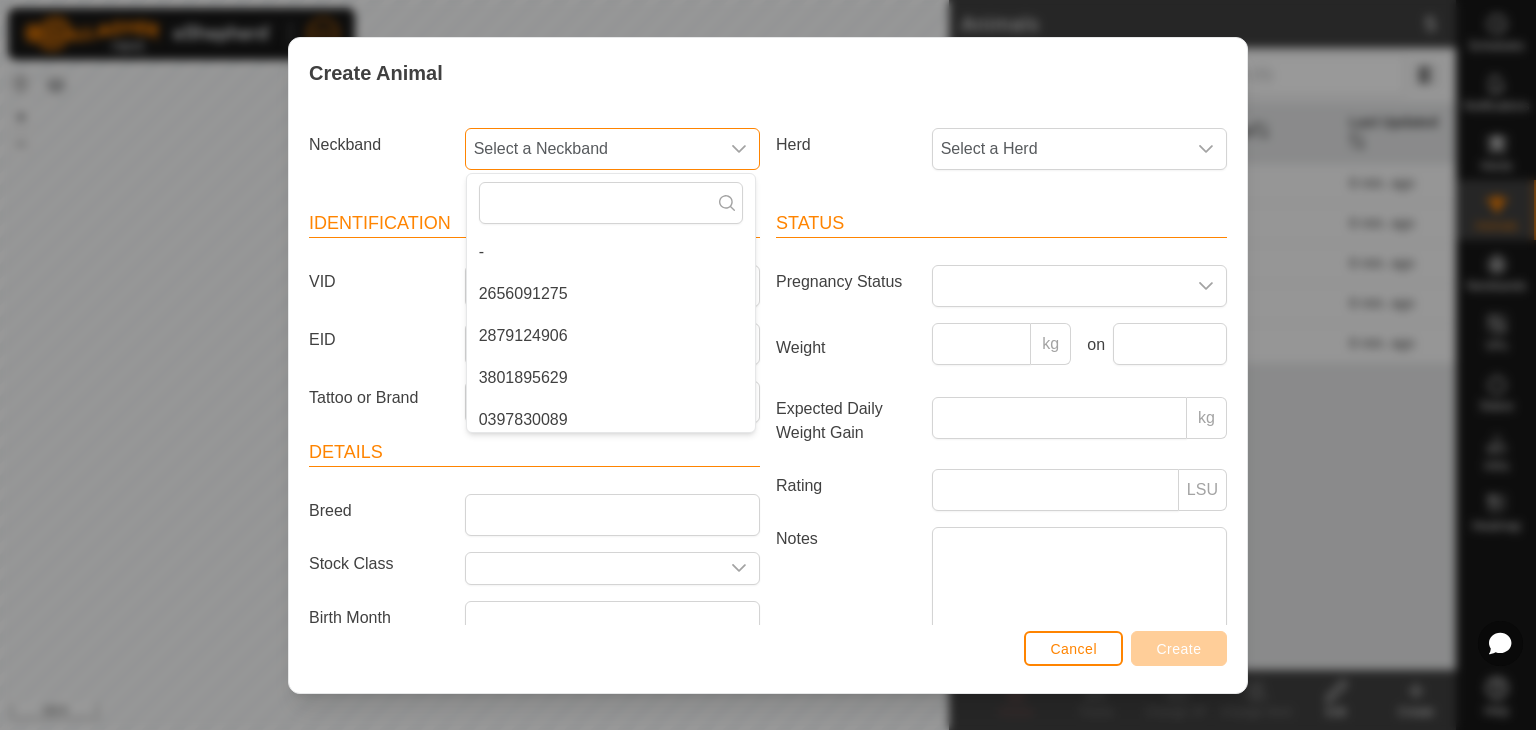 click on "Select a Neckband" at bounding box center (592, 149) 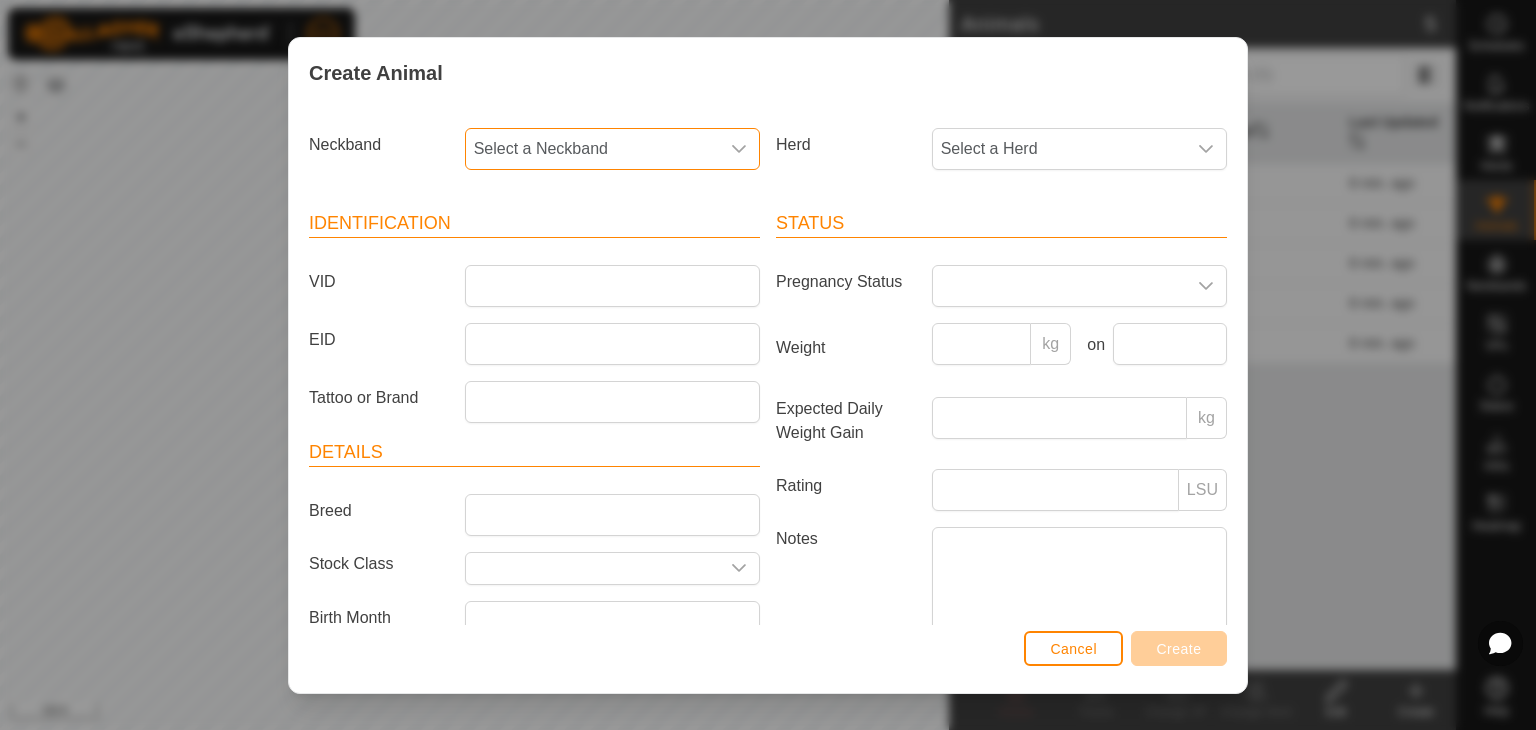 click on "Select a Neckband" at bounding box center [592, 149] 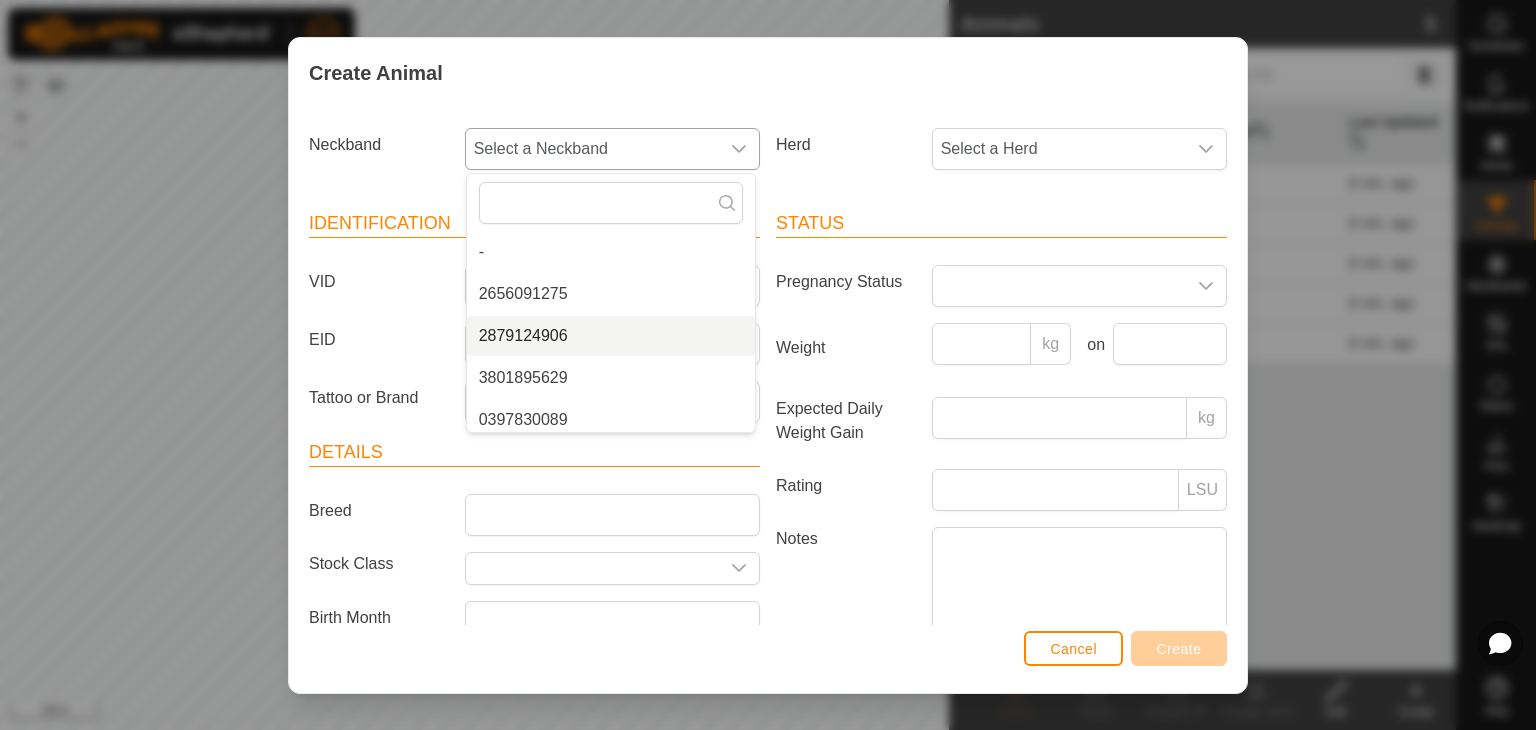 click on "2879124906" at bounding box center [611, 336] 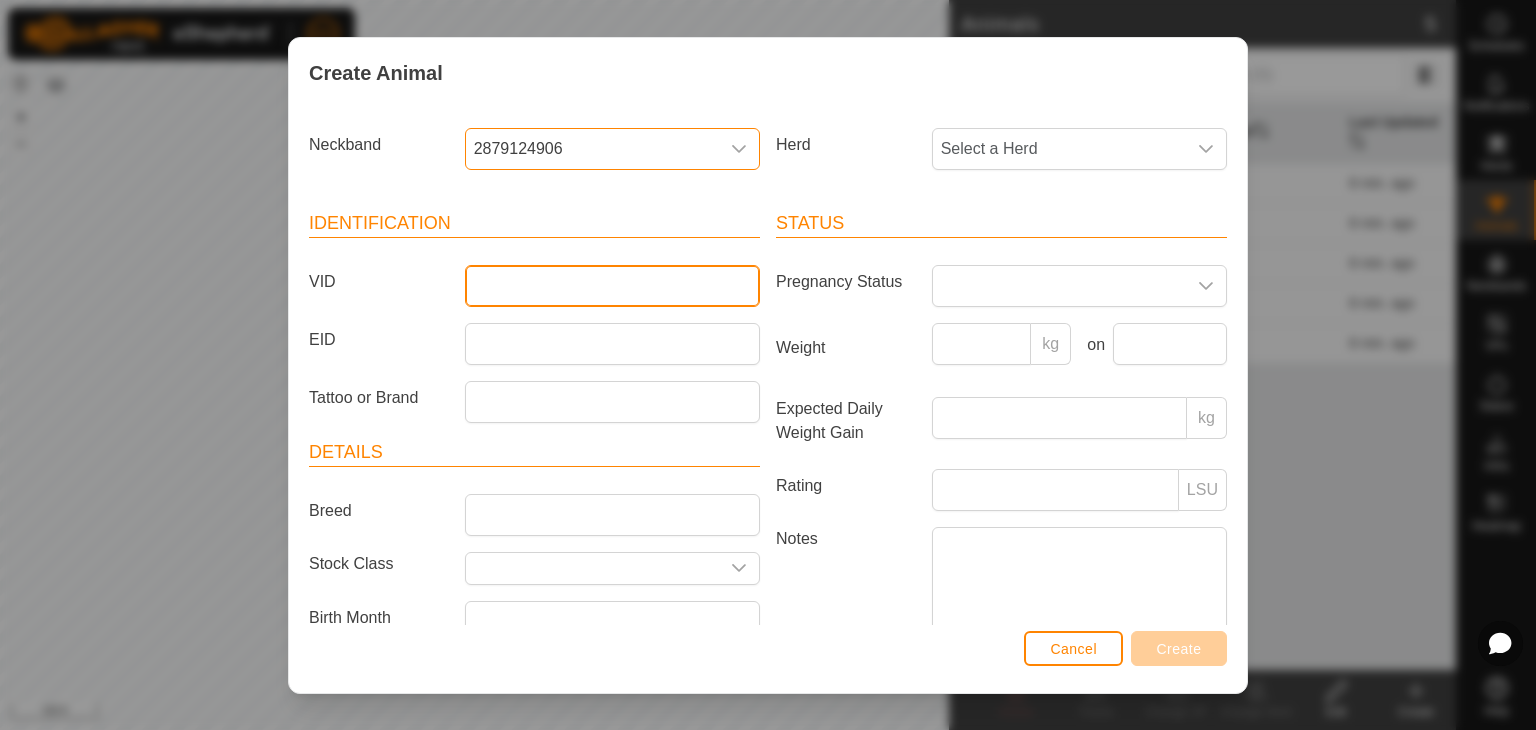 click on "VID" at bounding box center [612, 286] 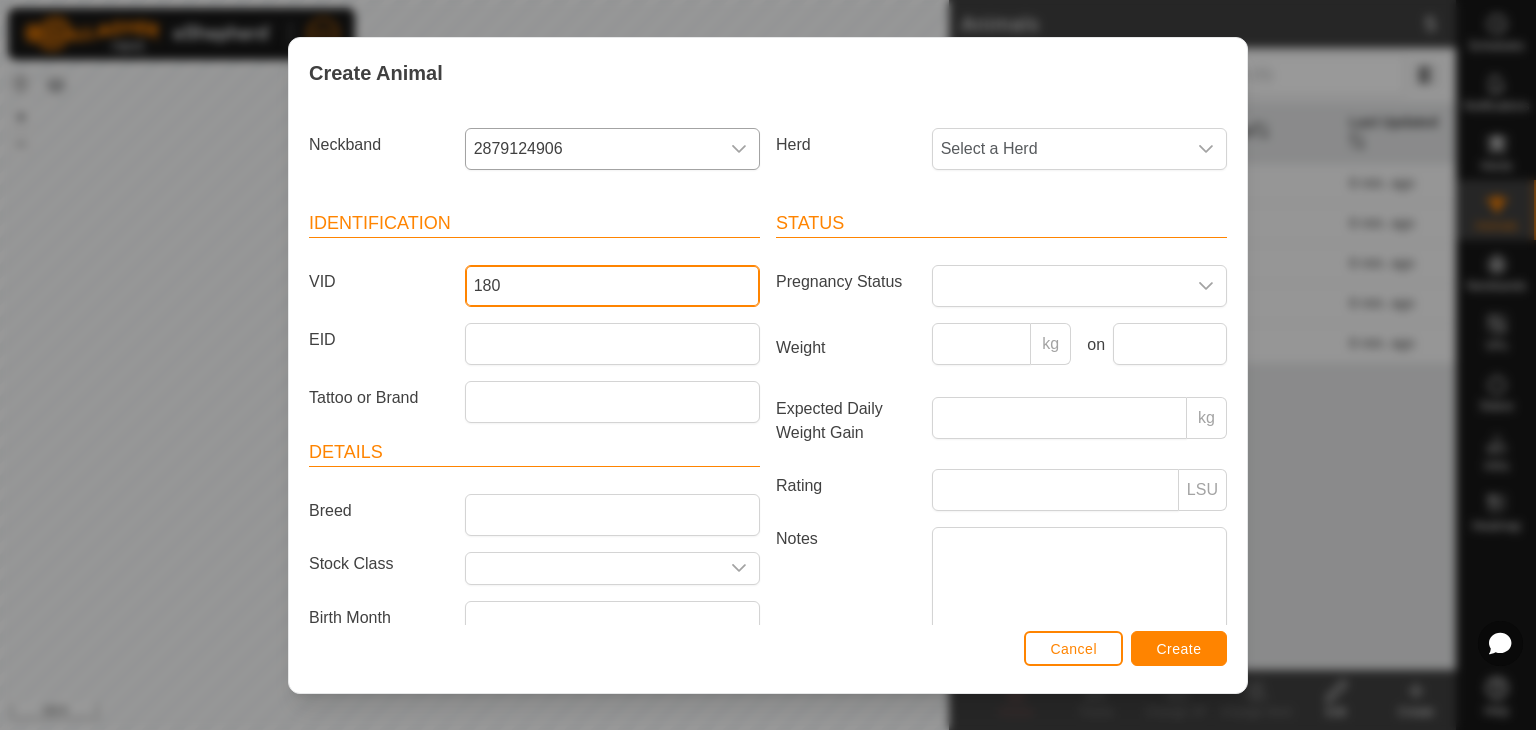 type on "180" 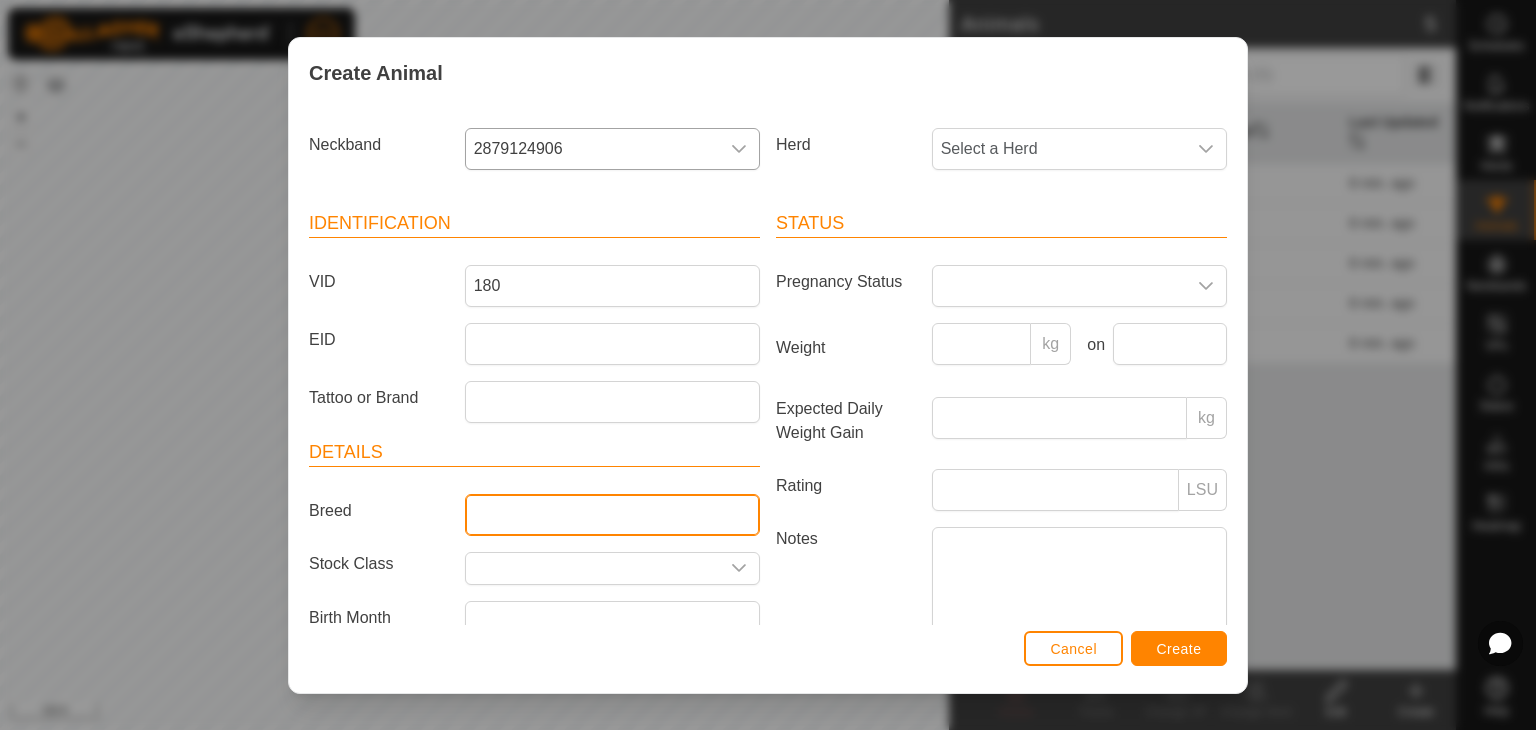 click on "Breed" at bounding box center [612, 515] 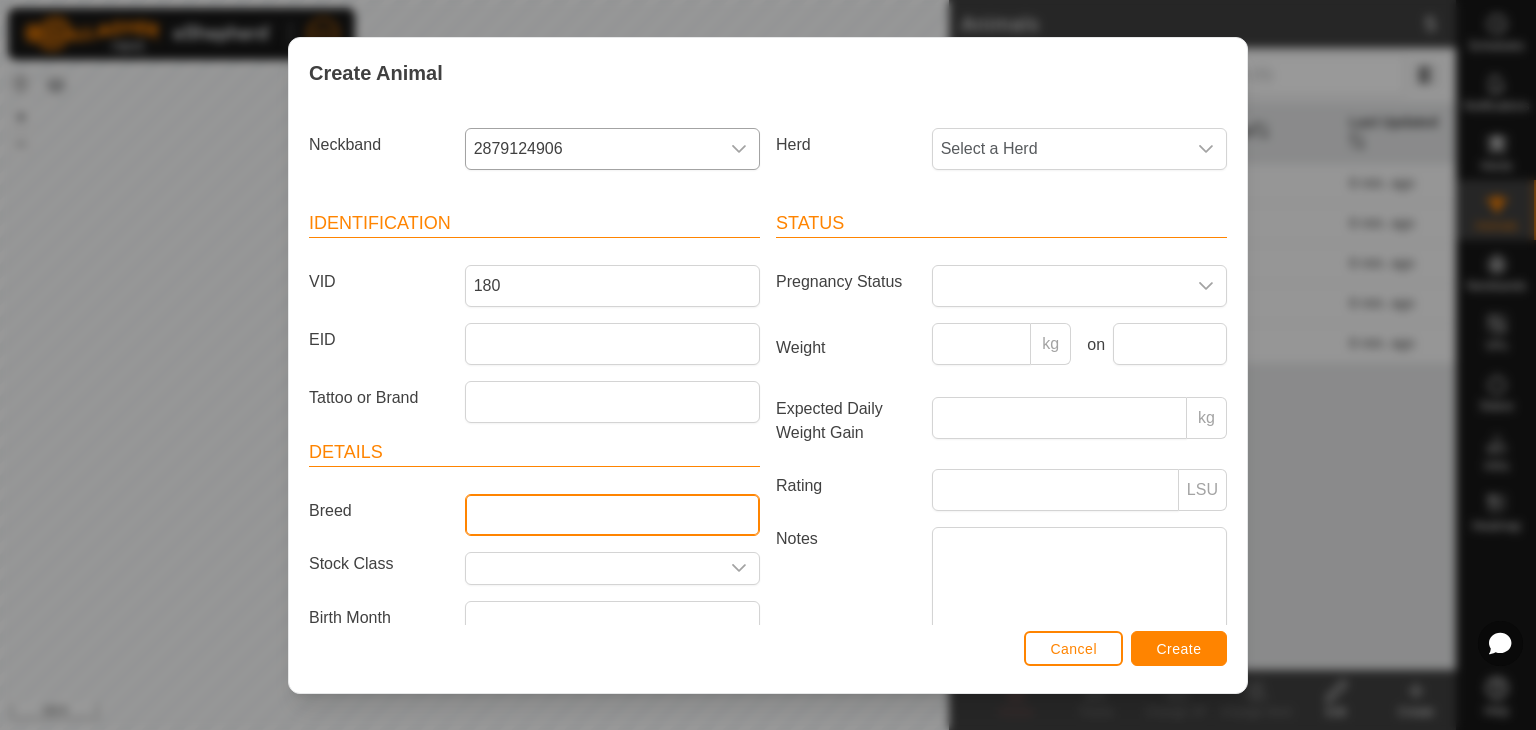 type on "Angus" 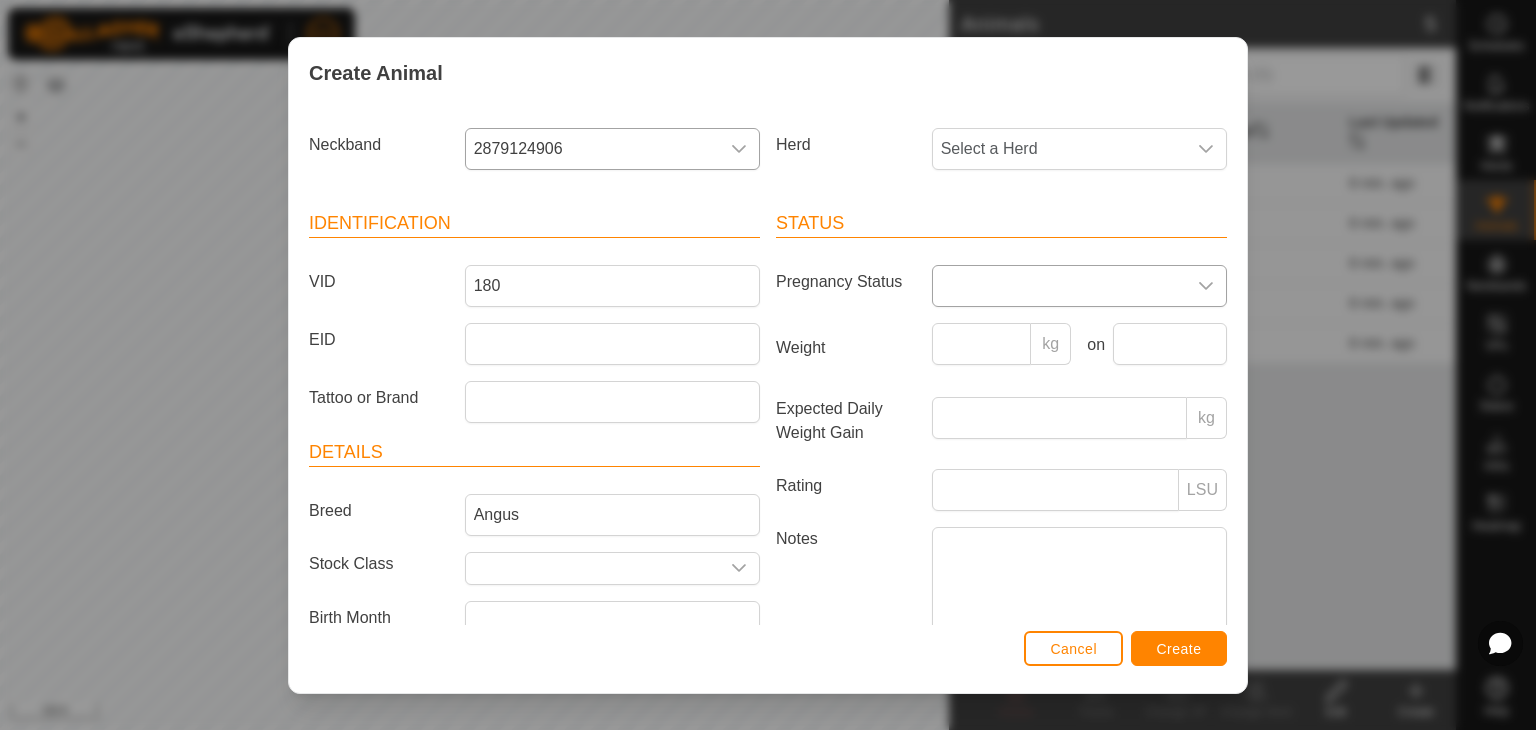 click 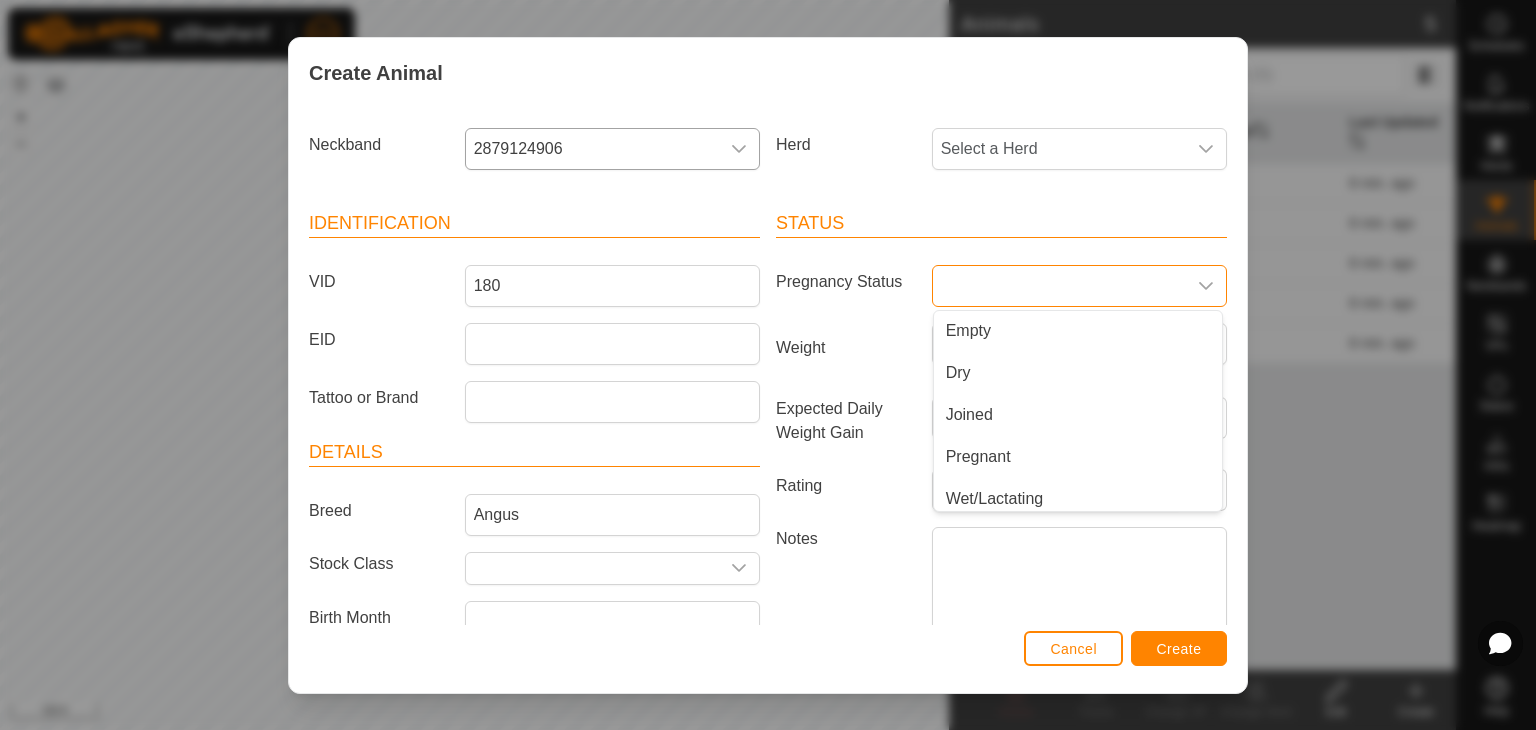 click 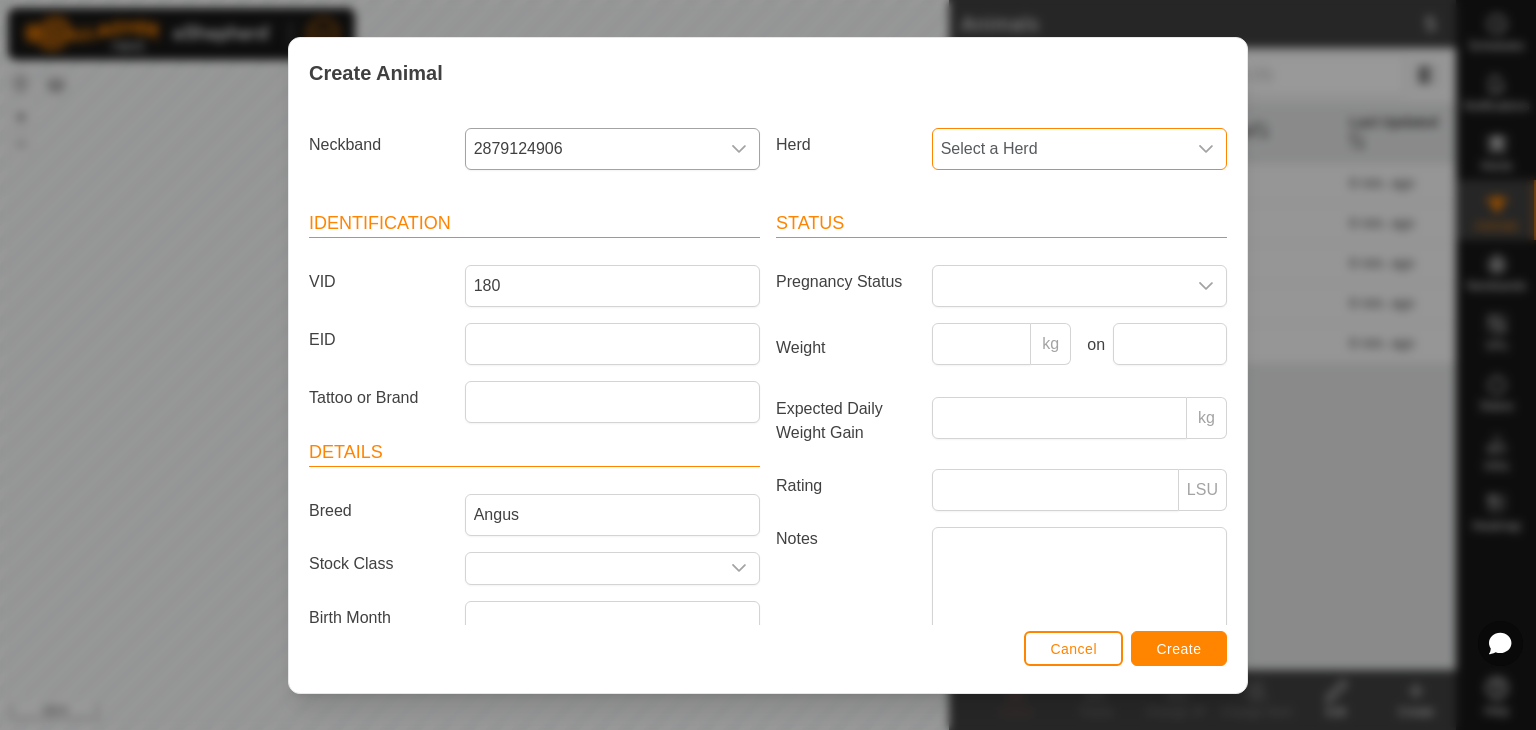 click on "Select a Herd" at bounding box center (1059, 149) 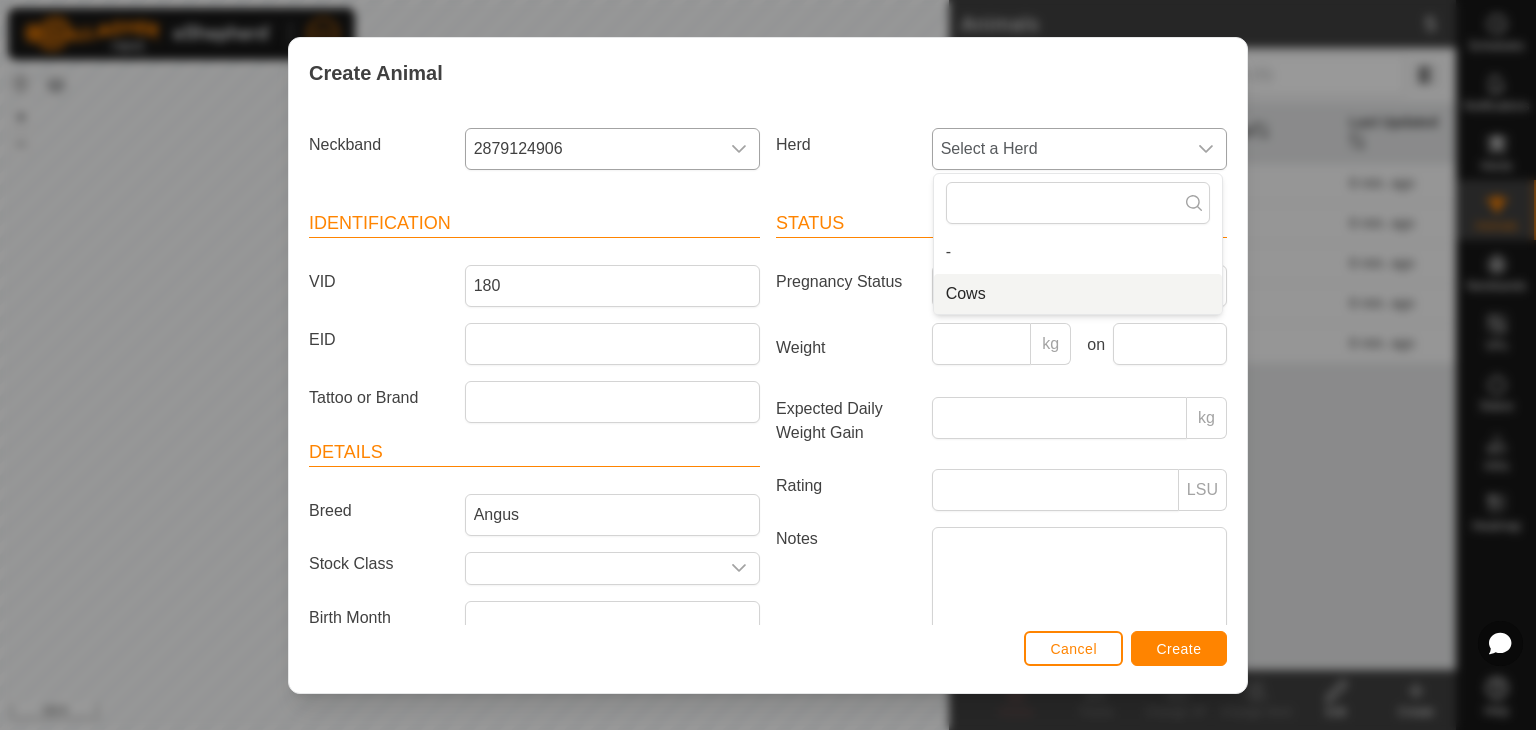 click on "Cows" at bounding box center [1078, 294] 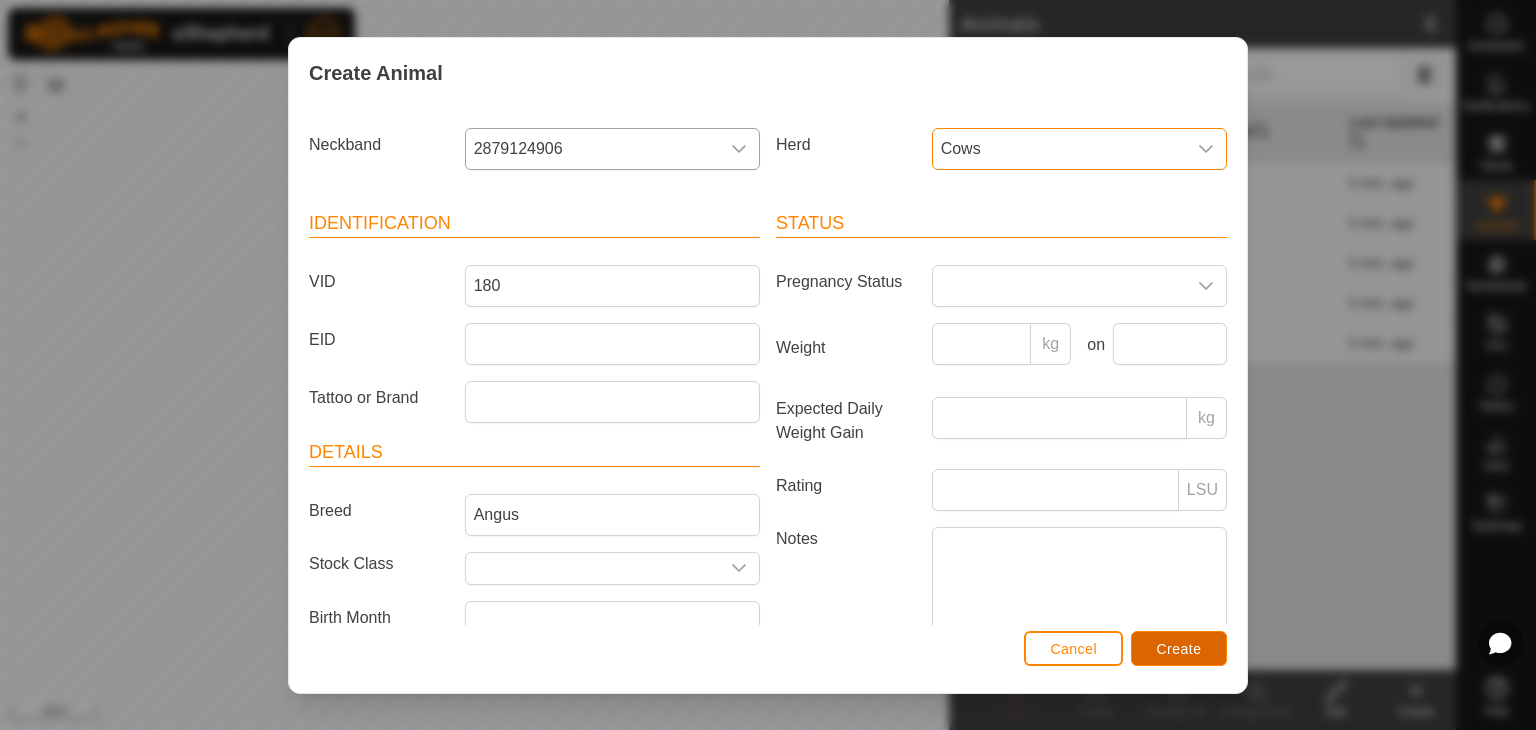 click on "Create" at bounding box center (1179, 649) 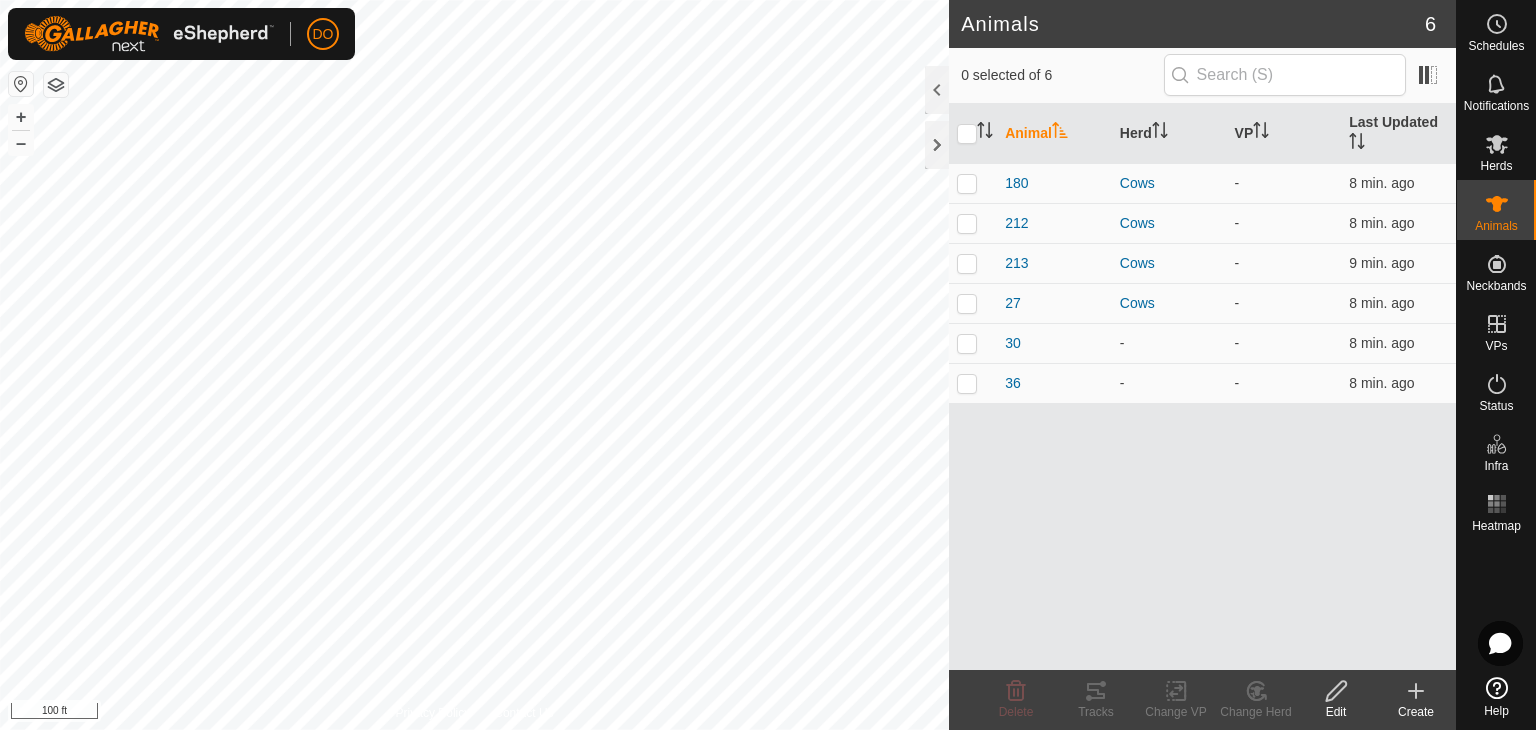 click on "Animal   Herd   VP   Last Updated   180   Cows  -  8 min. ago  212   Cows  -  8 min. ago  213   Cows  -  9 min. ago  27   Cows  -  8 min. ago  30   -  -  8 min. ago  36   -  -  8 min. ago" at bounding box center [1202, 387] 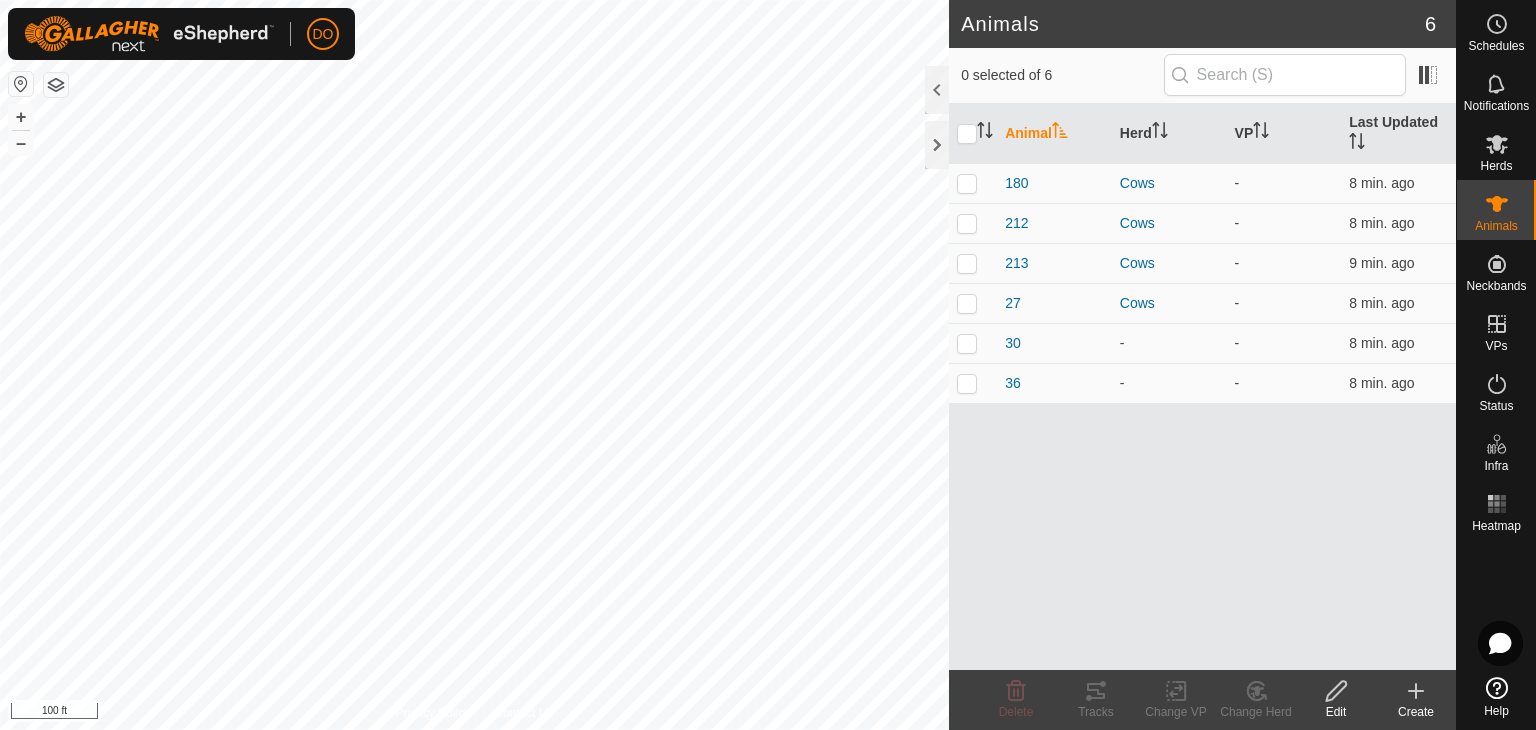 click on "Animal   Herd   VP   Last Updated   180   Cows  -  8 min. ago  212   Cows  -  8 min. ago  213   Cows  -  9 min. ago  27   Cows  -  8 min. ago  30   -  -  8 min. ago  36   -  -  8 min. ago" at bounding box center [1202, 387] 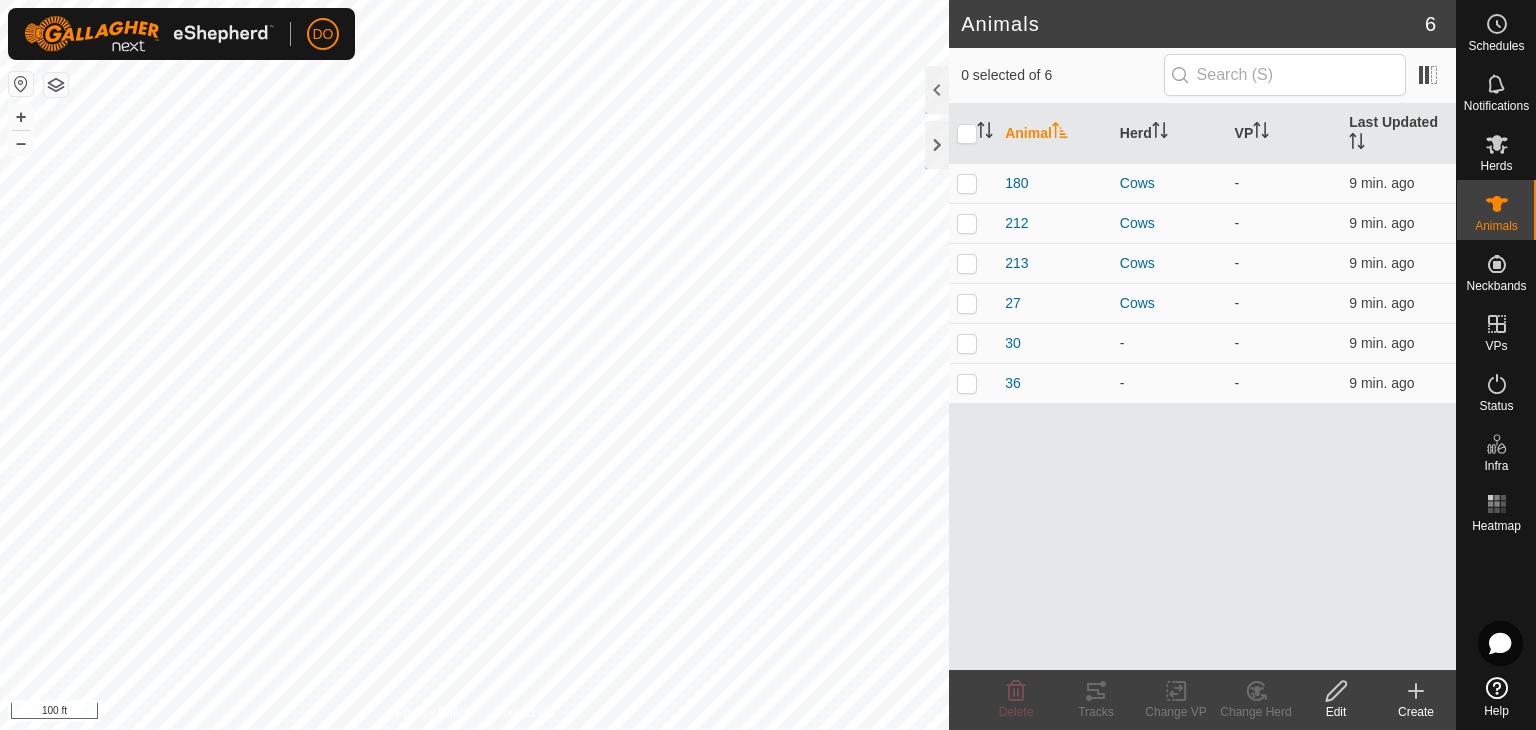 click 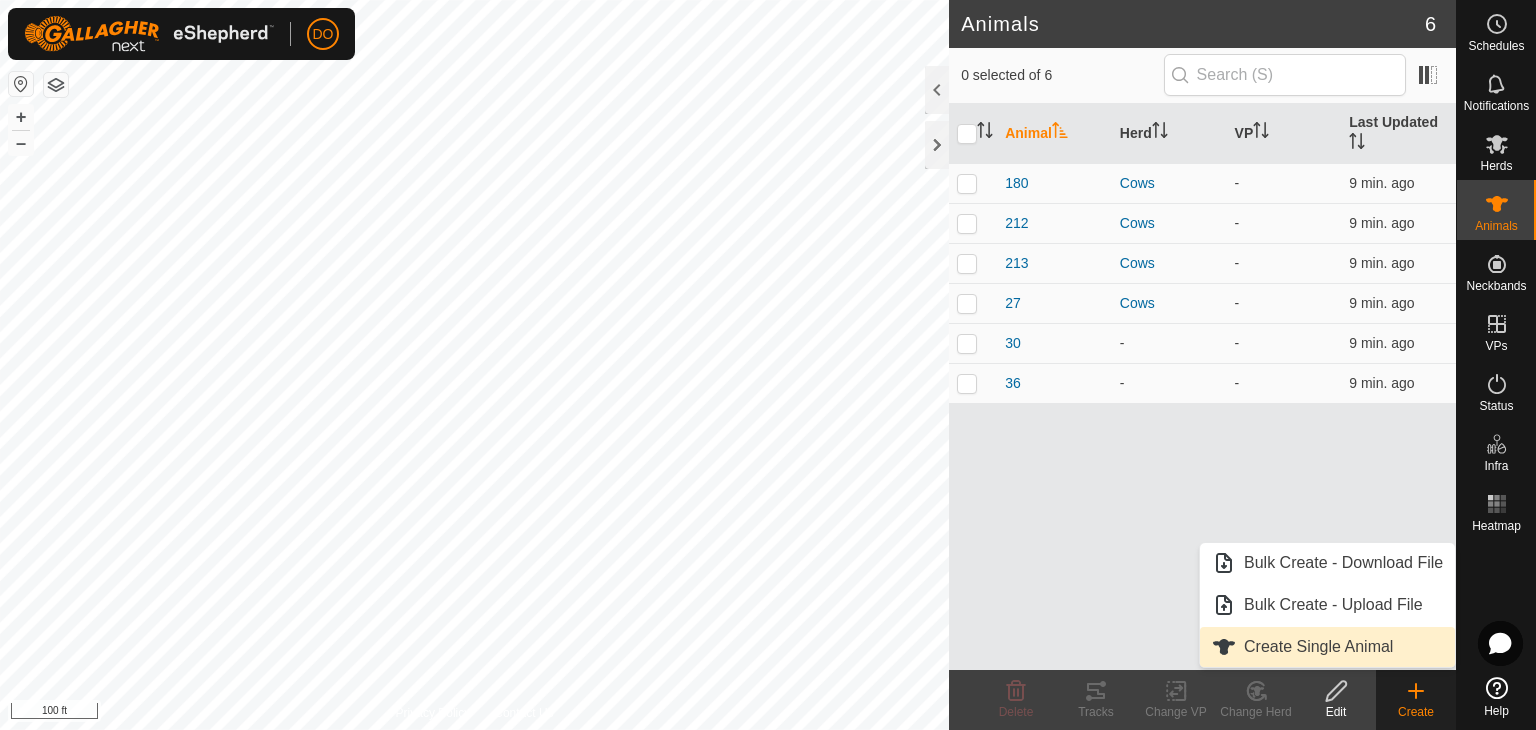 click on "Create Single Animal" at bounding box center (1327, 647) 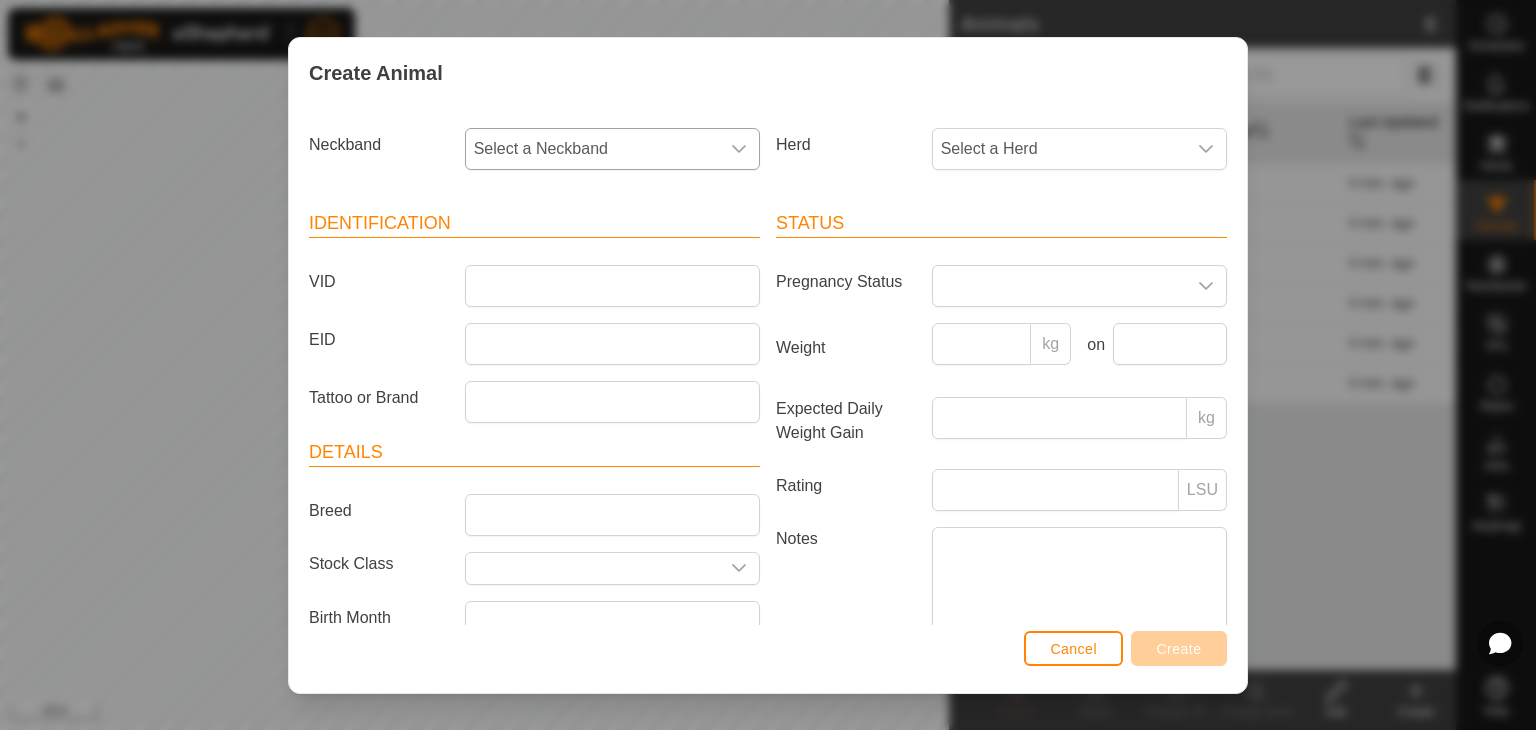 click 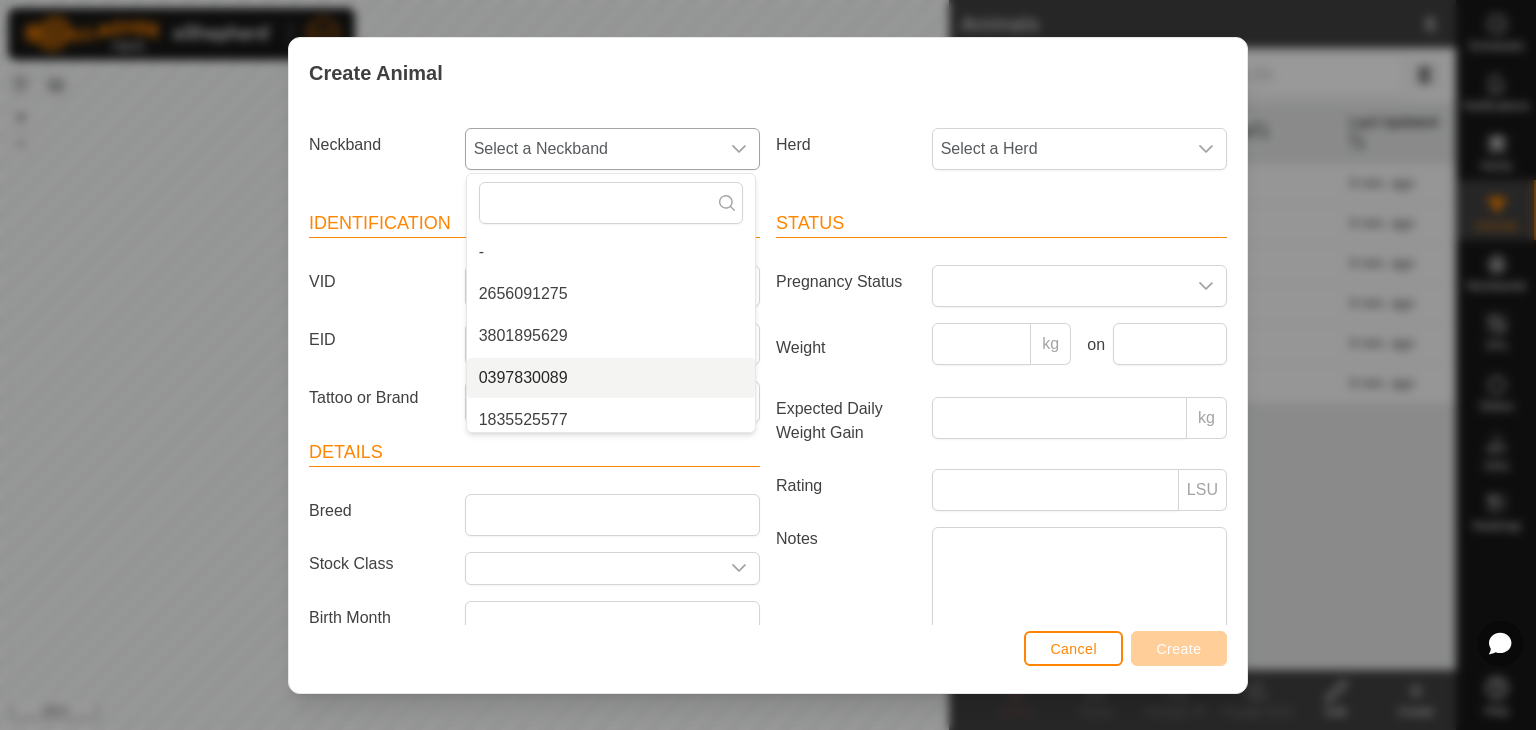 click on "0397830089" at bounding box center (611, 378) 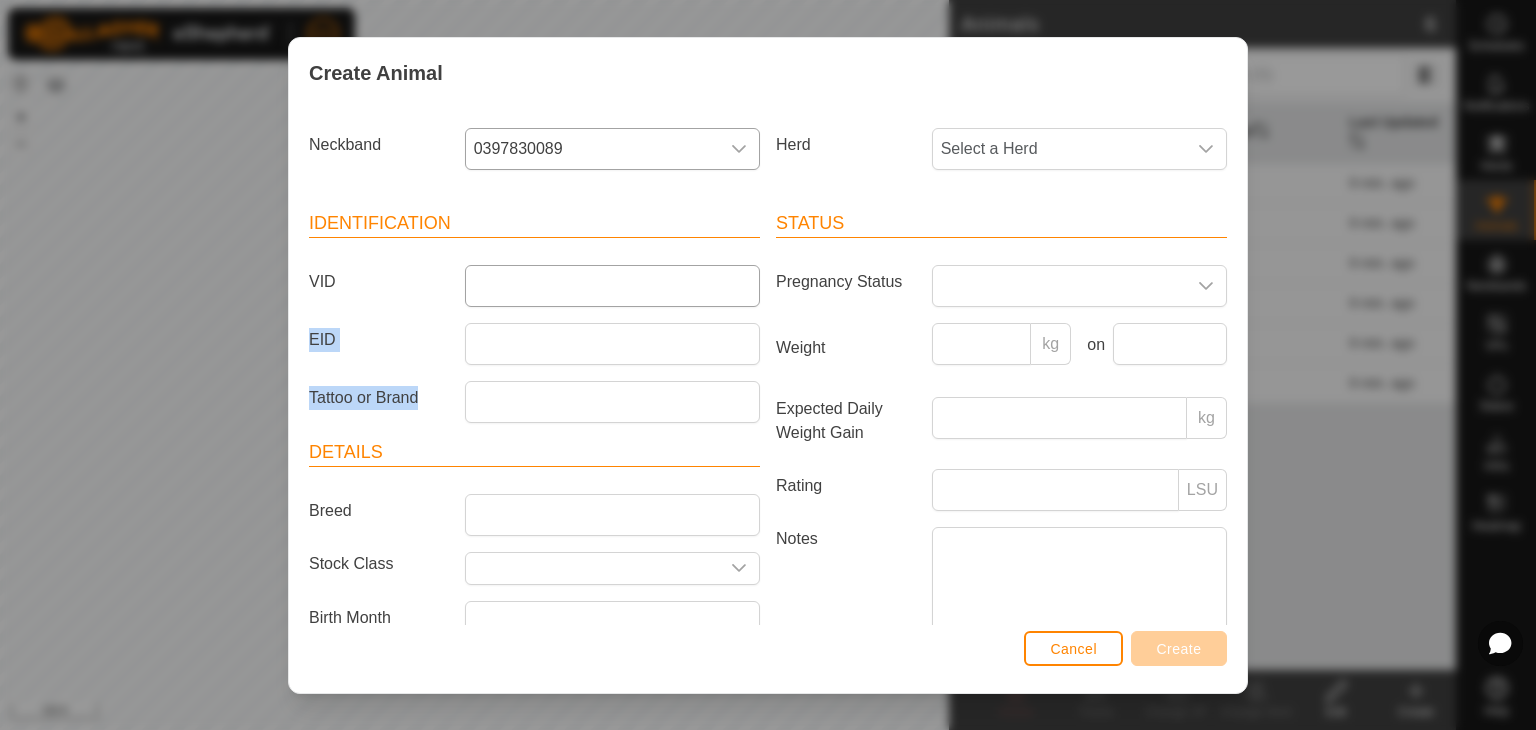 drag, startPoint x: 617, startPoint y: 368, endPoint x: 552, endPoint y: 277, distance: 111.83023 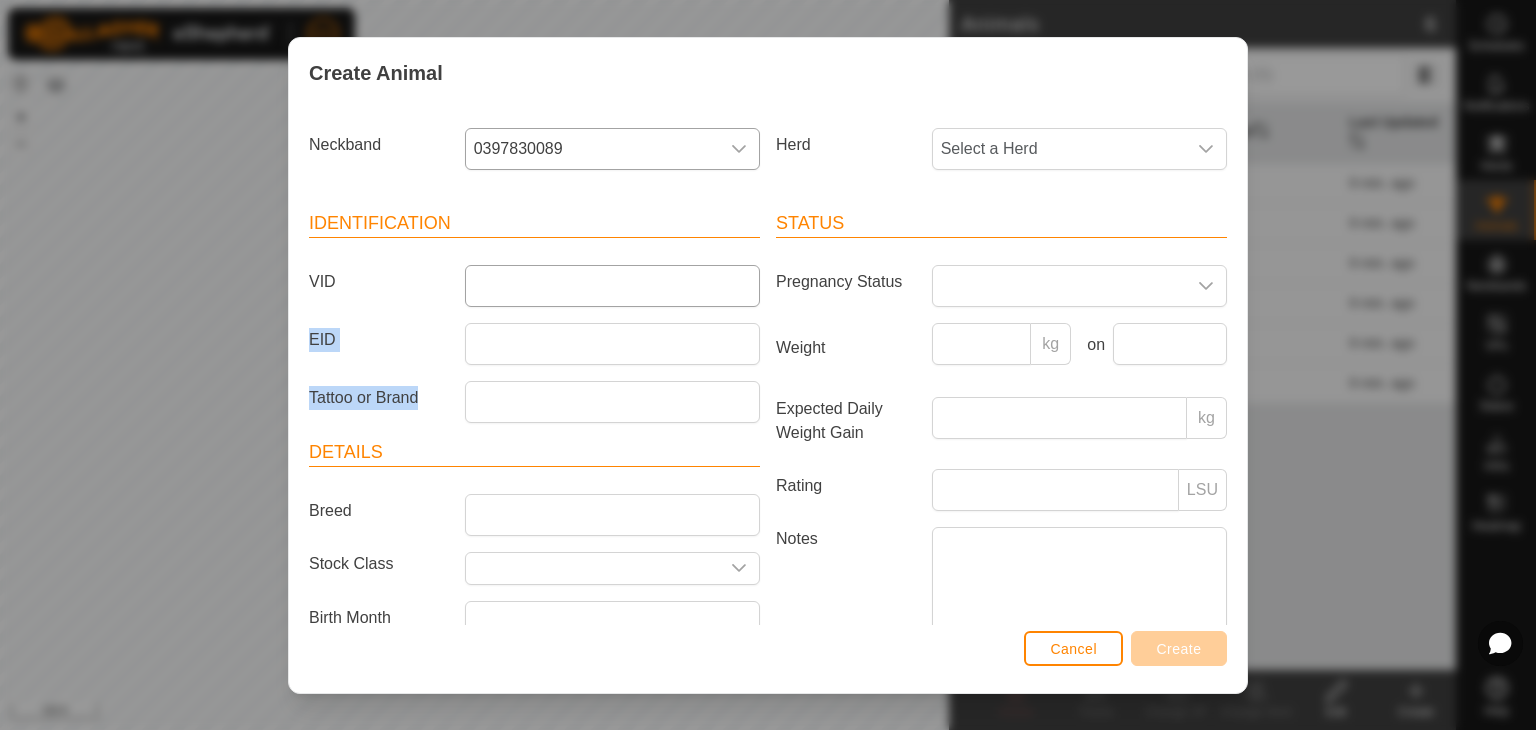 click on "Identification VID EID Tattoo or Brand" at bounding box center [534, 316] 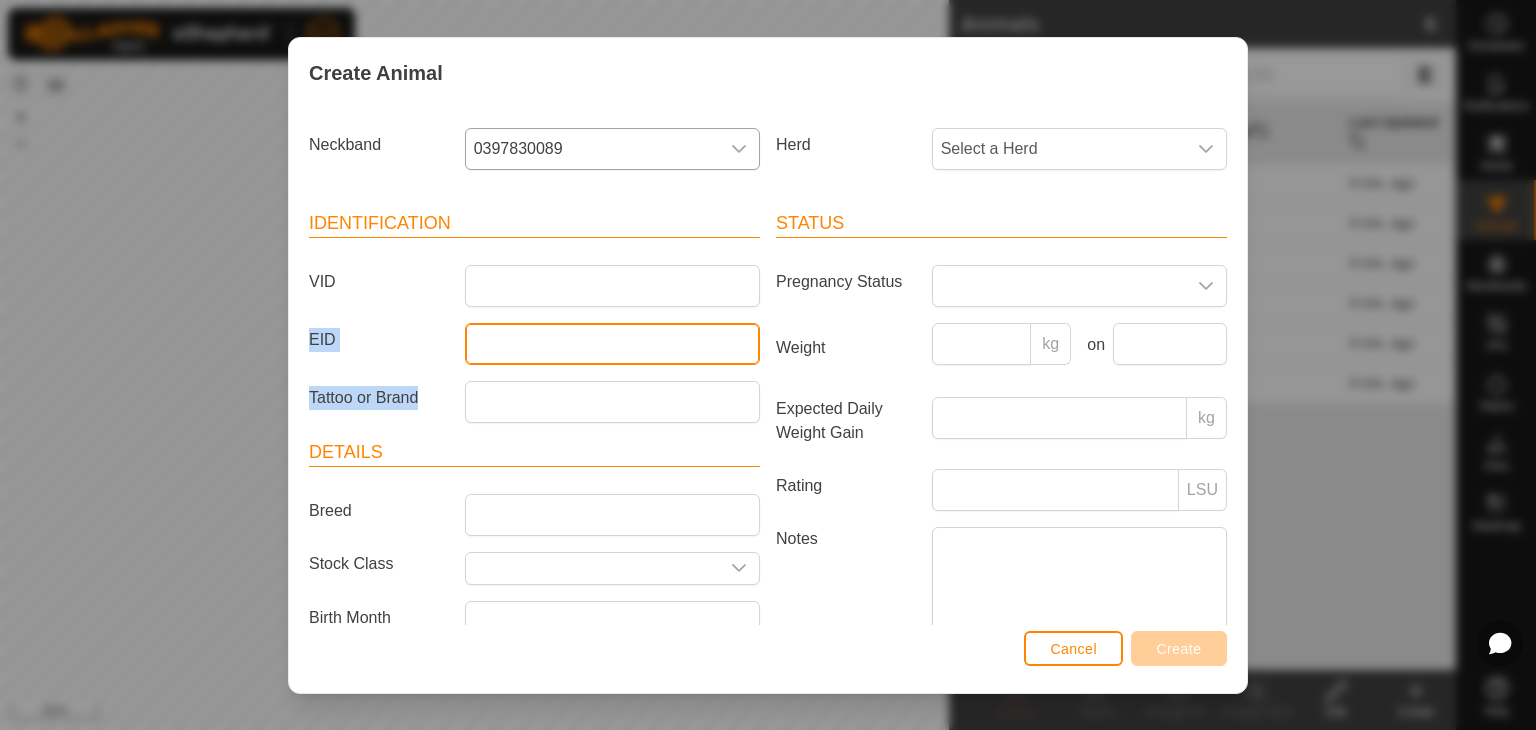 click on "EID" at bounding box center [612, 344] 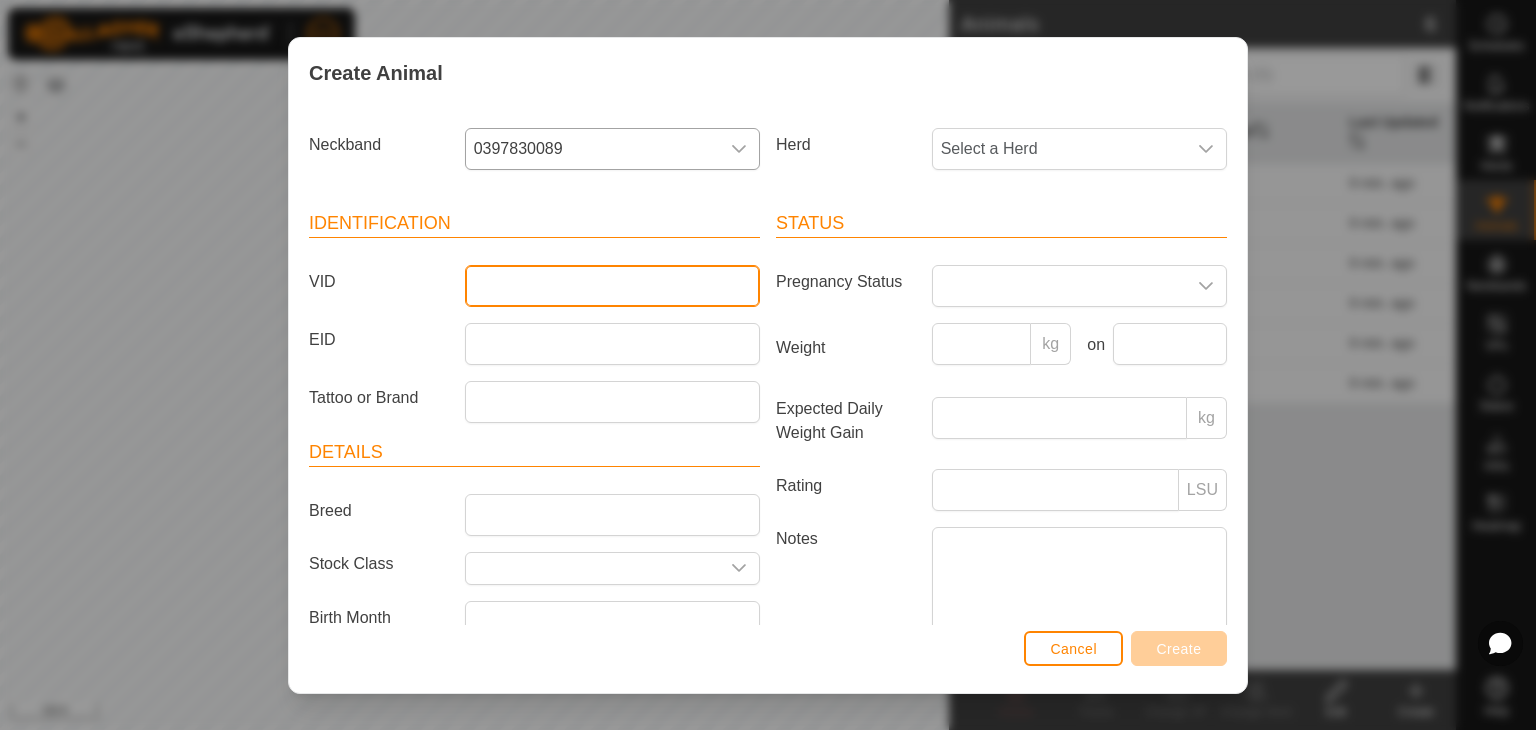 click on "VID" at bounding box center (612, 286) 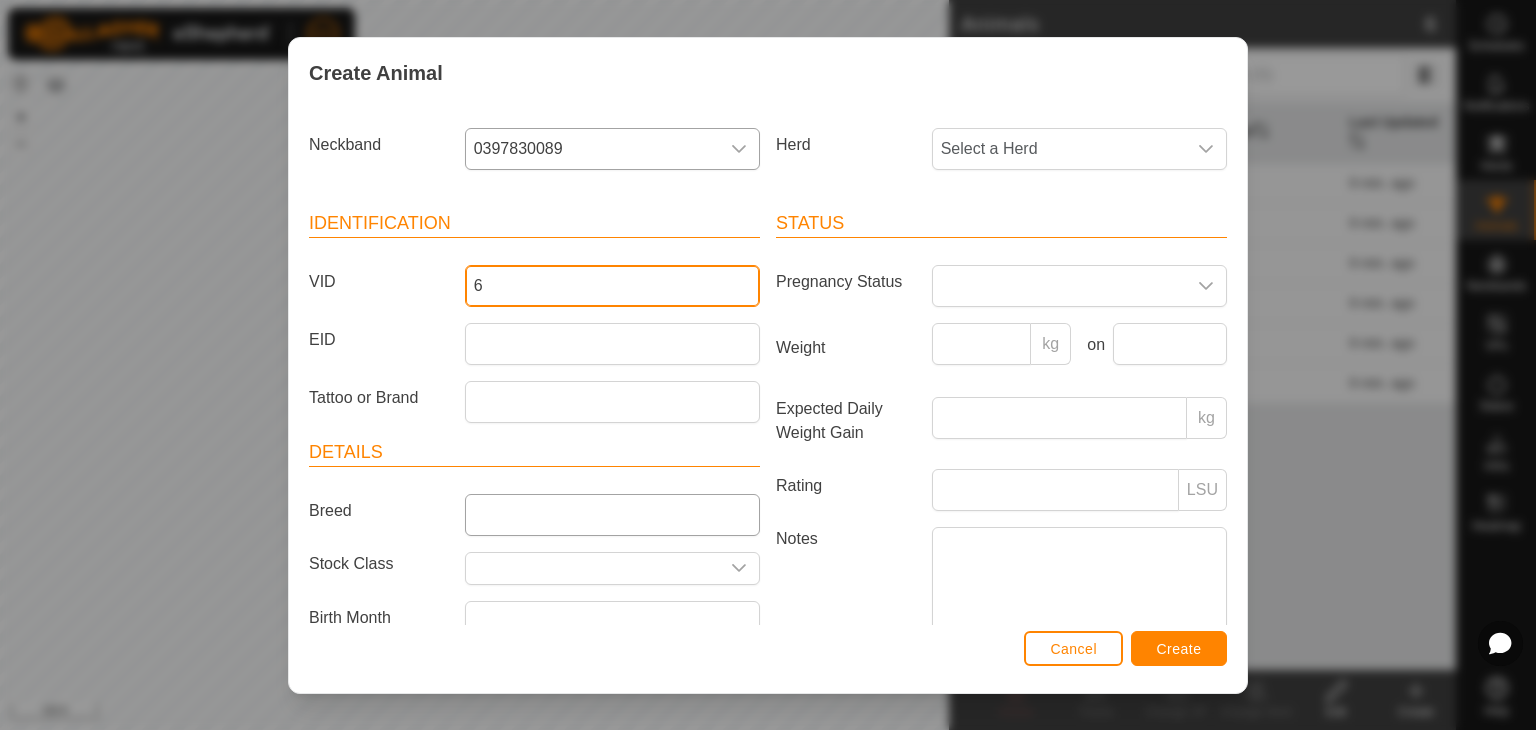 type on "6" 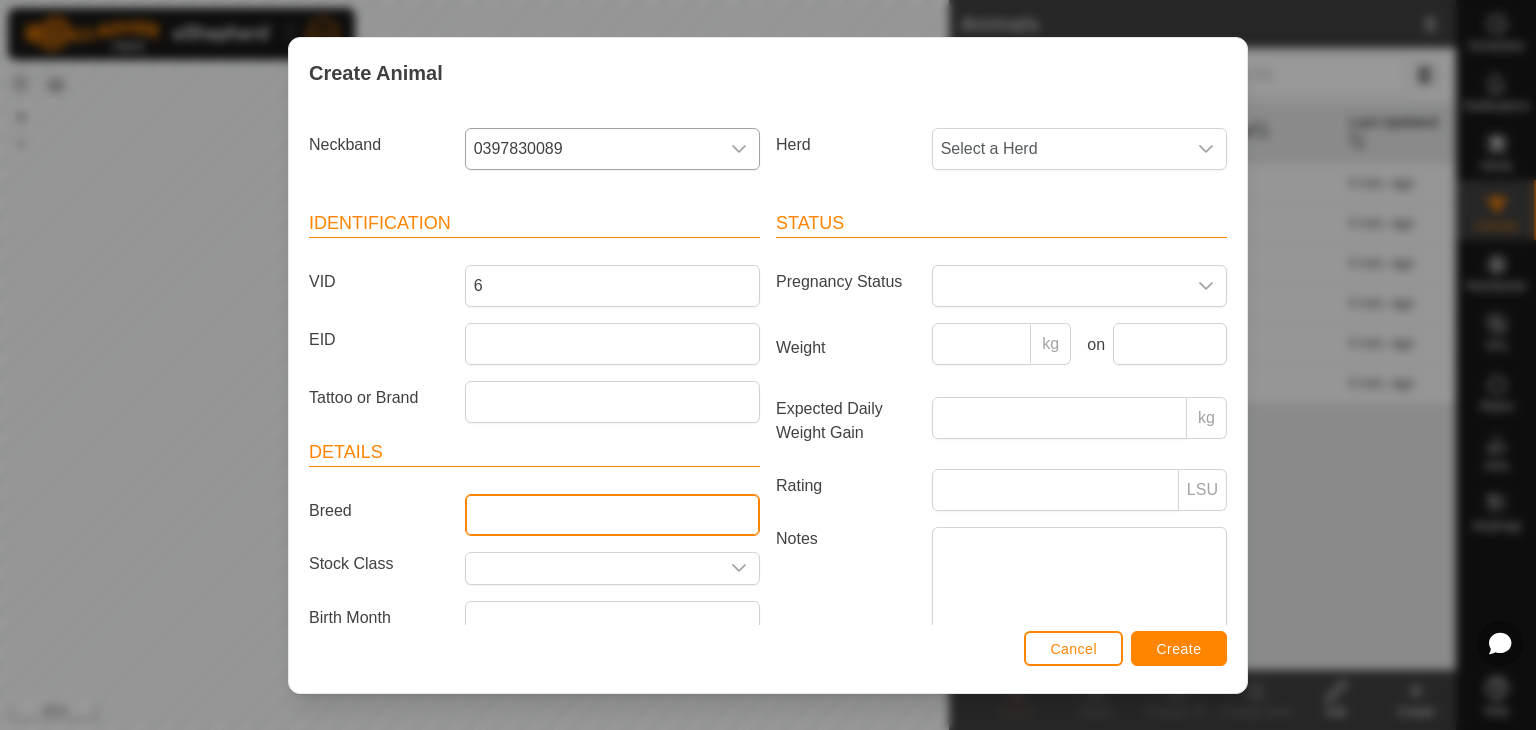 click on "Breed" at bounding box center (612, 515) 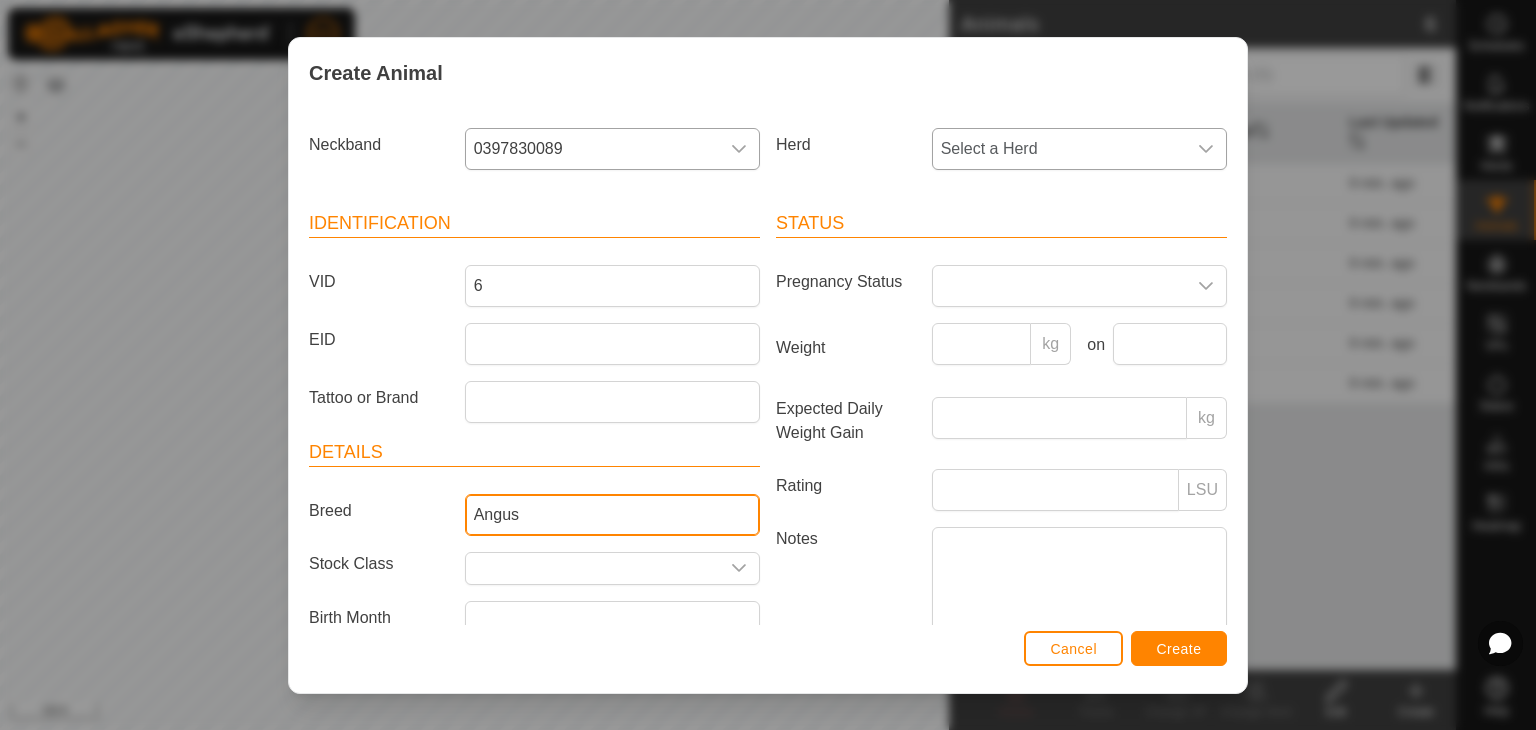 type on "Angus" 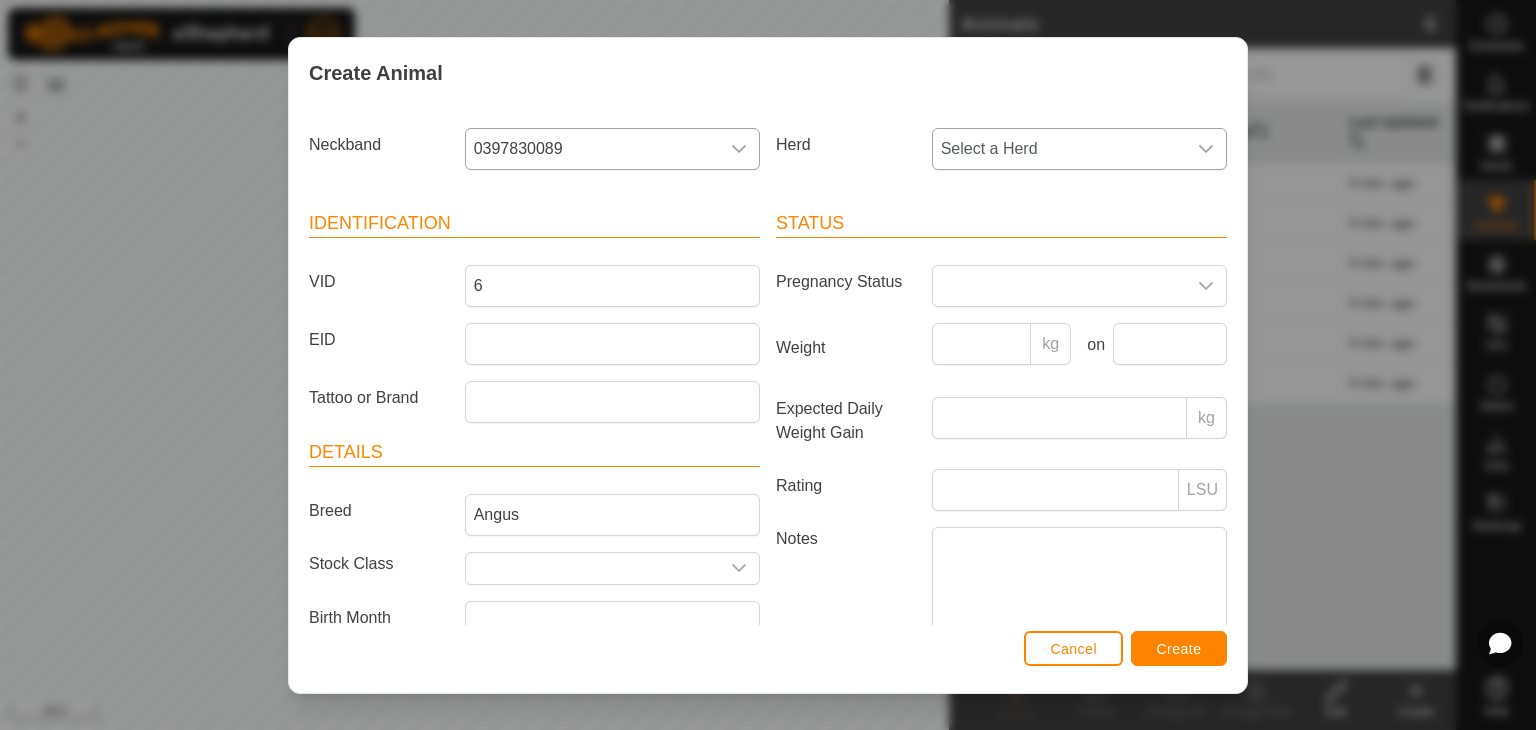 click on "Select a Herd" at bounding box center (1059, 149) 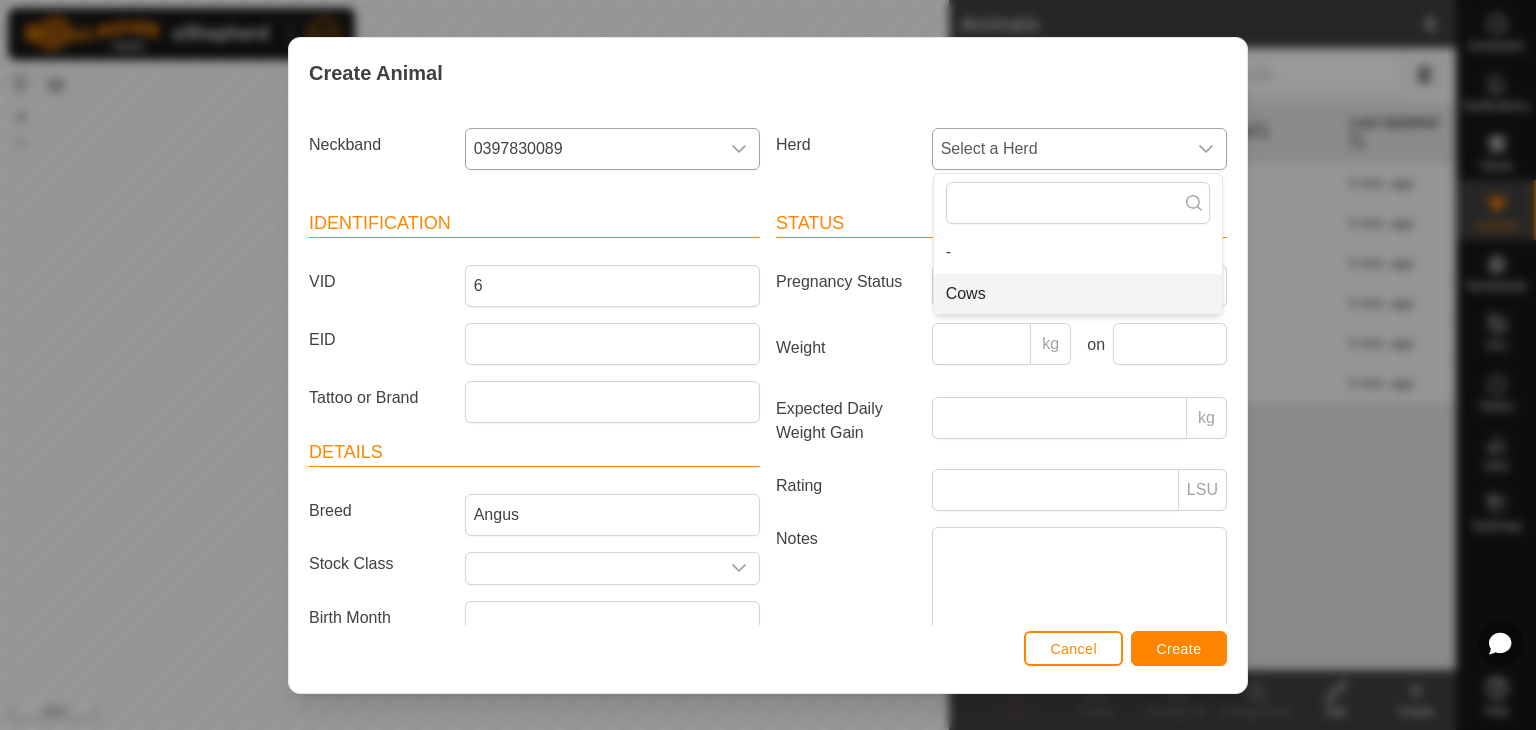 click on "Cows" at bounding box center [1078, 294] 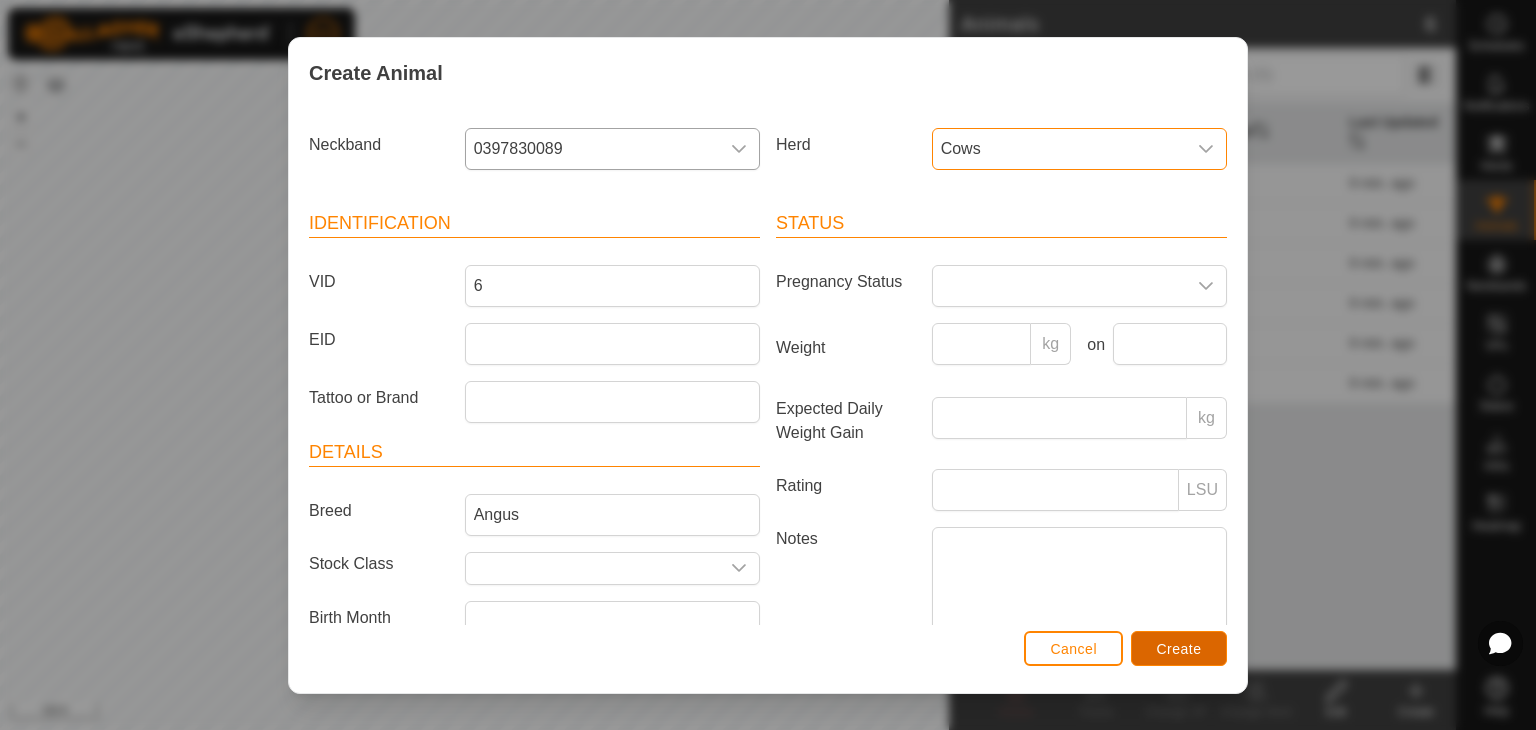 click on "Create" at bounding box center (1179, 649) 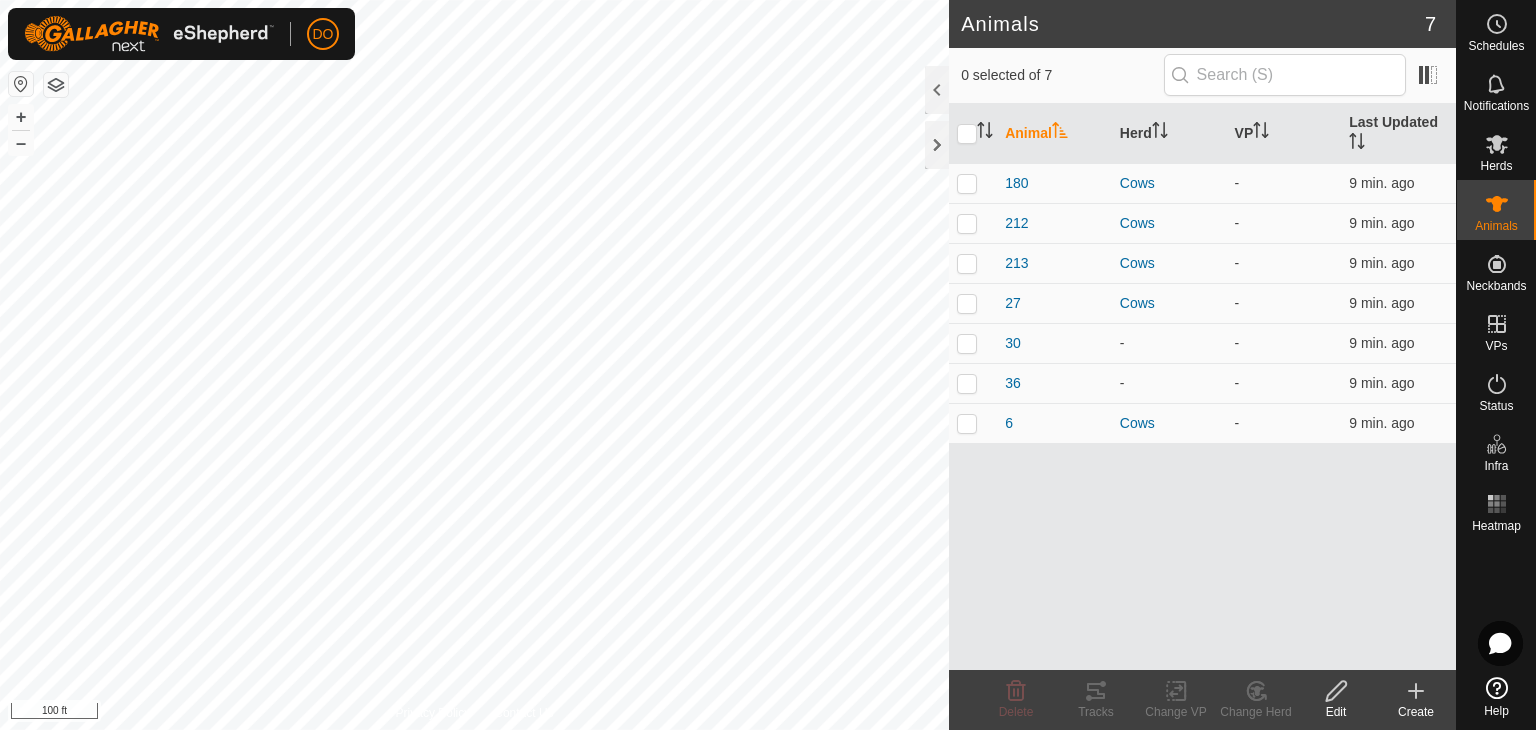 click 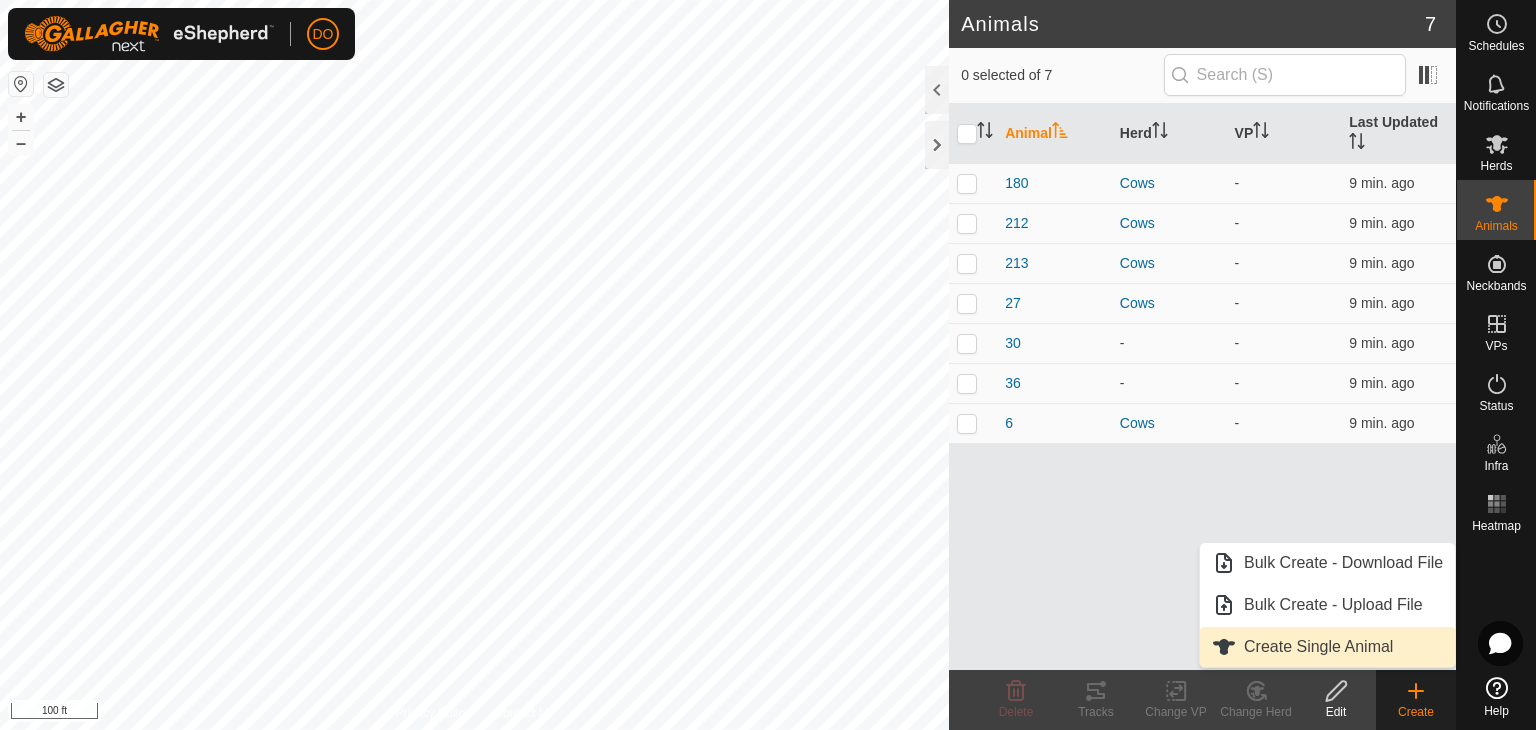 click on "Create Single Animal" at bounding box center (1327, 647) 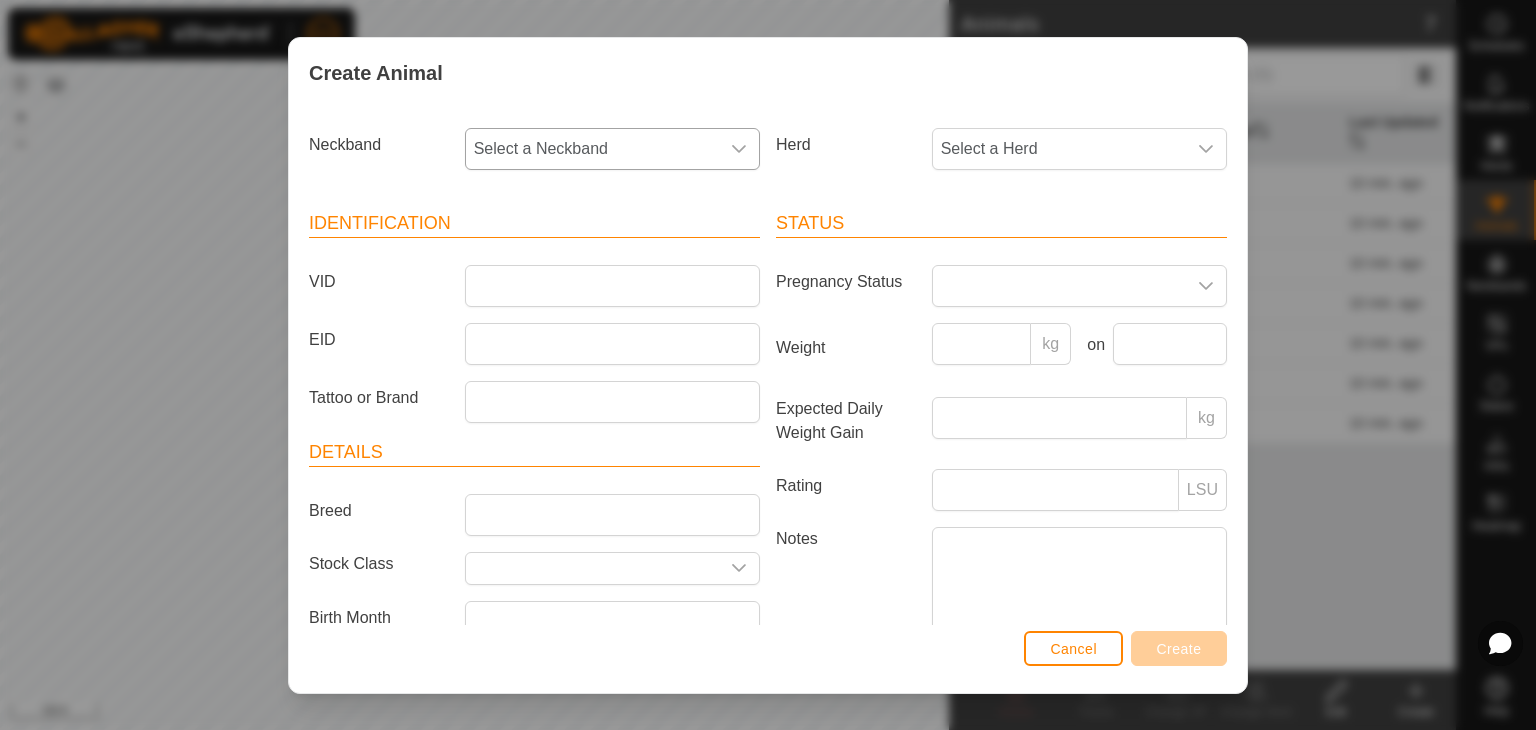 click at bounding box center [739, 149] 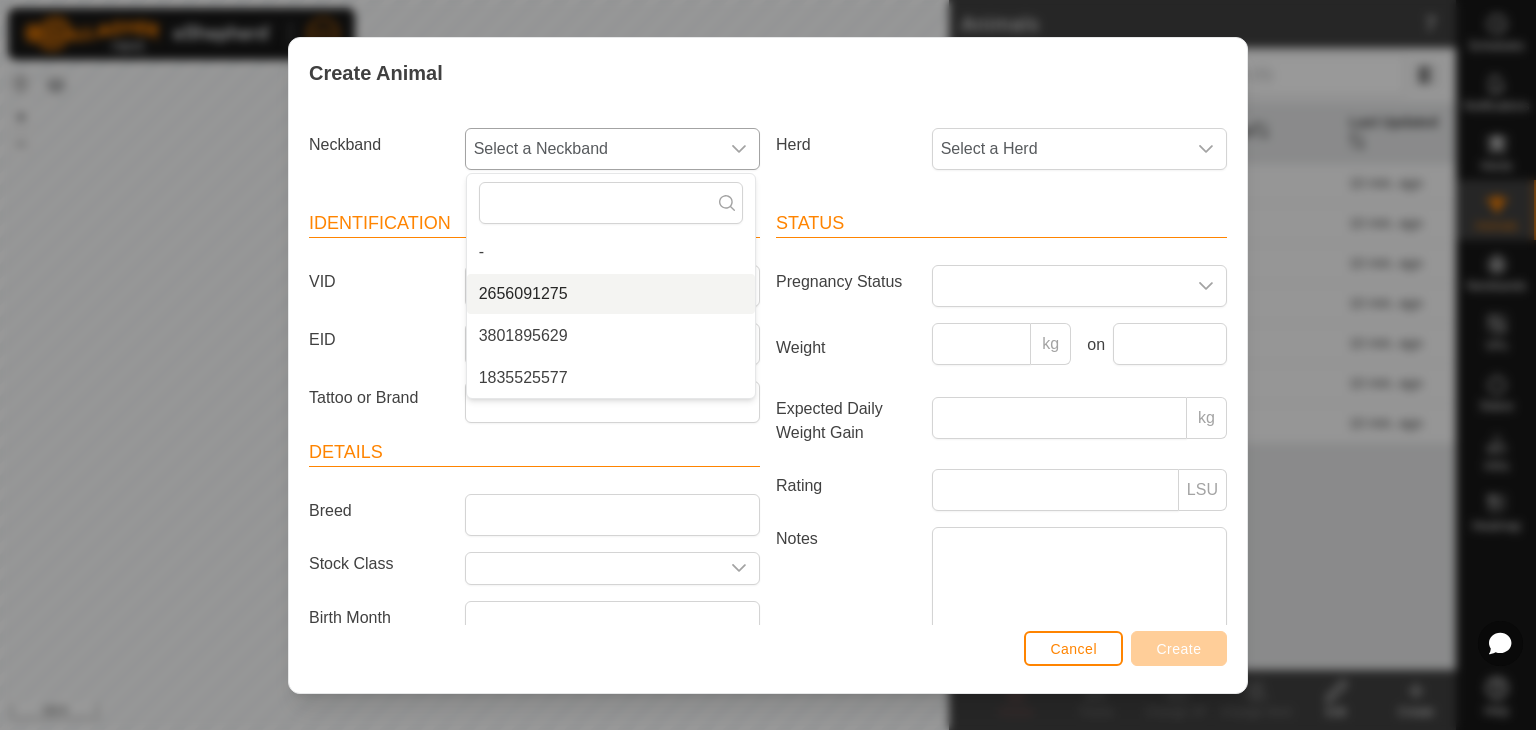click on "2656091275" at bounding box center [611, 294] 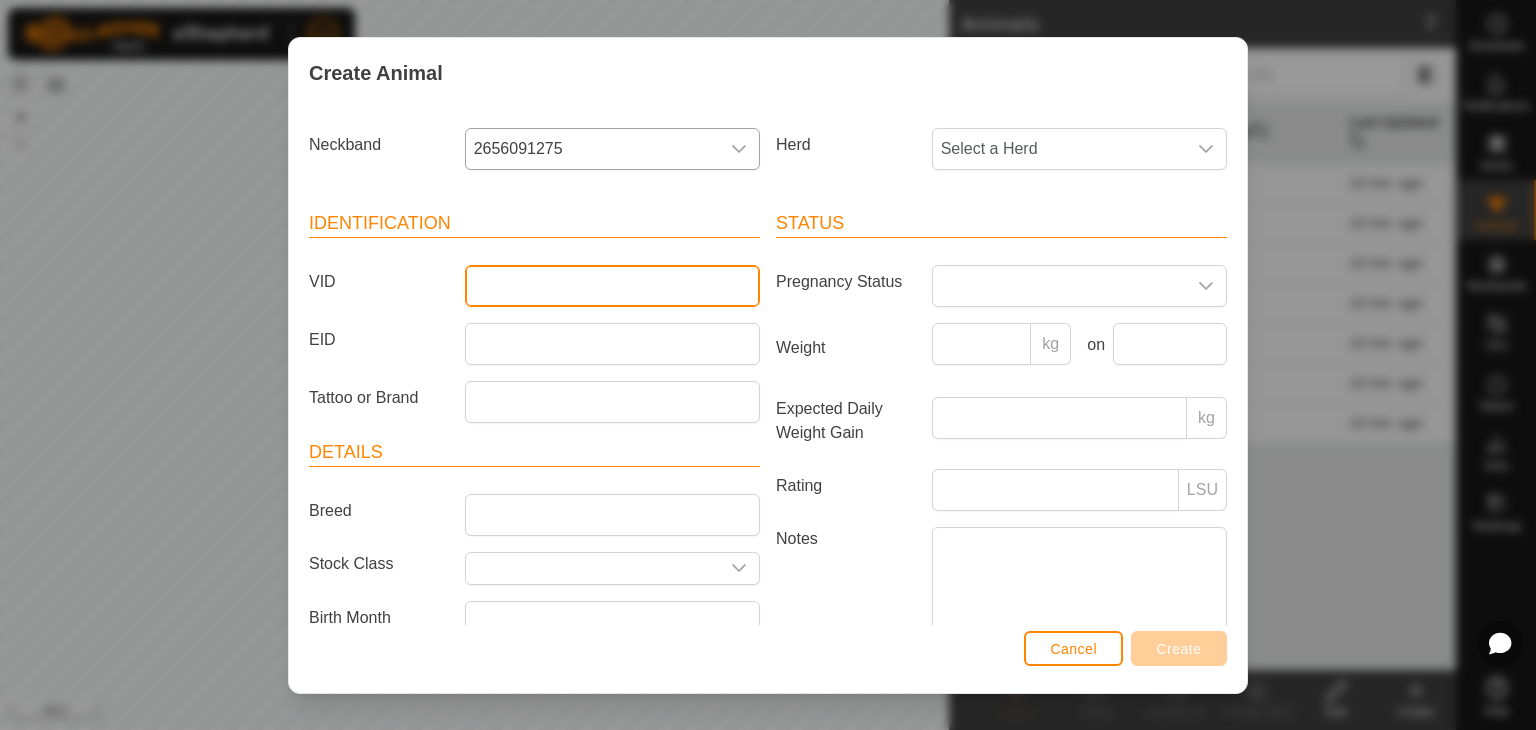 click on "VID" at bounding box center (612, 286) 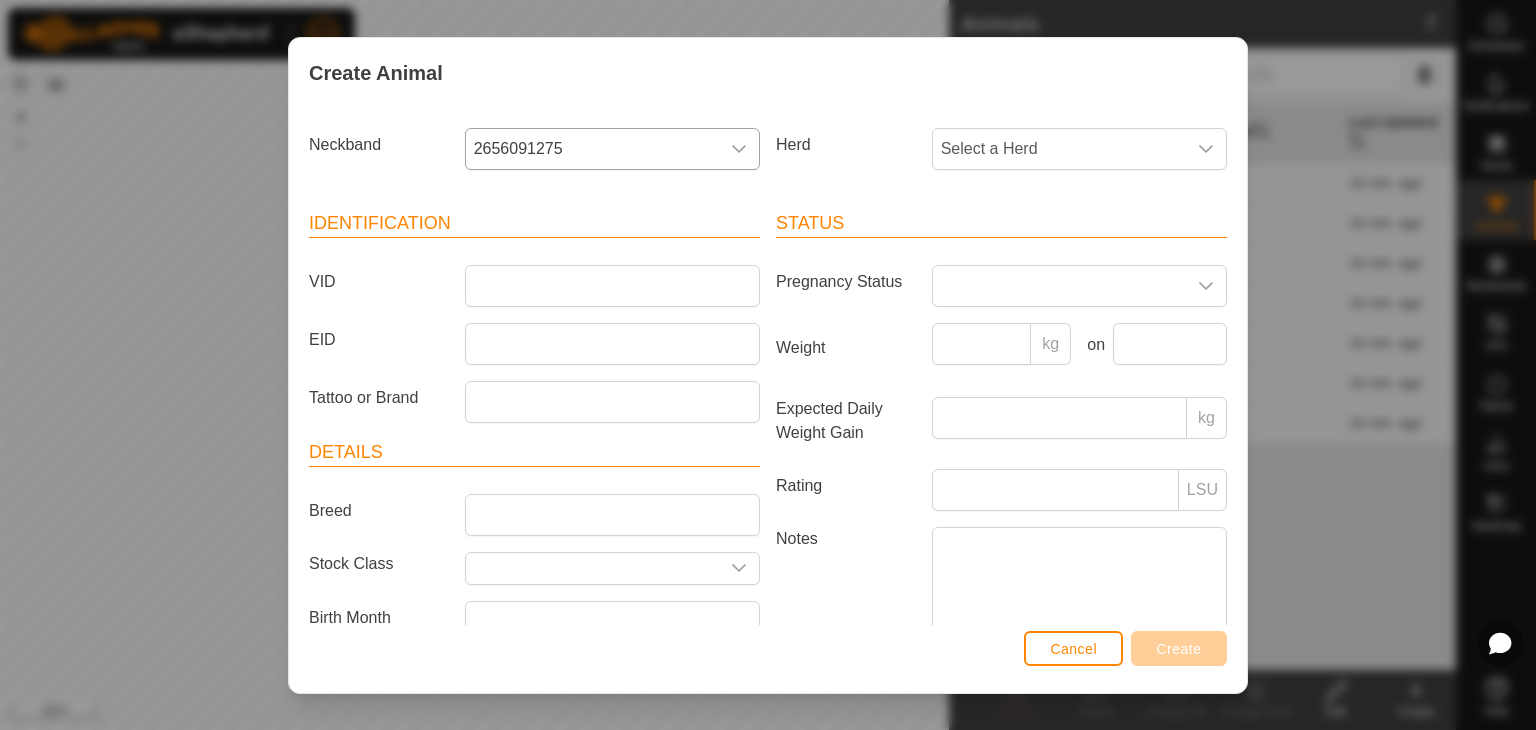 click on "2656091275" at bounding box center (592, 149) 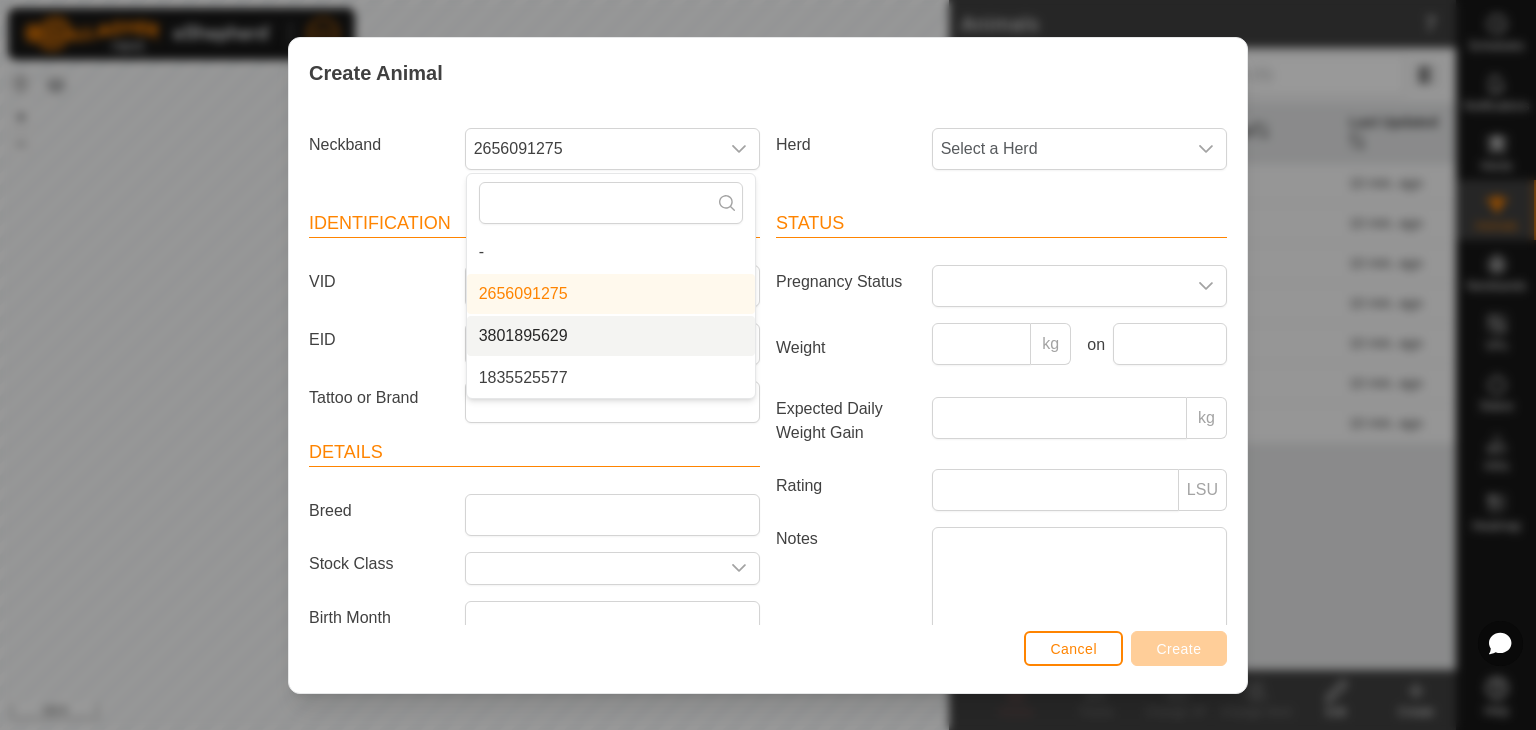 click on "3801895629" at bounding box center (611, 336) 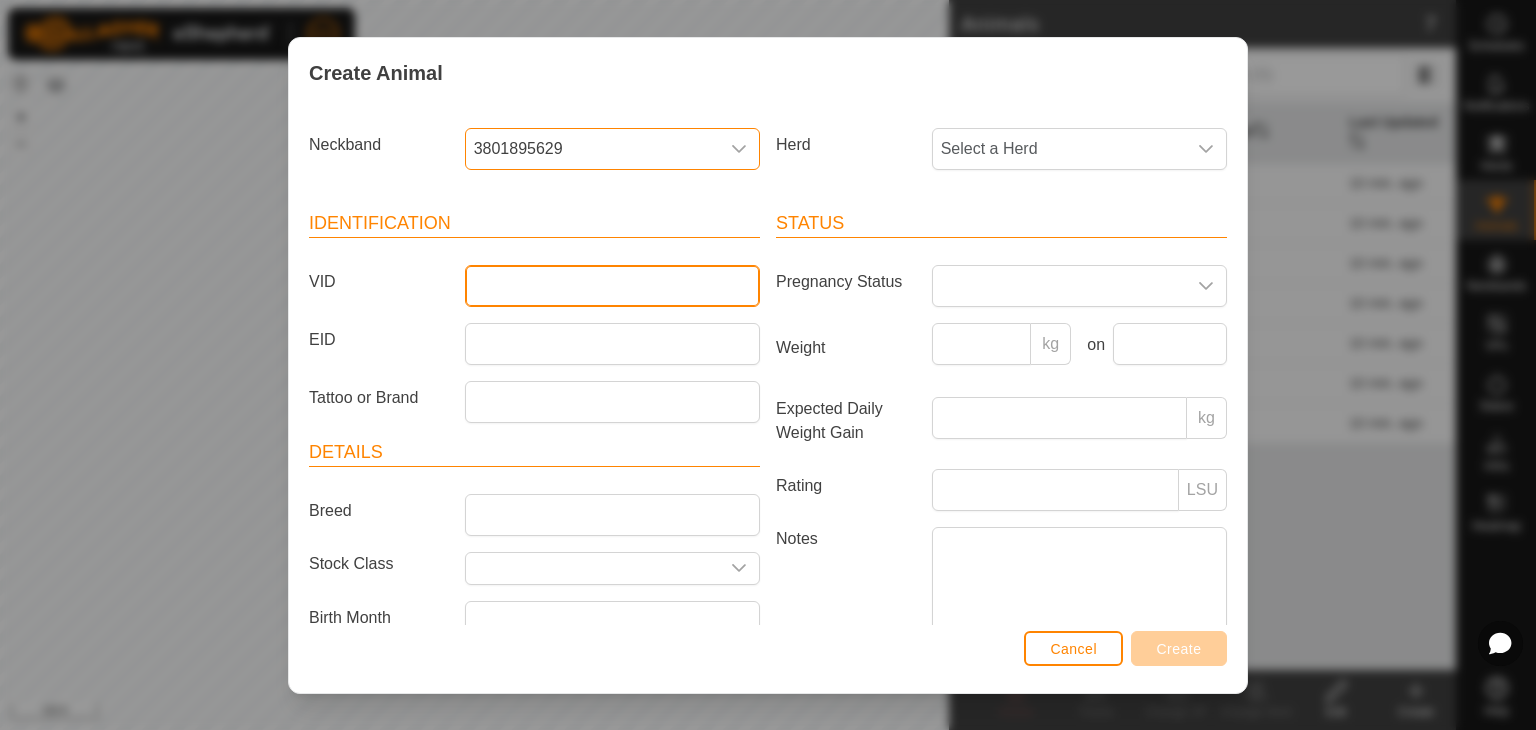 click on "VID" at bounding box center (612, 286) 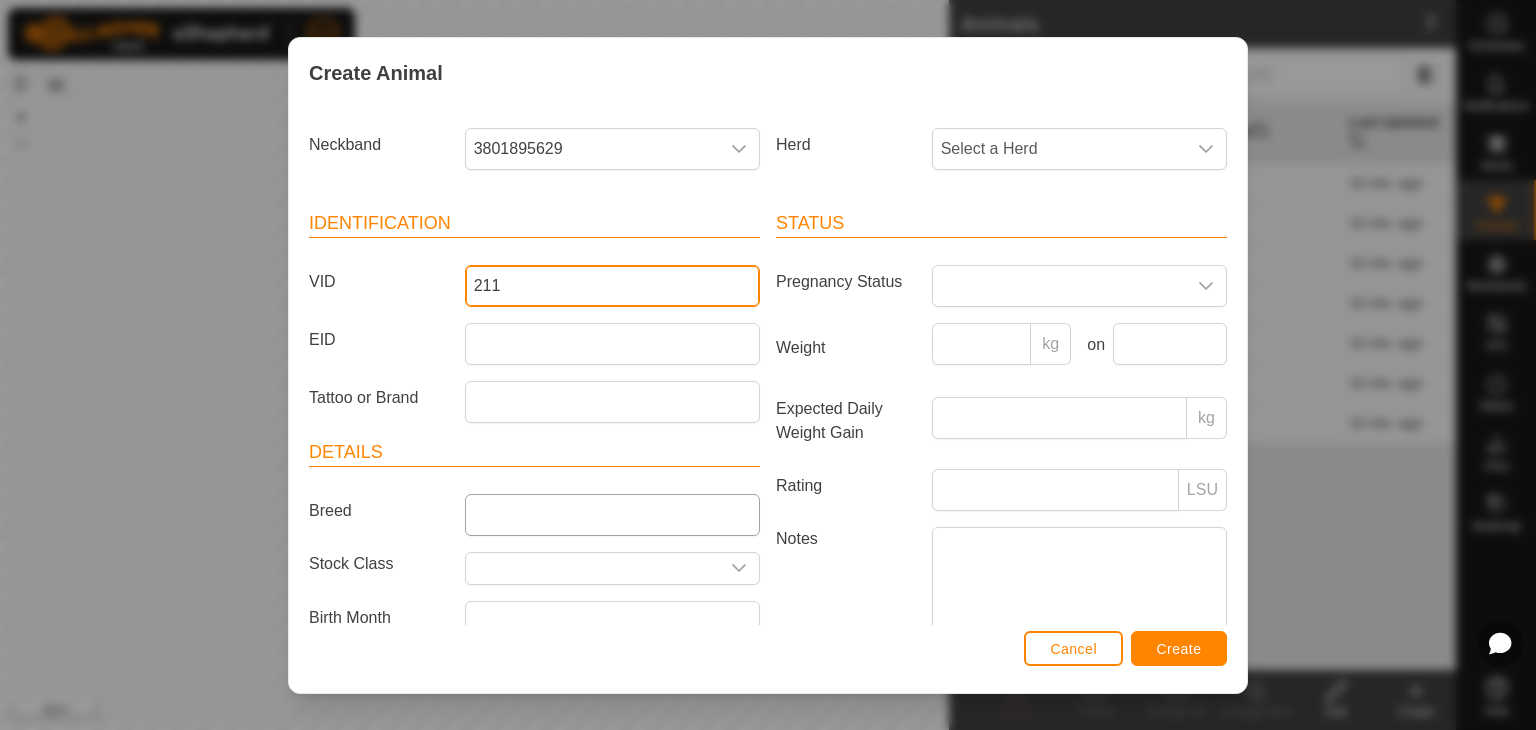 type on "211" 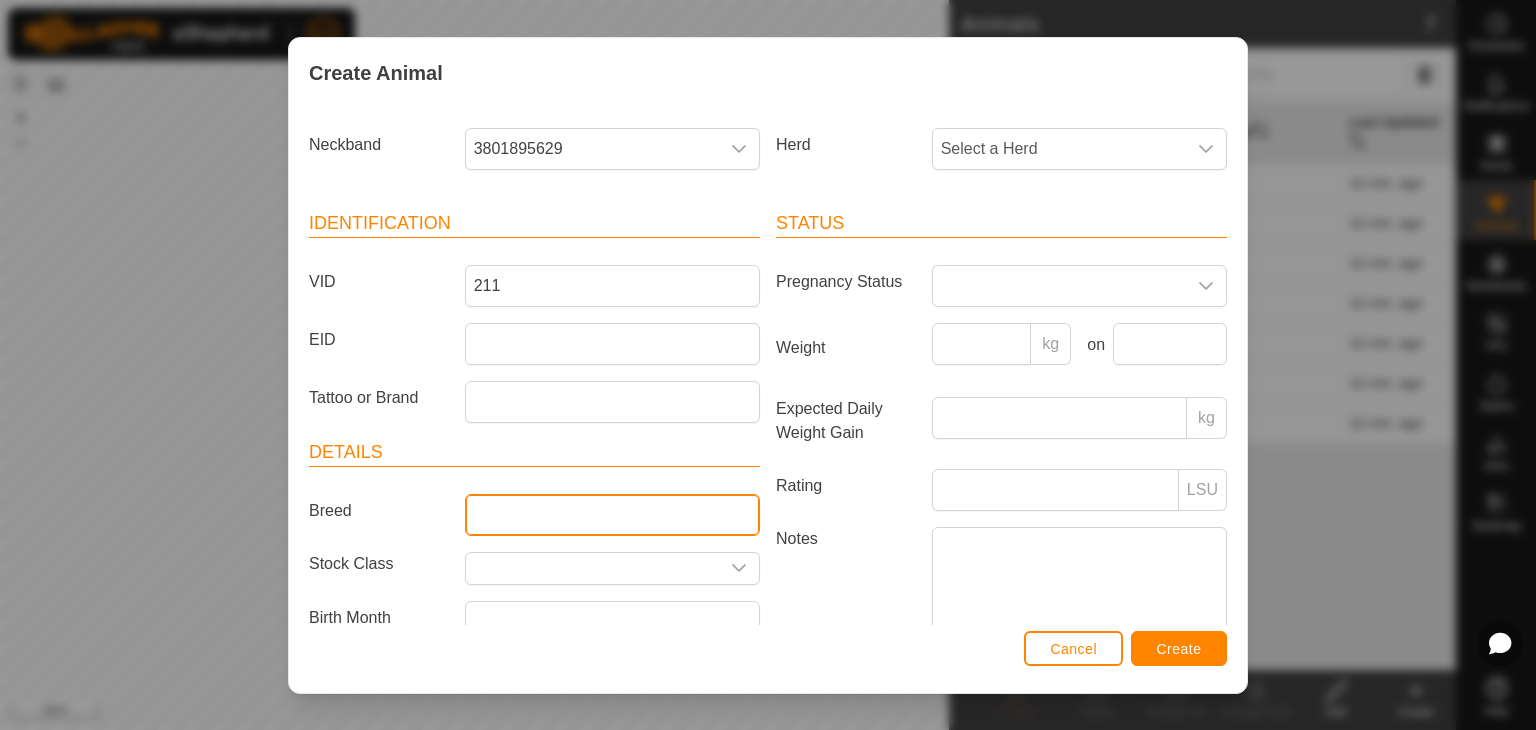 click on "Breed" at bounding box center (612, 515) 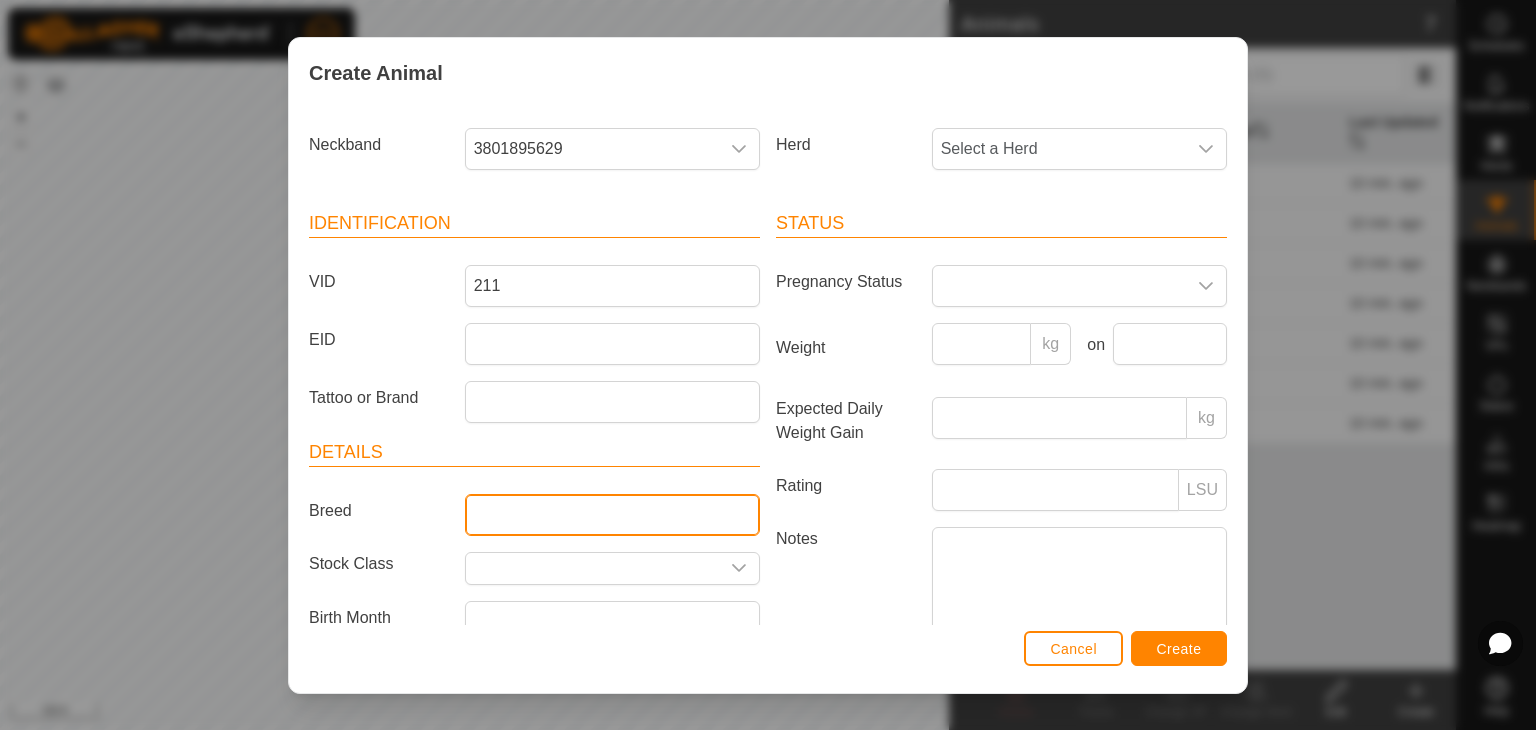 type on "Angus" 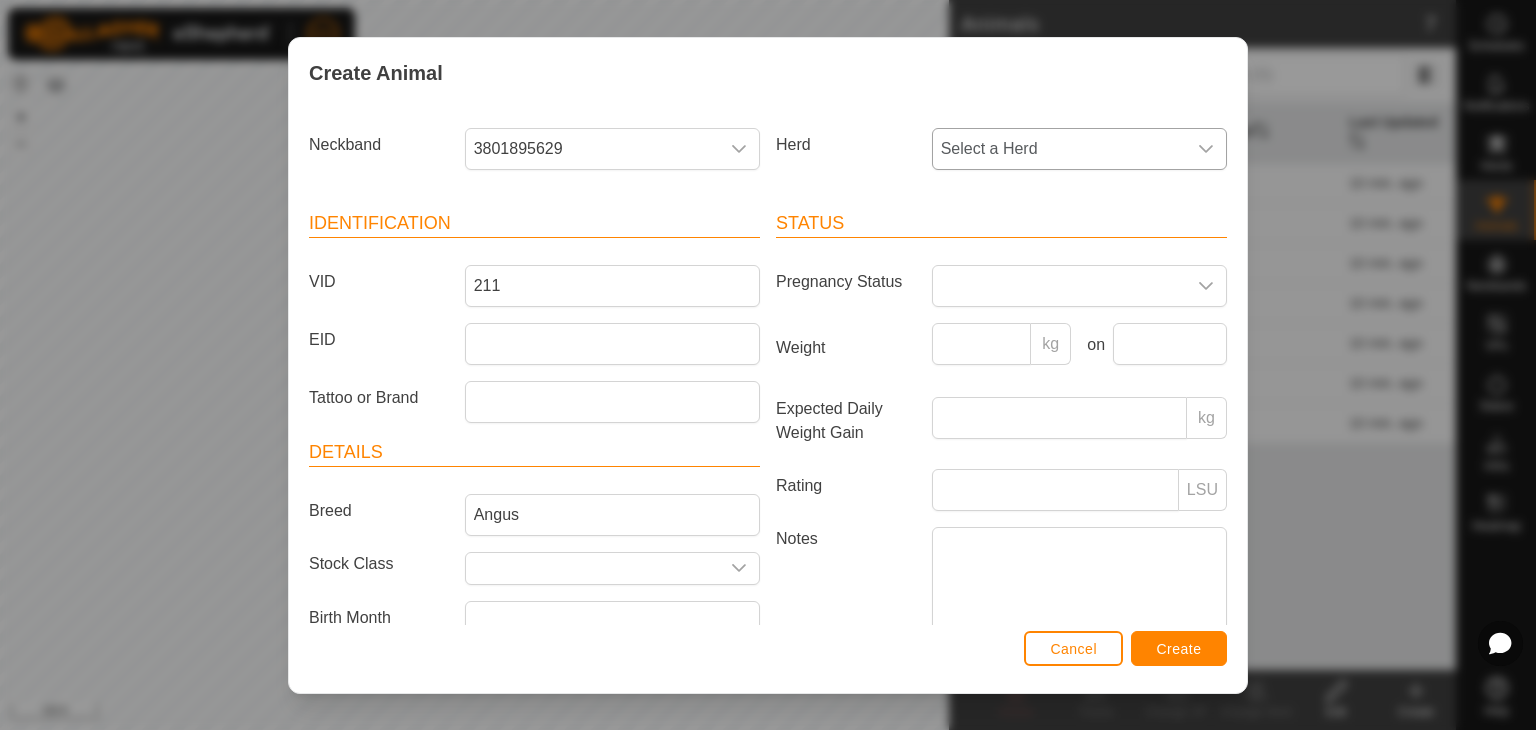 click on "Select a Herd" at bounding box center (1059, 149) 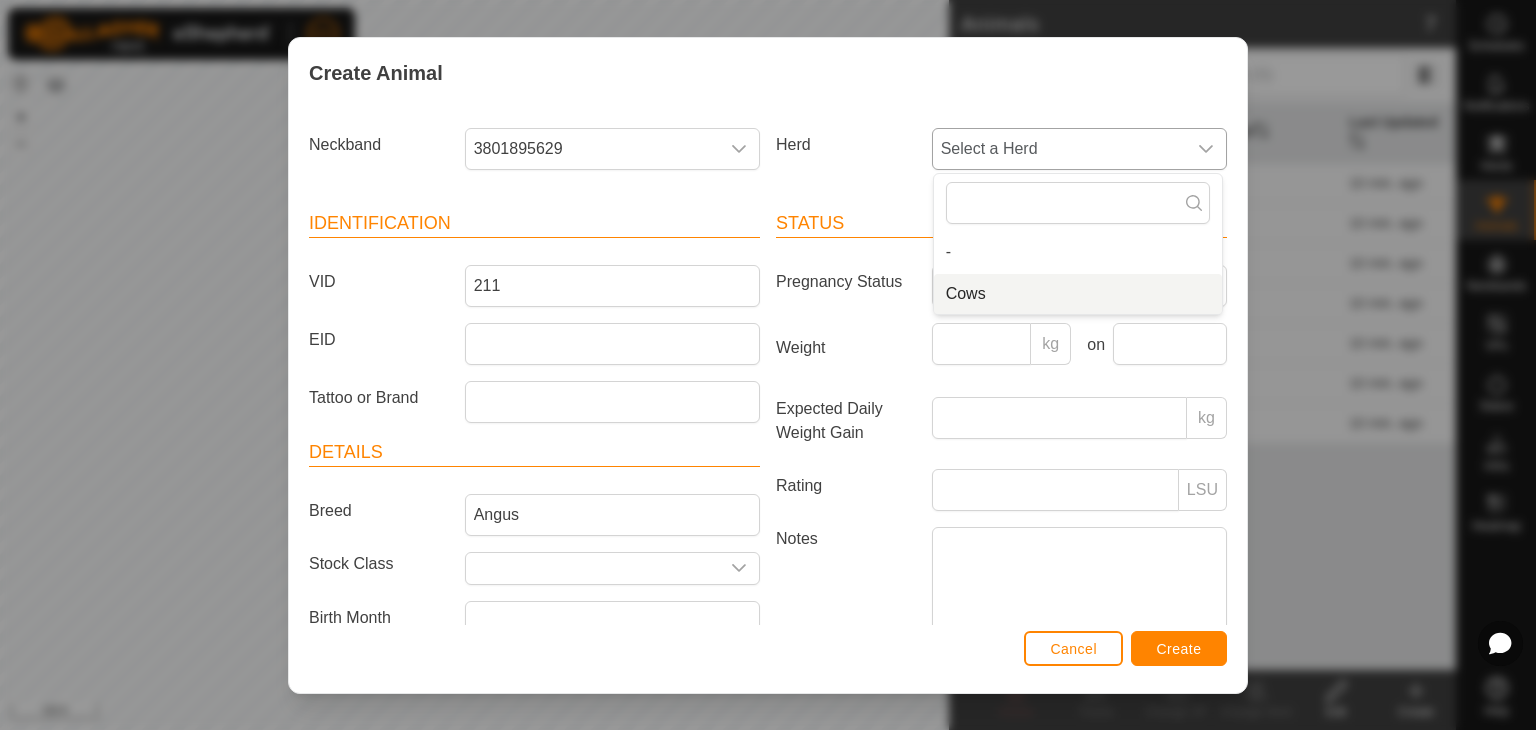 click on "Cows" at bounding box center [1078, 294] 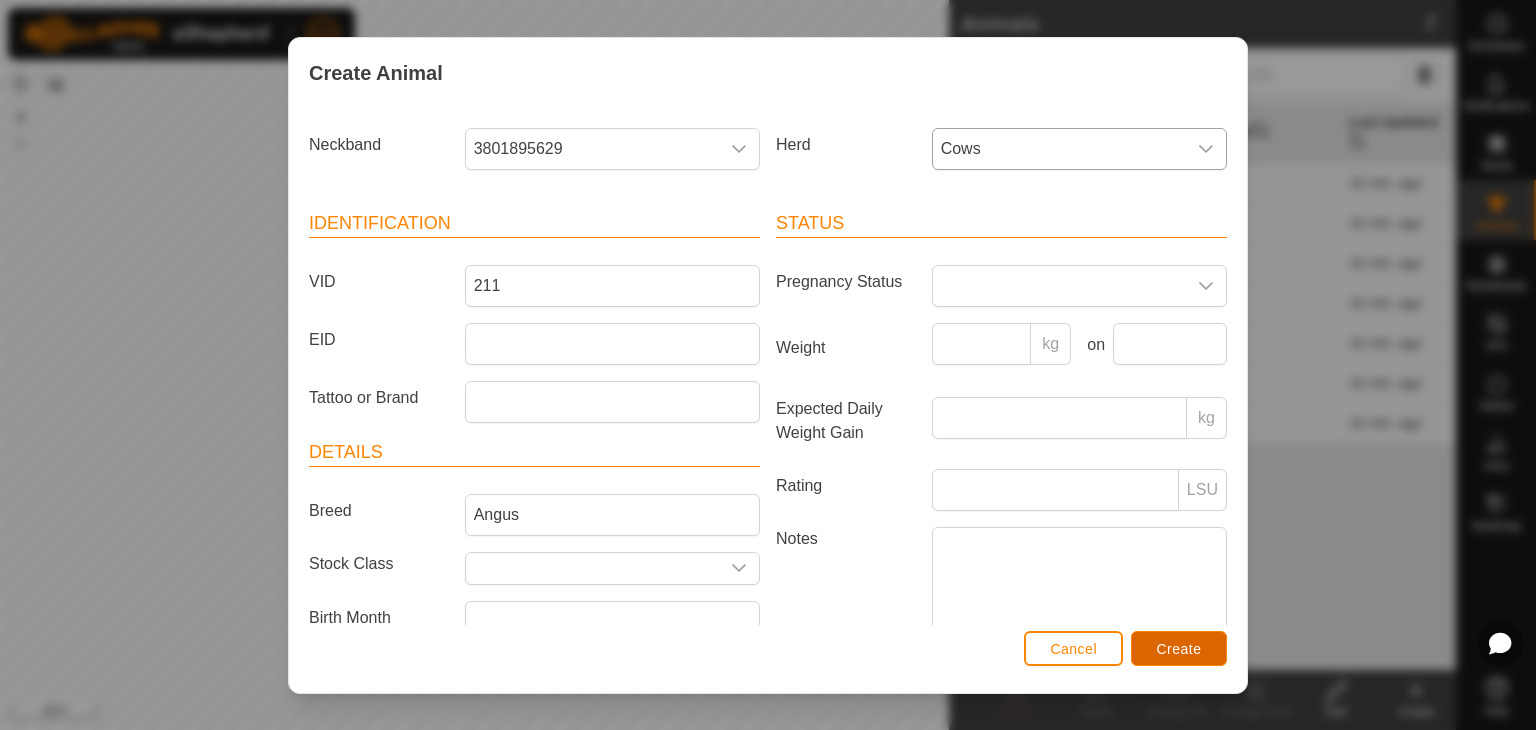 click on "Create" at bounding box center [1179, 649] 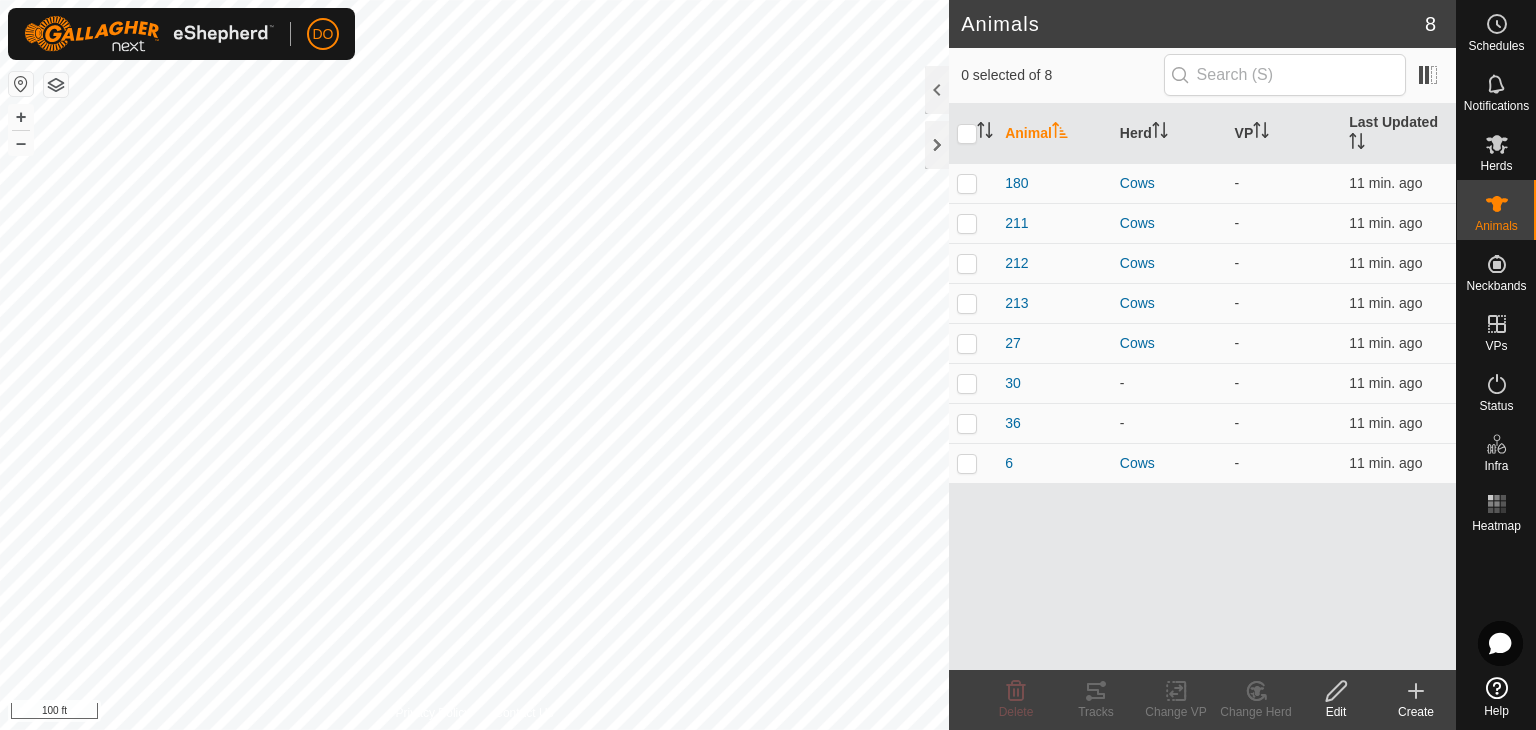 click on "Create" 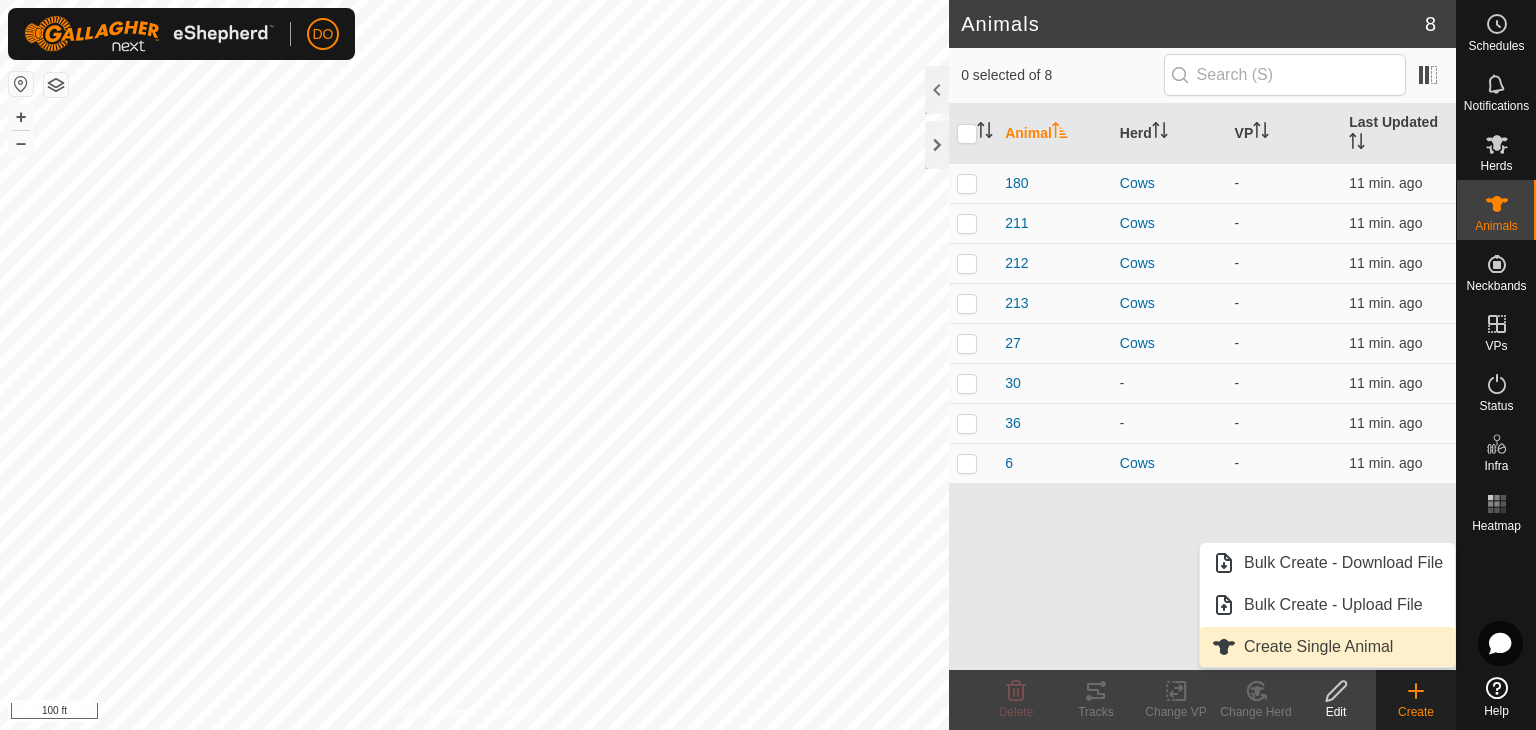 click on "Create Single Animal" at bounding box center (1327, 647) 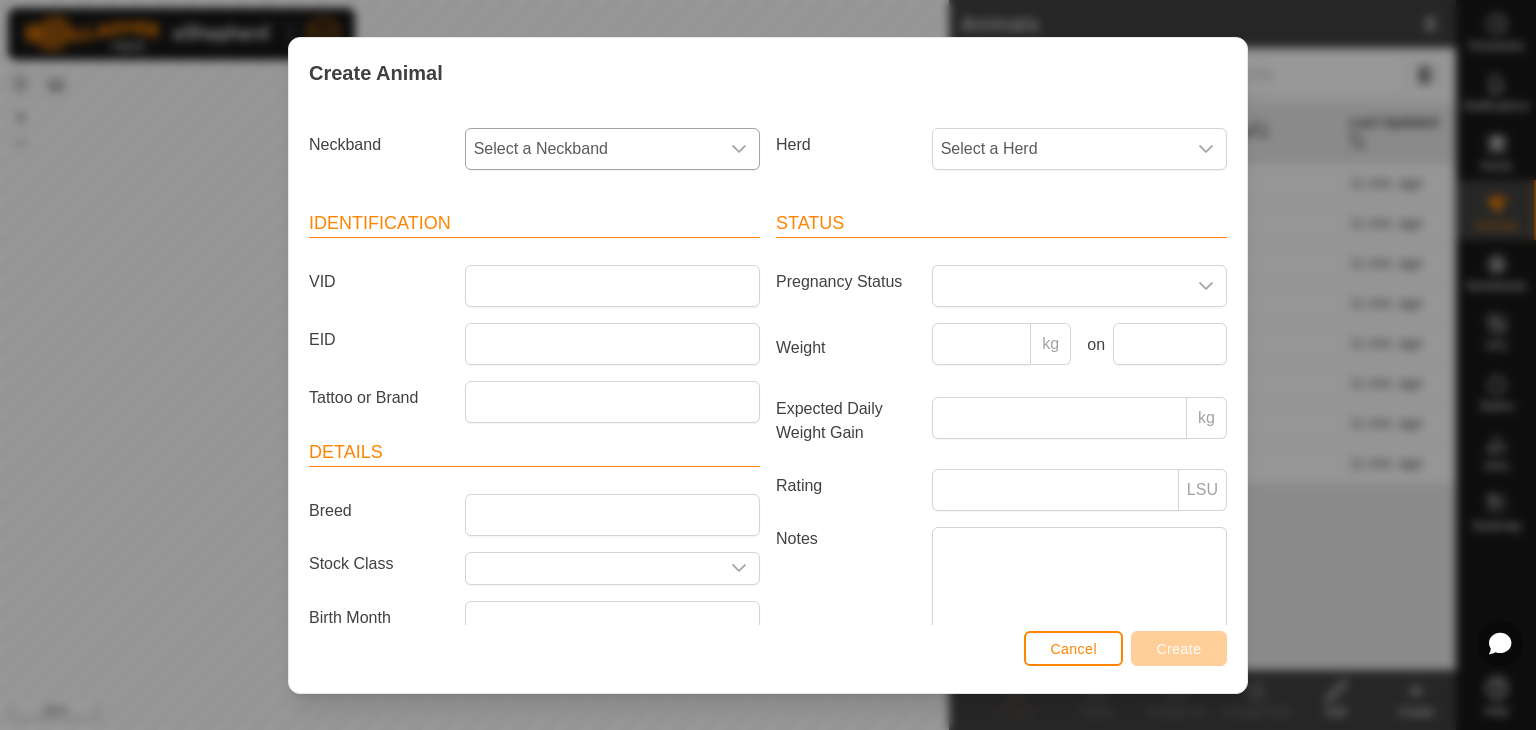 click 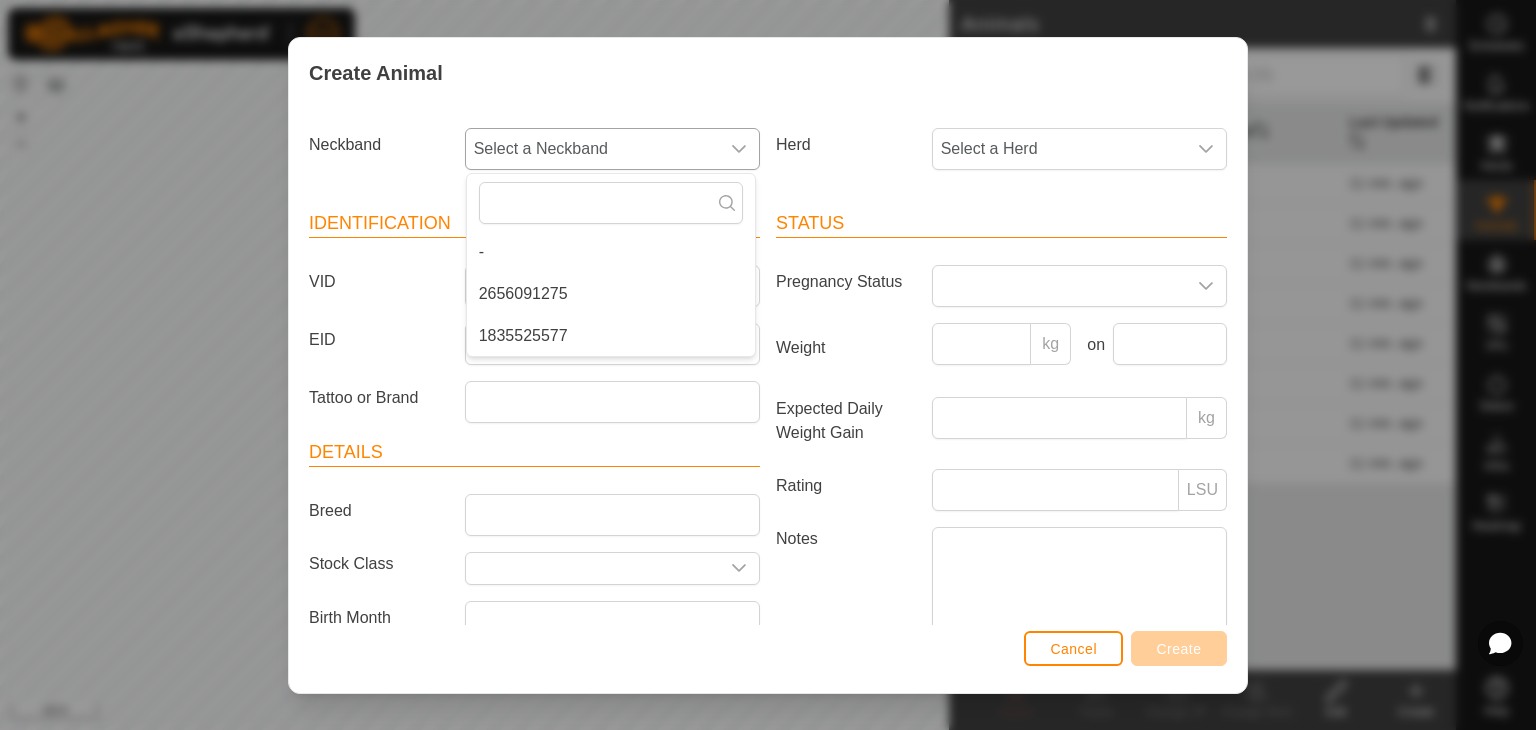 click on "1835525577" at bounding box center [611, 336] 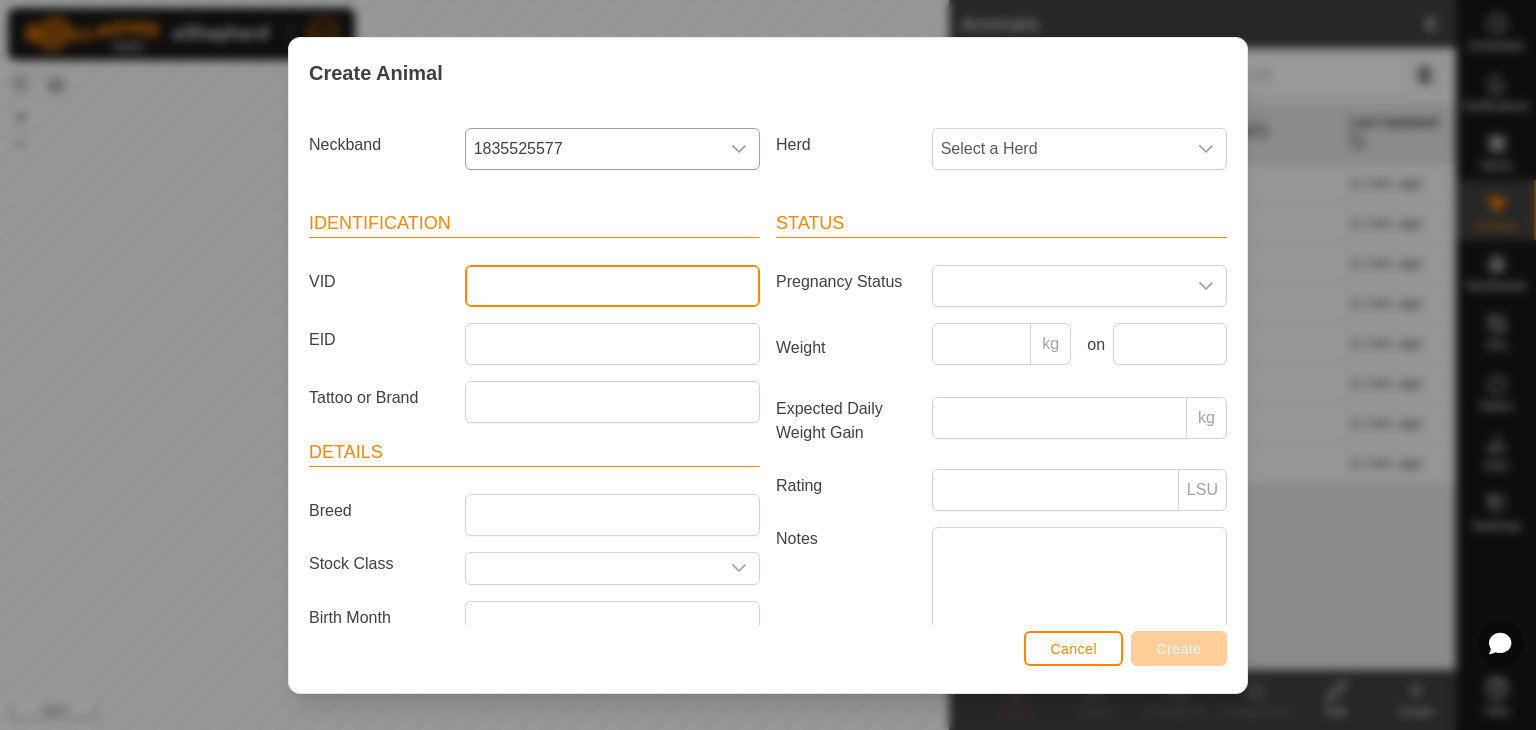 click on "VID" at bounding box center [612, 286] 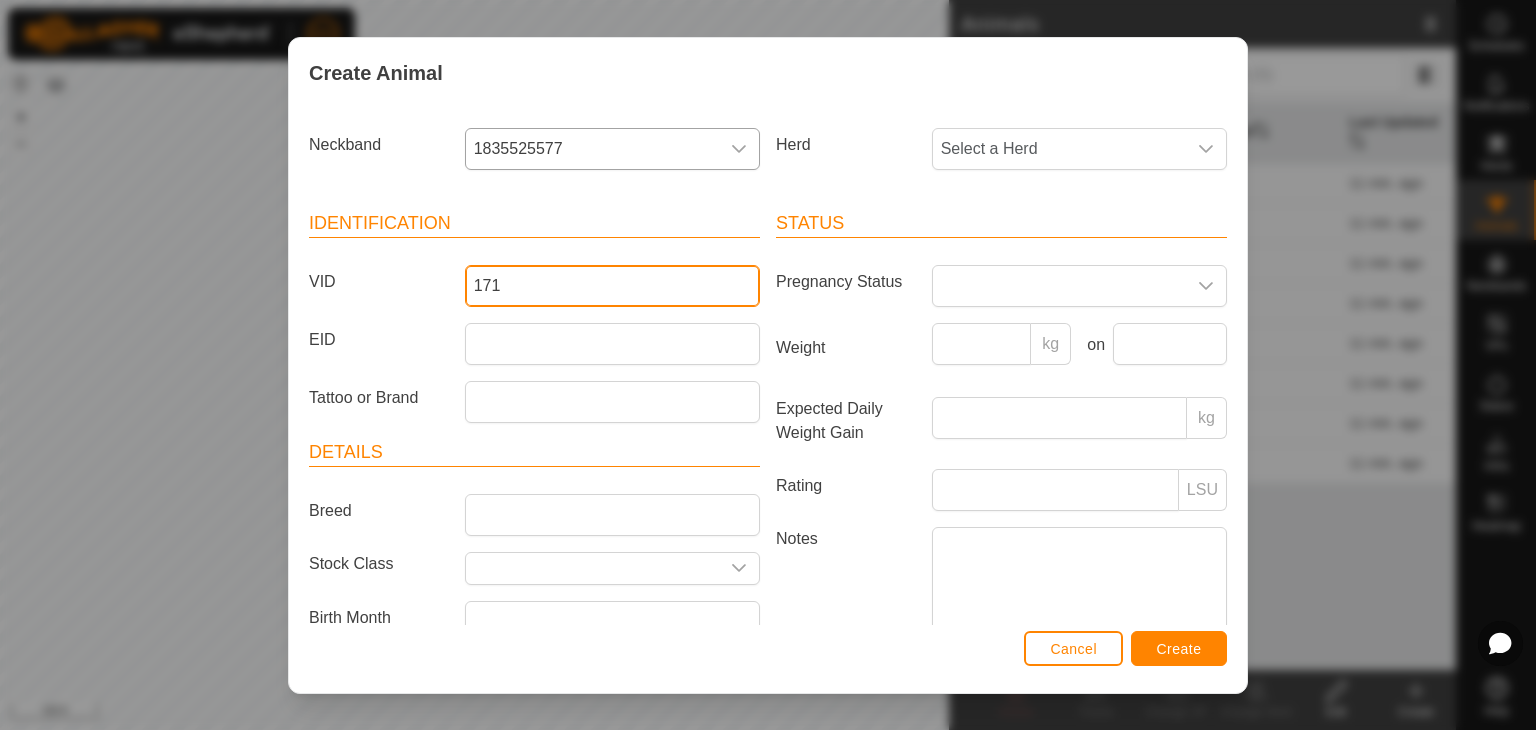 type on "171" 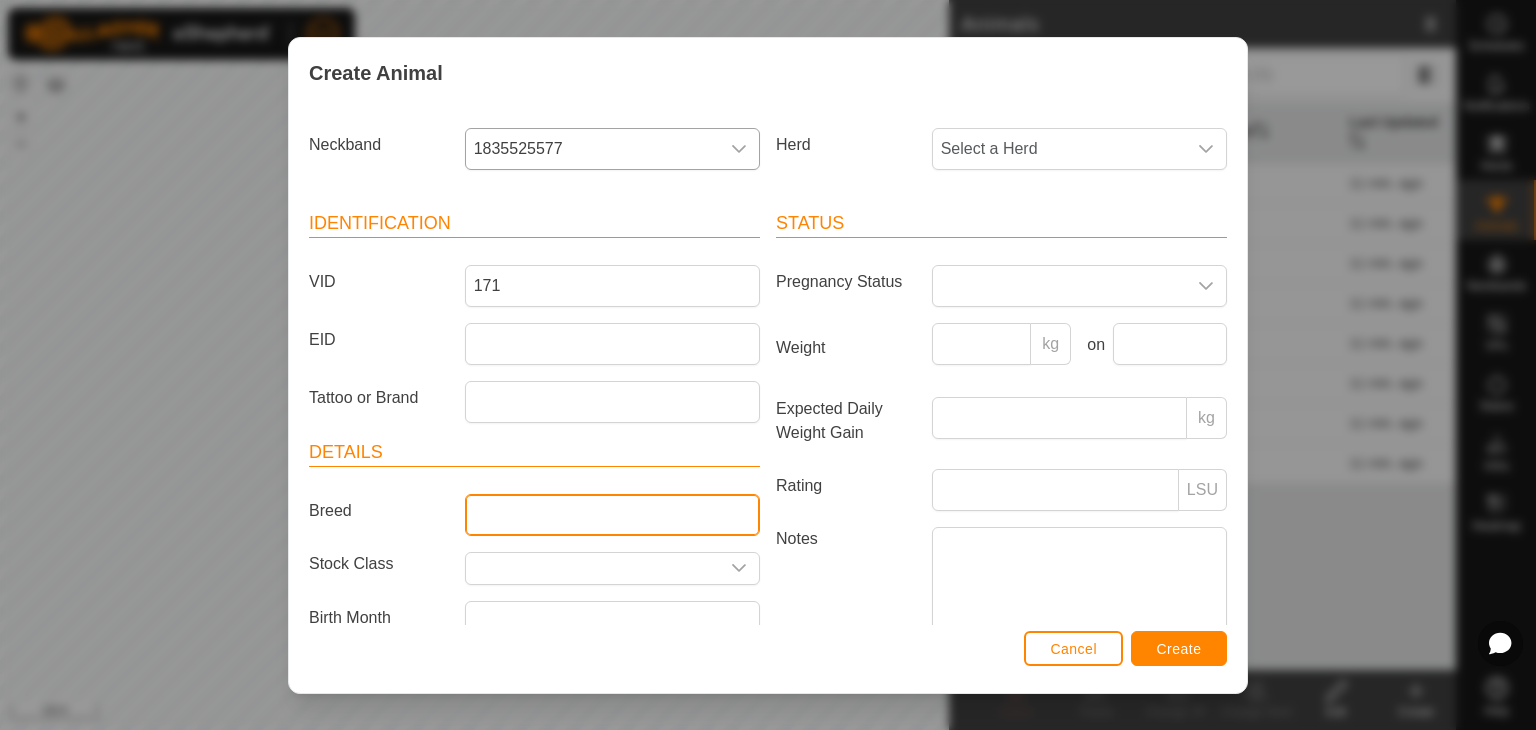 click on "Breed" at bounding box center (612, 515) 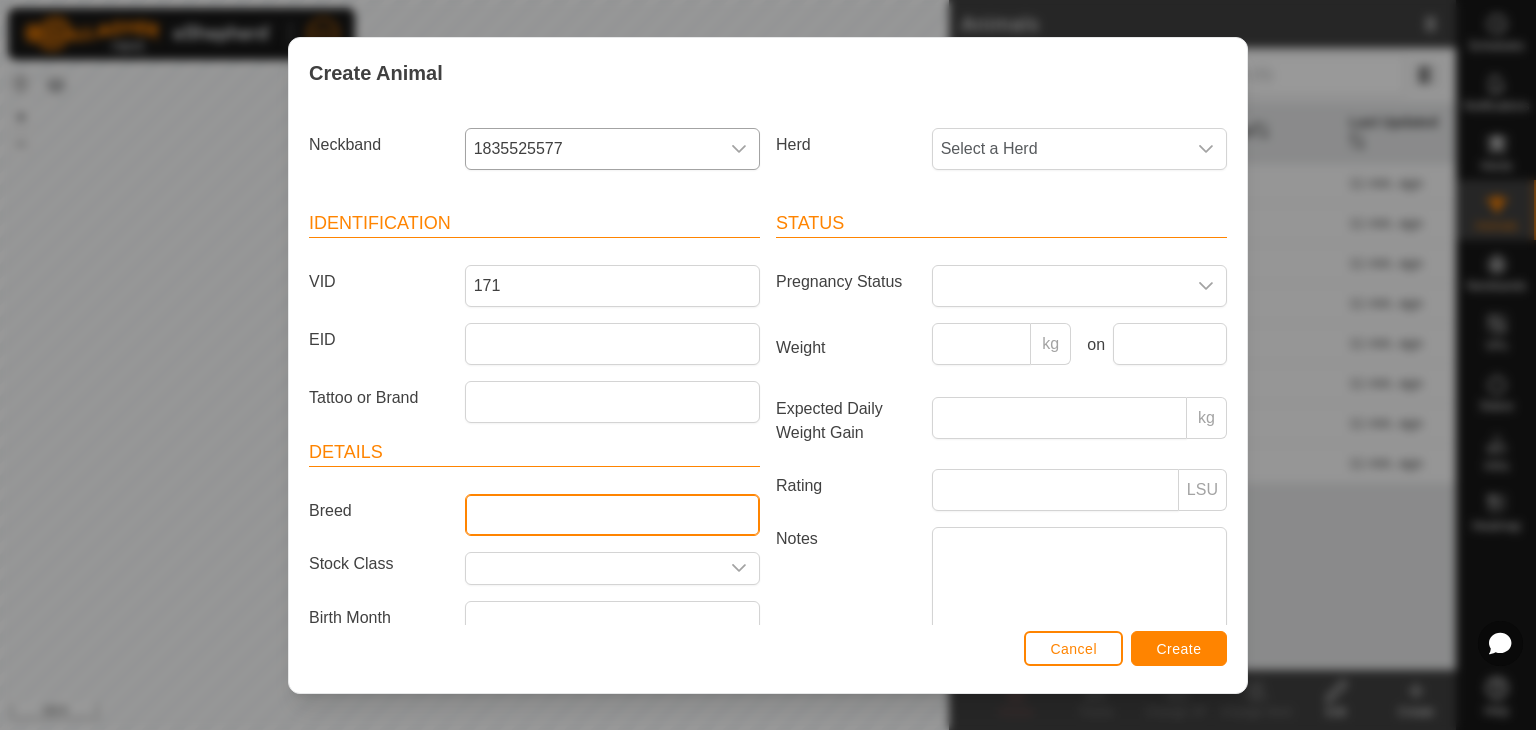 type on "Angus" 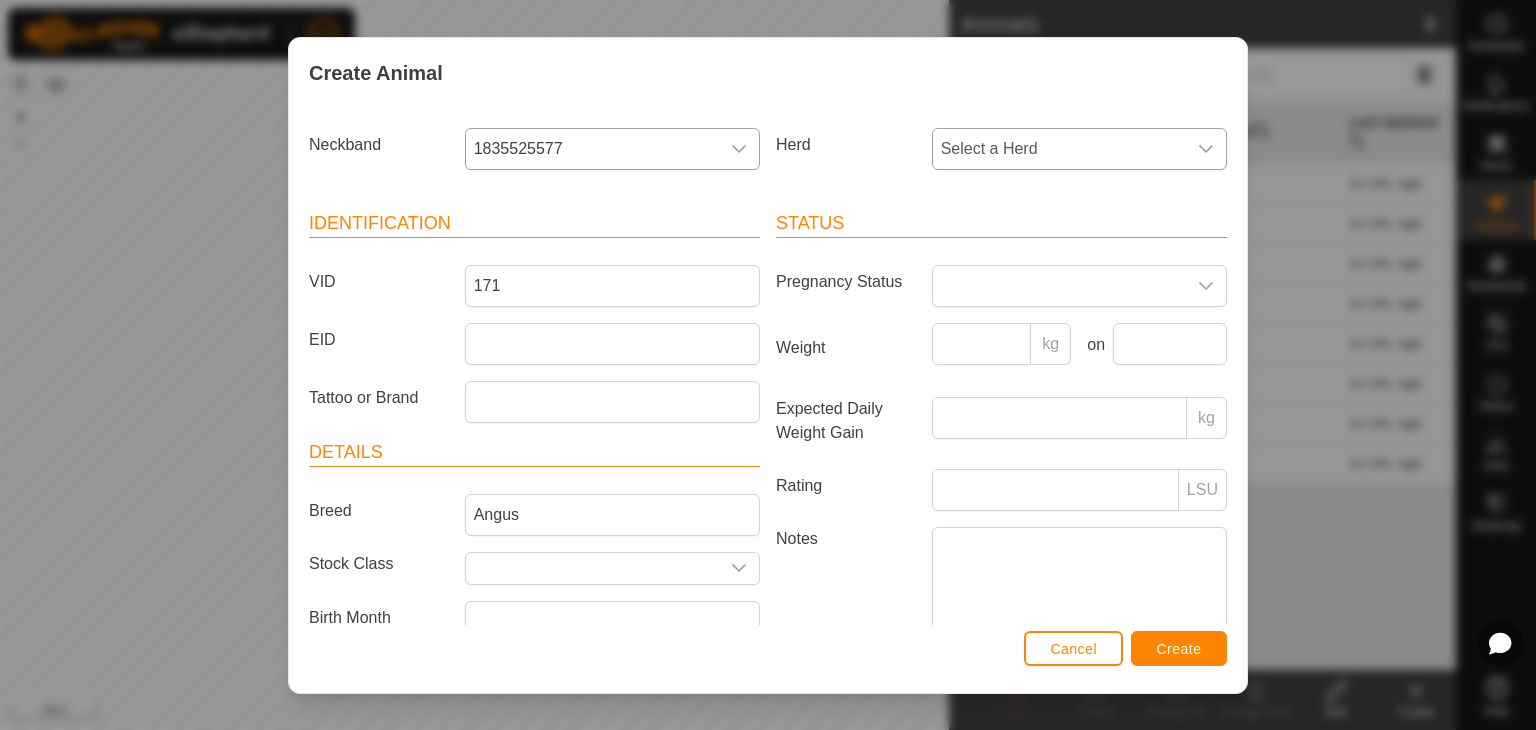 click on "Select a Herd" at bounding box center (1059, 149) 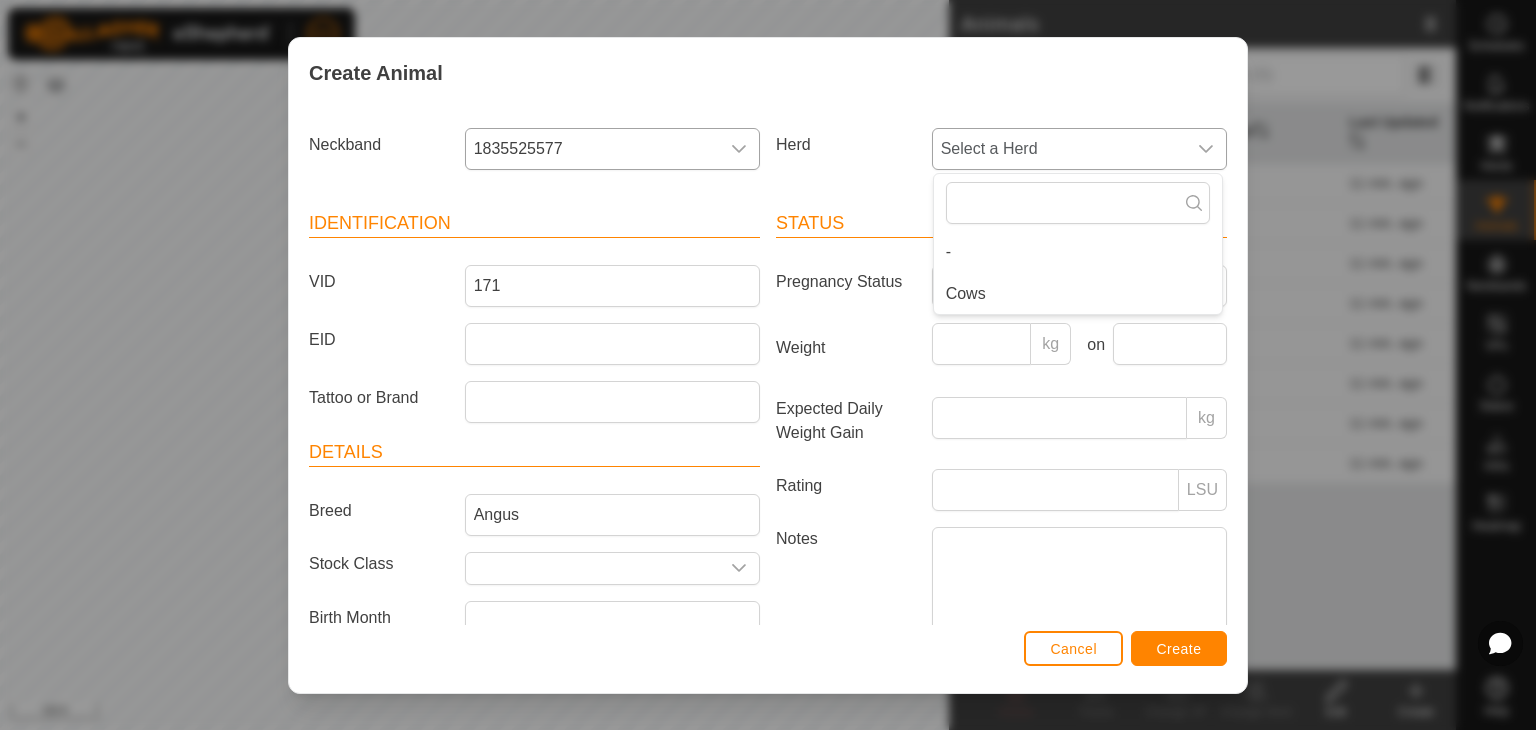 click on "Cows" at bounding box center [1078, 294] 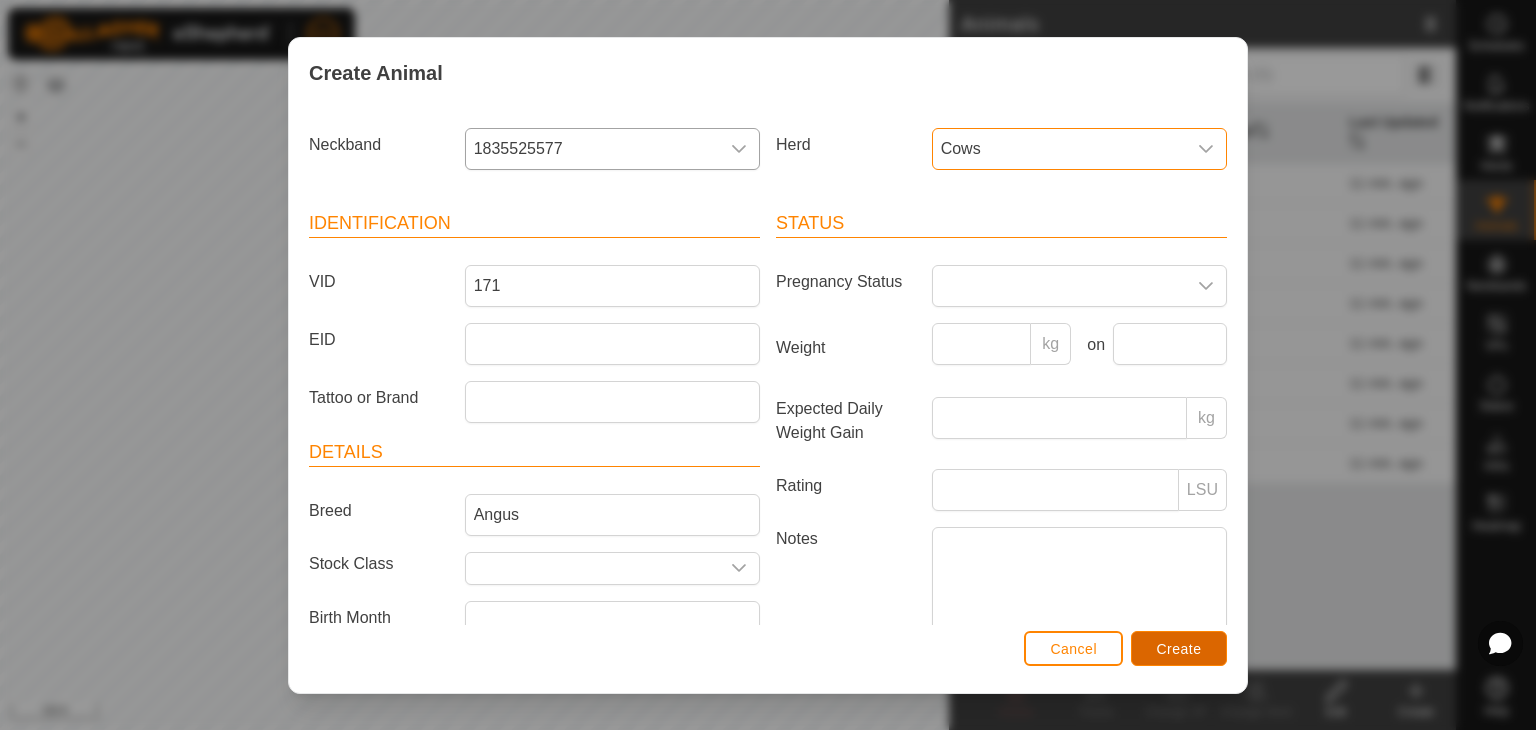 click on "Create" at bounding box center (1179, 649) 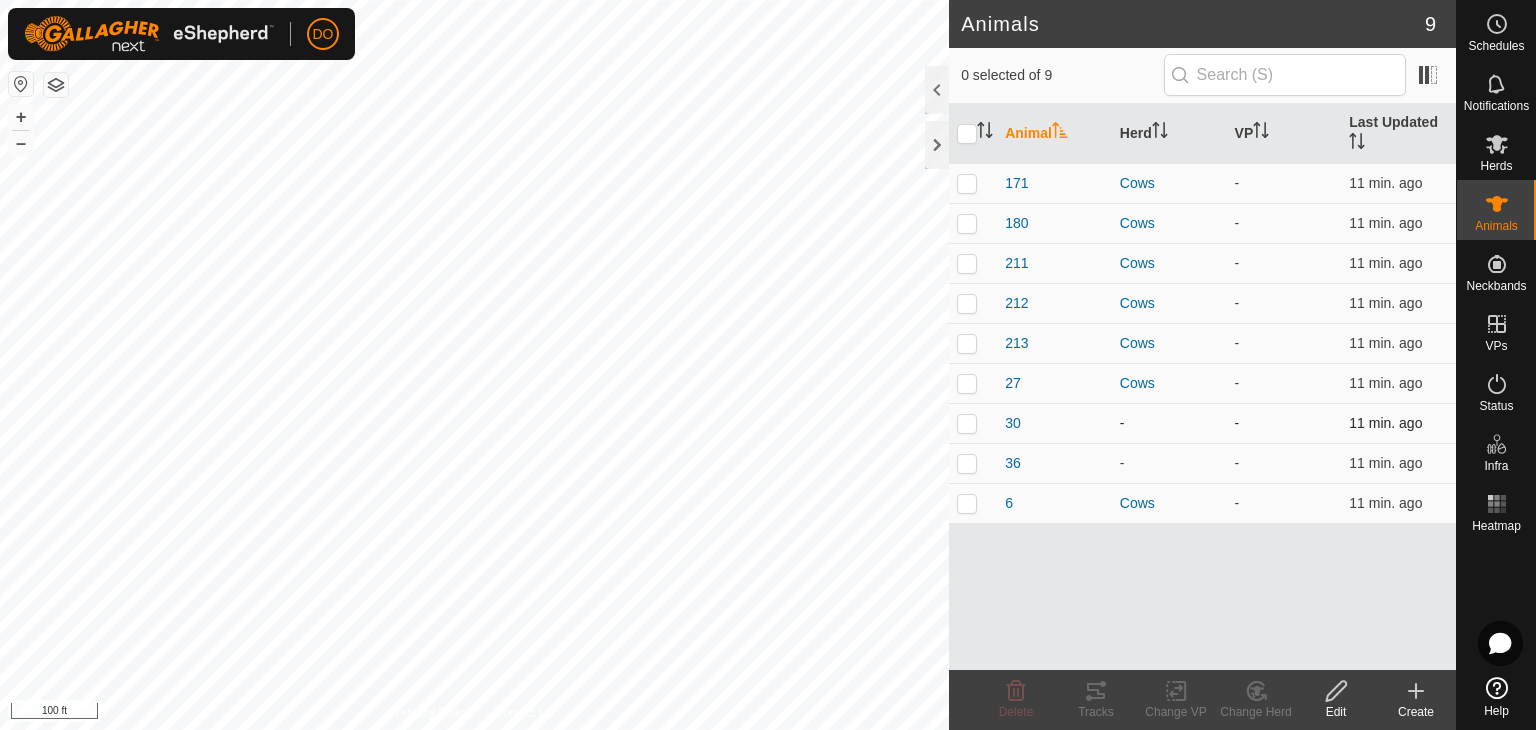 drag, startPoint x: 1144, startPoint y: 222, endPoint x: 1152, endPoint y: 416, distance: 194.16487 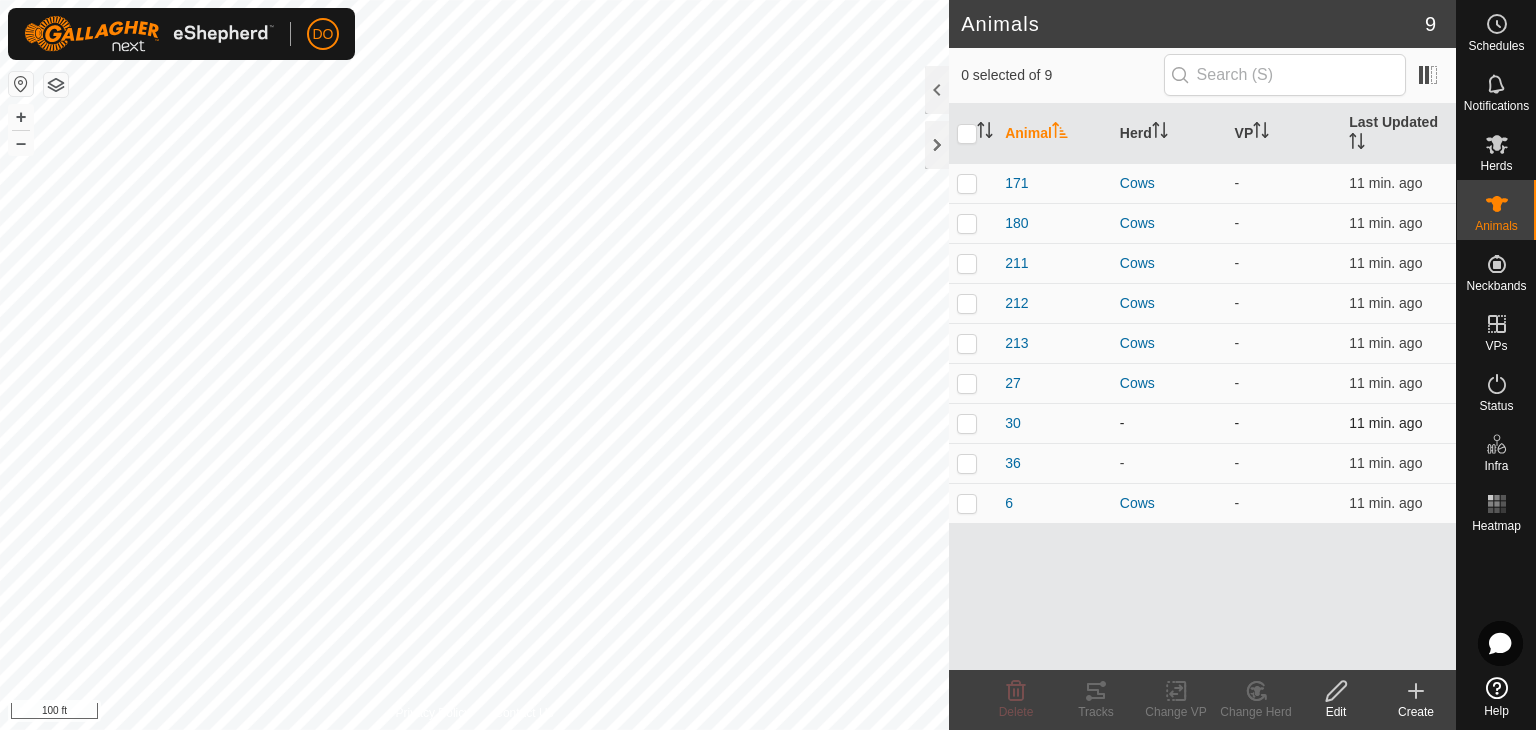 click on "171   Cows  -  11 min. ago  180   Cows  -  11 min. ago  211   Cows  -  11 min. ago  212   Cows  -  11 min. ago  213   Cows  -  11 min. ago  27   Cows  -  11 min. ago  30   -  -  11 min. ago  36   -  -  11 min. ago  6   Cows  -  11 min. ago" at bounding box center (1202, 343) 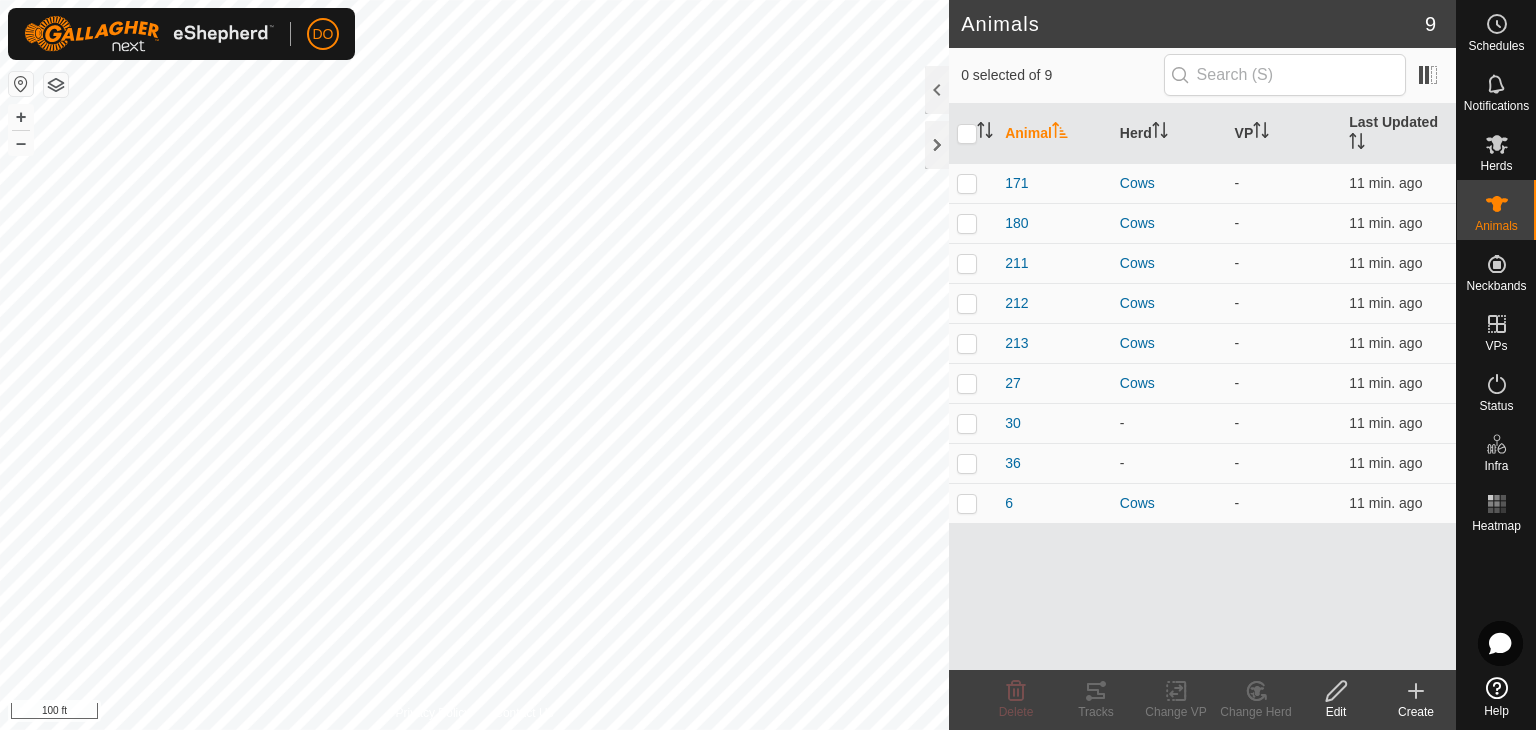 click on "Animal   Herd   VP   Last Updated   171   Cows  -  11 min. ago  180   Cows  -  11 min. ago  211   Cows  -  11 min. ago  212   Cows  -  11 min. ago  213   Cows  -  11 min. ago  27   Cows  -  11 min. ago  30   -  -  11 min. ago  36   -  -  11 min. ago  6   Cows  -  11 min. ago" at bounding box center [1202, 387] 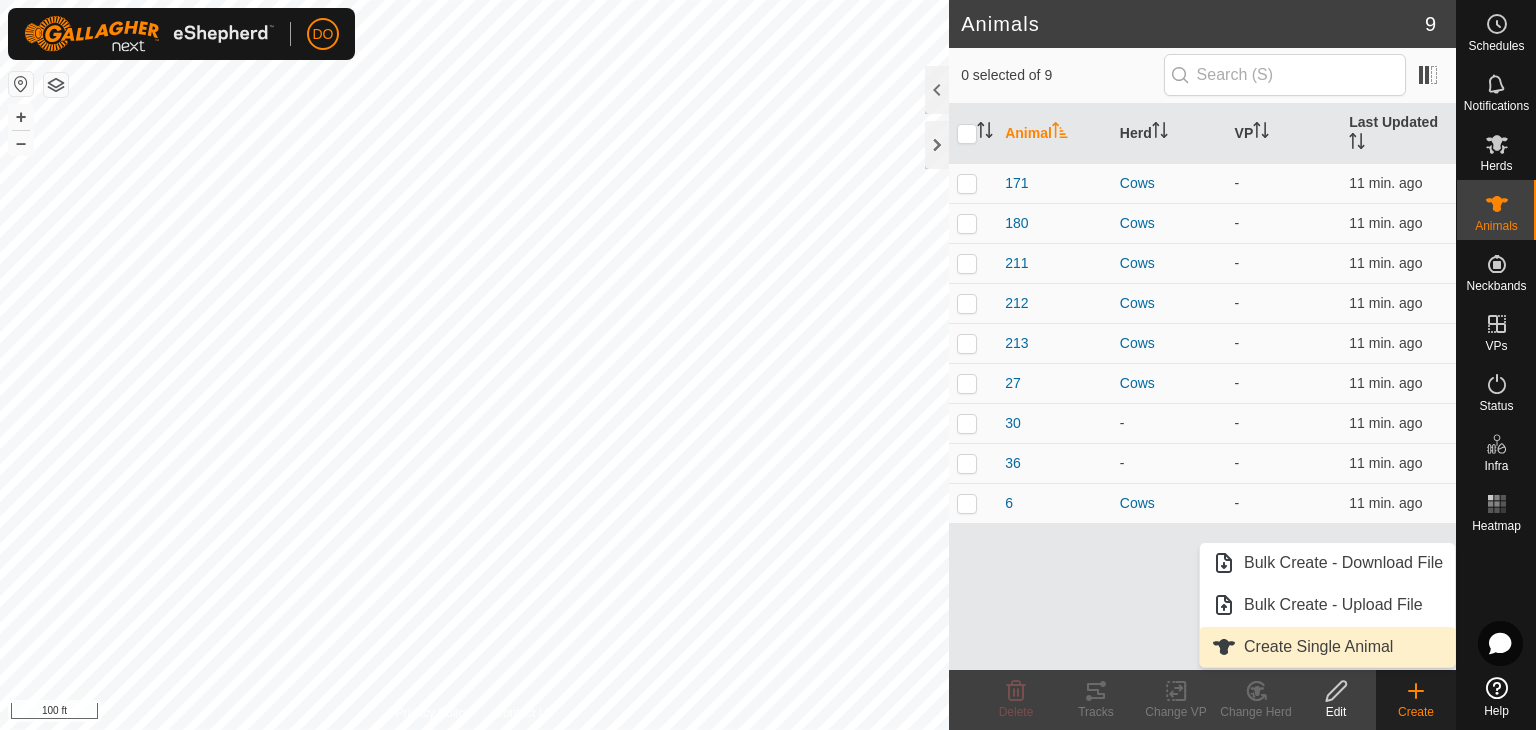 click on "Create Single Animal" at bounding box center (1327, 647) 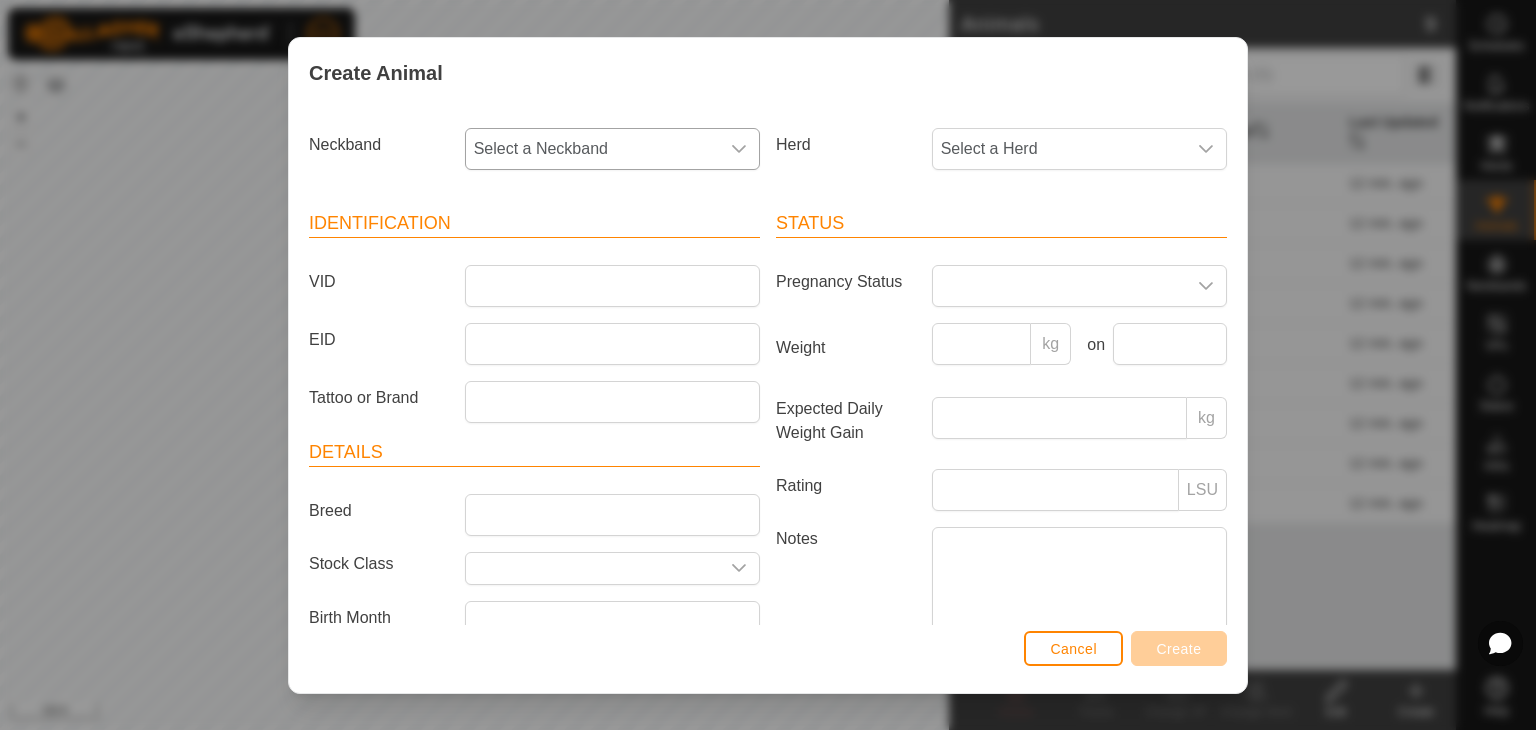 click on "Select a Neckband" at bounding box center [592, 149] 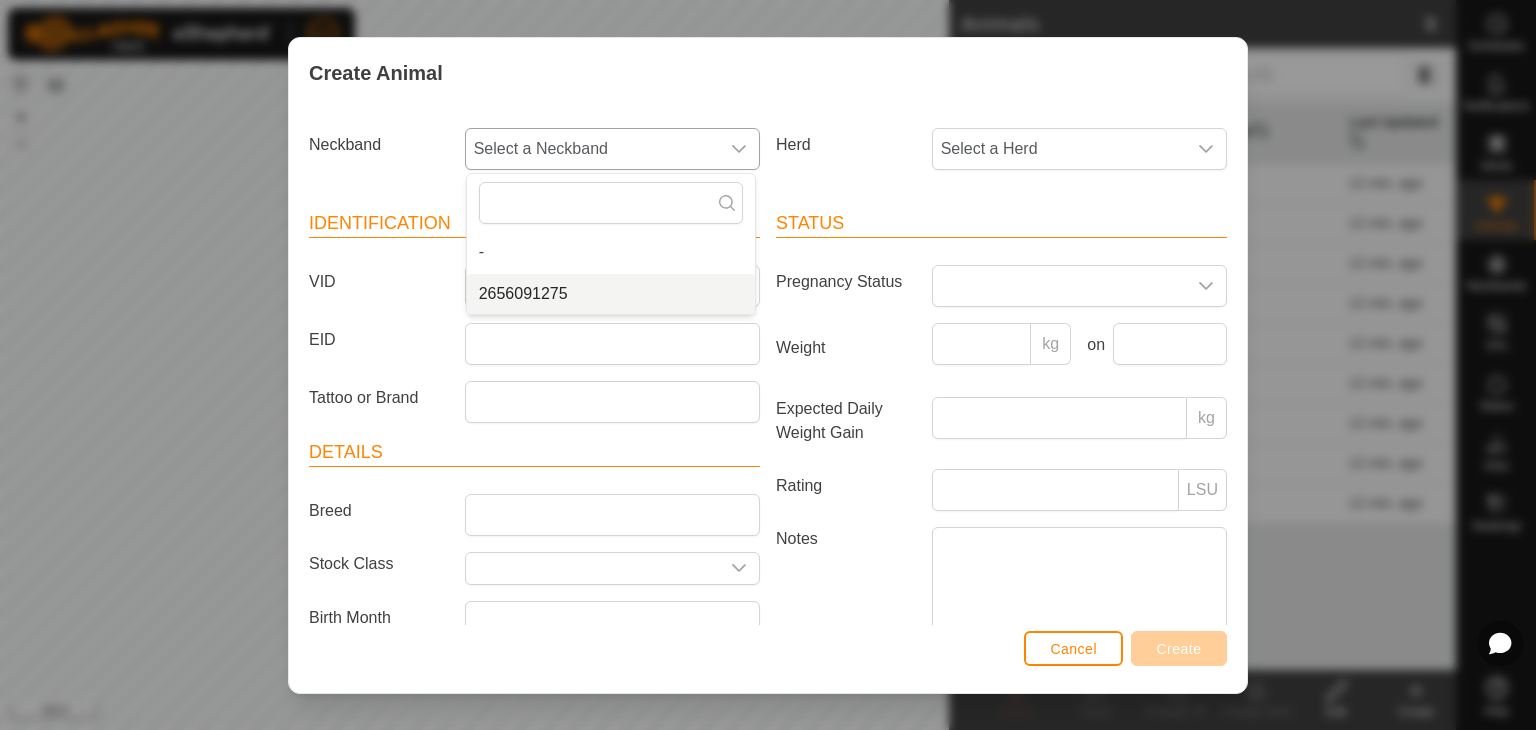 click on "2656091275" at bounding box center (611, 294) 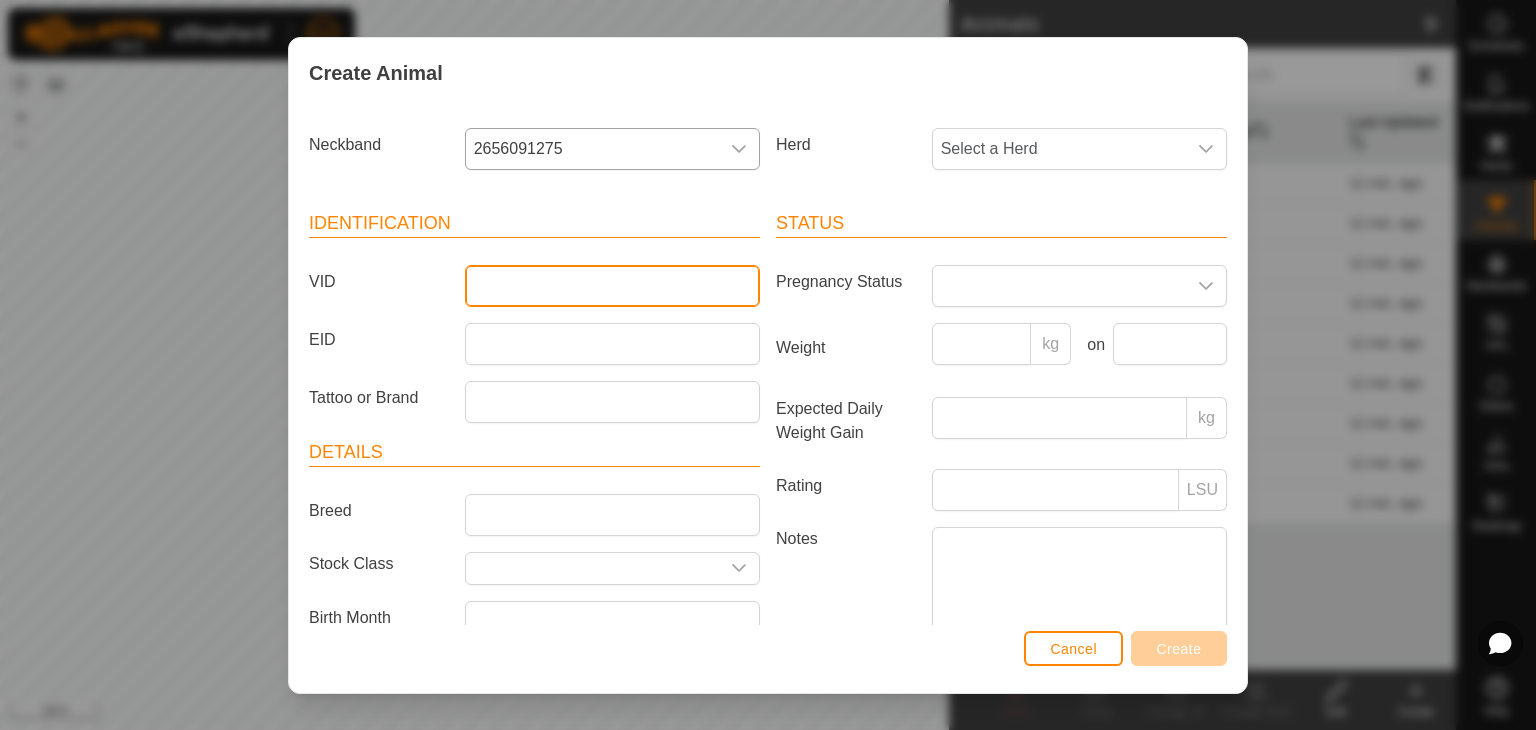 drag, startPoint x: 568, startPoint y: 298, endPoint x: 524, endPoint y: 279, distance: 47.92703 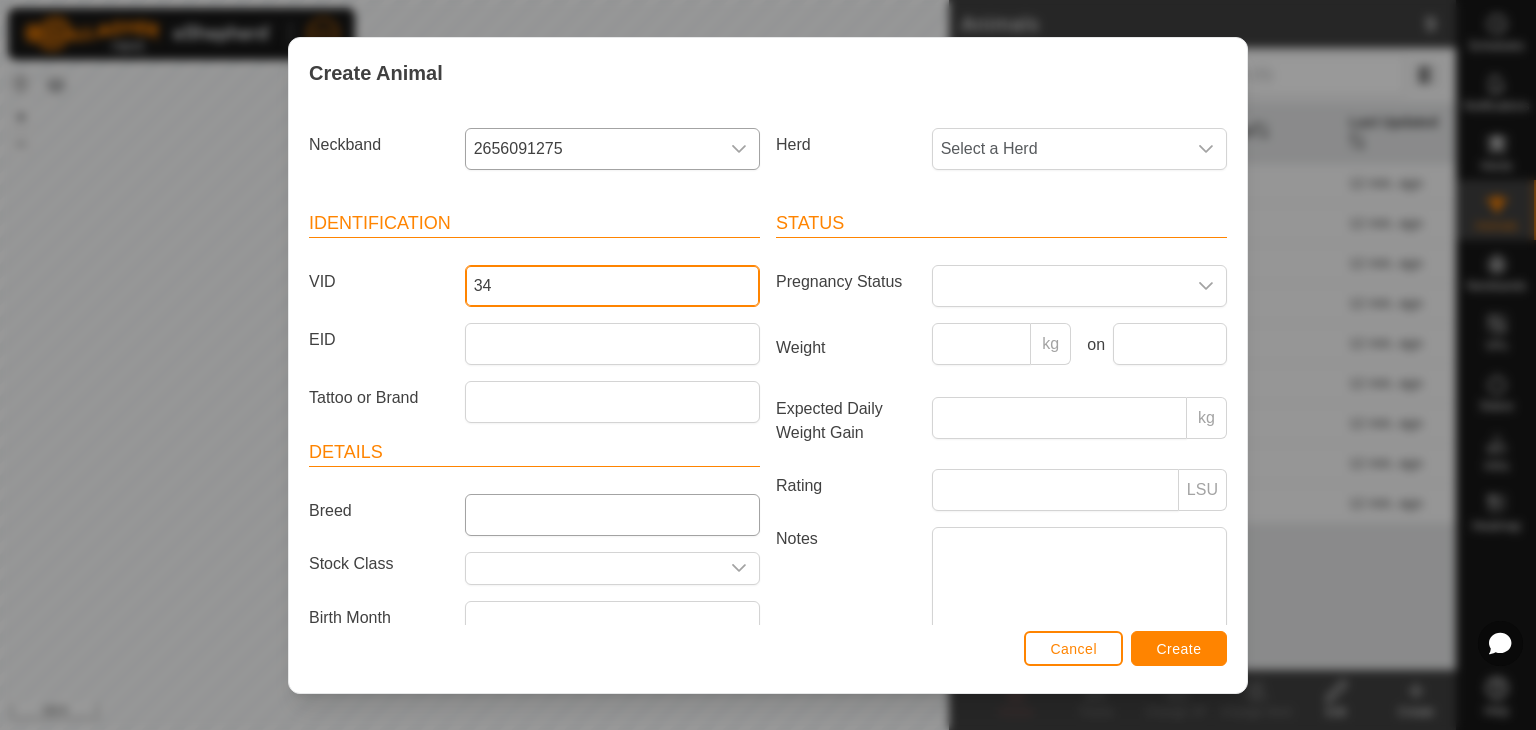 type on "34" 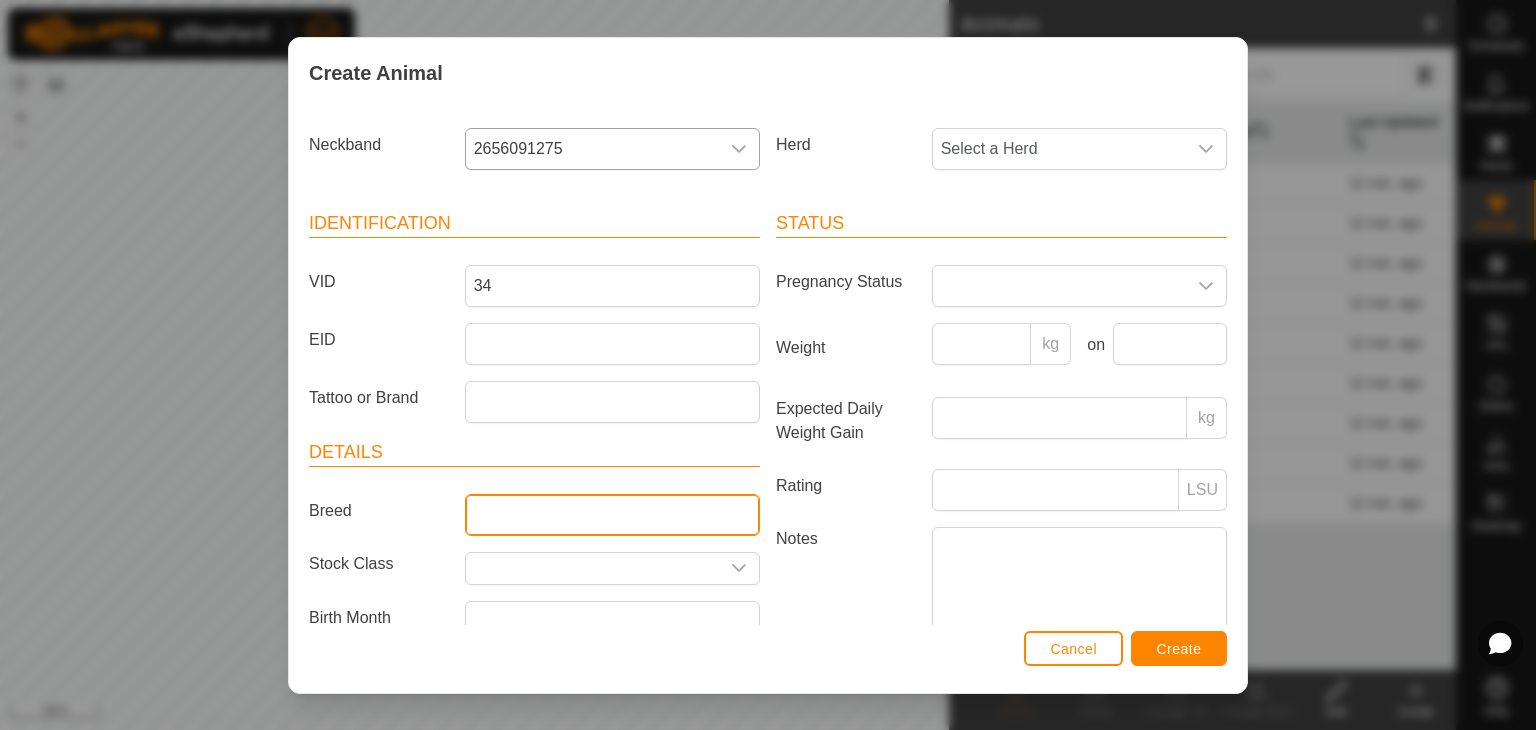 click on "Breed" at bounding box center [612, 515] 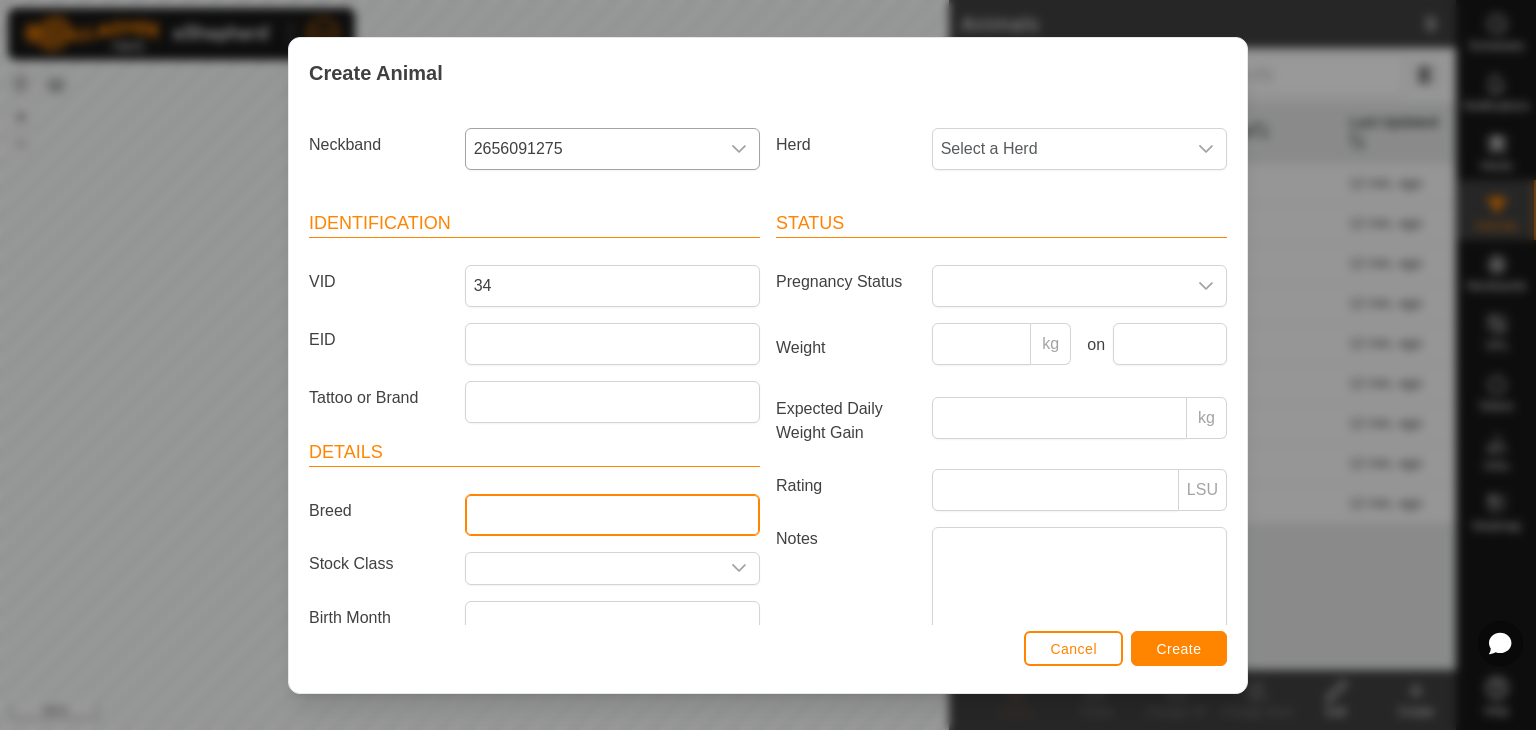 type on "Angus" 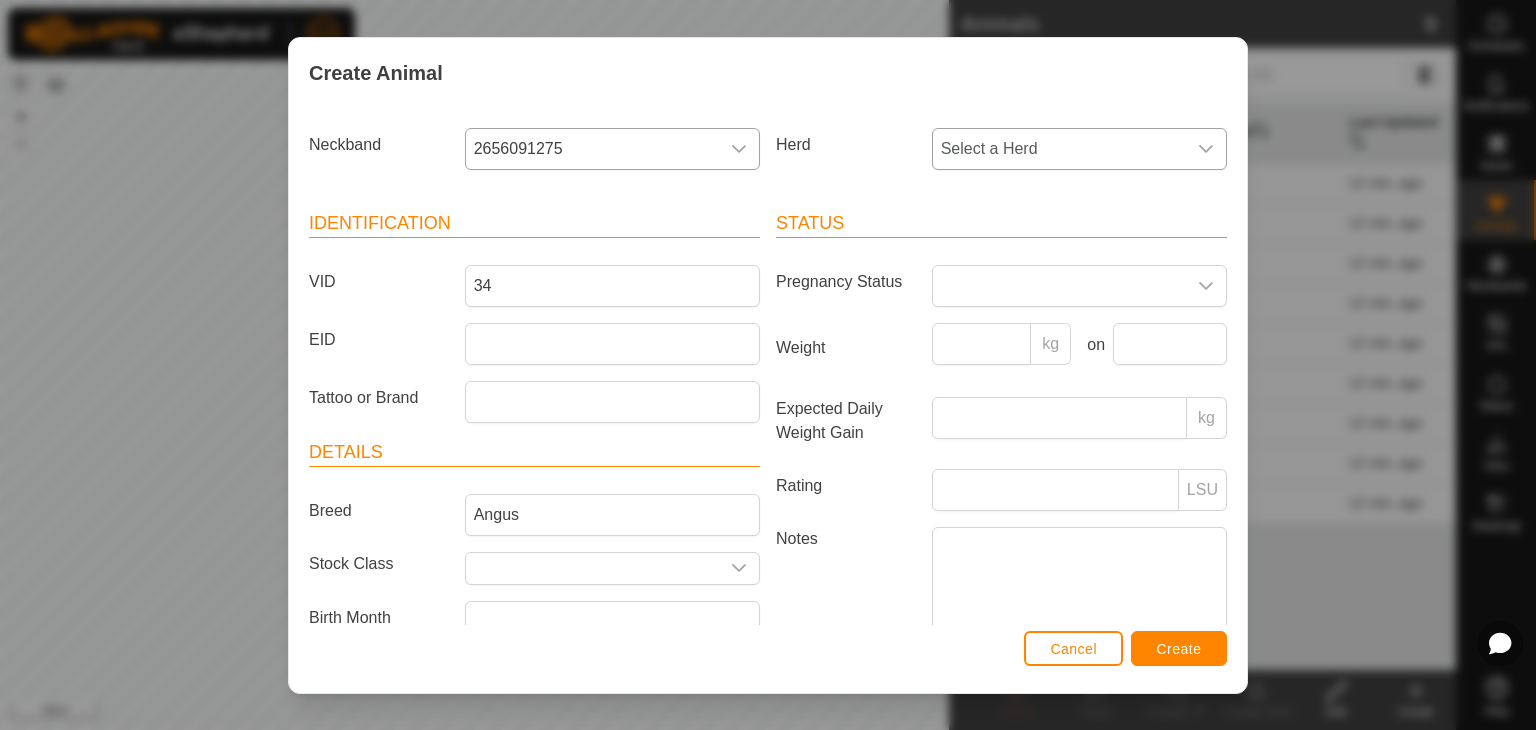 click on "Select a Herd" at bounding box center [1059, 149] 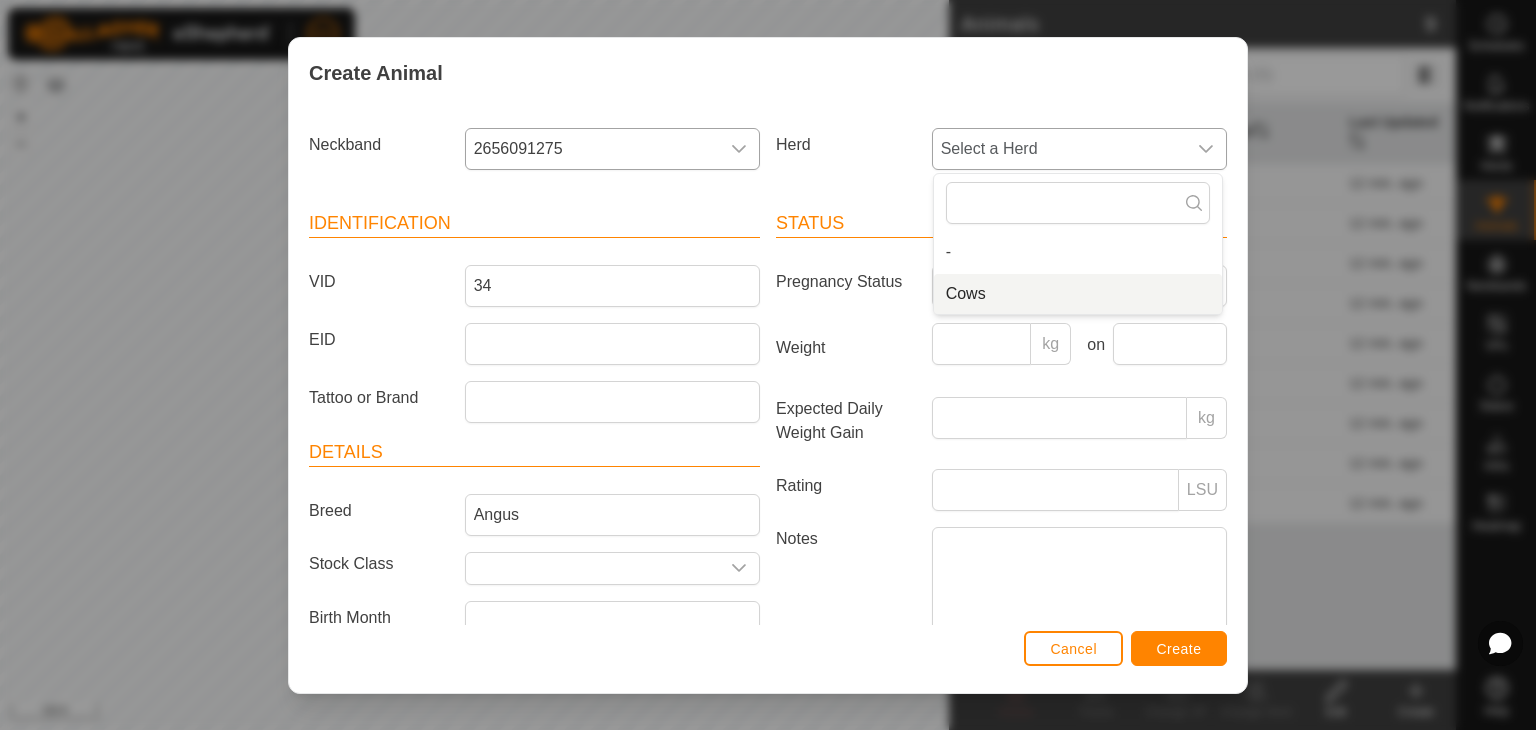 click on "Cows" at bounding box center (1078, 294) 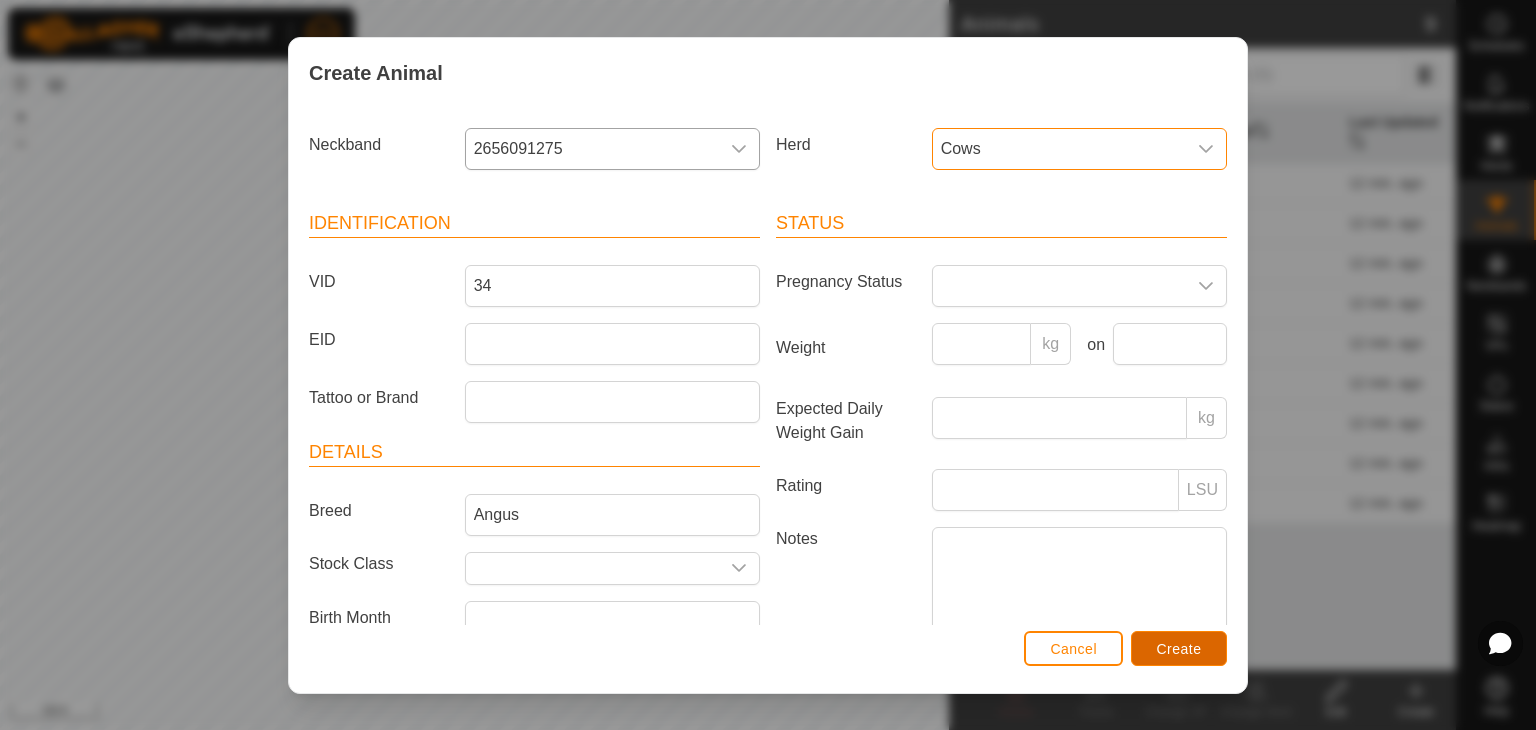 click on "Create" at bounding box center (1179, 649) 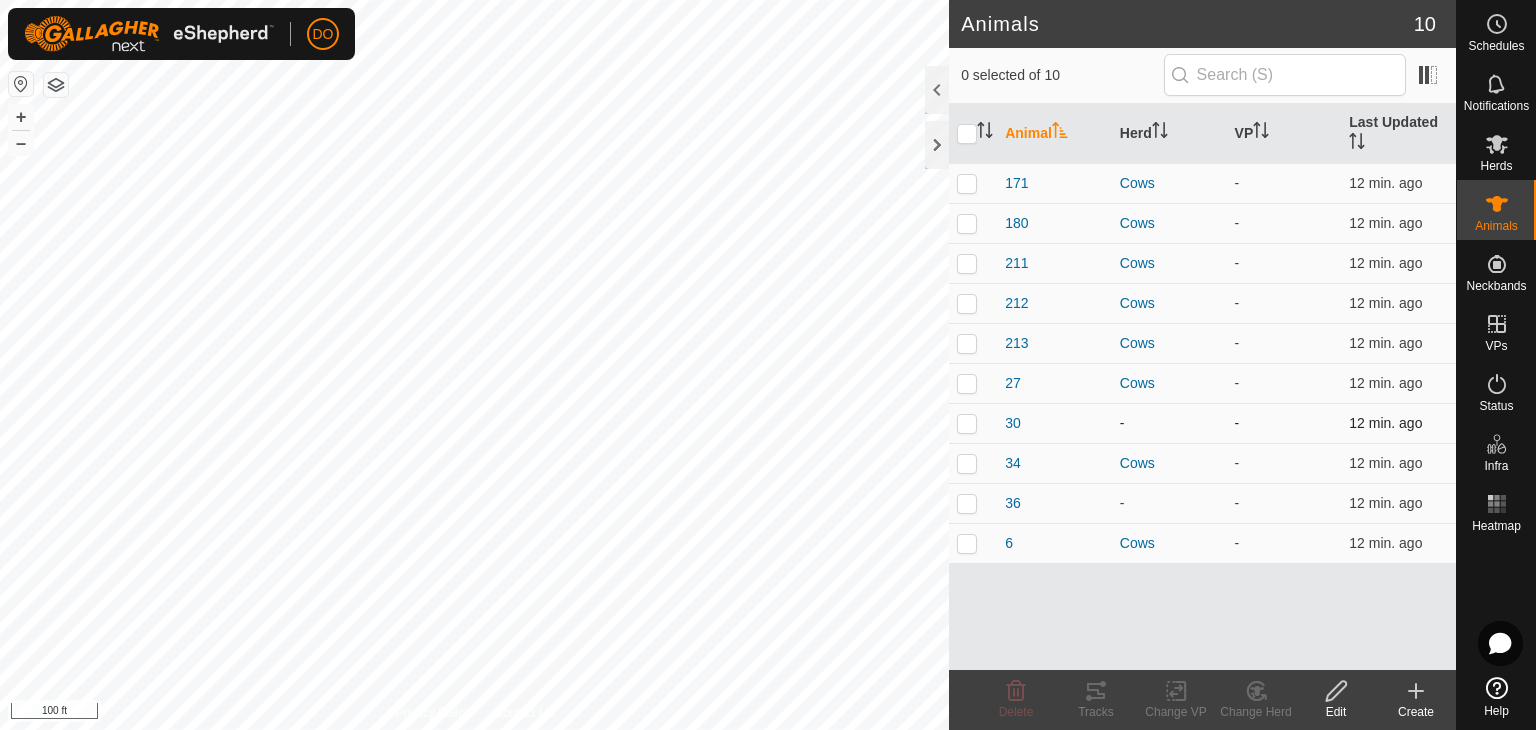 click at bounding box center [967, 423] 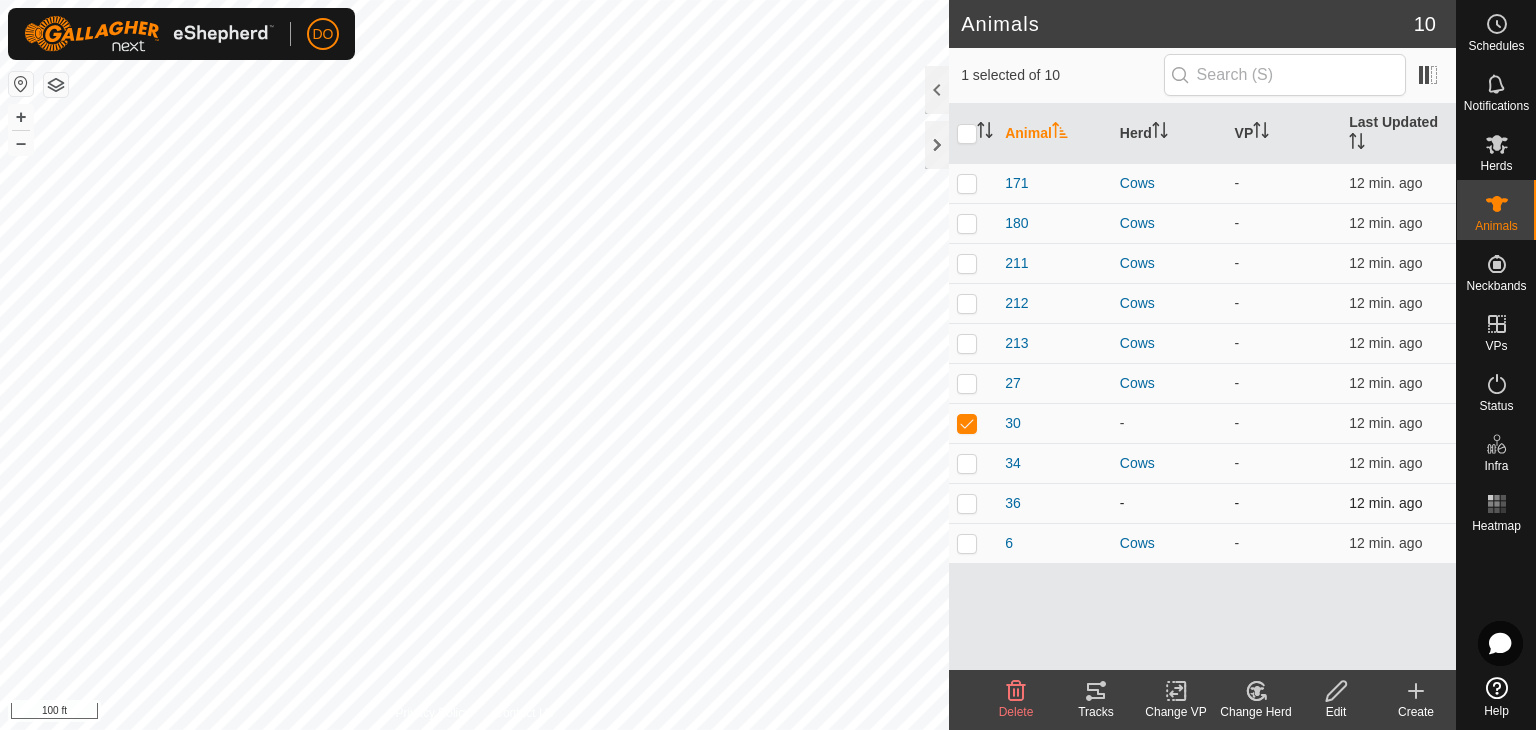 click at bounding box center [967, 503] 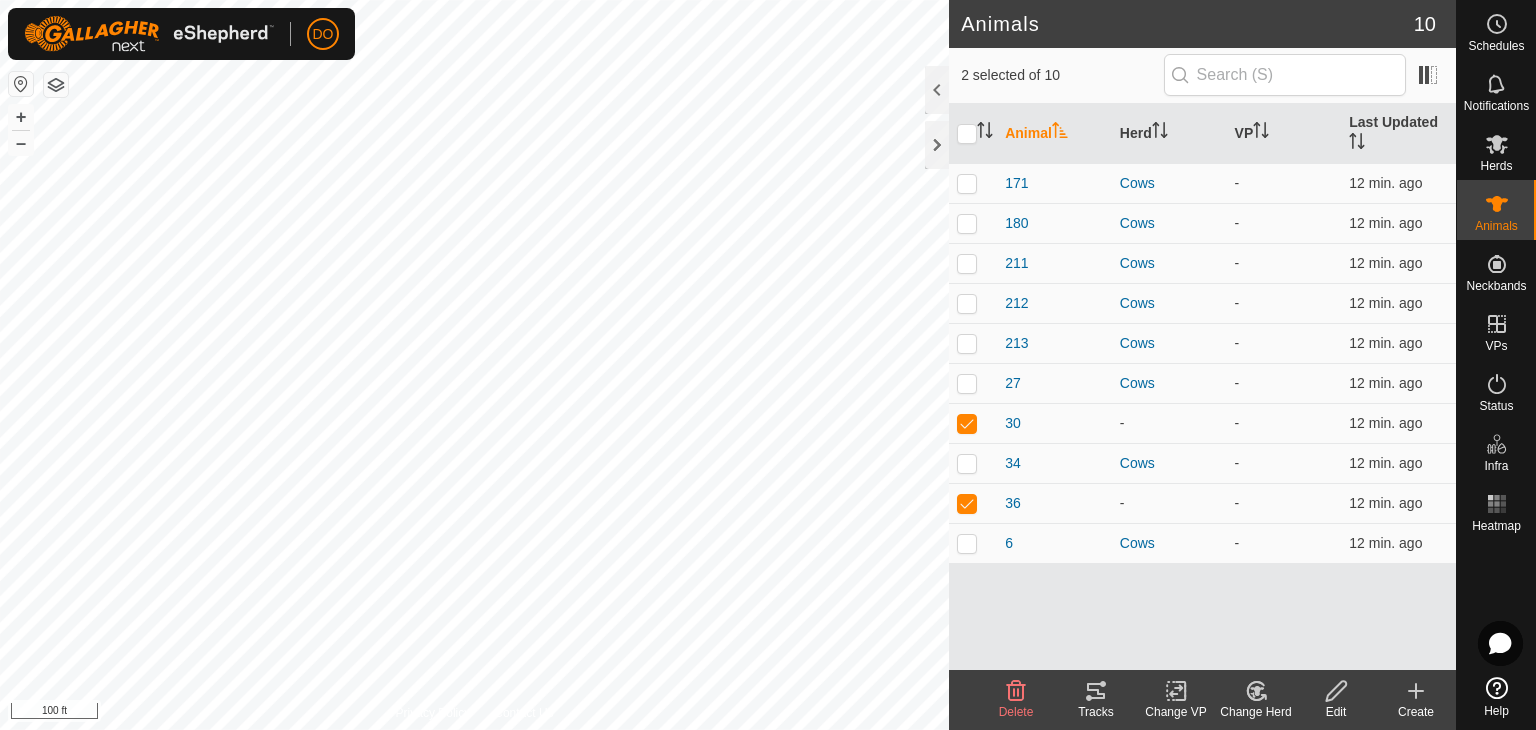 click 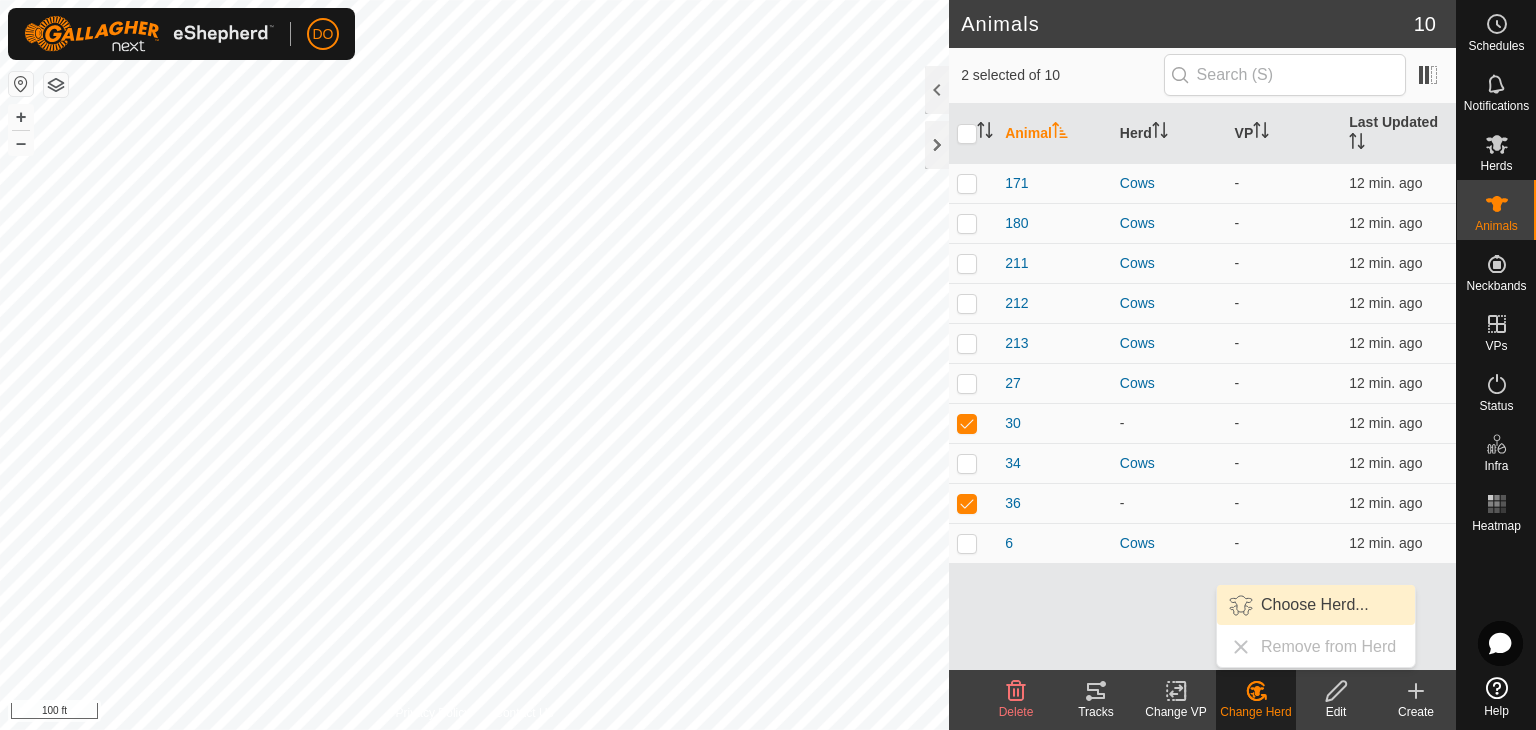 click on "Choose Herd..." at bounding box center [1316, 605] 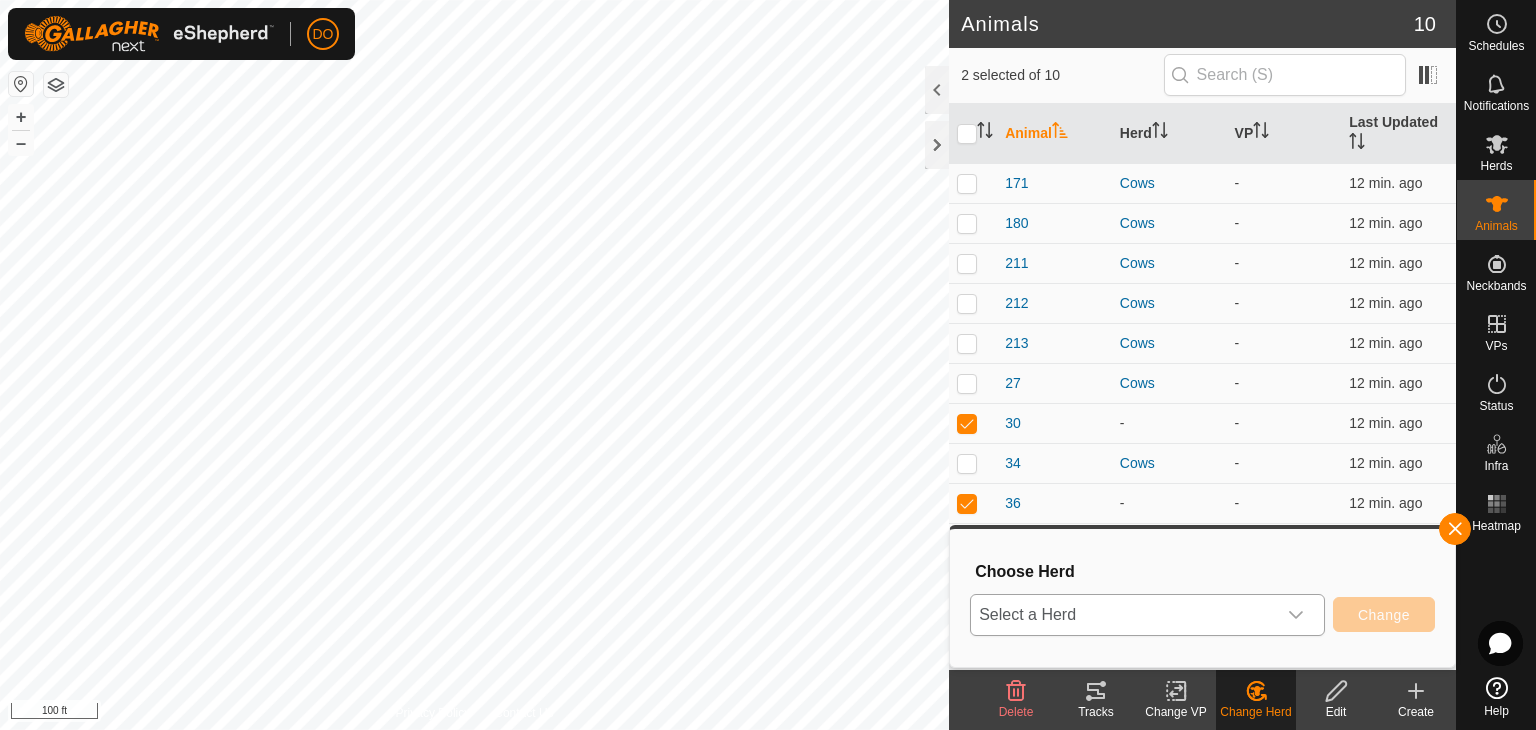 click 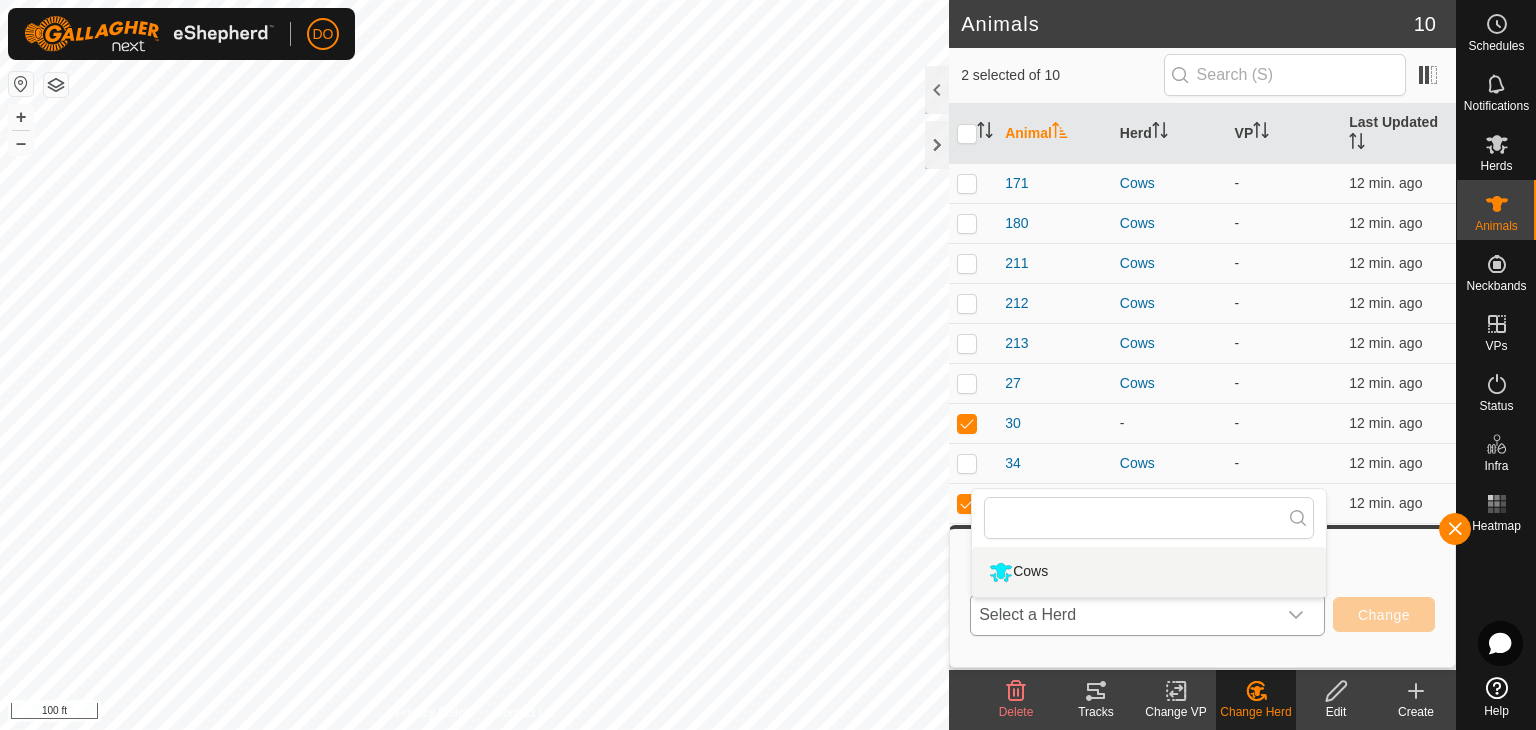 click on "Cows" at bounding box center (1149, 572) 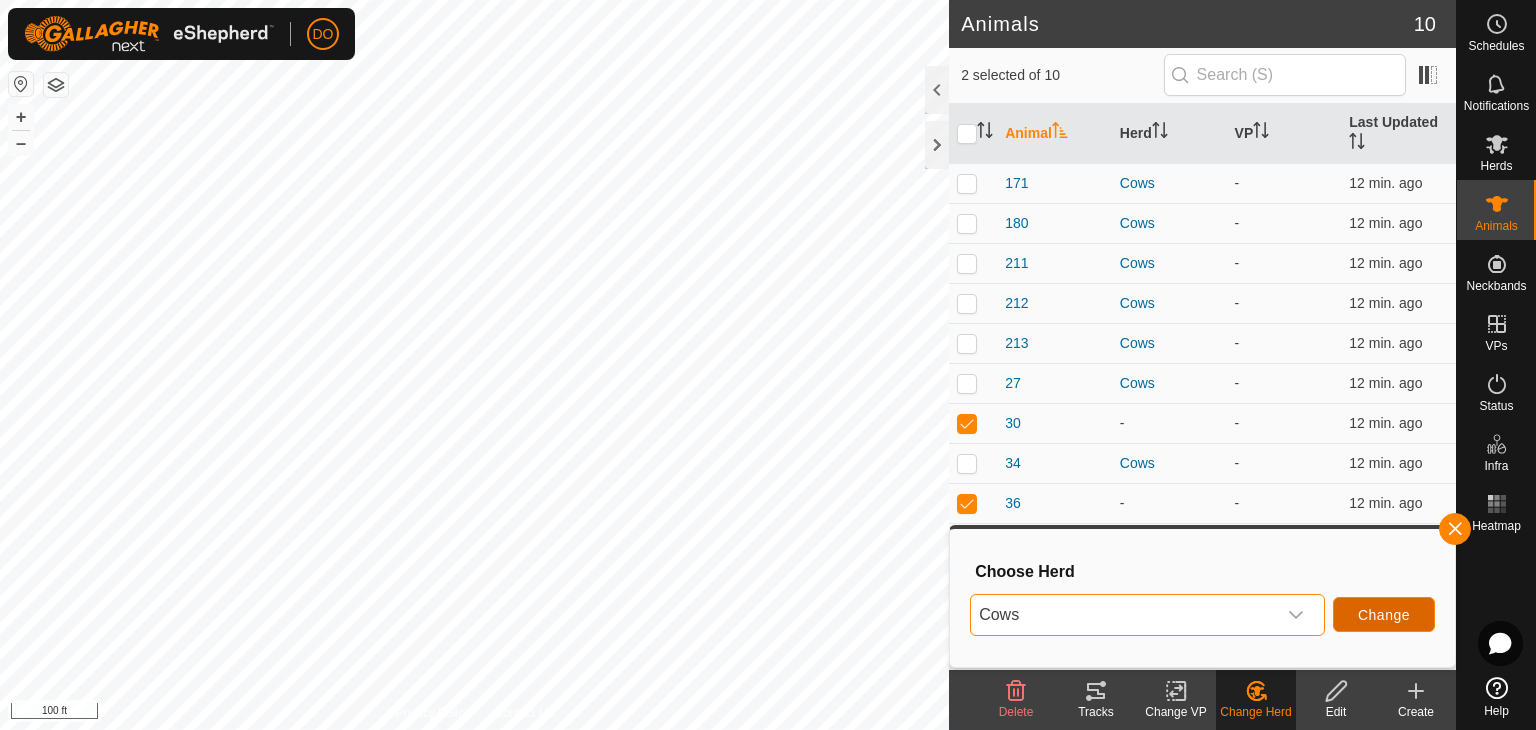click on "Change" at bounding box center (1384, 615) 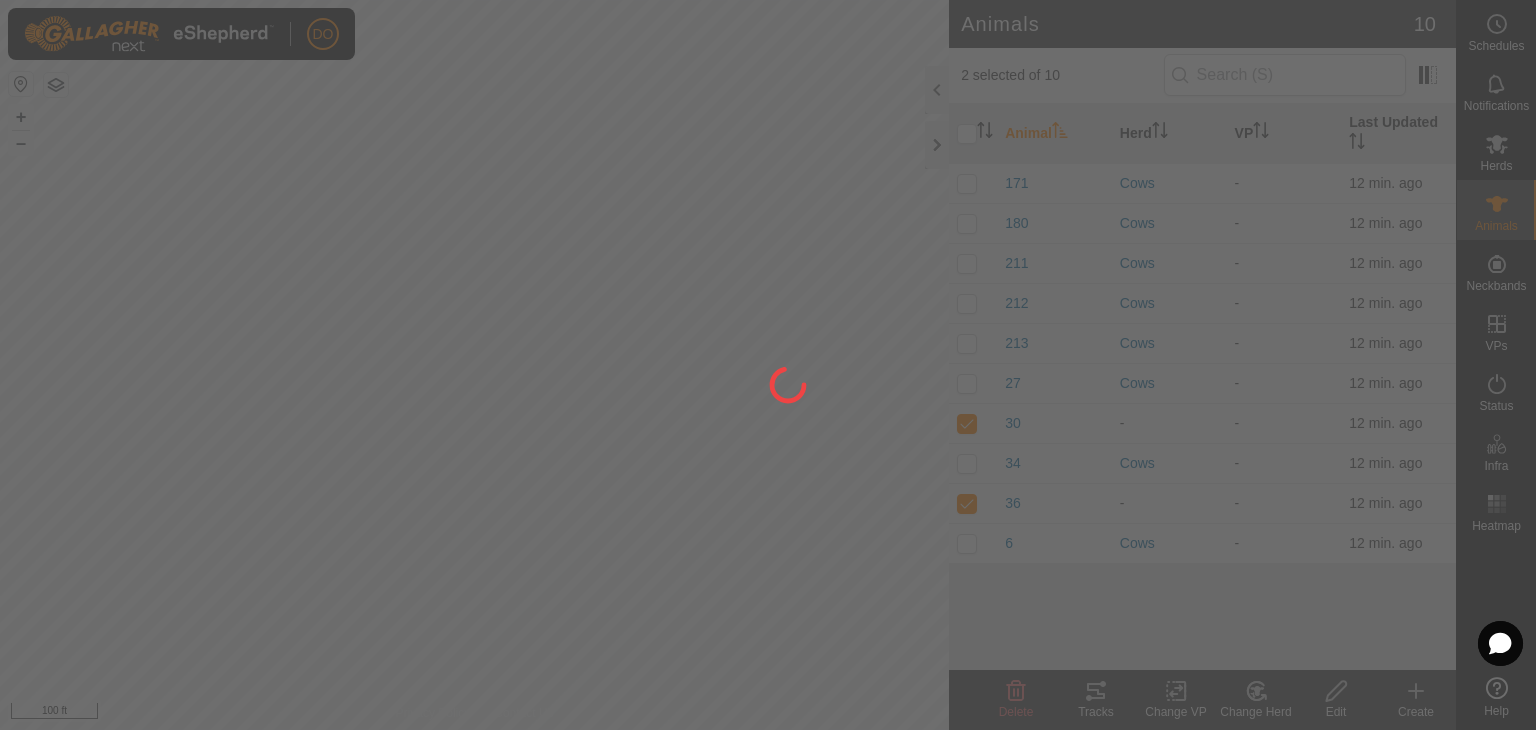 checkbox on "false" 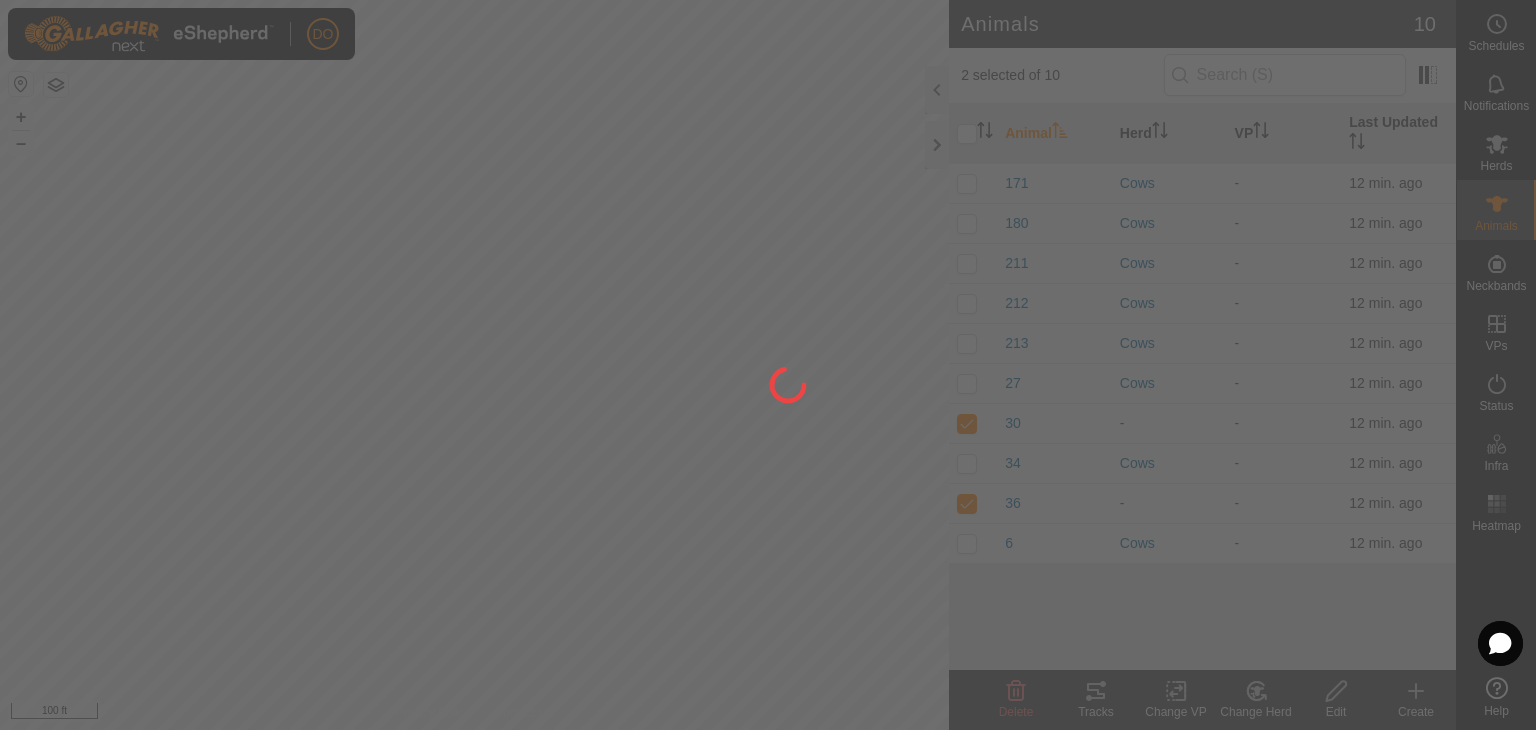 checkbox on "false" 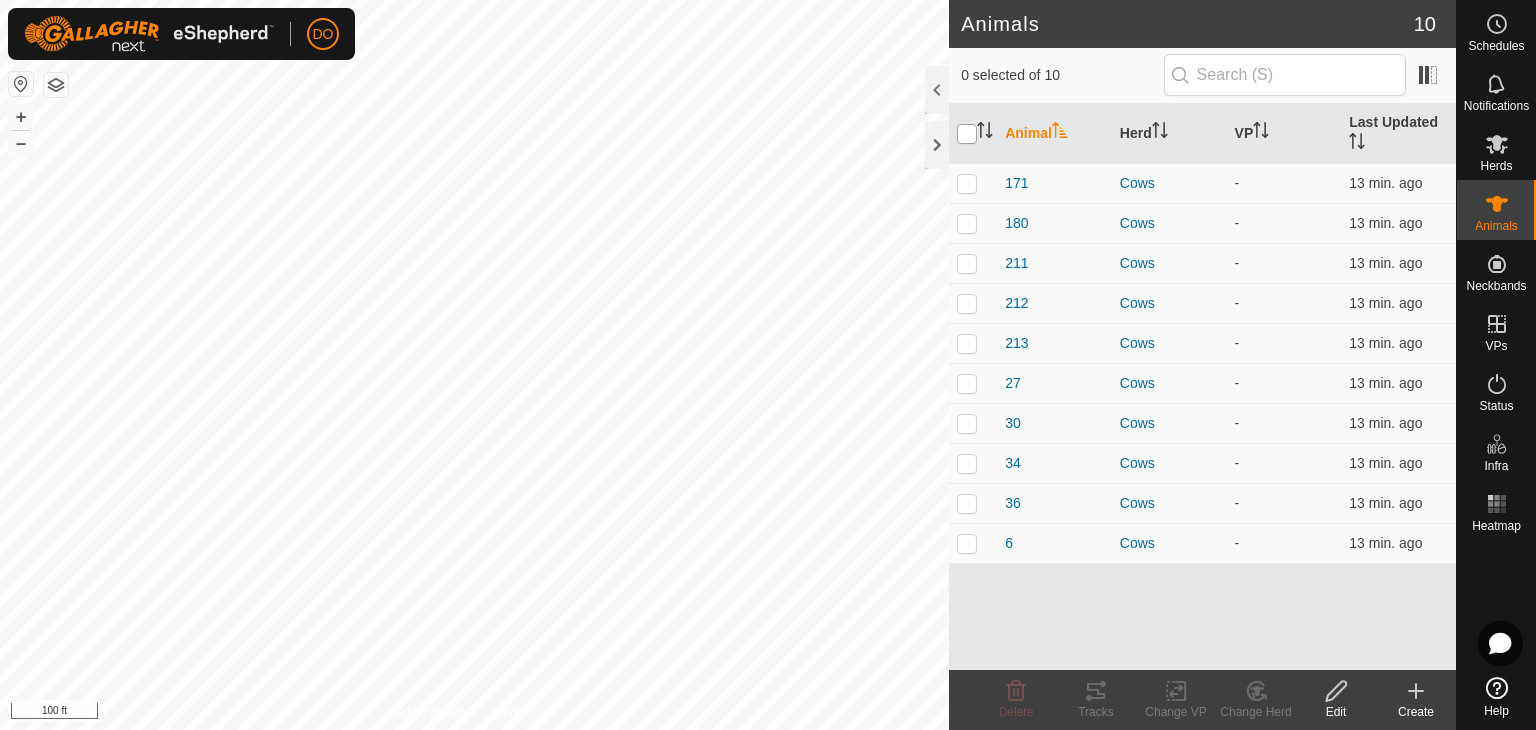 click at bounding box center (967, 134) 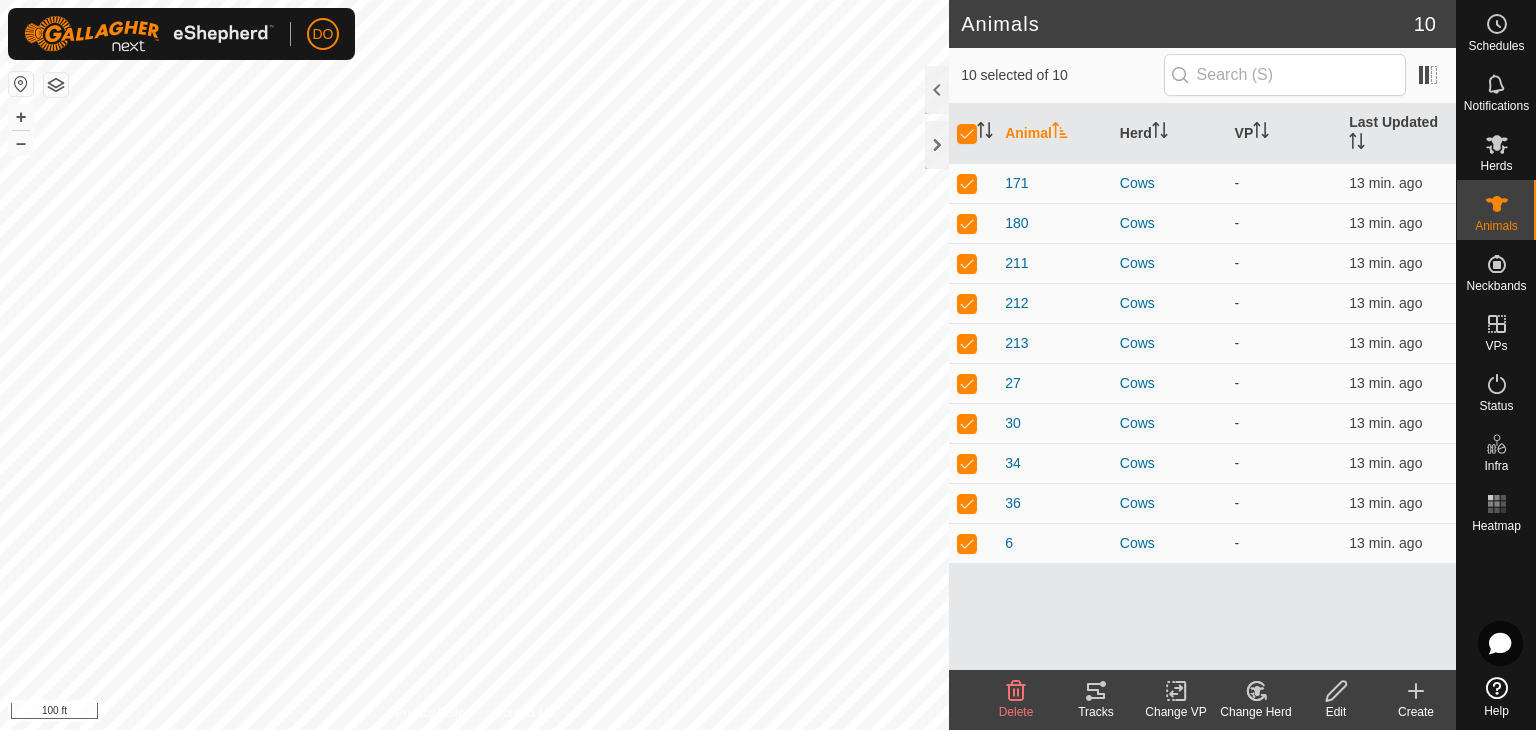 click 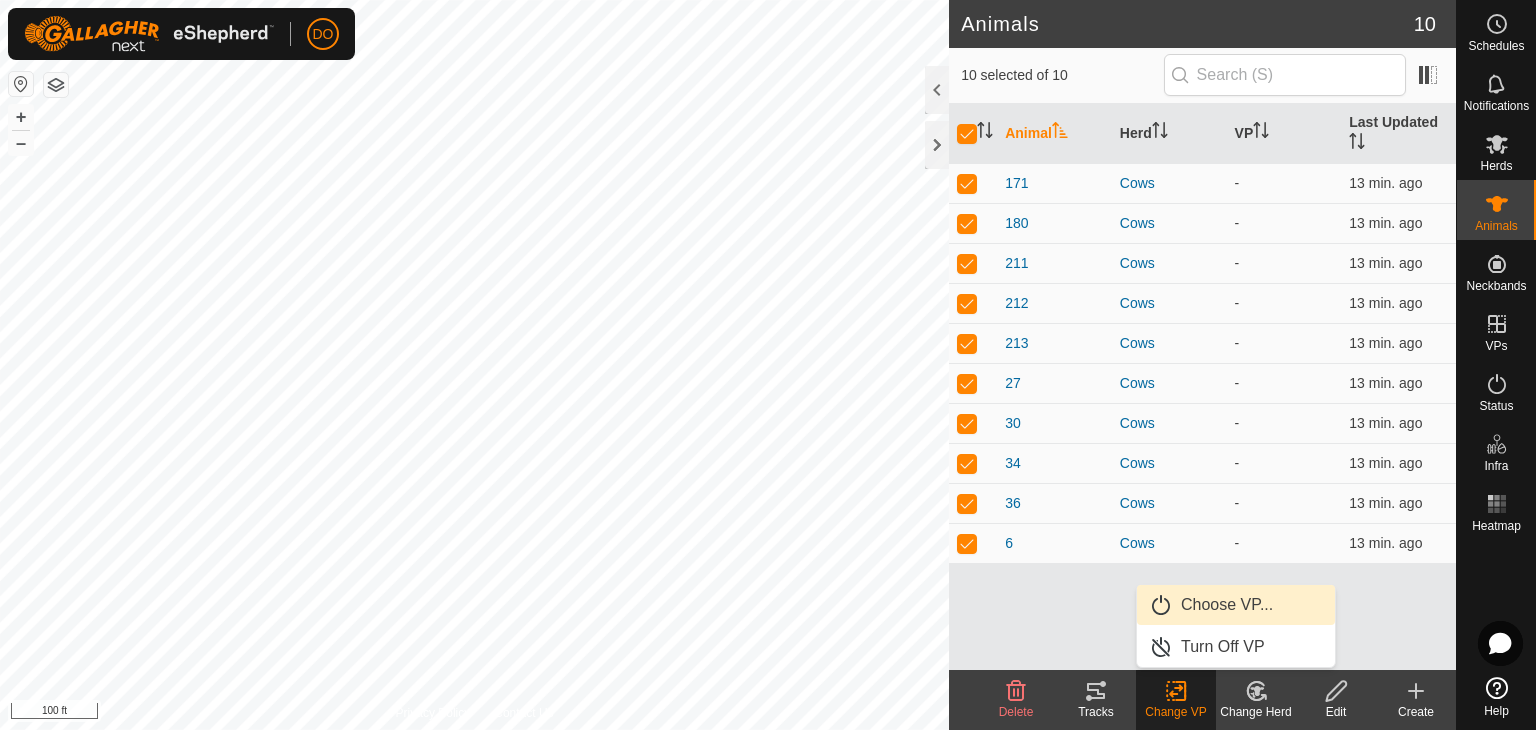 click on "Choose VP..." at bounding box center (1236, 605) 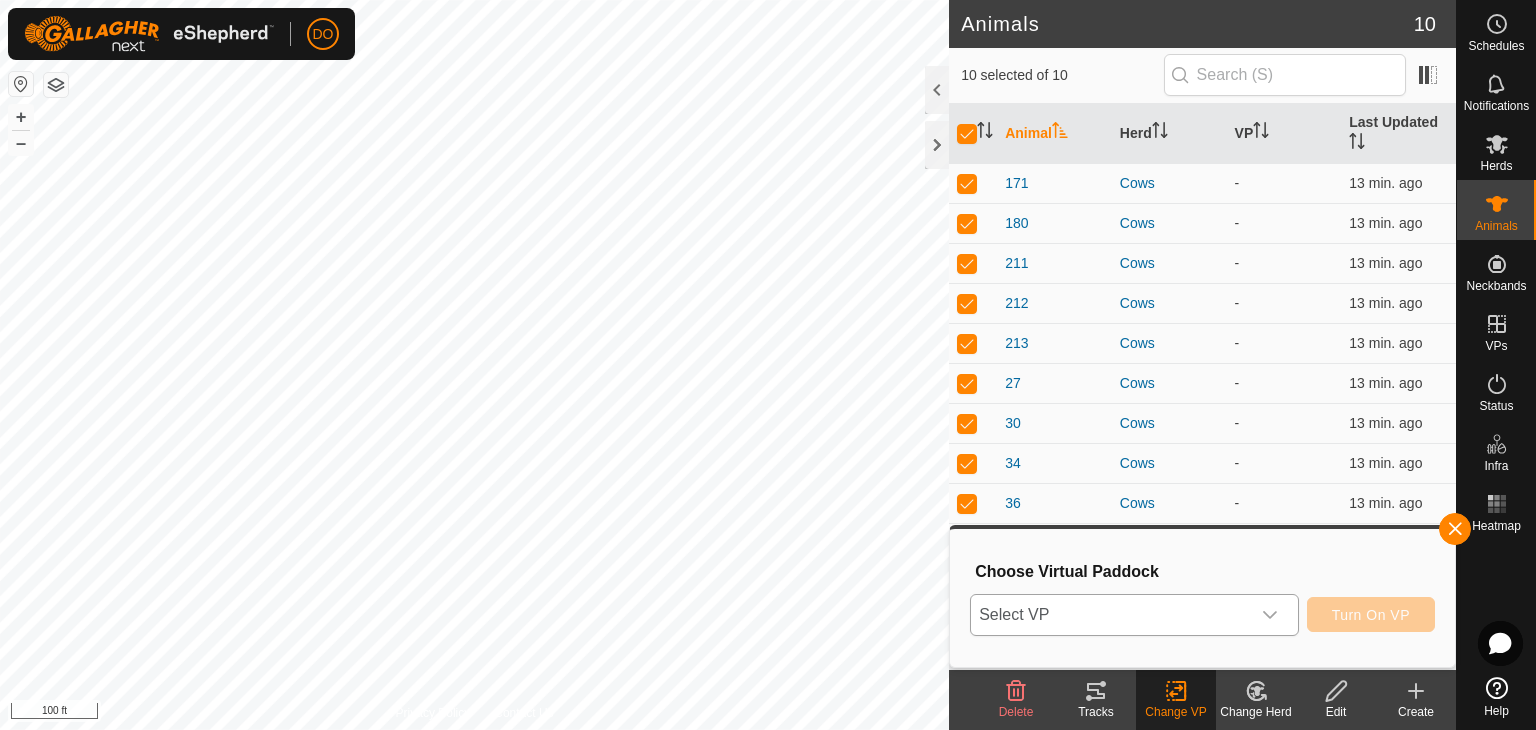 click at bounding box center [1270, 615] 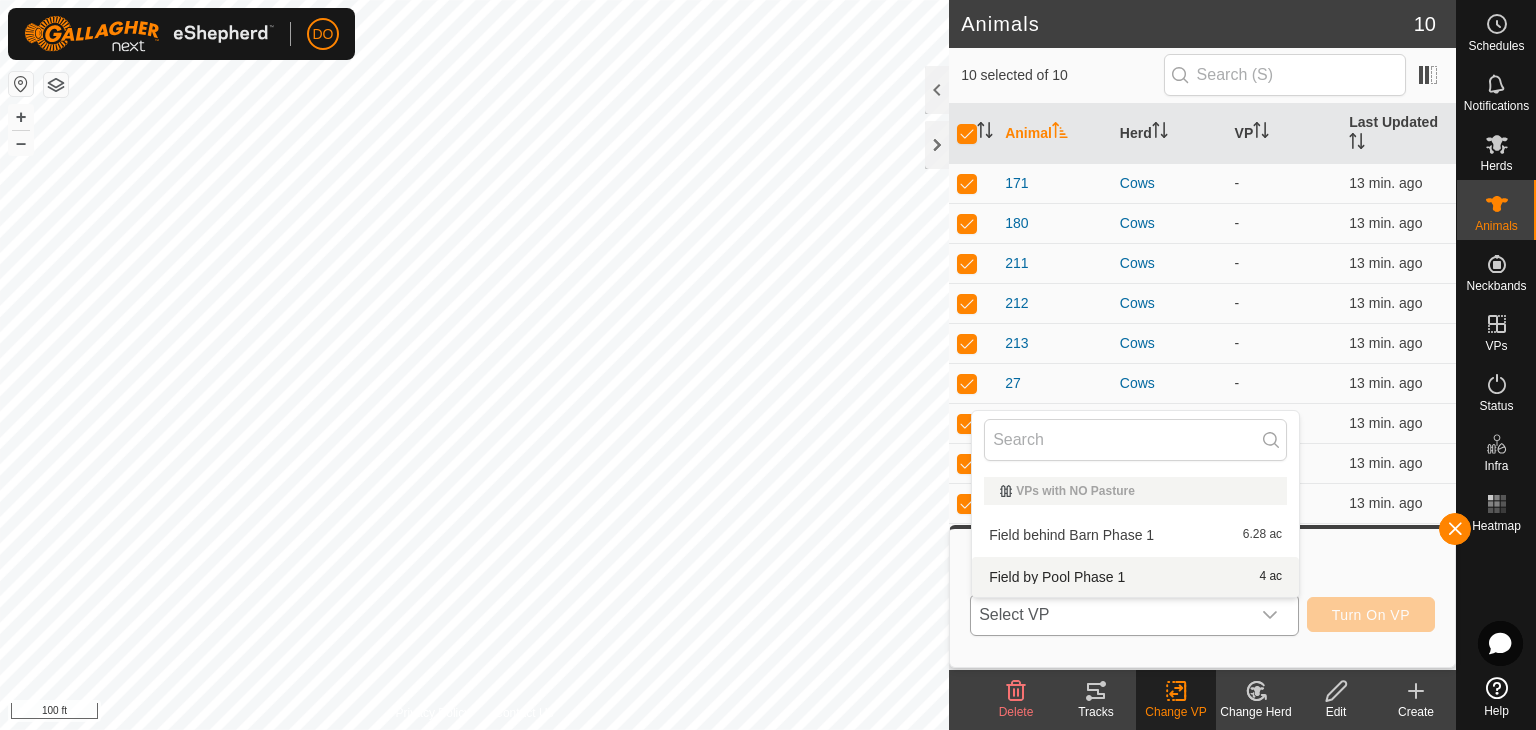 click on "Field by Pool Phase 1  4 ac" at bounding box center [1135, 577] 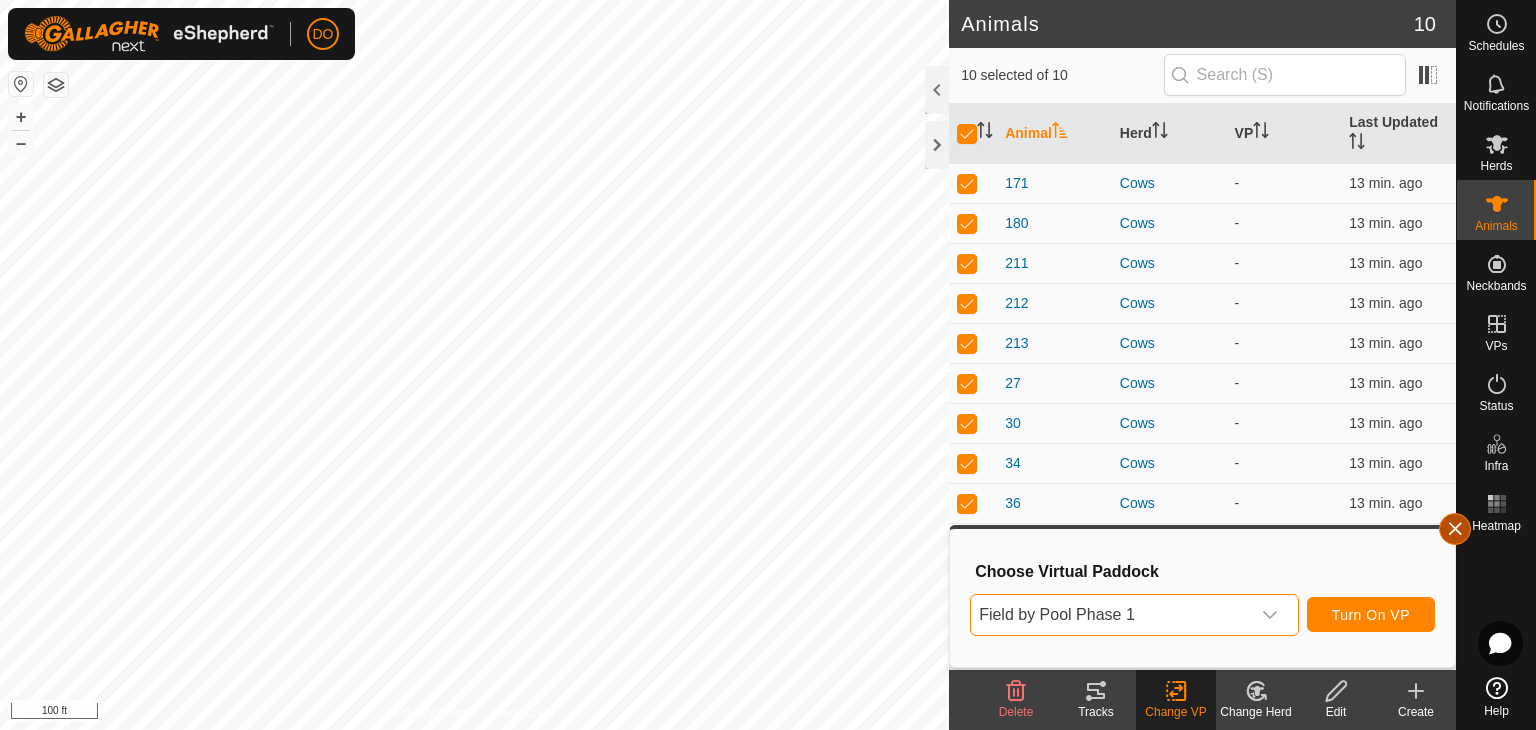click at bounding box center [1455, 529] 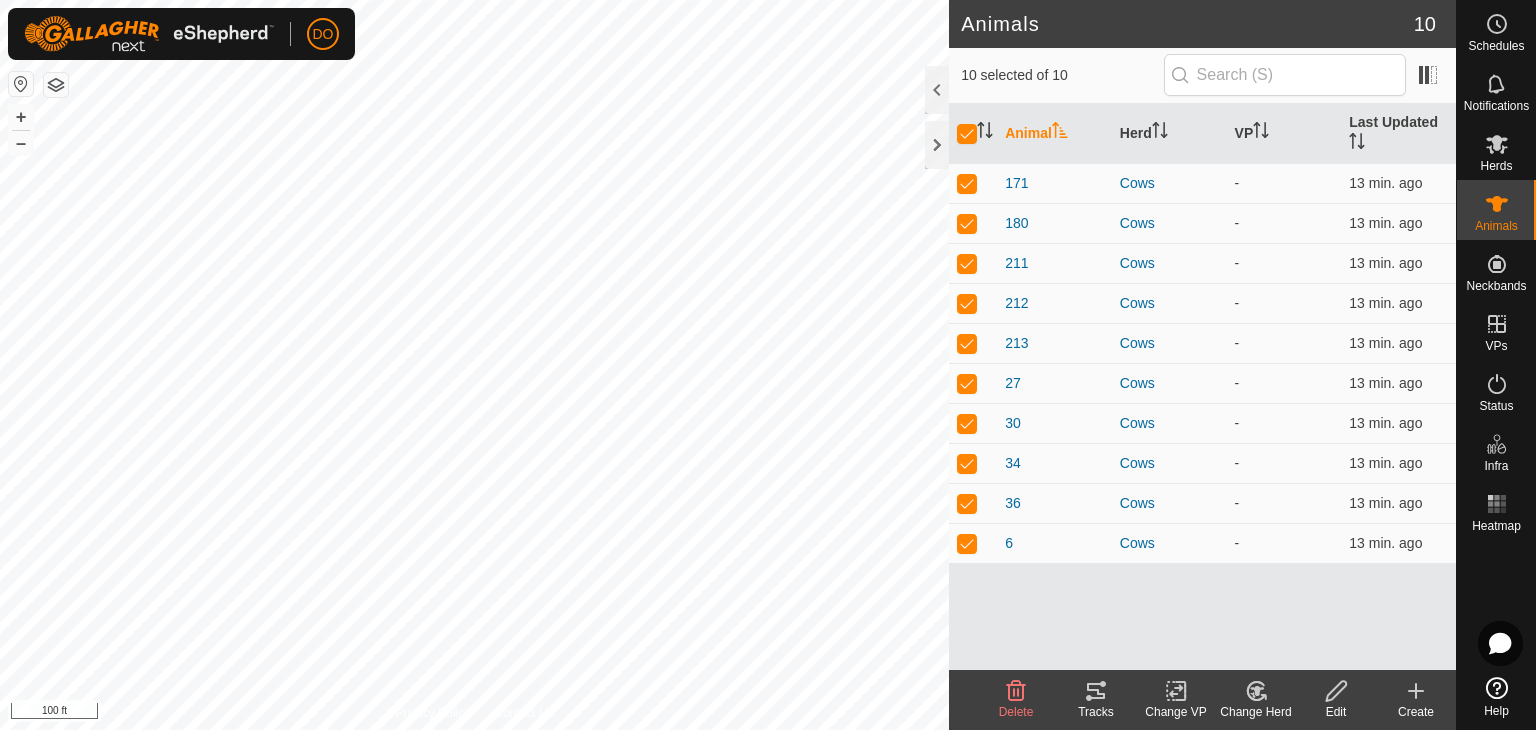 click on "Animals" 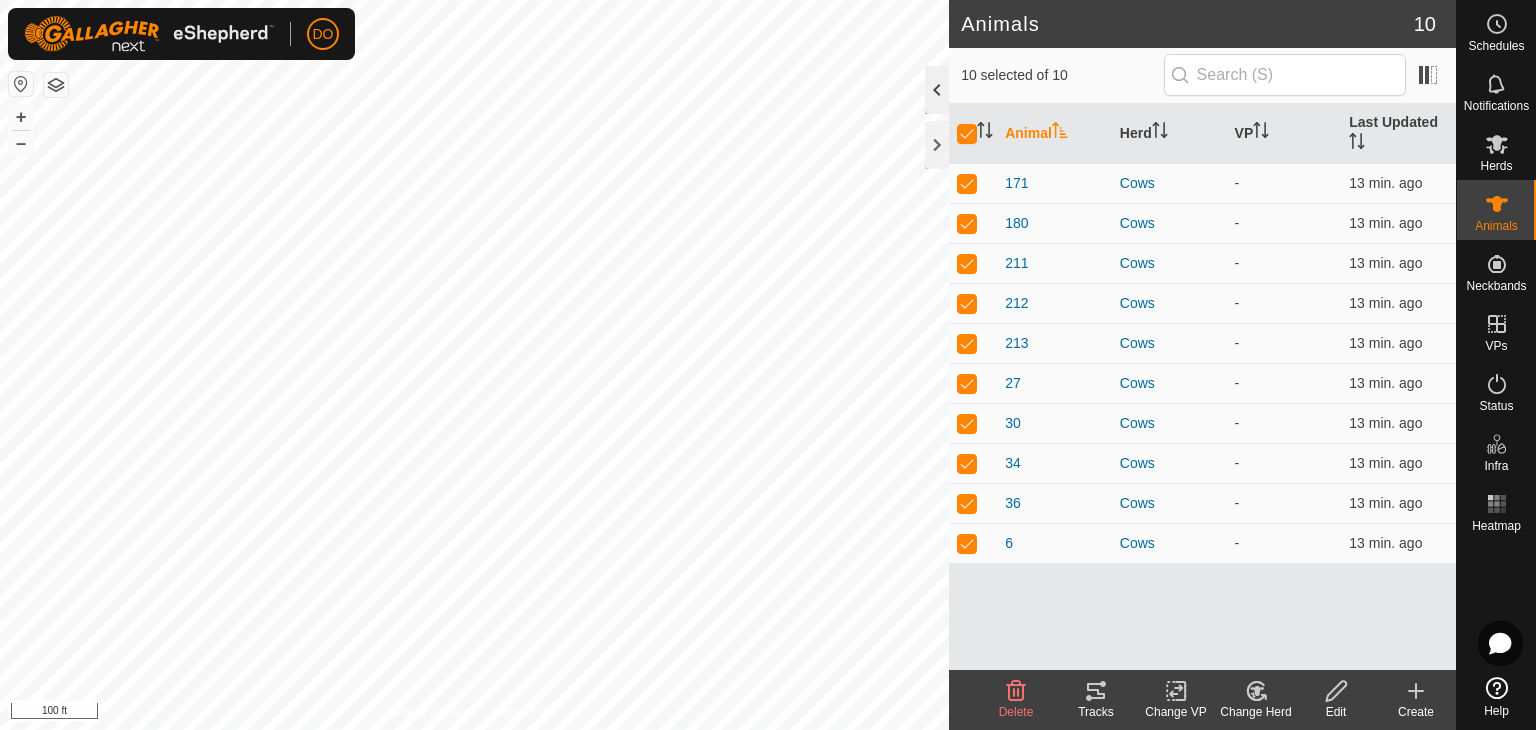 click 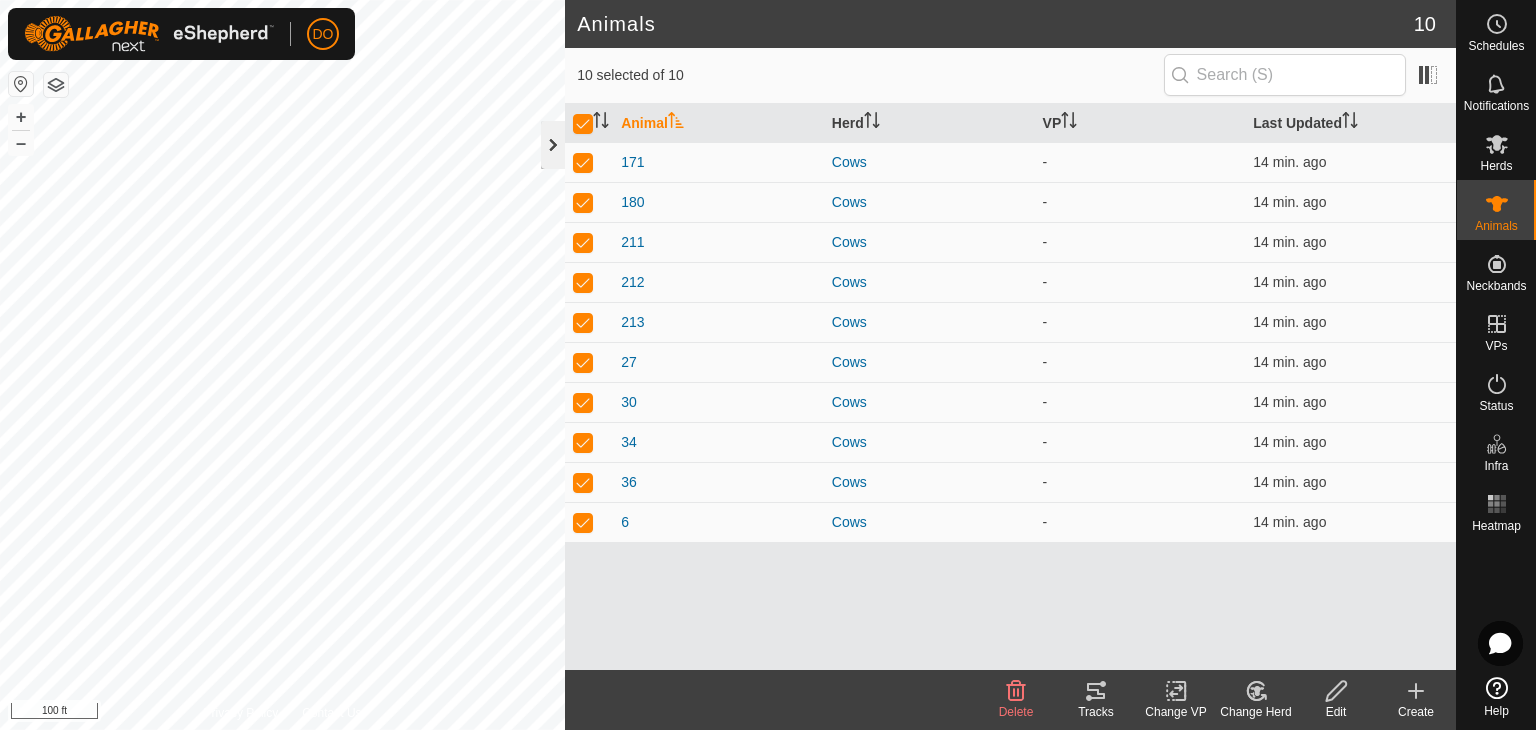 click 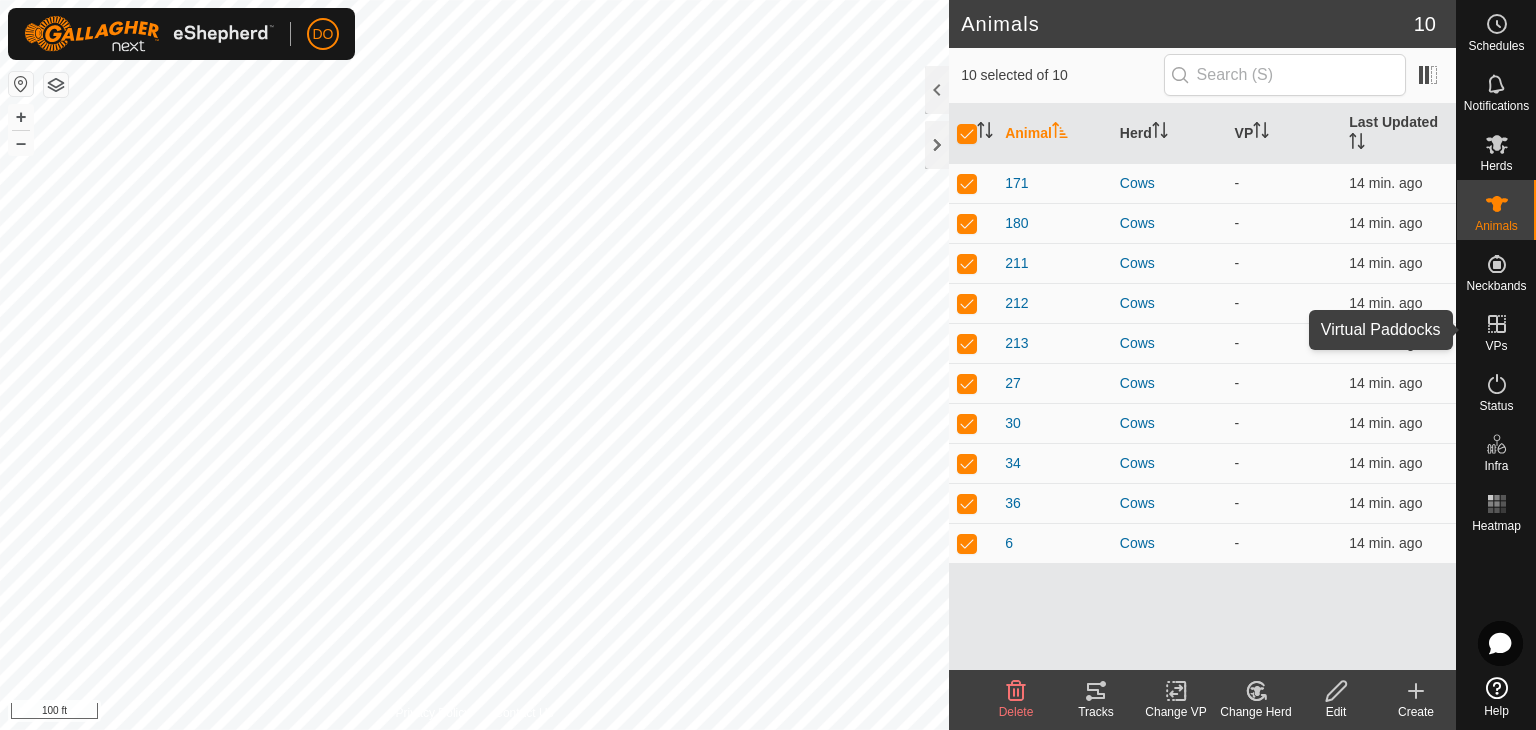 click 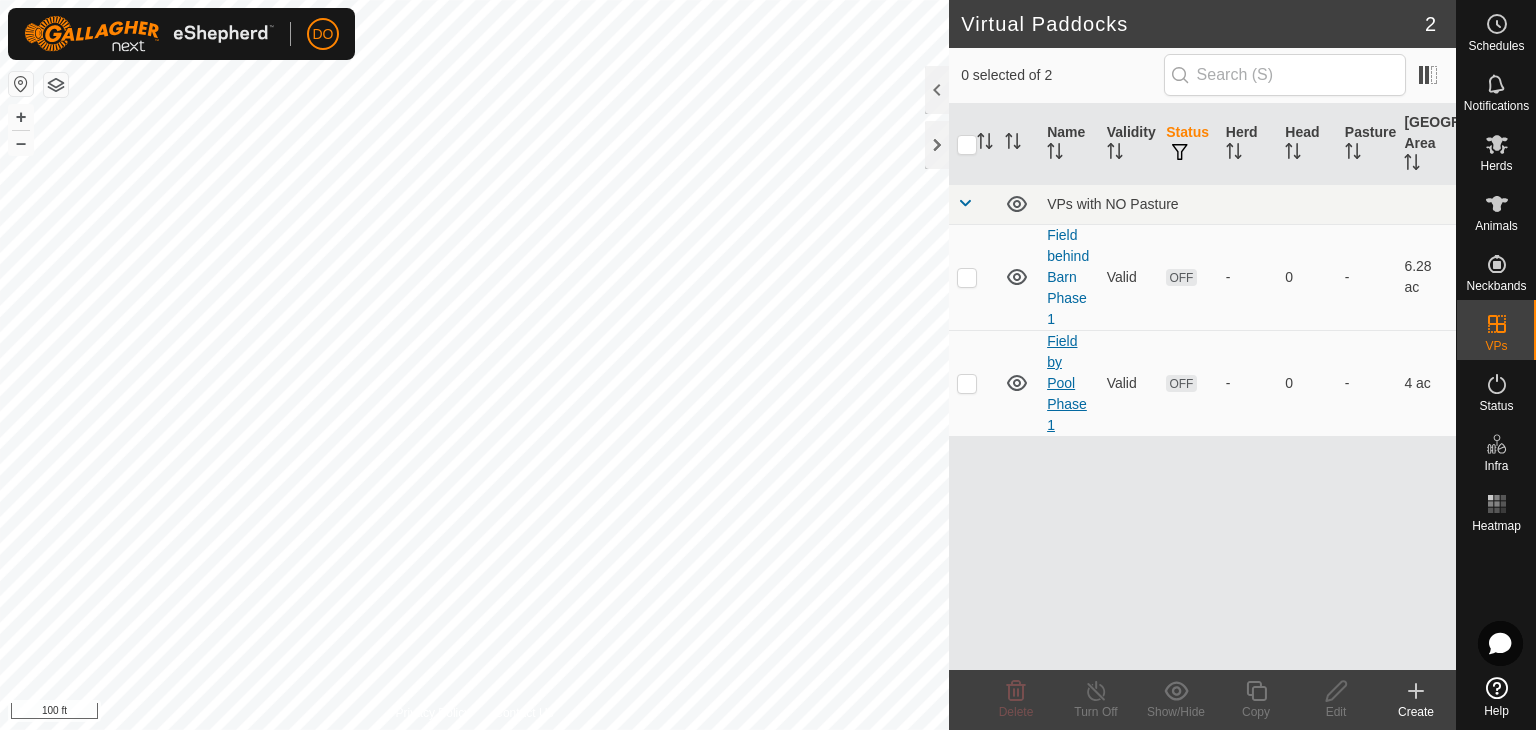 click on "Field by Pool Phase 1" at bounding box center (1067, 383) 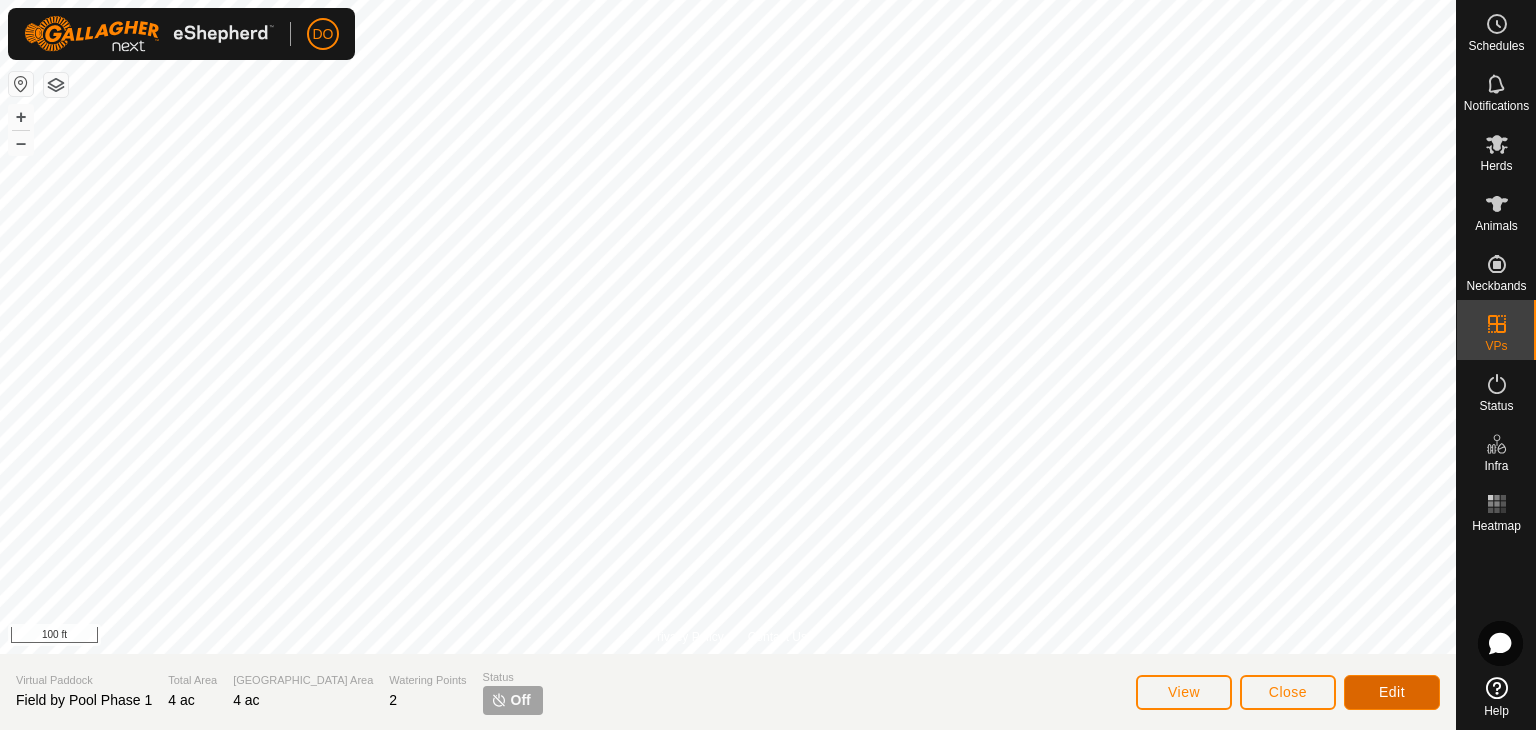 click on "Edit" 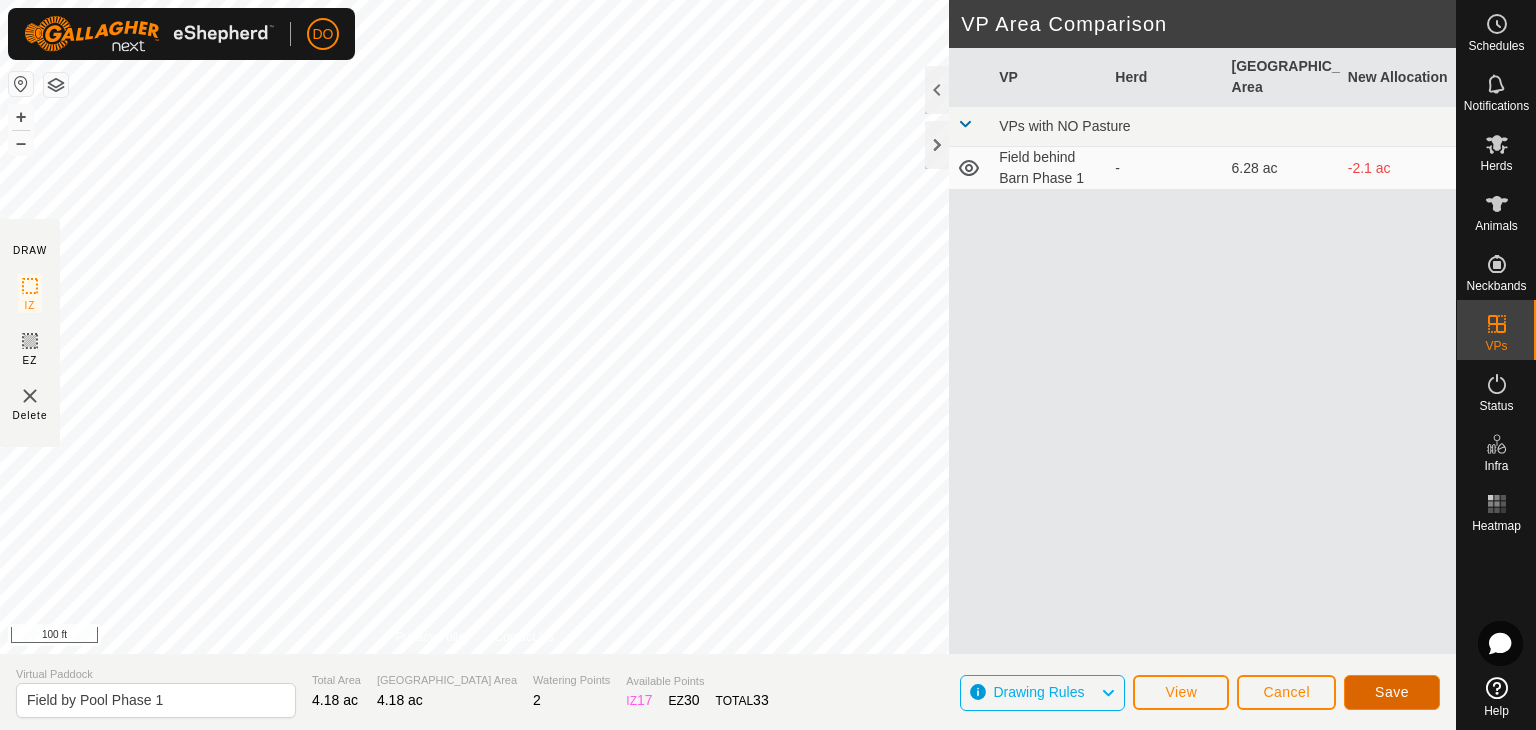 click on "Save" 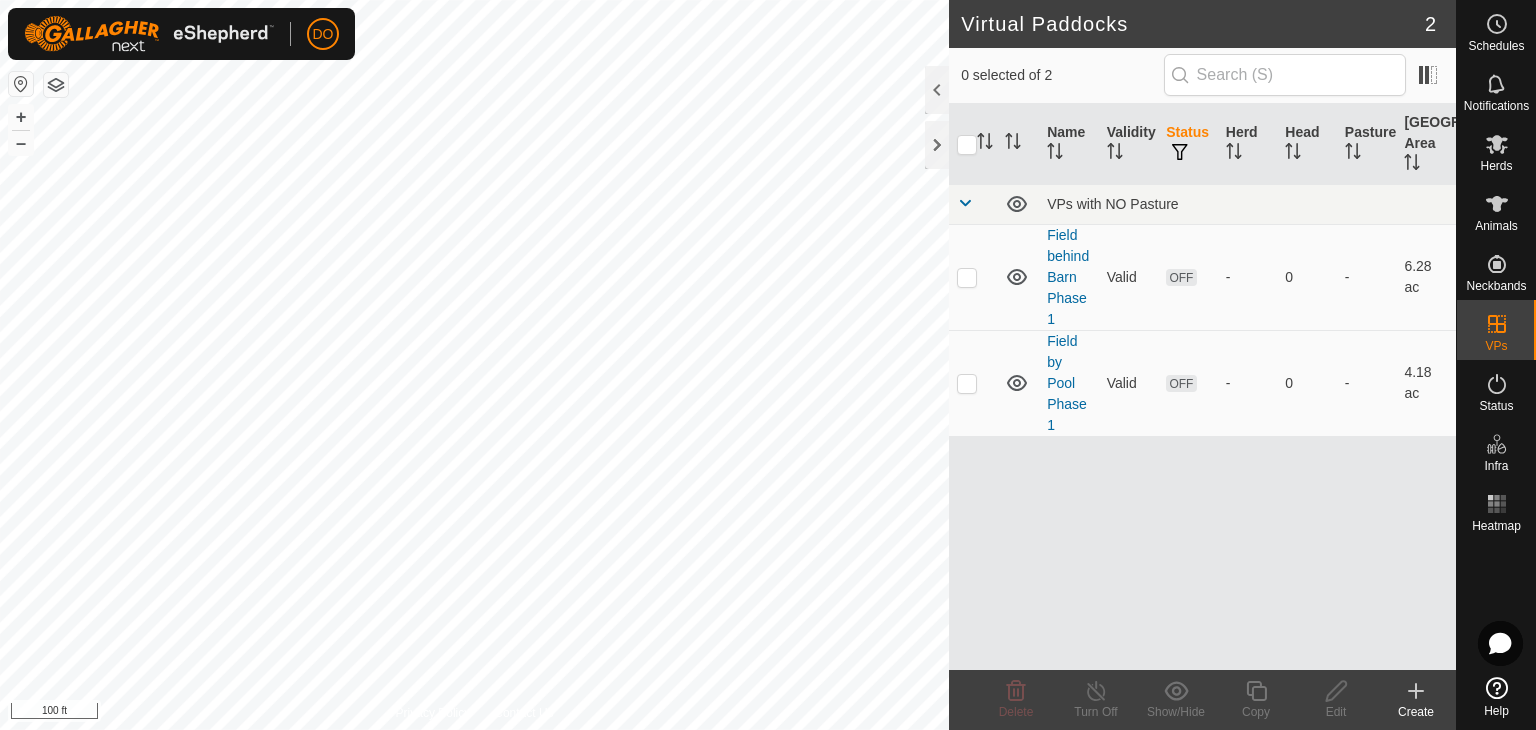 click on "Name   Validity   Status   Herd   Head   Pasture   Grazing Area   VPs with NO Pasture  Field behind Barn Phase 1  Valid  OFF  -   0   -   6.28 ac  Field by Pool Phase 1  Valid  OFF  -   0   -   4.18 ac" at bounding box center (1202, 387) 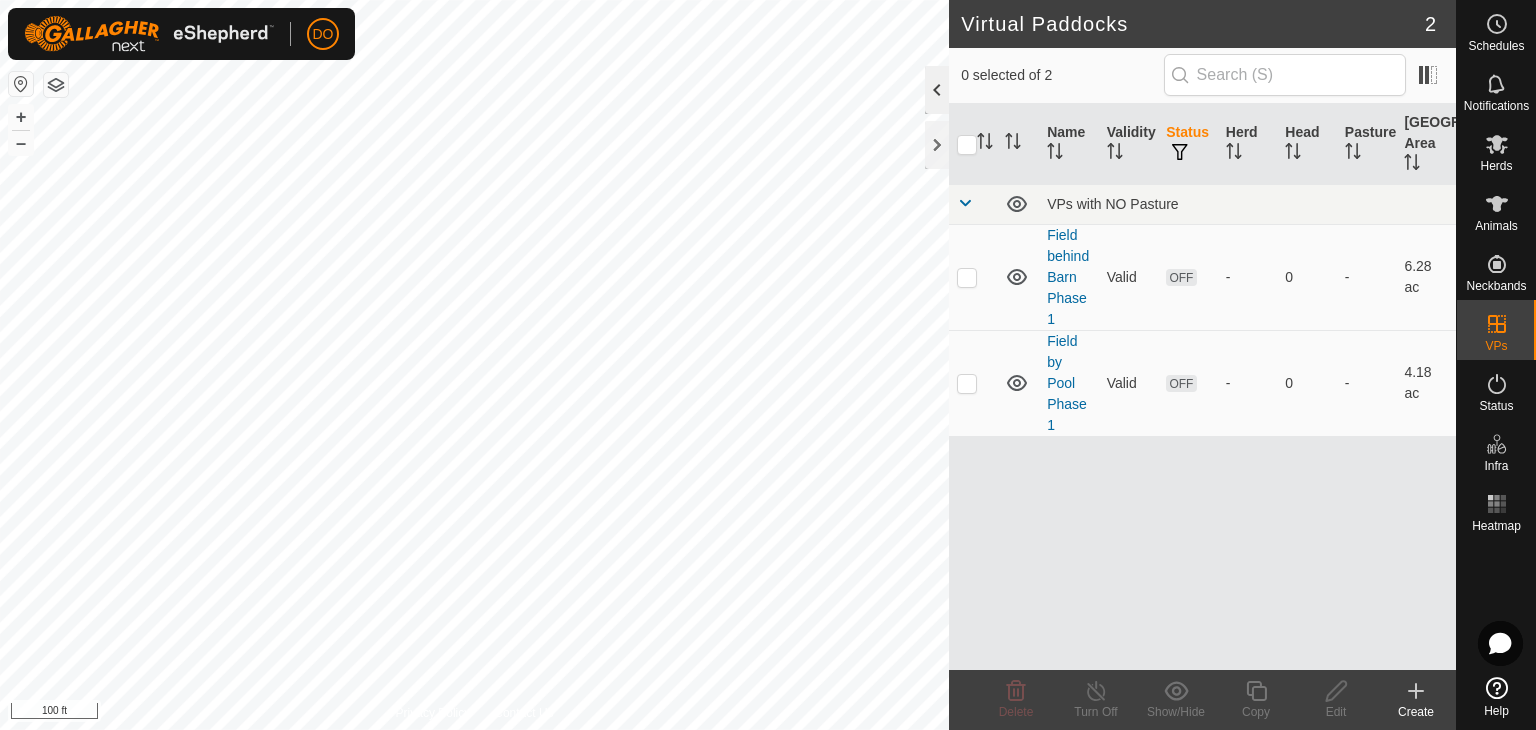 click 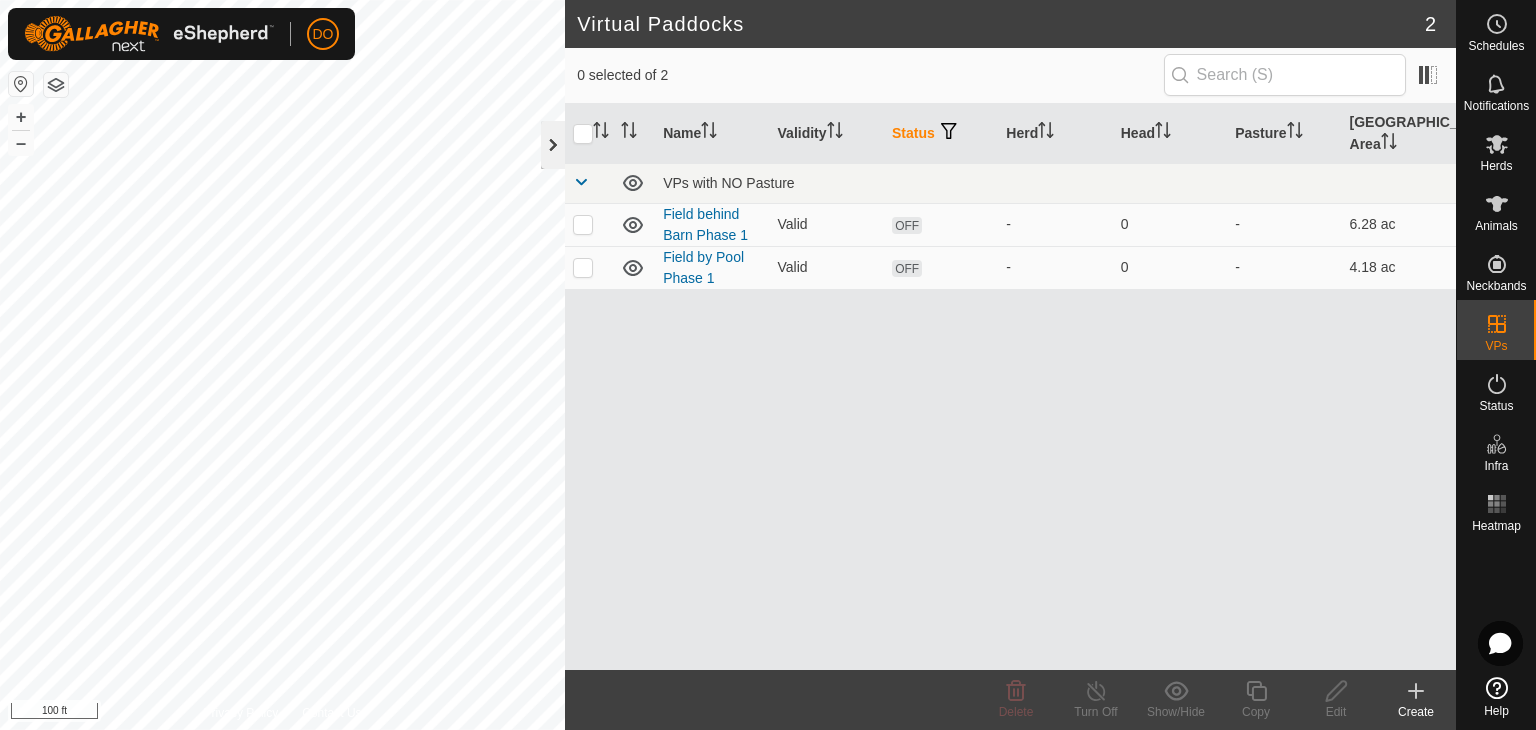 click 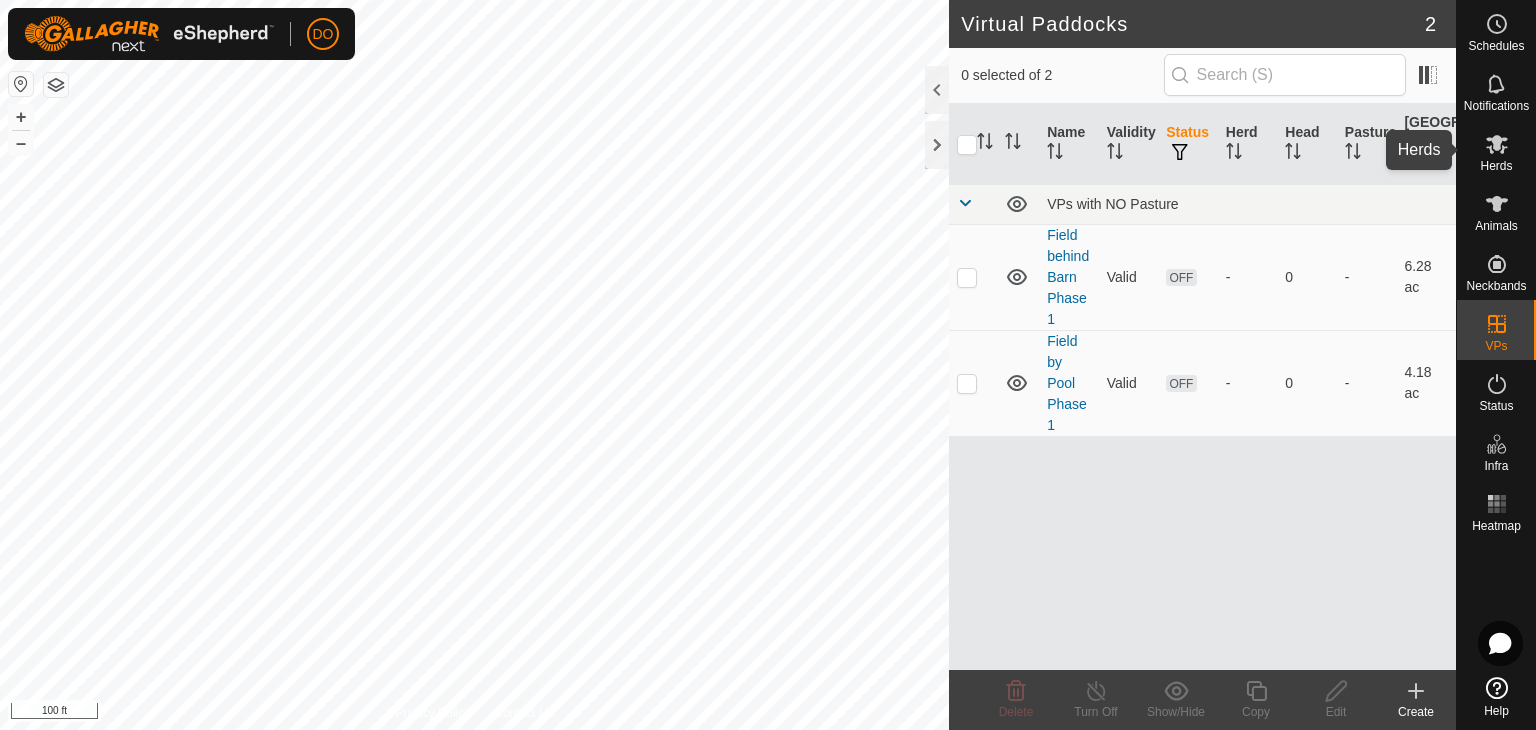 click on "Herds" at bounding box center [1496, 166] 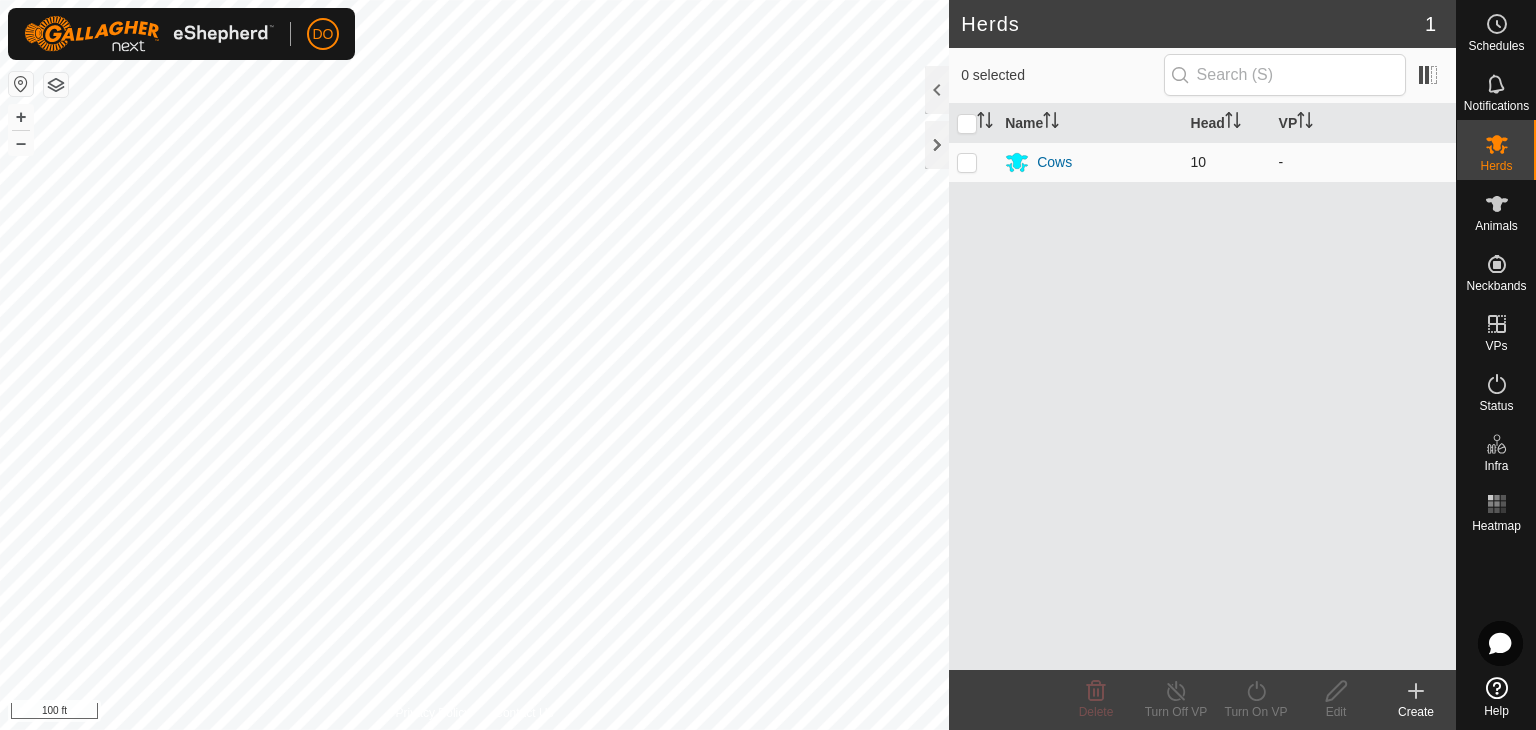 click at bounding box center [967, 162] 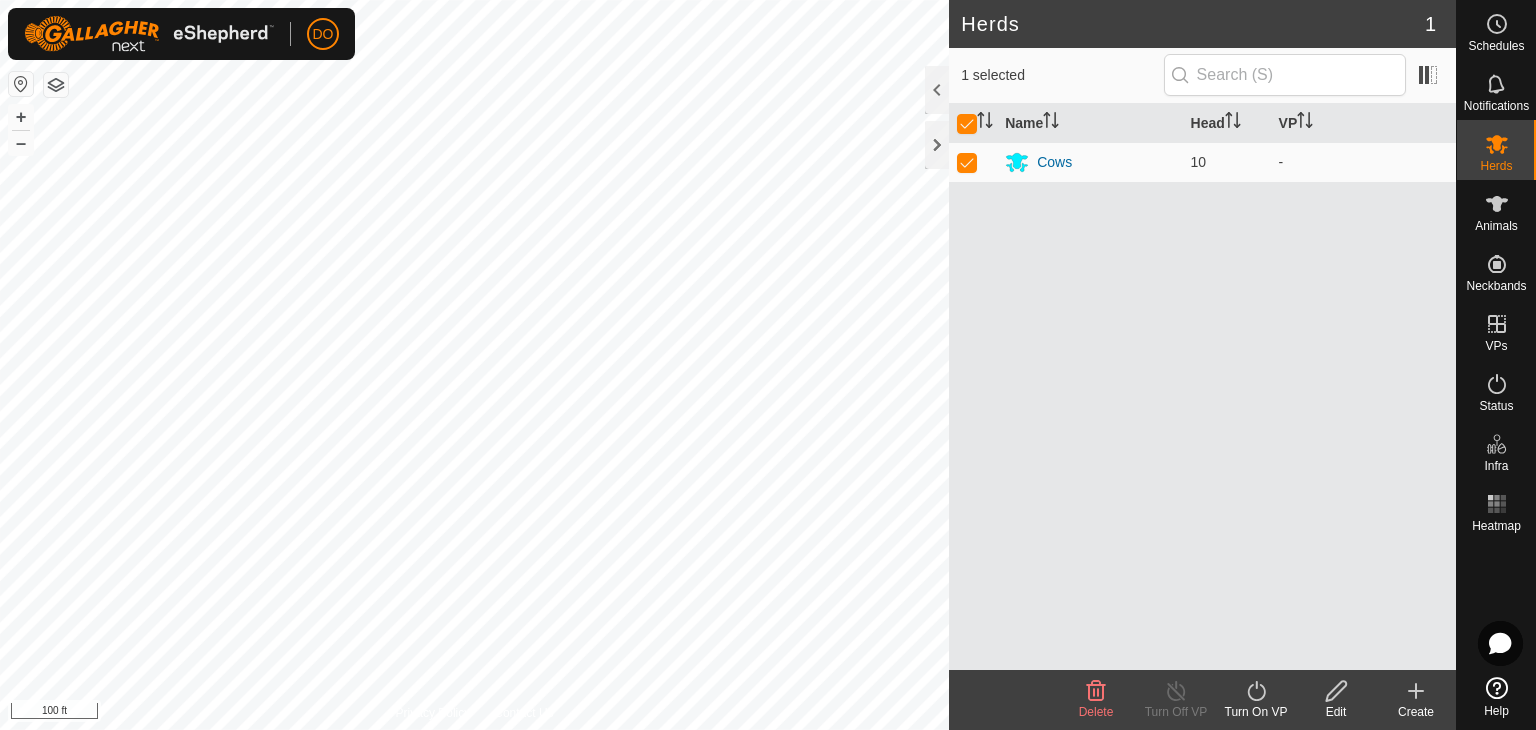click 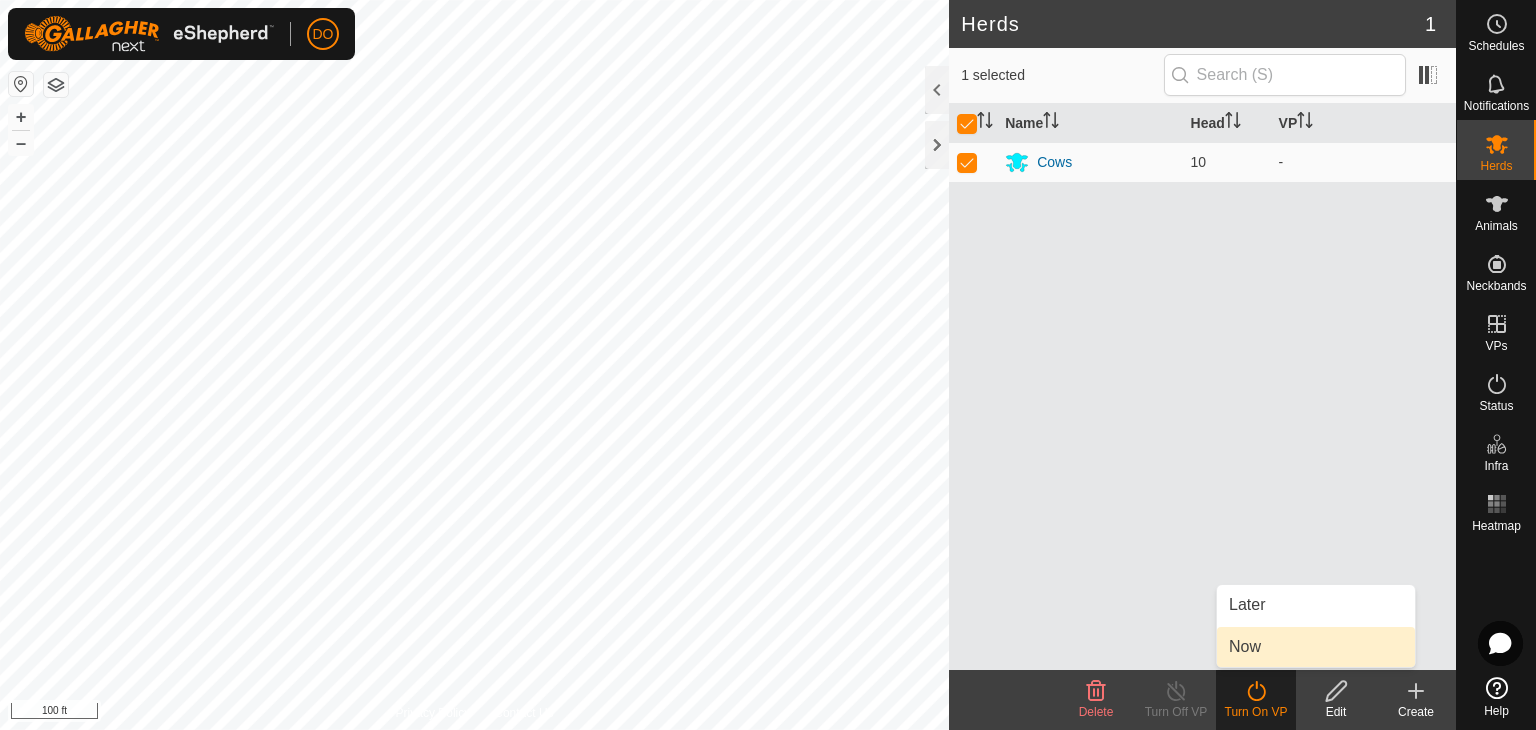 click on "Now" at bounding box center [1316, 647] 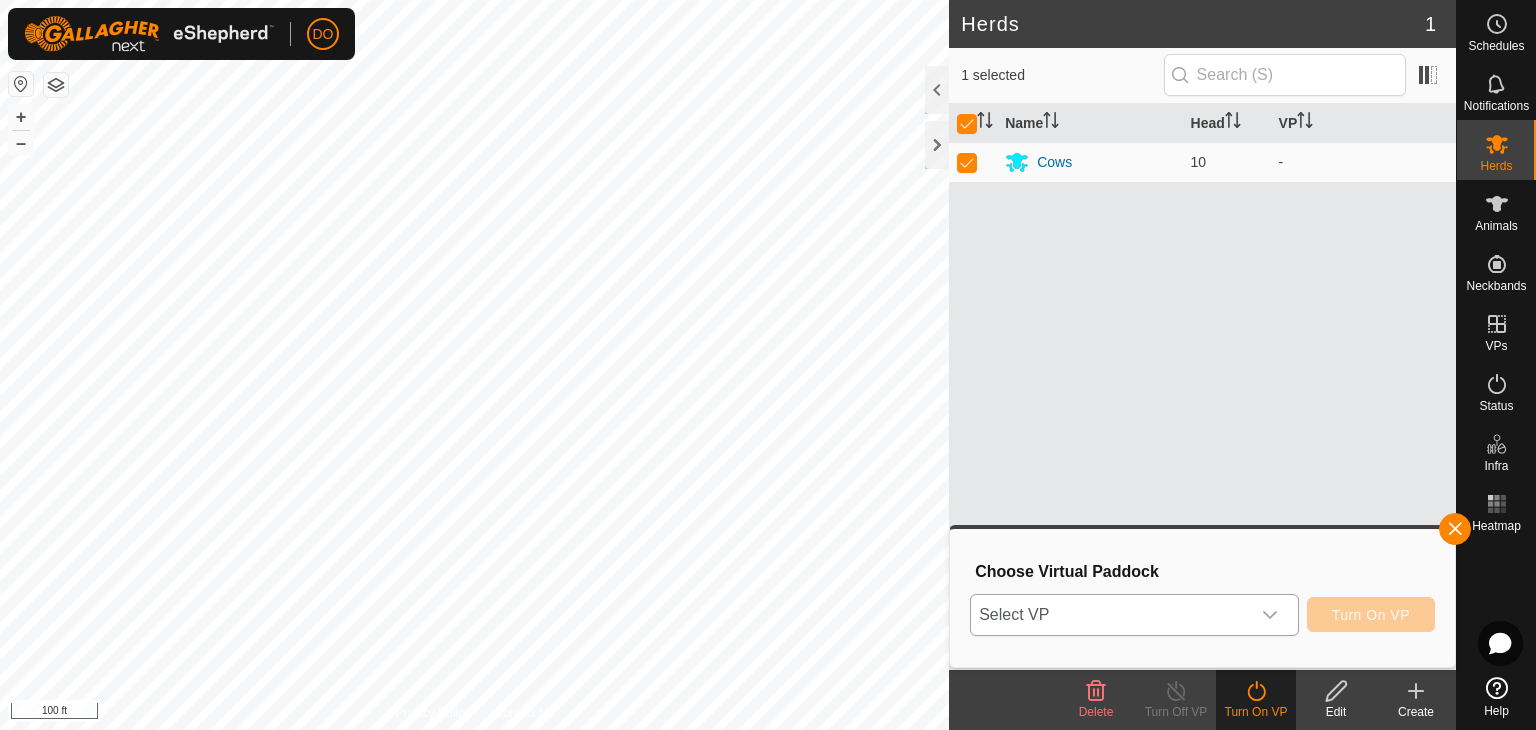 click on "Select VP" at bounding box center (1110, 615) 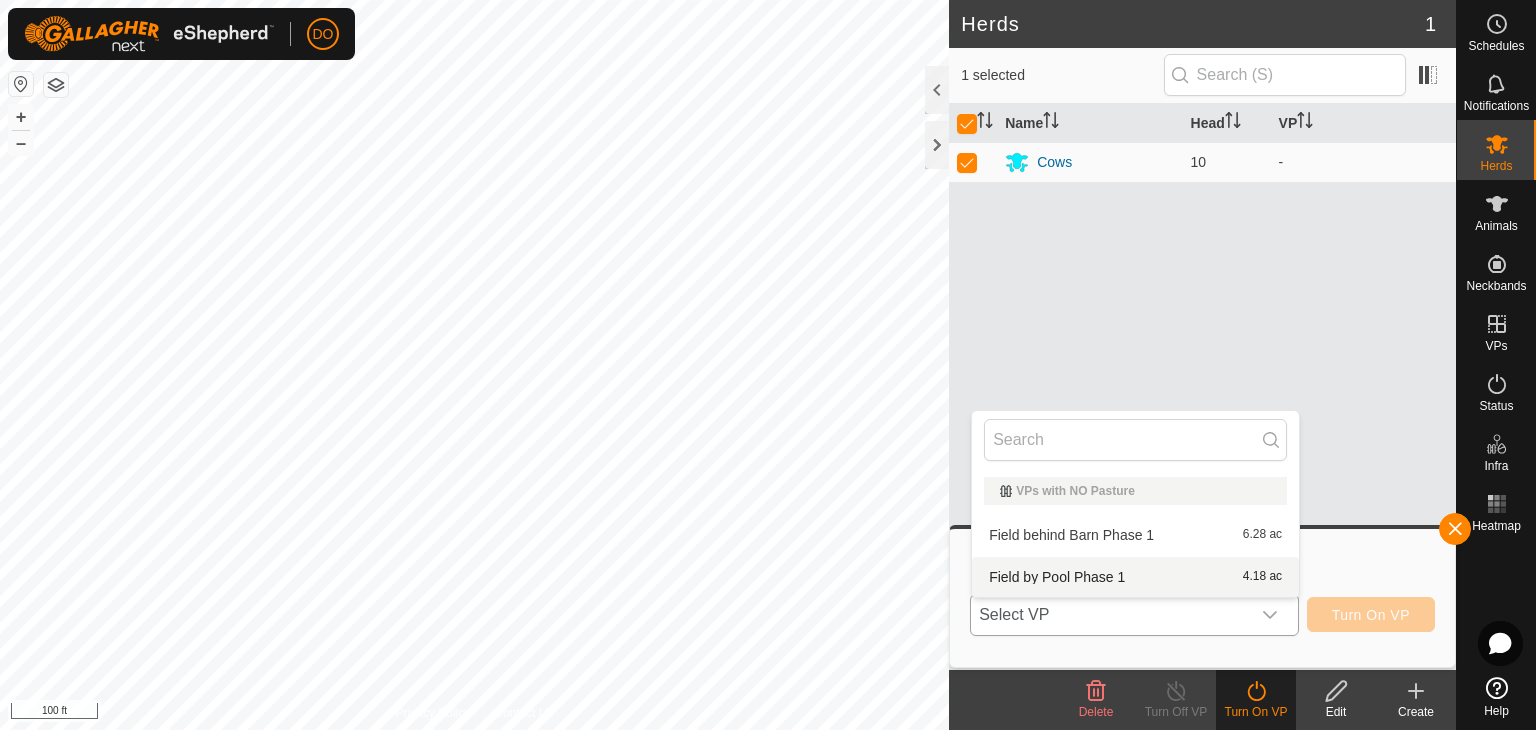 click on "Field by Pool Phase 1  4.18 ac" at bounding box center (1135, 577) 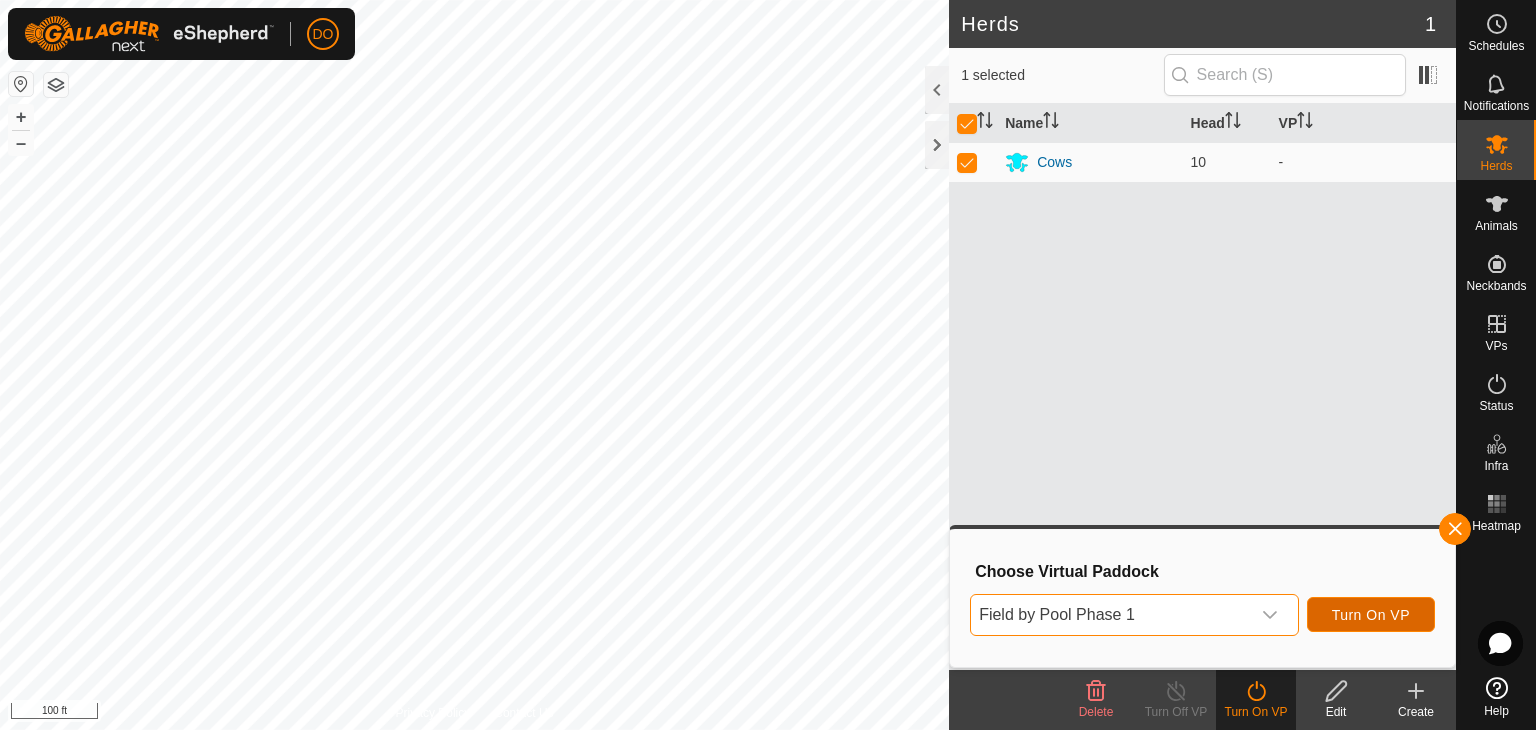 click on "Turn On VP" at bounding box center [1371, 615] 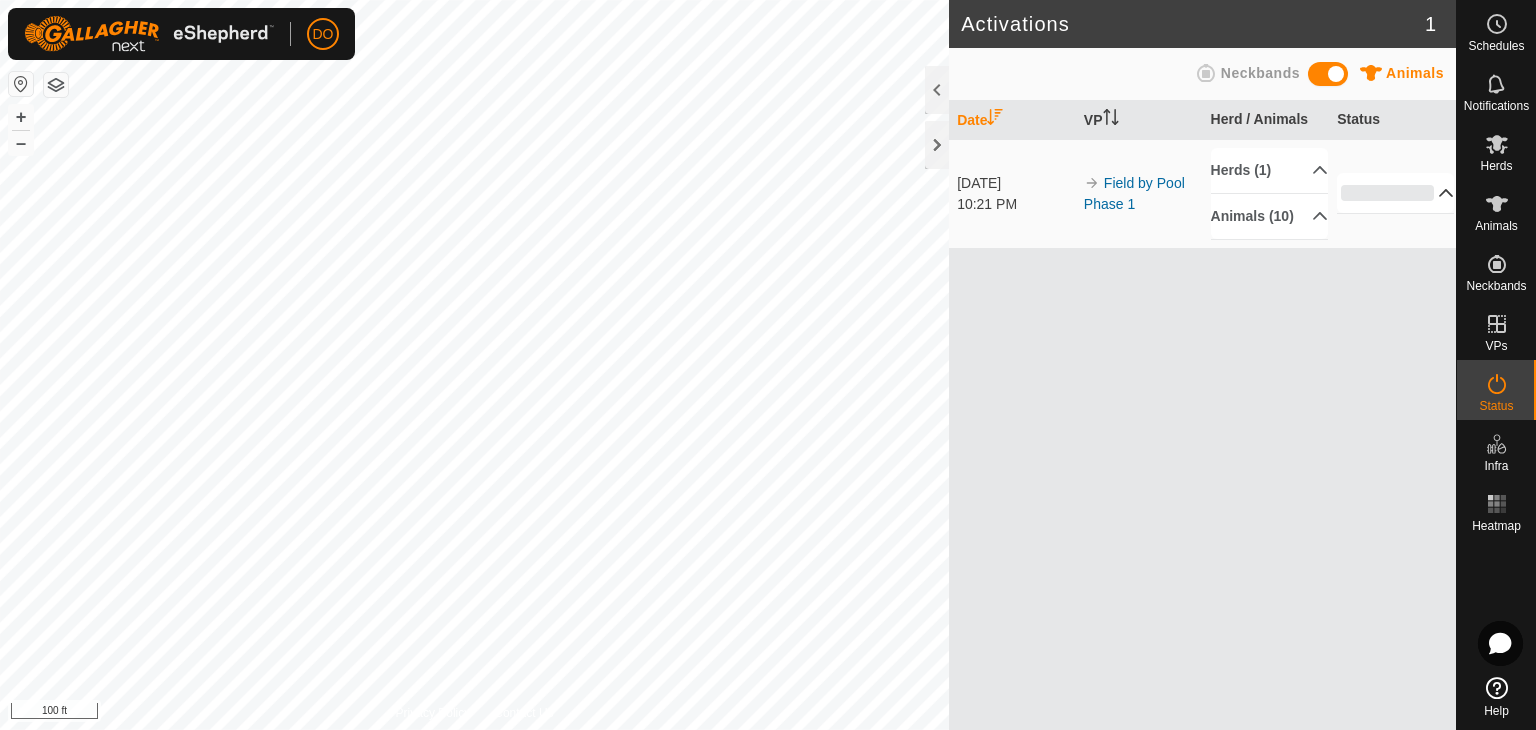 click on "0%" at bounding box center (1395, 193) 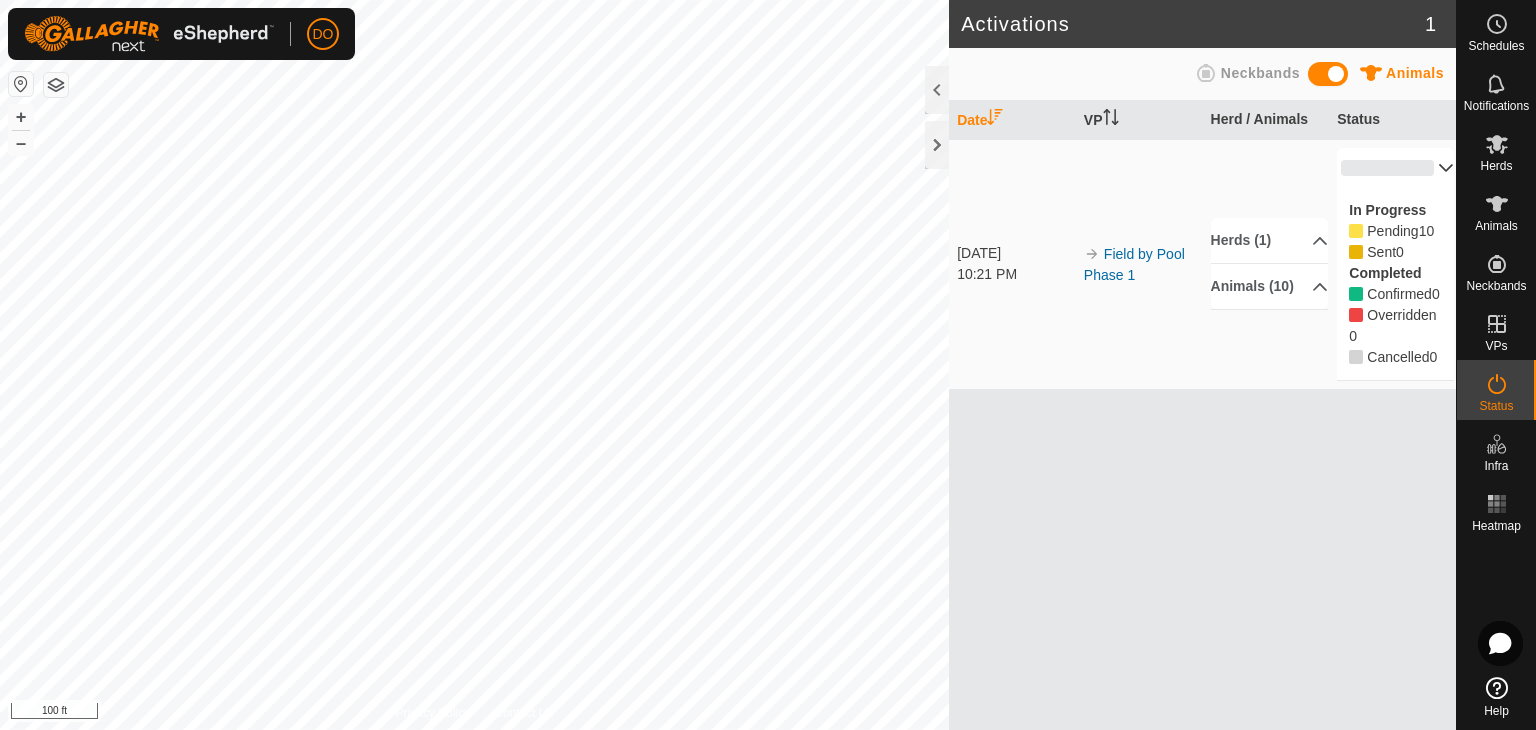 click on "0%" at bounding box center (1395, 168) 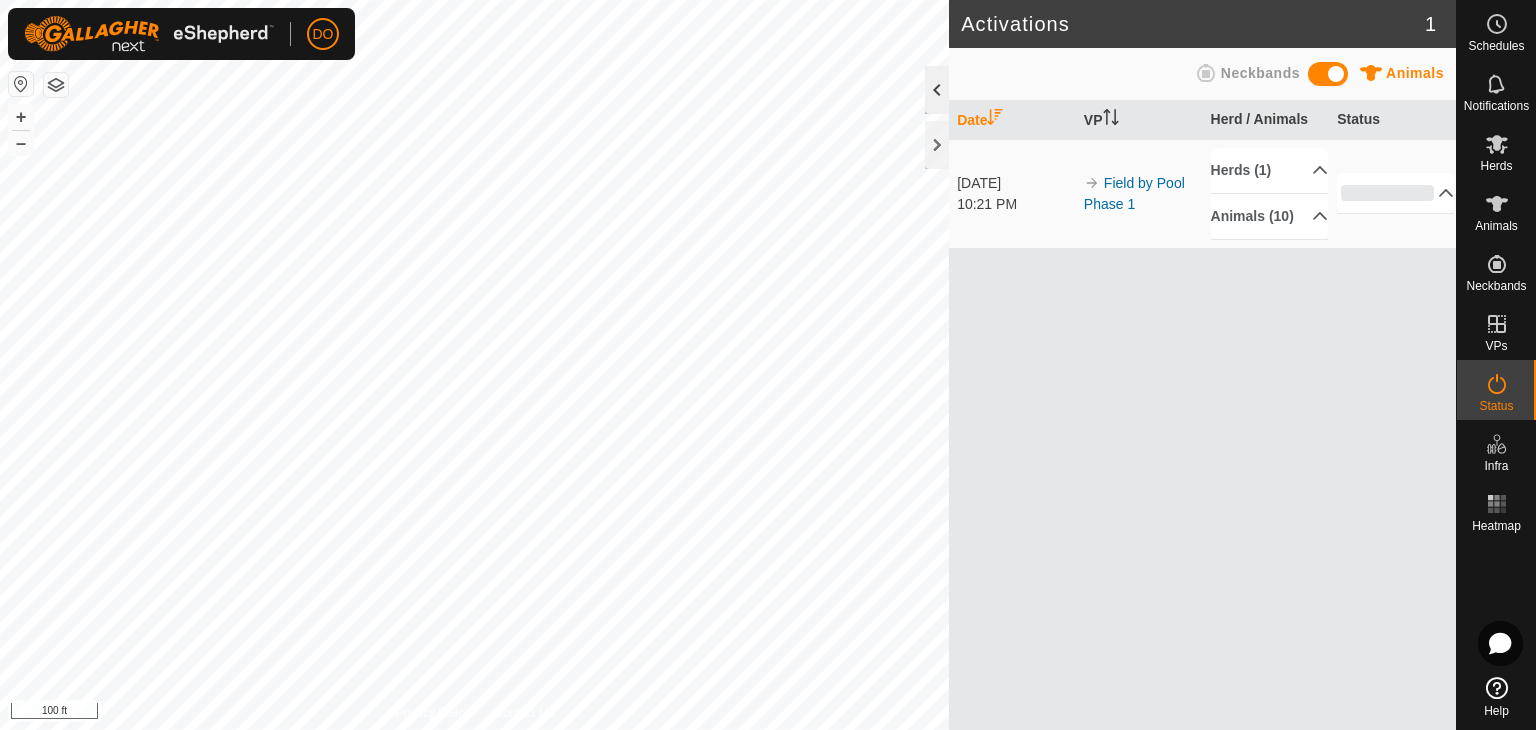 click 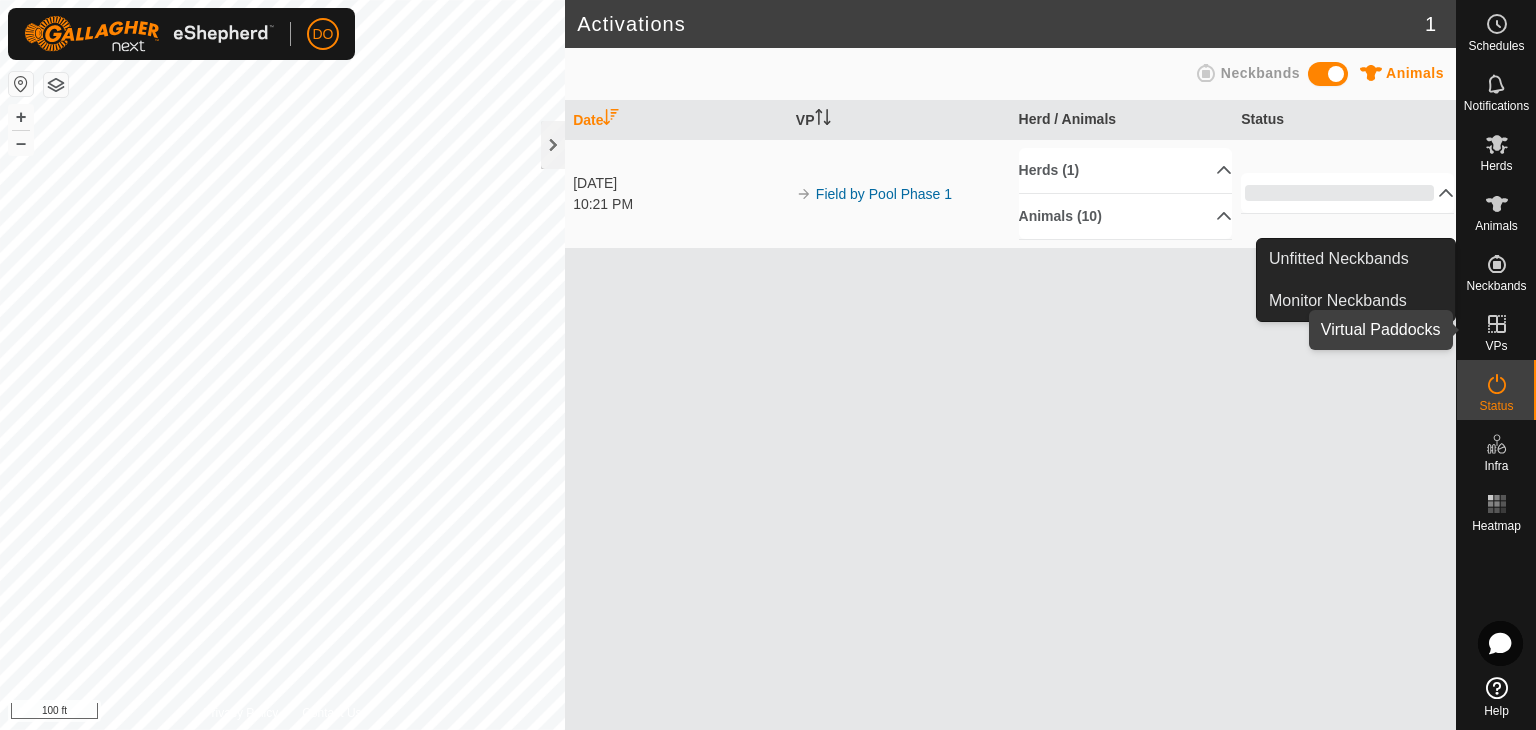 click 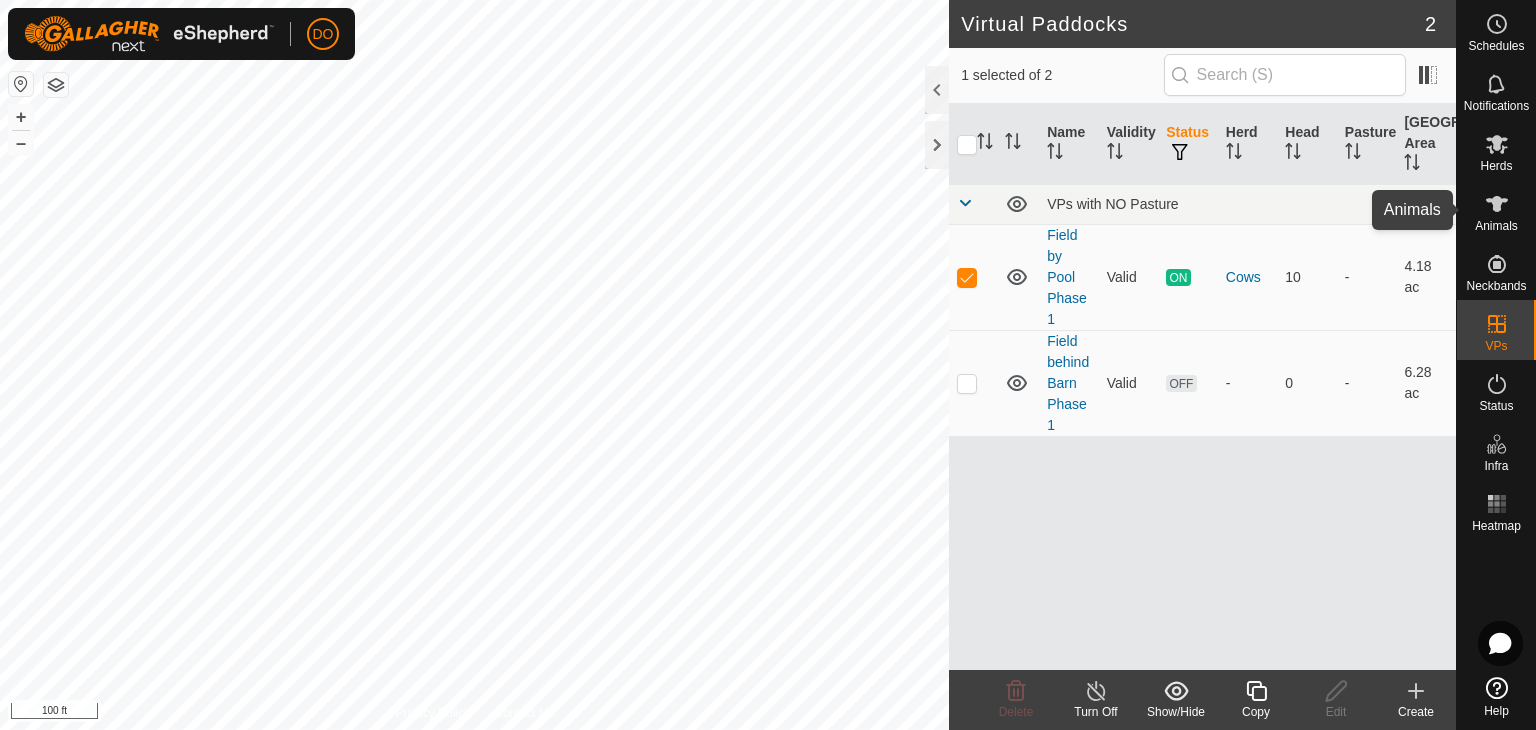 click 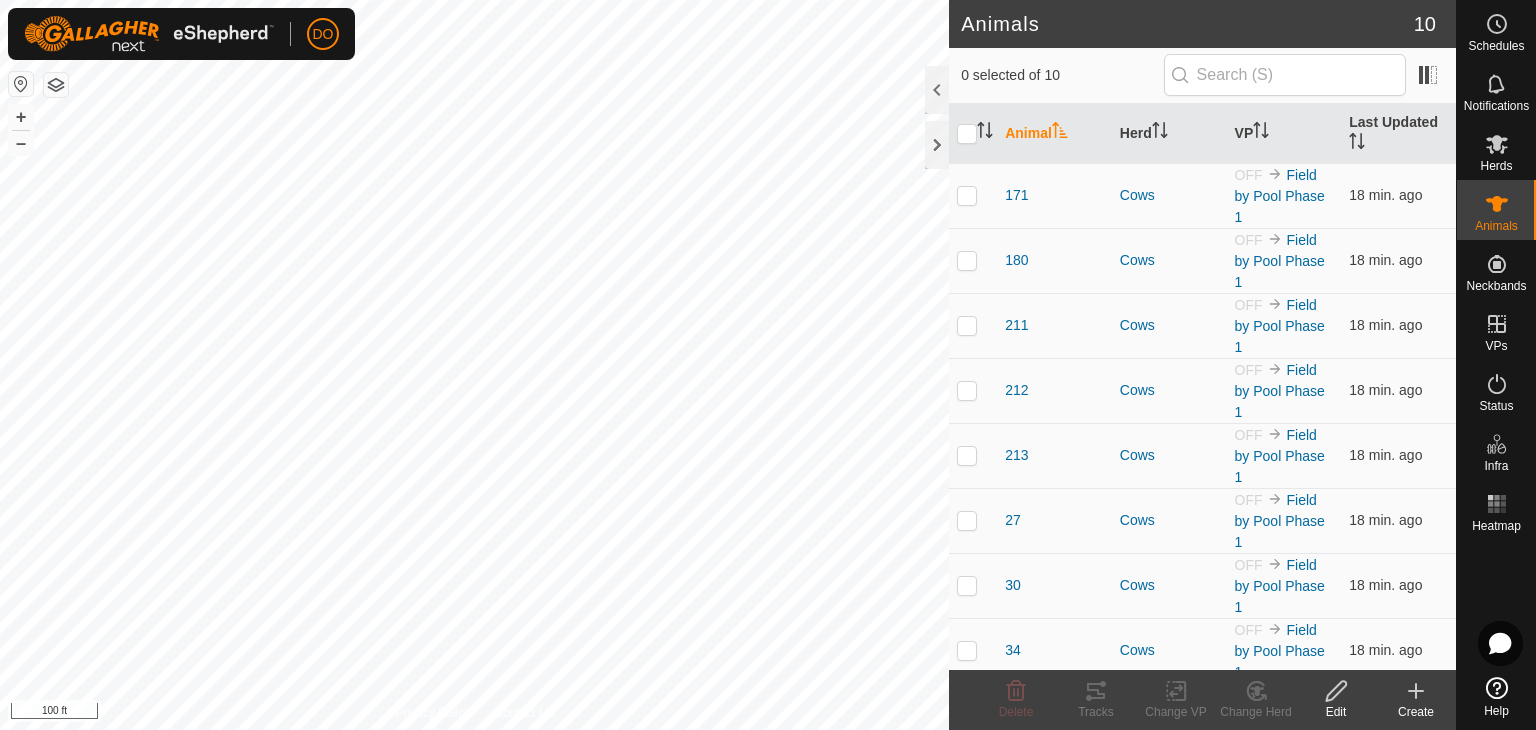 scroll, scrollTop: 0, scrollLeft: 0, axis: both 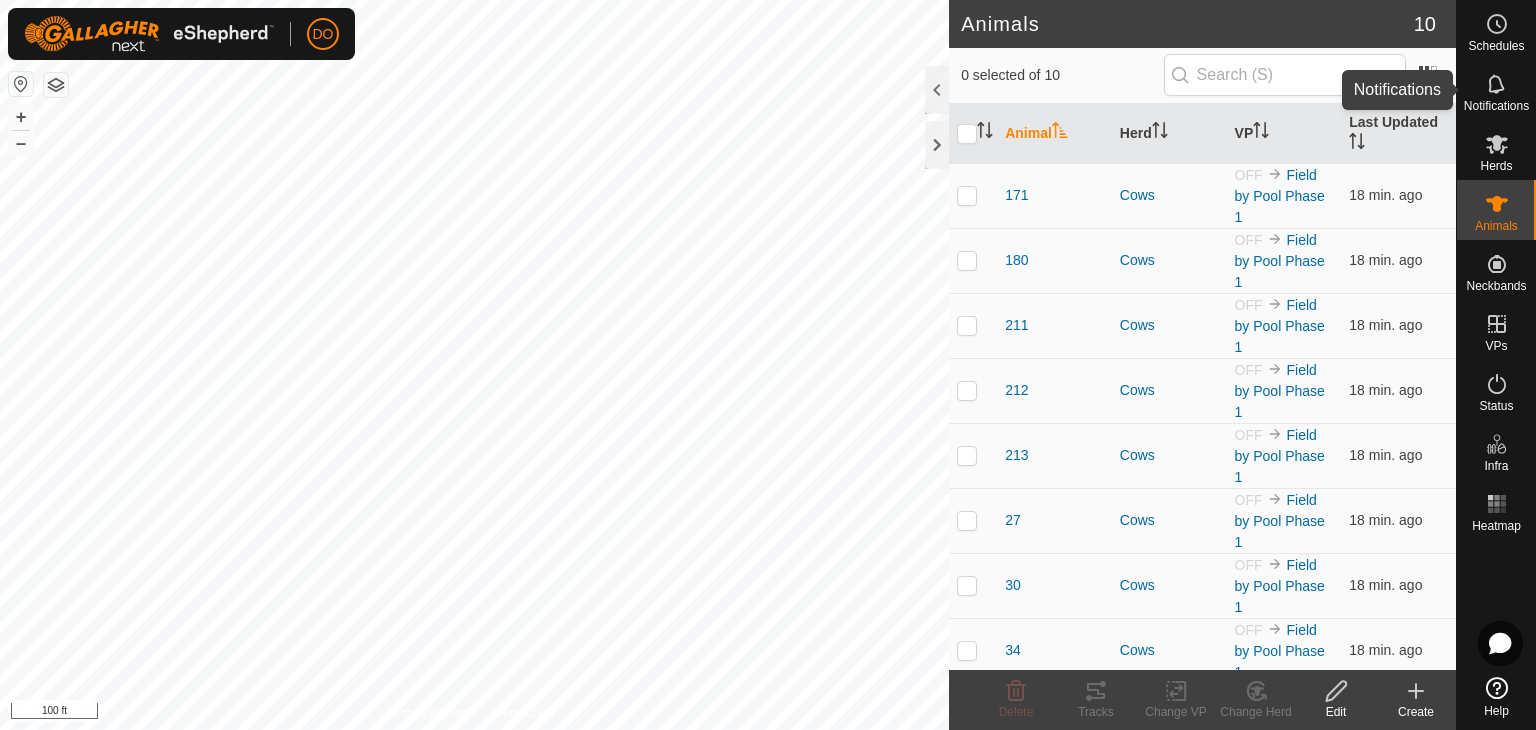 click 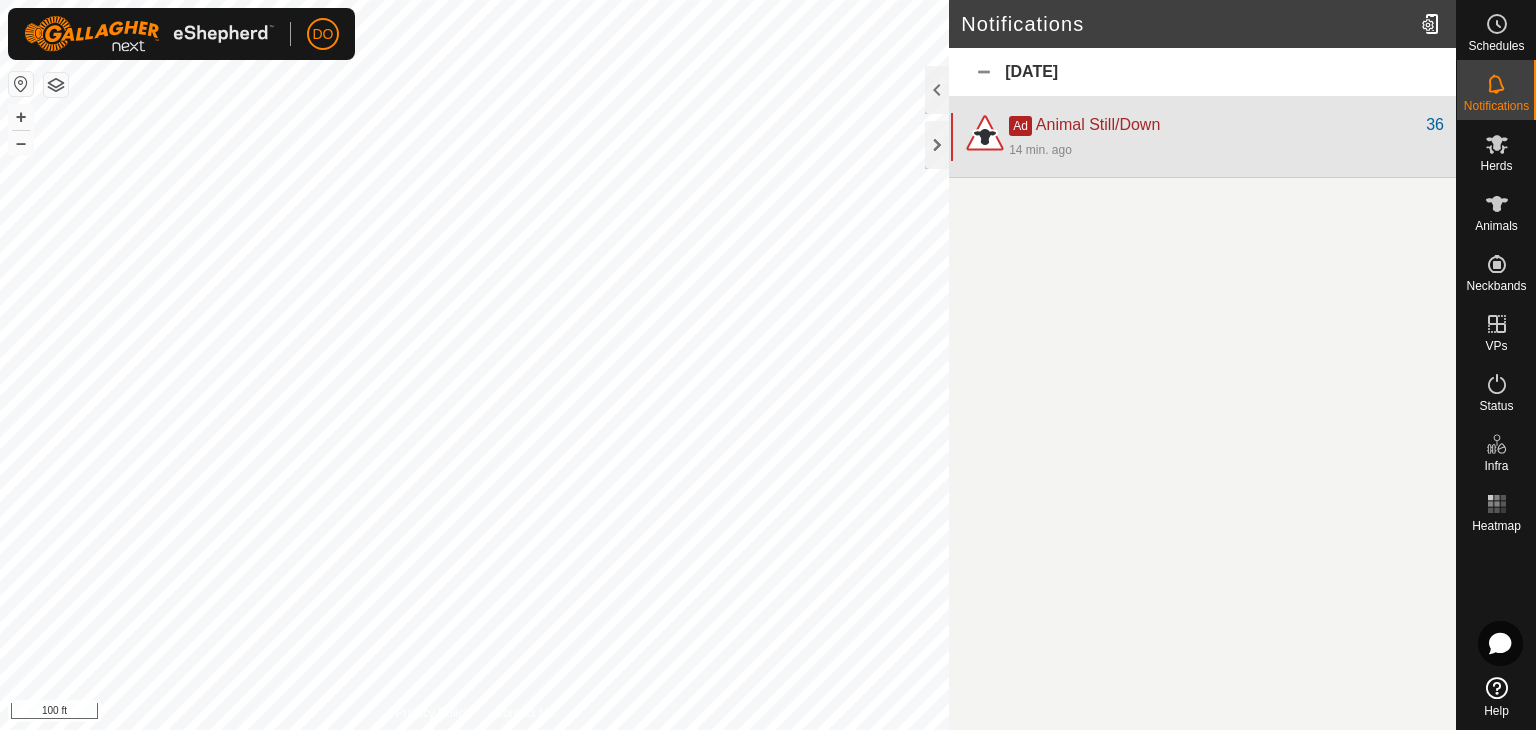 click on "14 min. ago" 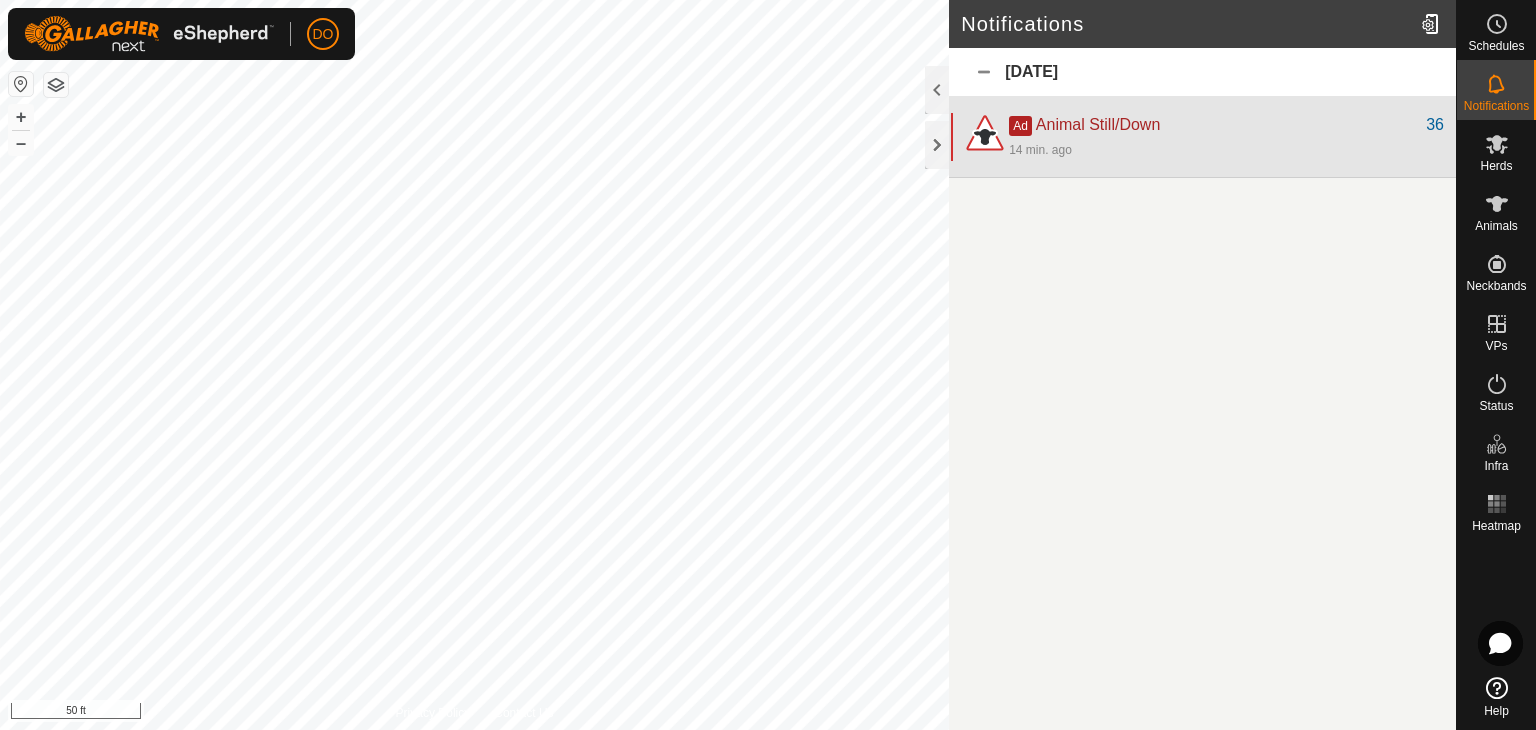 click on "14 min. ago" 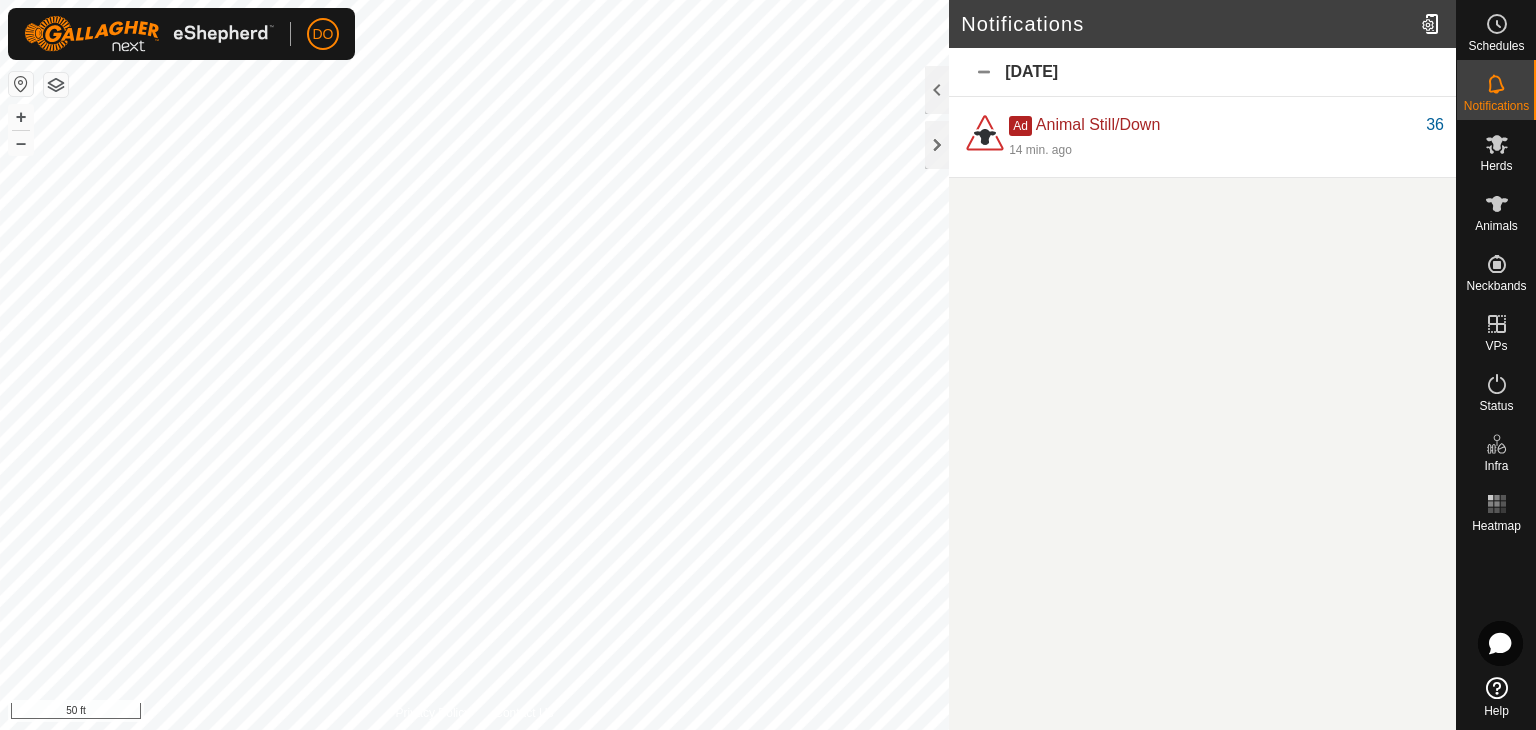 click on "[DATE]" 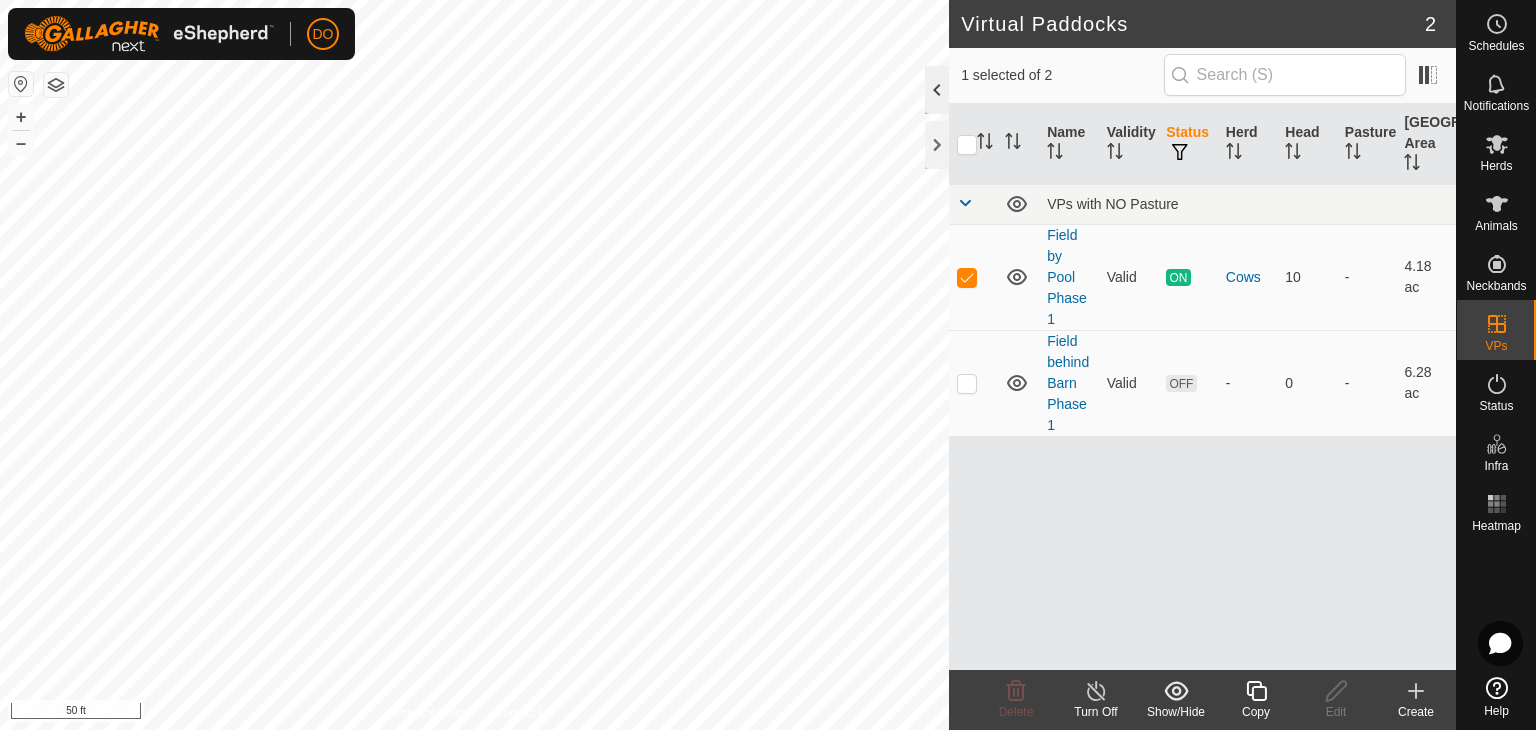 click 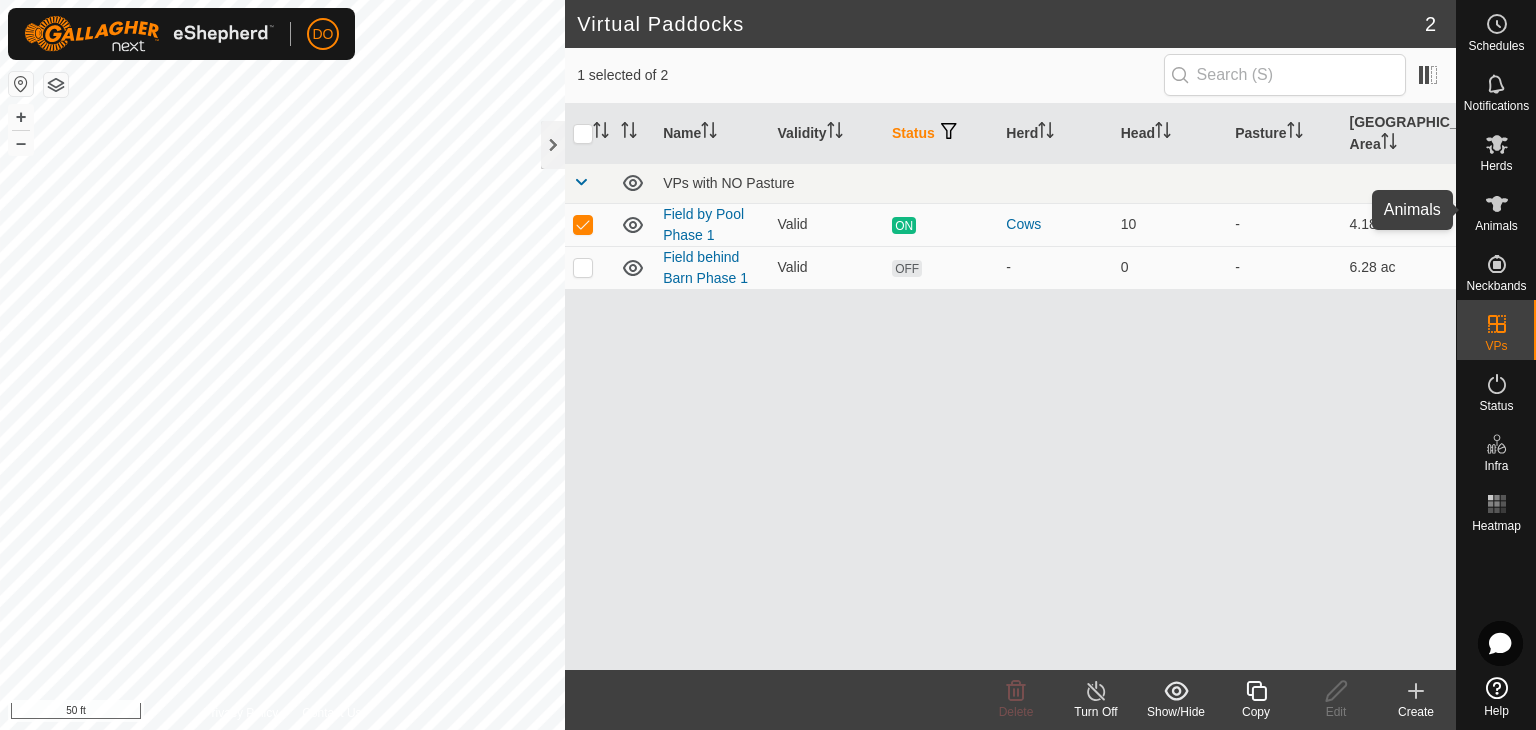 click 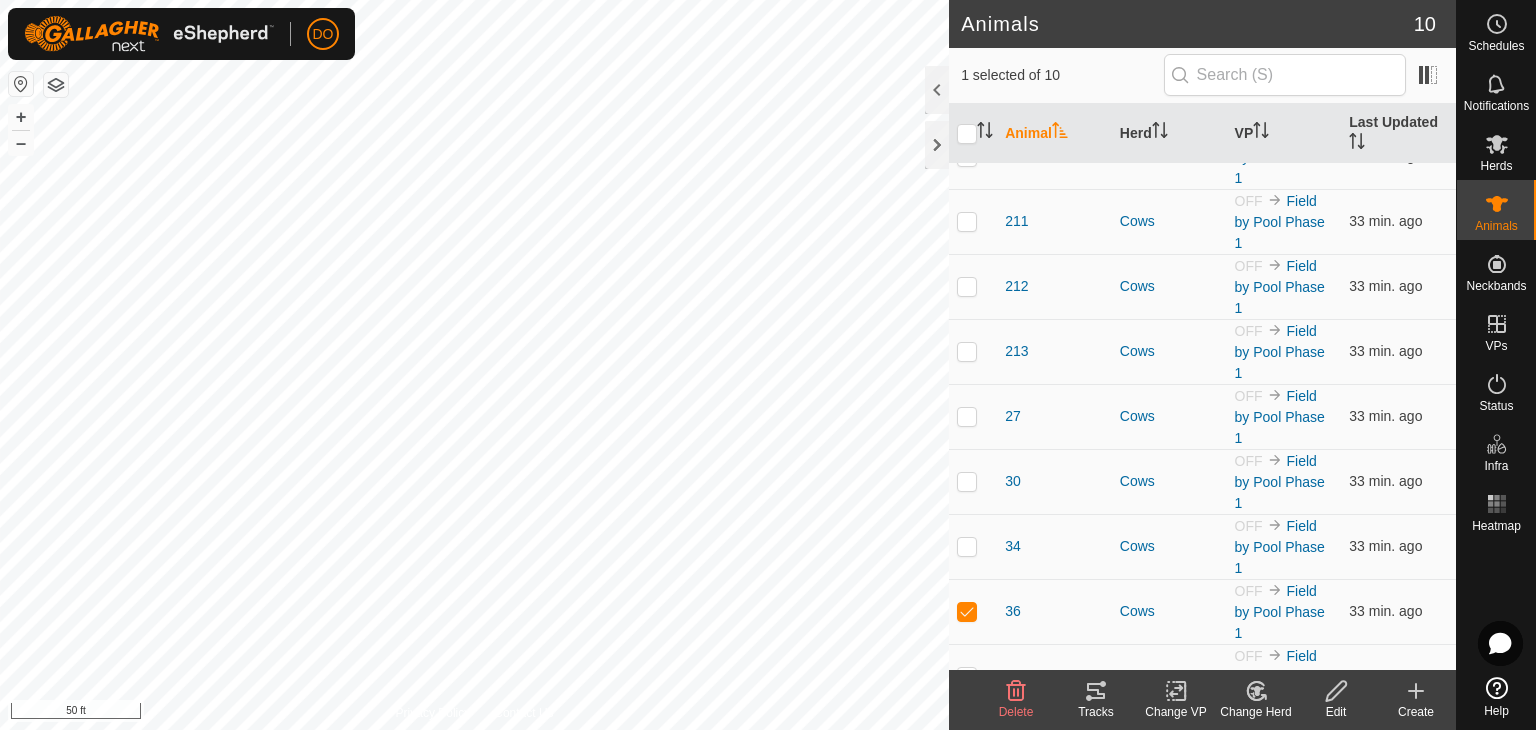 scroll, scrollTop: 139, scrollLeft: 0, axis: vertical 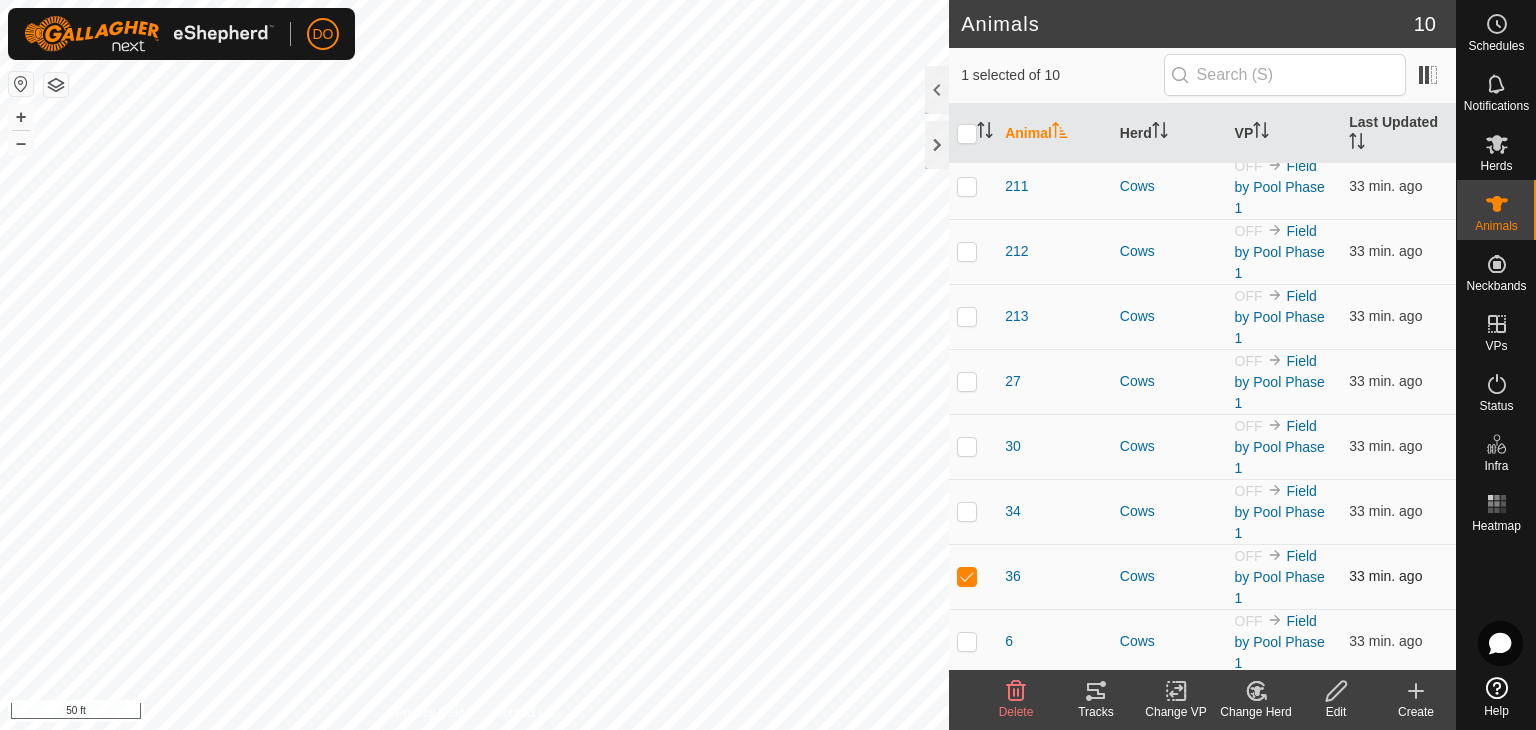 click at bounding box center [973, 576] 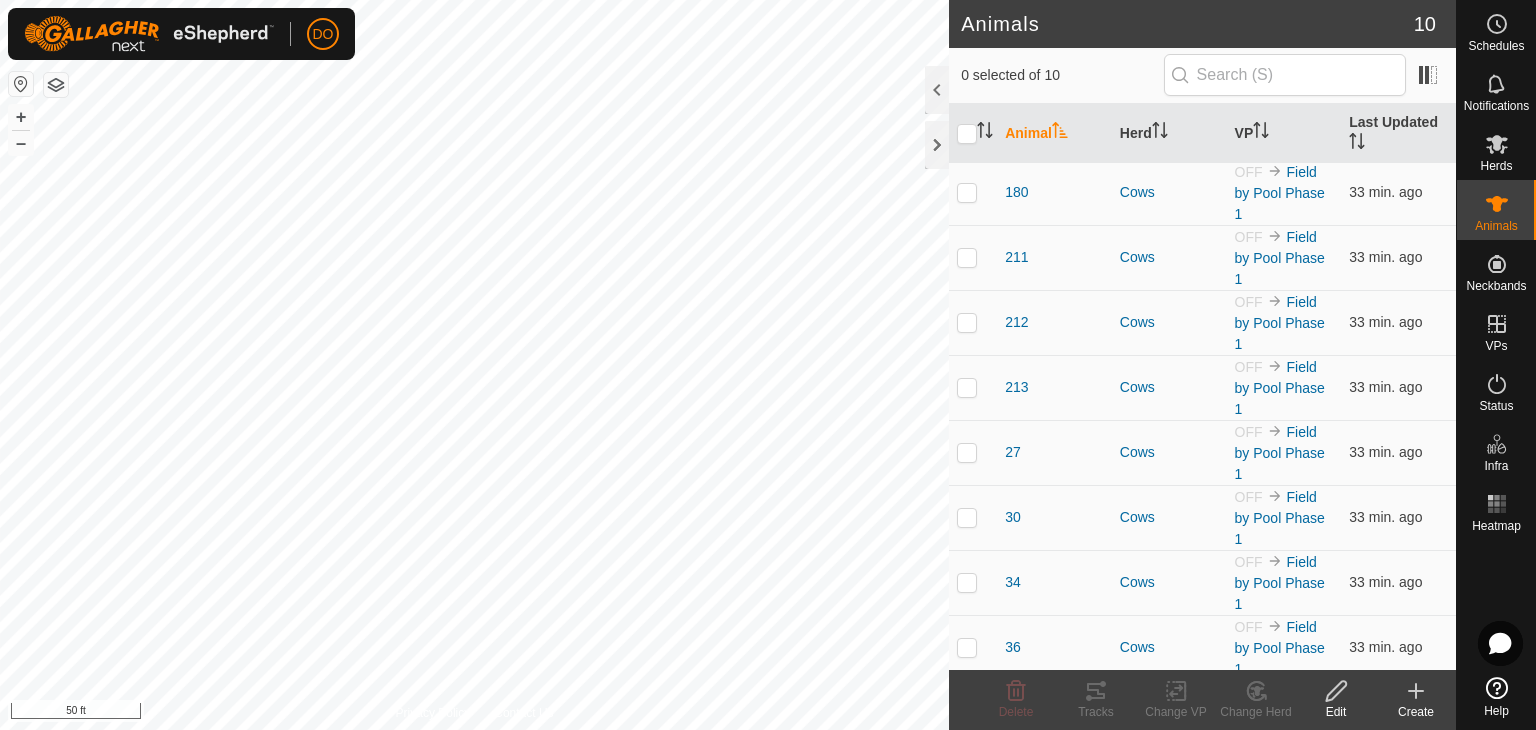 scroll, scrollTop: 0, scrollLeft: 0, axis: both 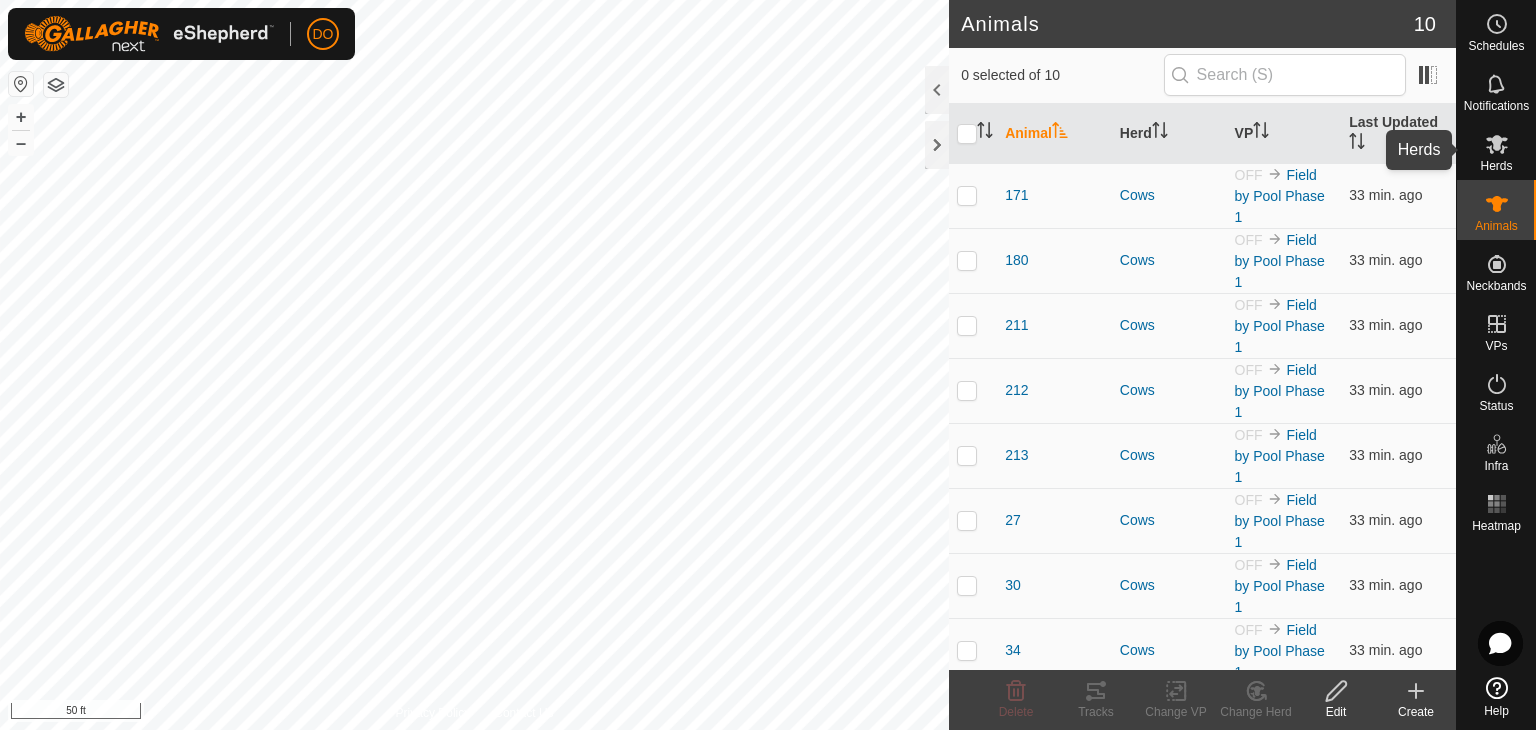 click on "Herds" at bounding box center [1496, 166] 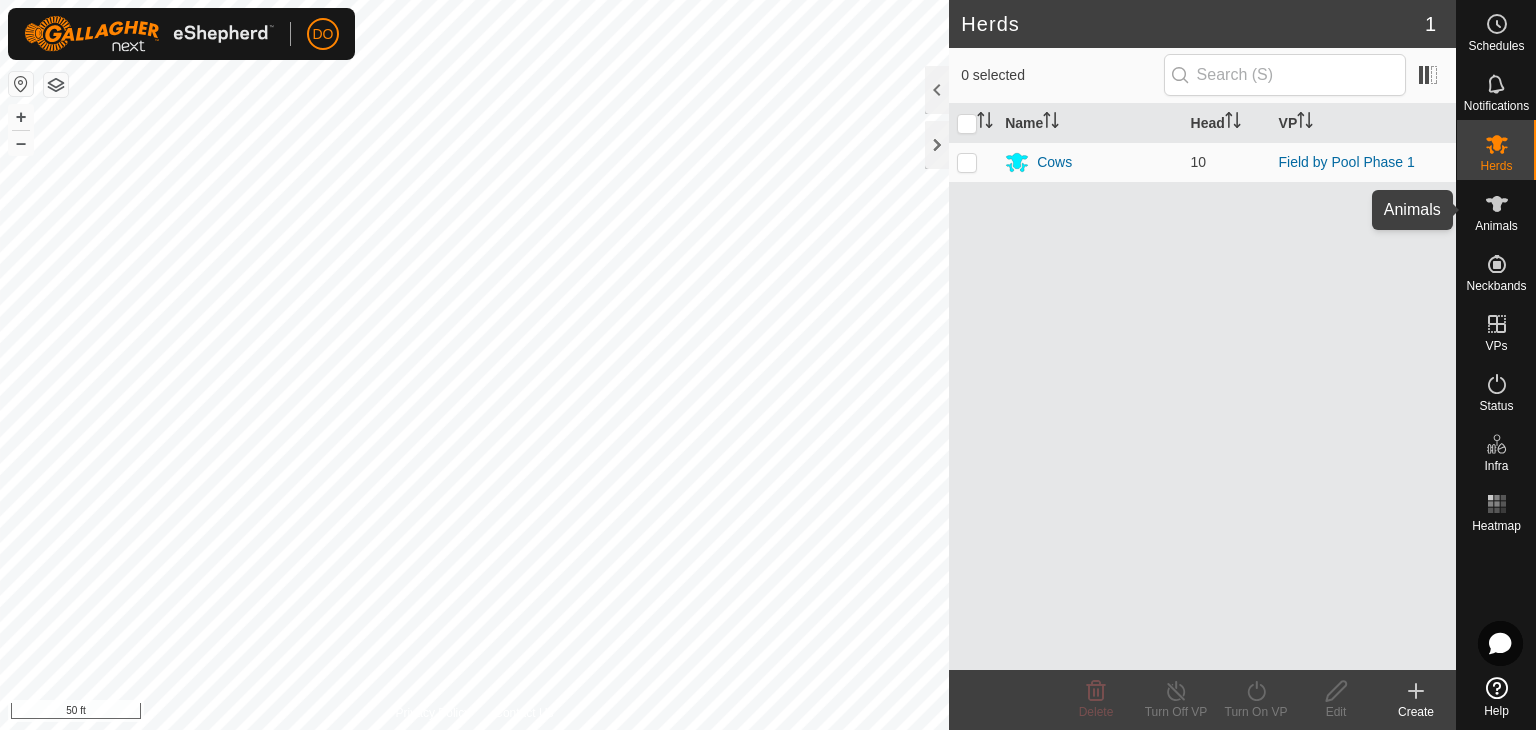 click on "Animals" at bounding box center [1496, 226] 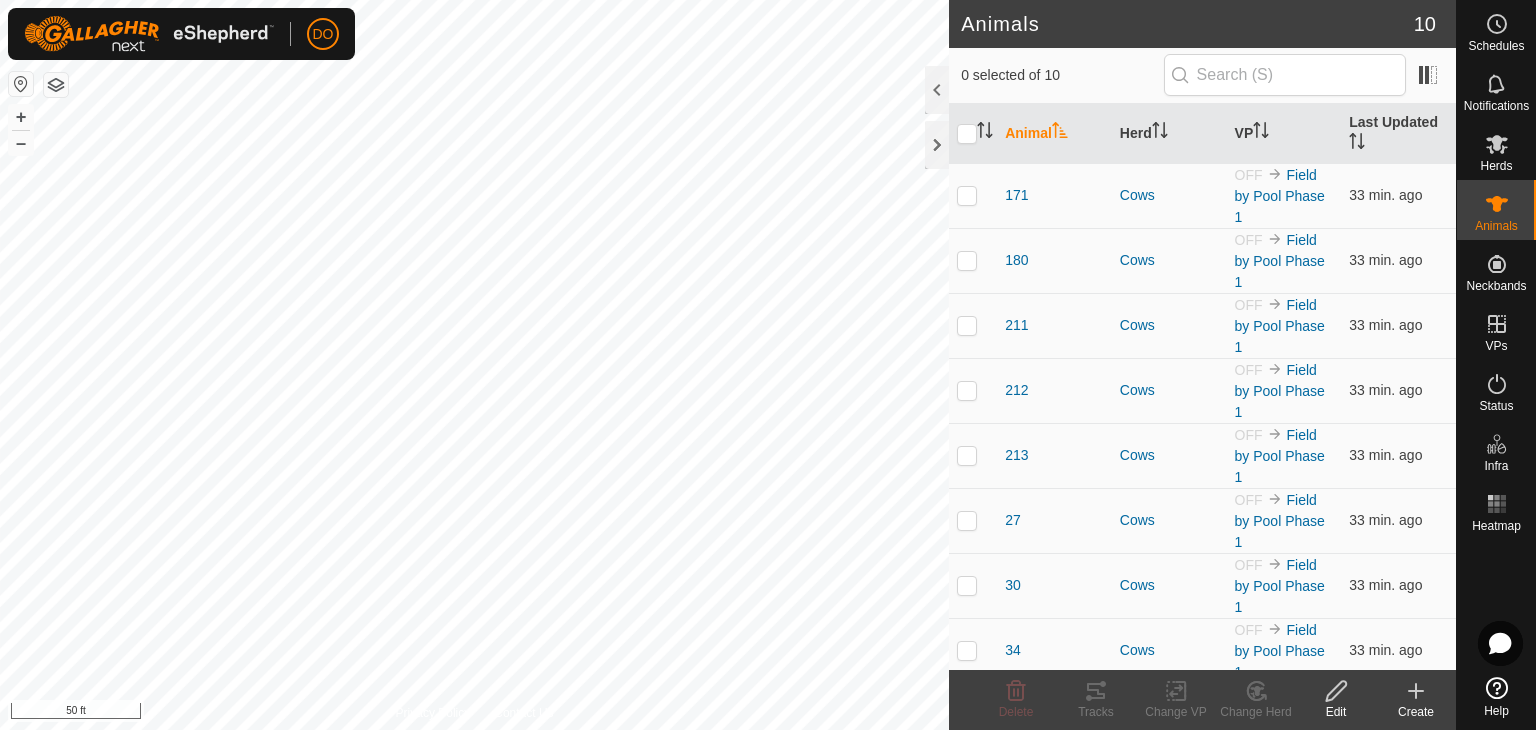 scroll, scrollTop: 139, scrollLeft: 0, axis: vertical 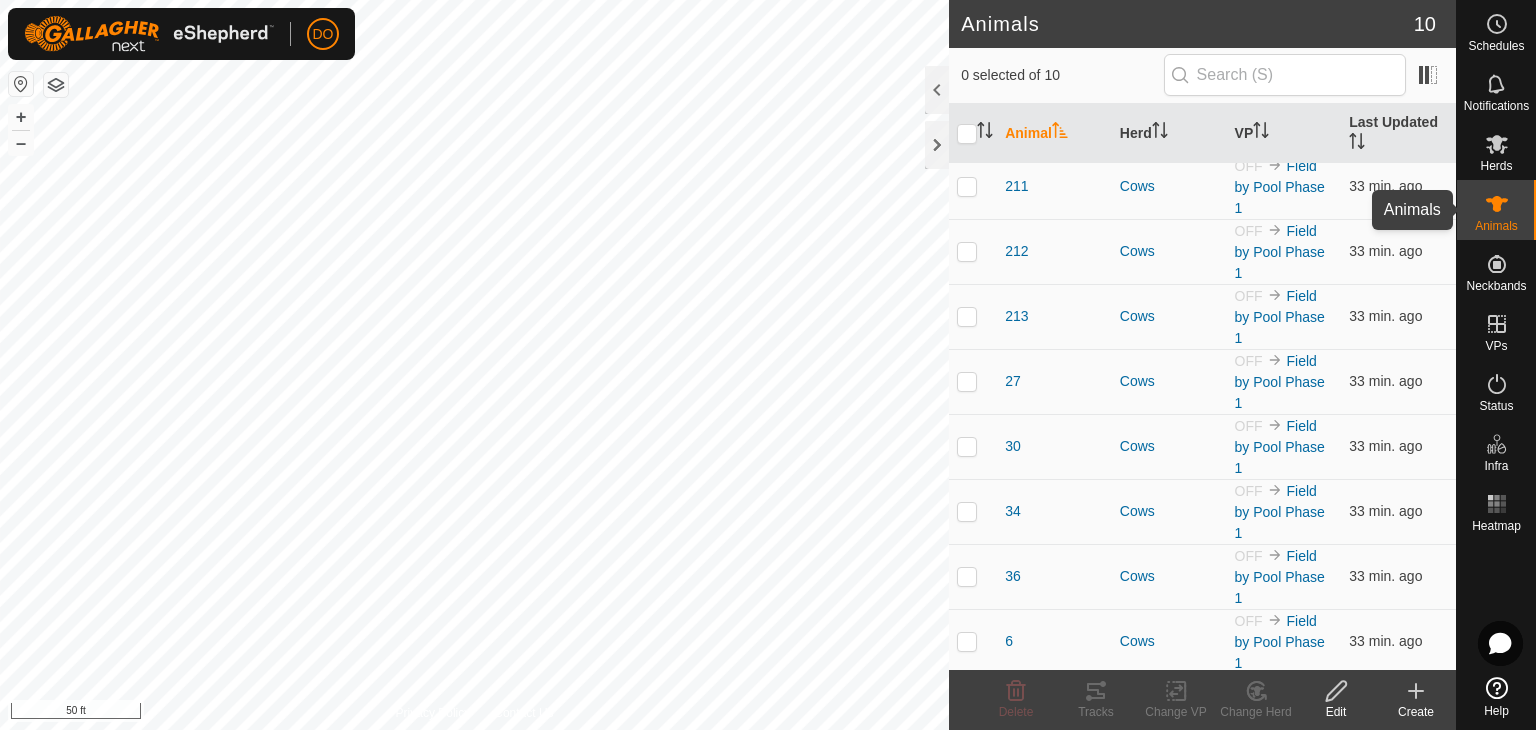 click 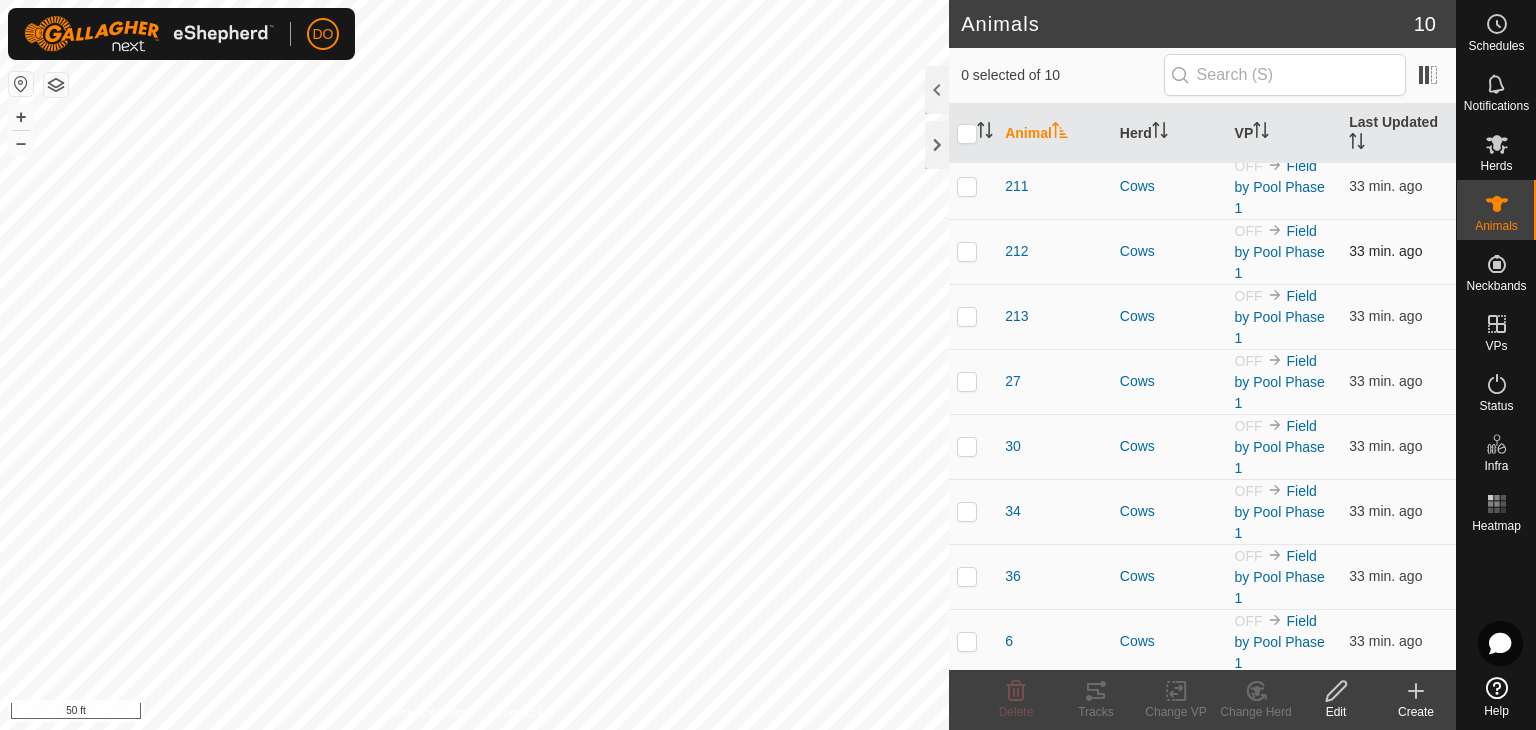 click at bounding box center (973, 251) 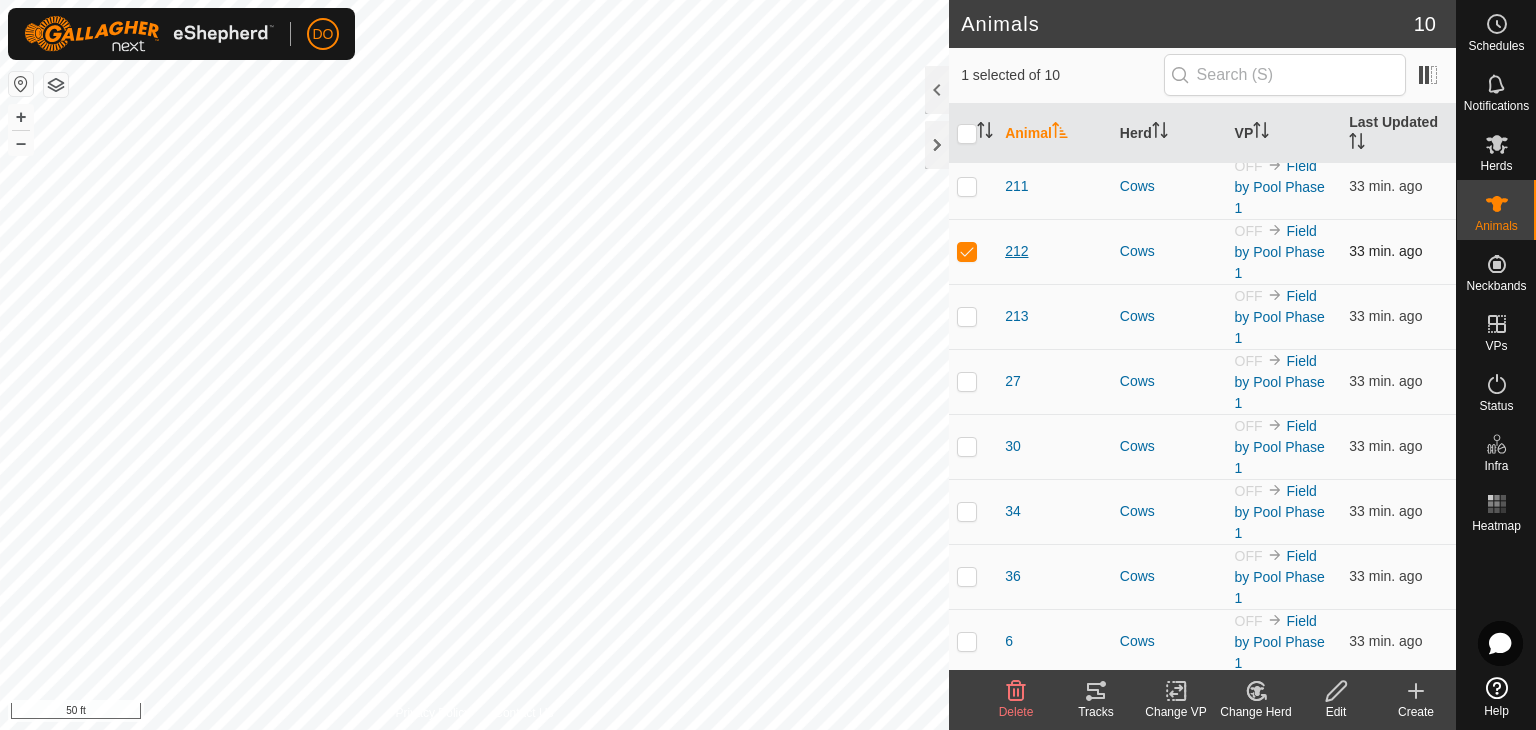 click on "212" at bounding box center [1016, 251] 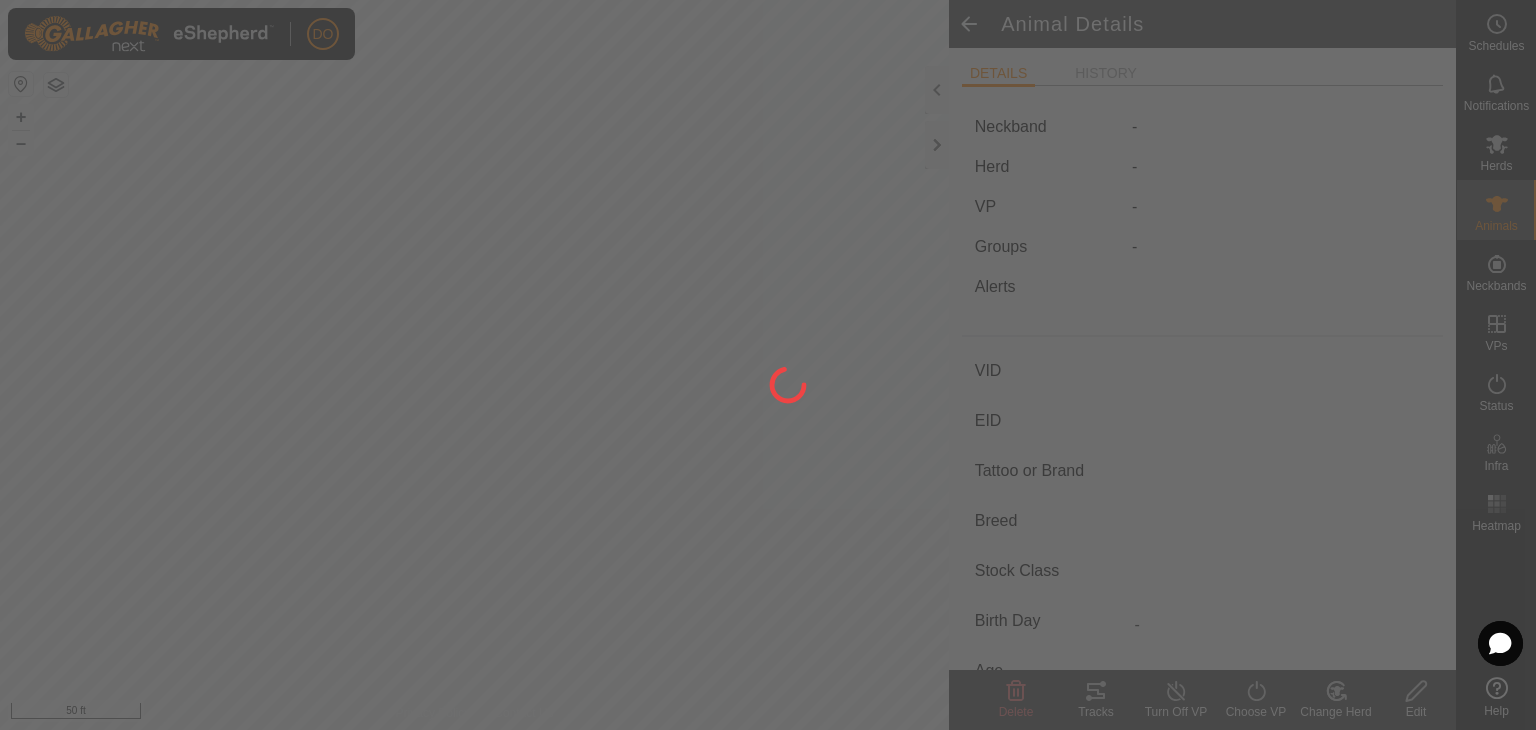type on "212" 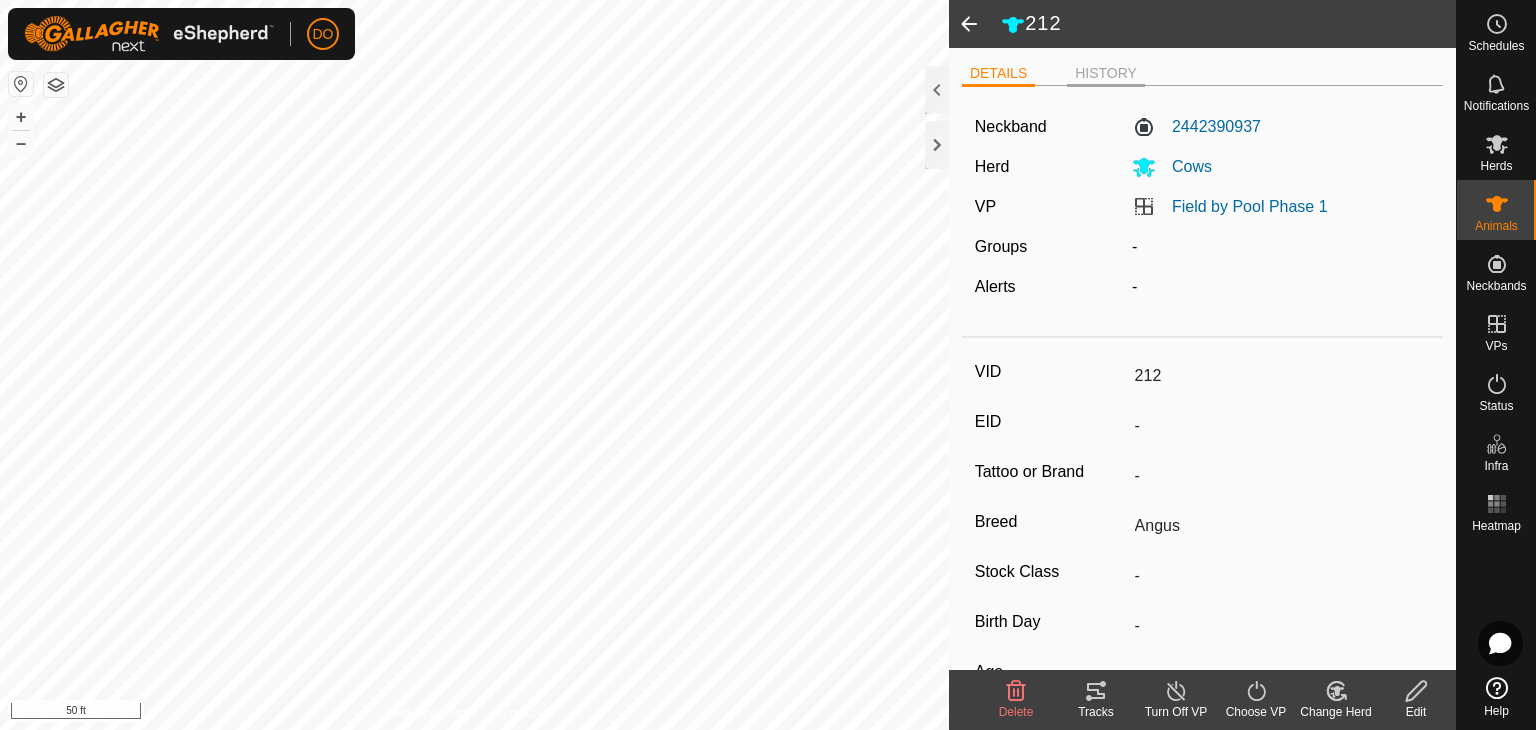 click on "HISTORY" 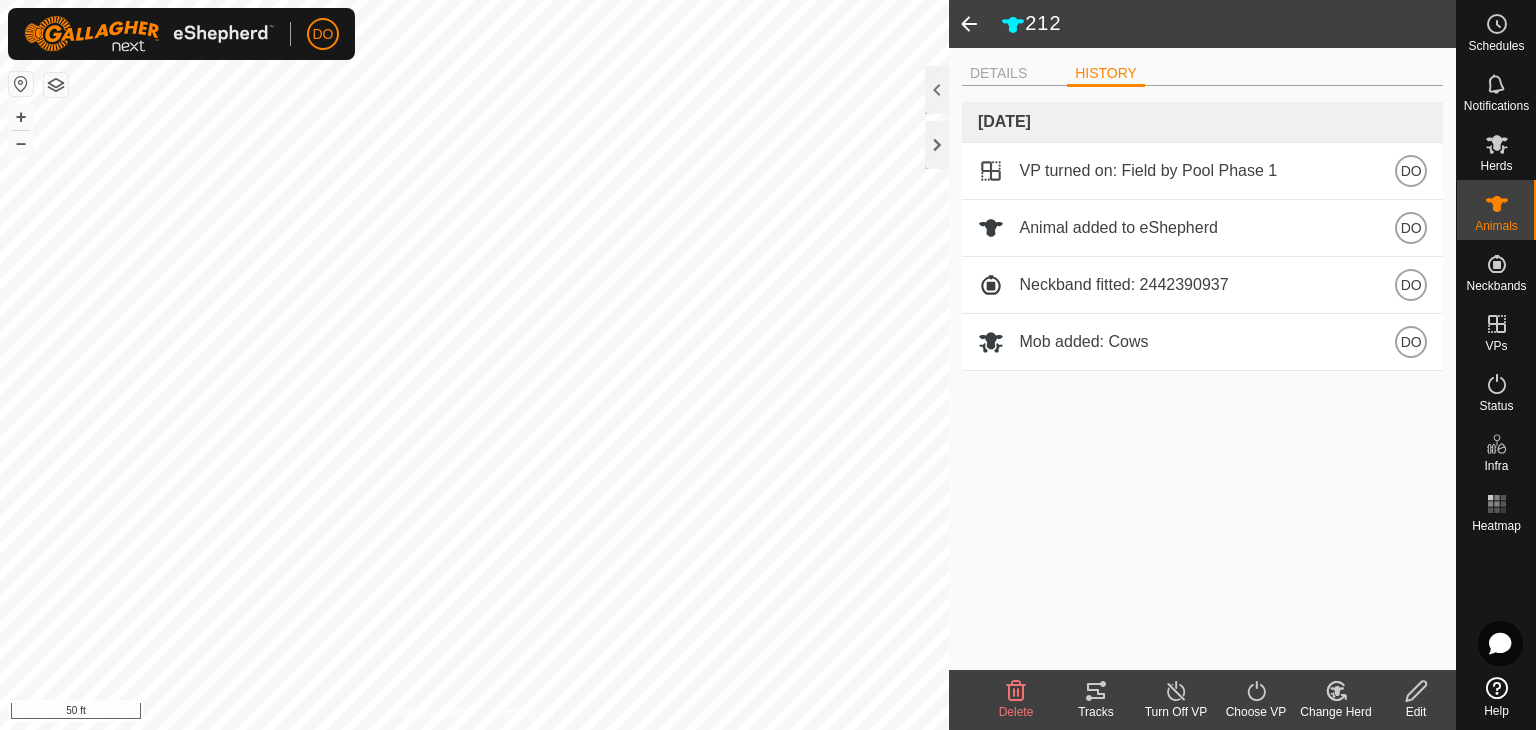 click 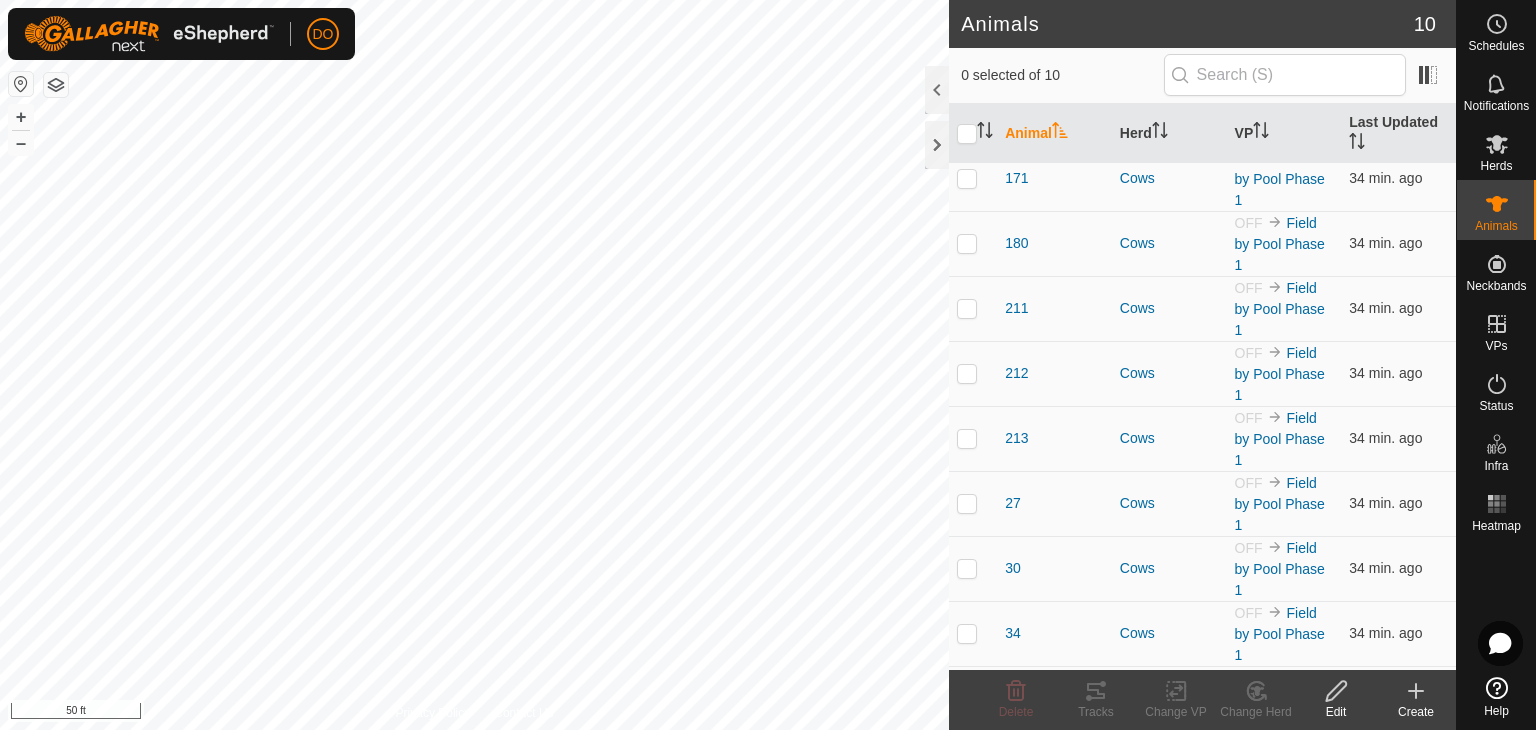 scroll, scrollTop: 0, scrollLeft: 0, axis: both 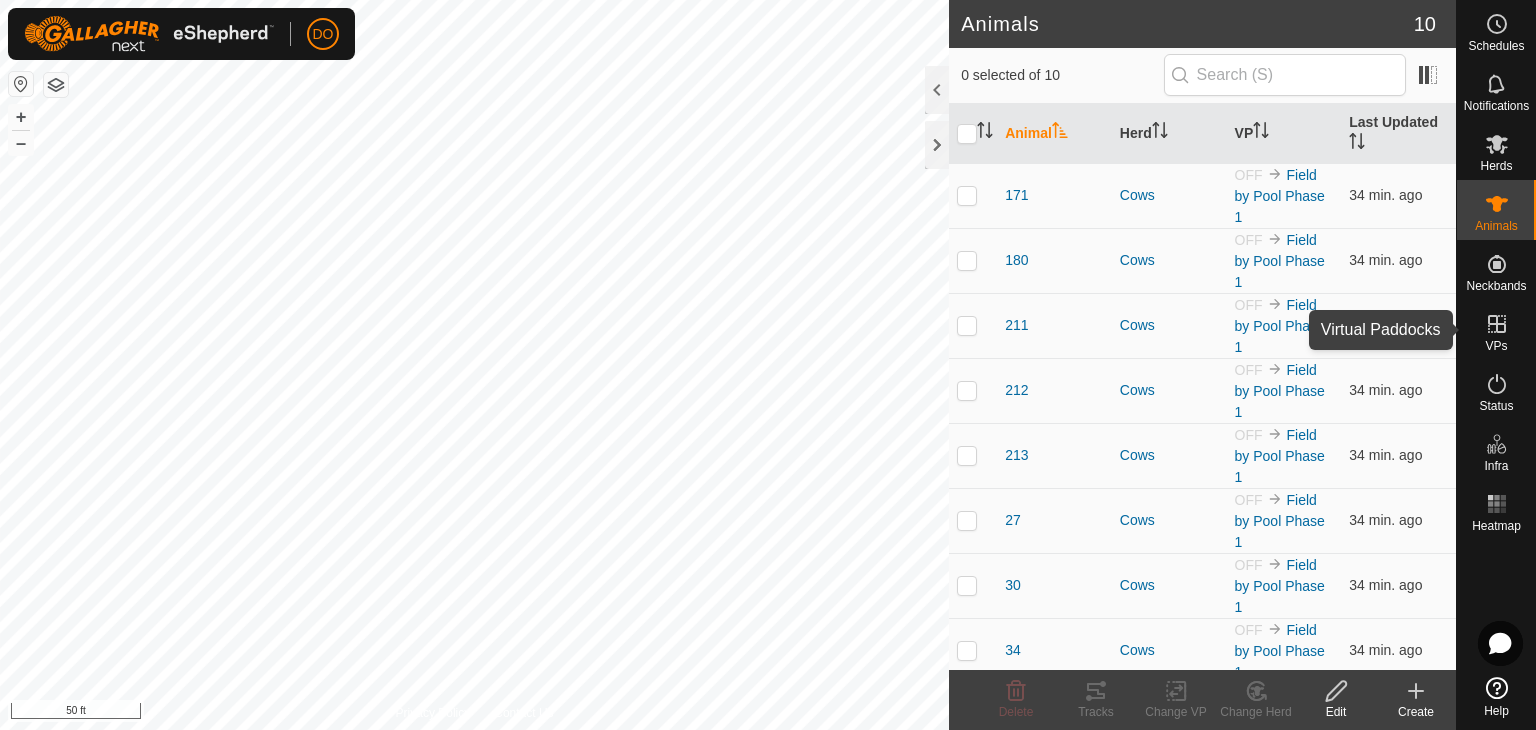 click 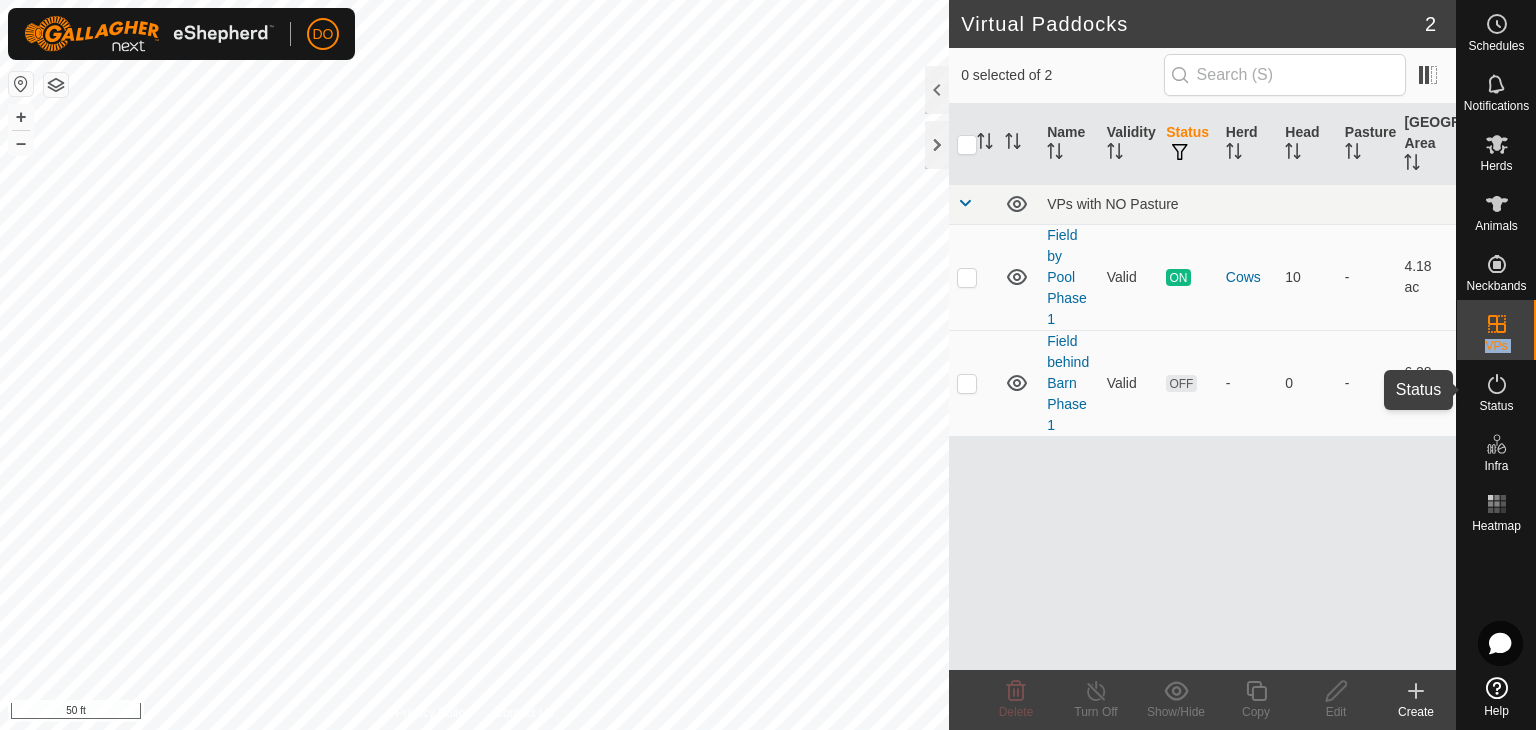 drag, startPoint x: 1496, startPoint y: 326, endPoint x: 1494, endPoint y: 382, distance: 56.0357 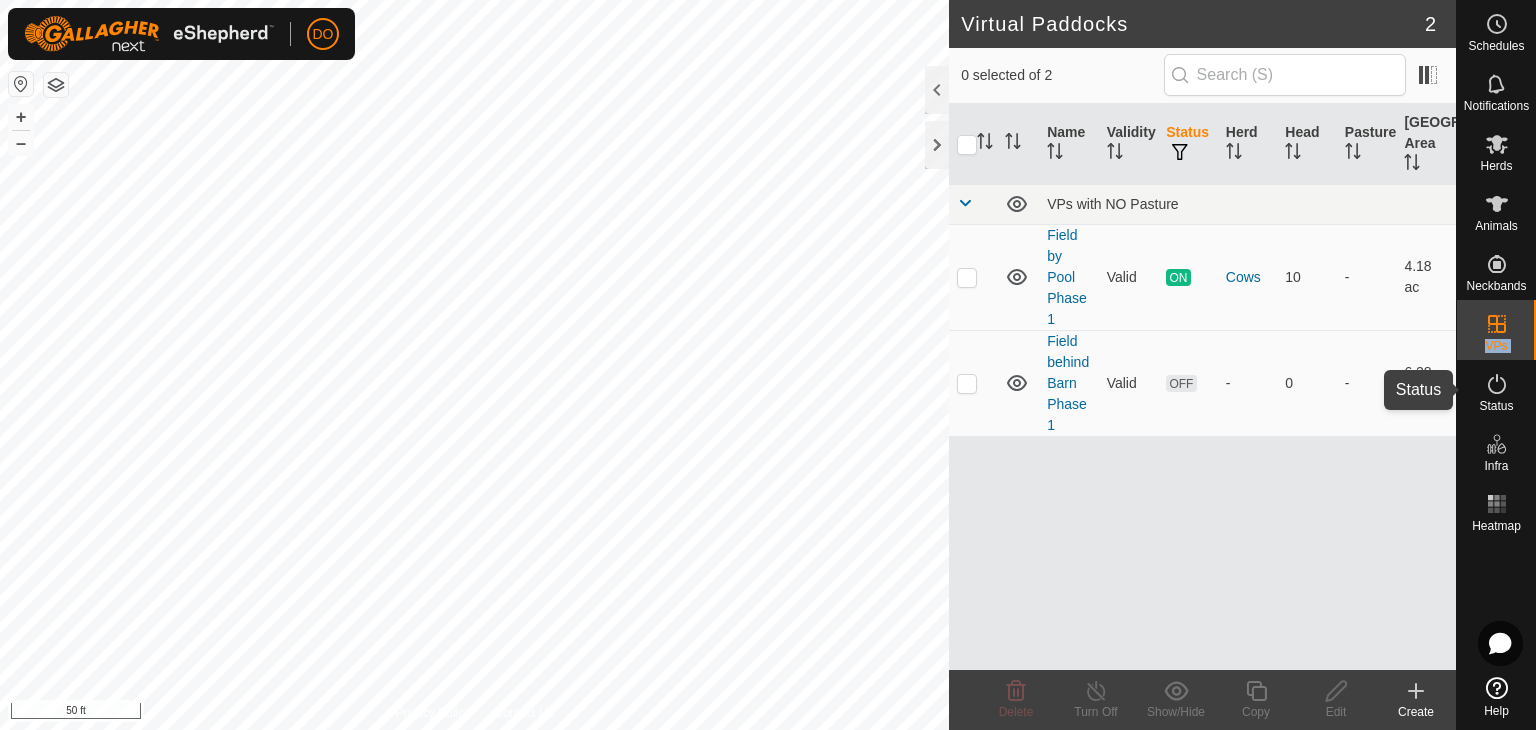 click on "Schedules Notifications Herds Animals Neckbands VPs Status Infra Heatmap Help" 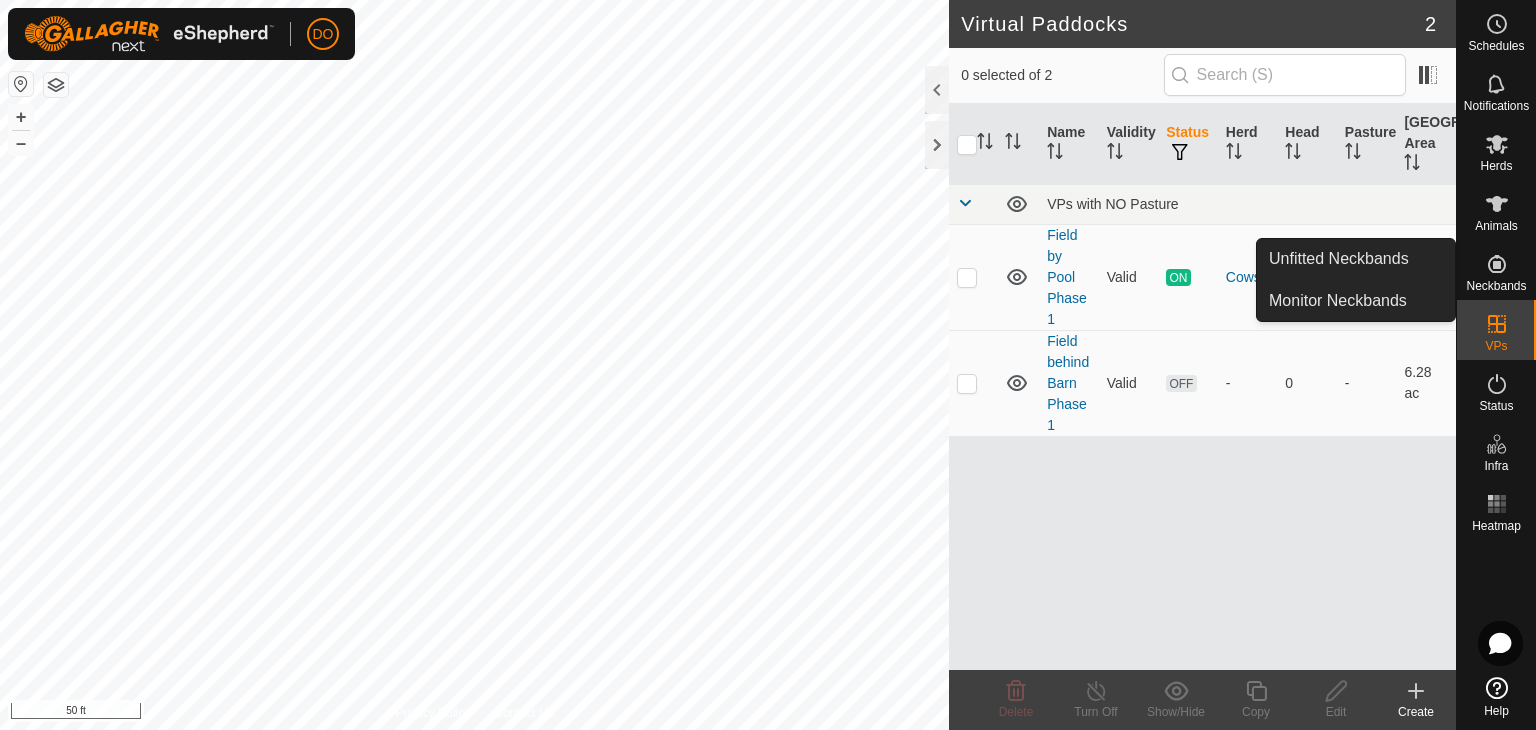 click 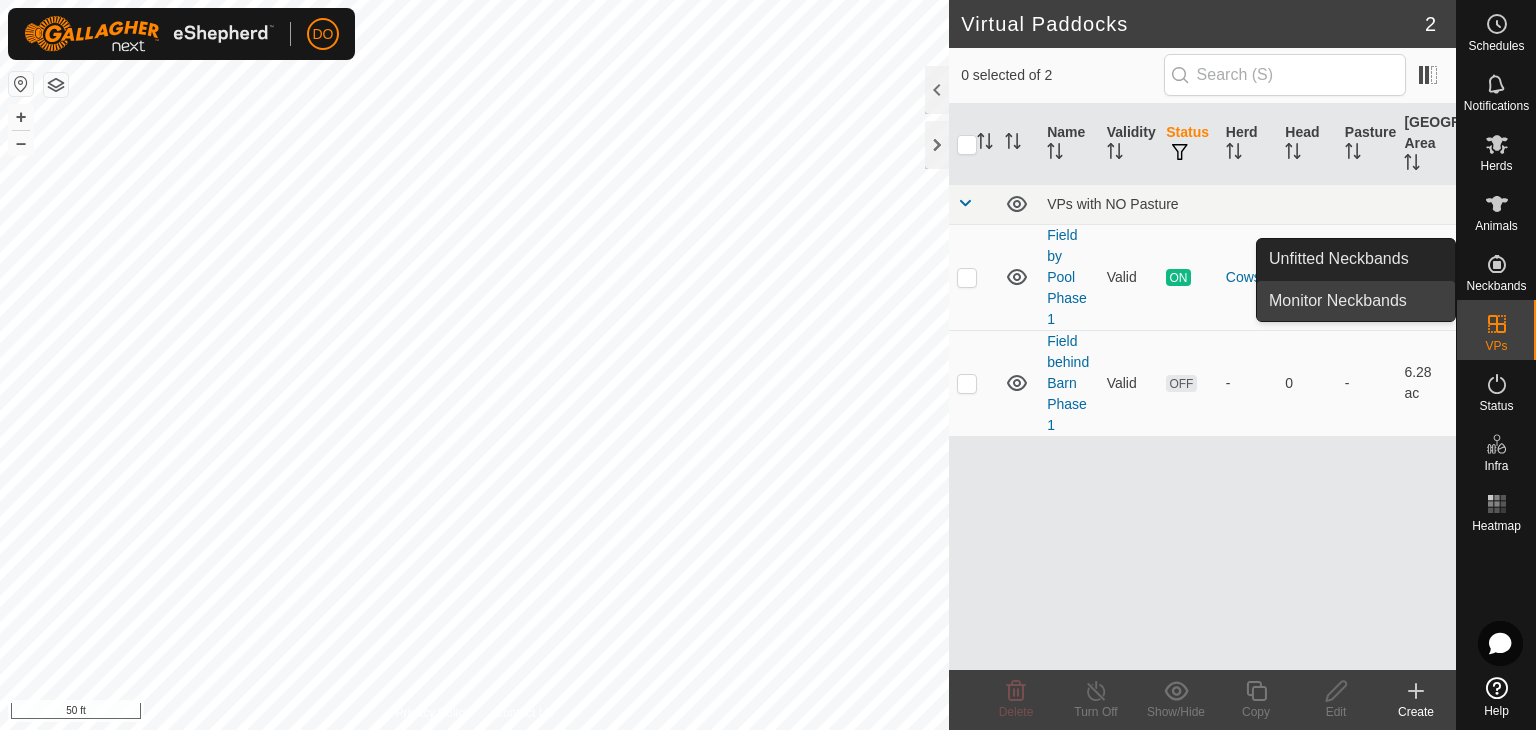 click on "Monitor Neckbands" at bounding box center [1356, 301] 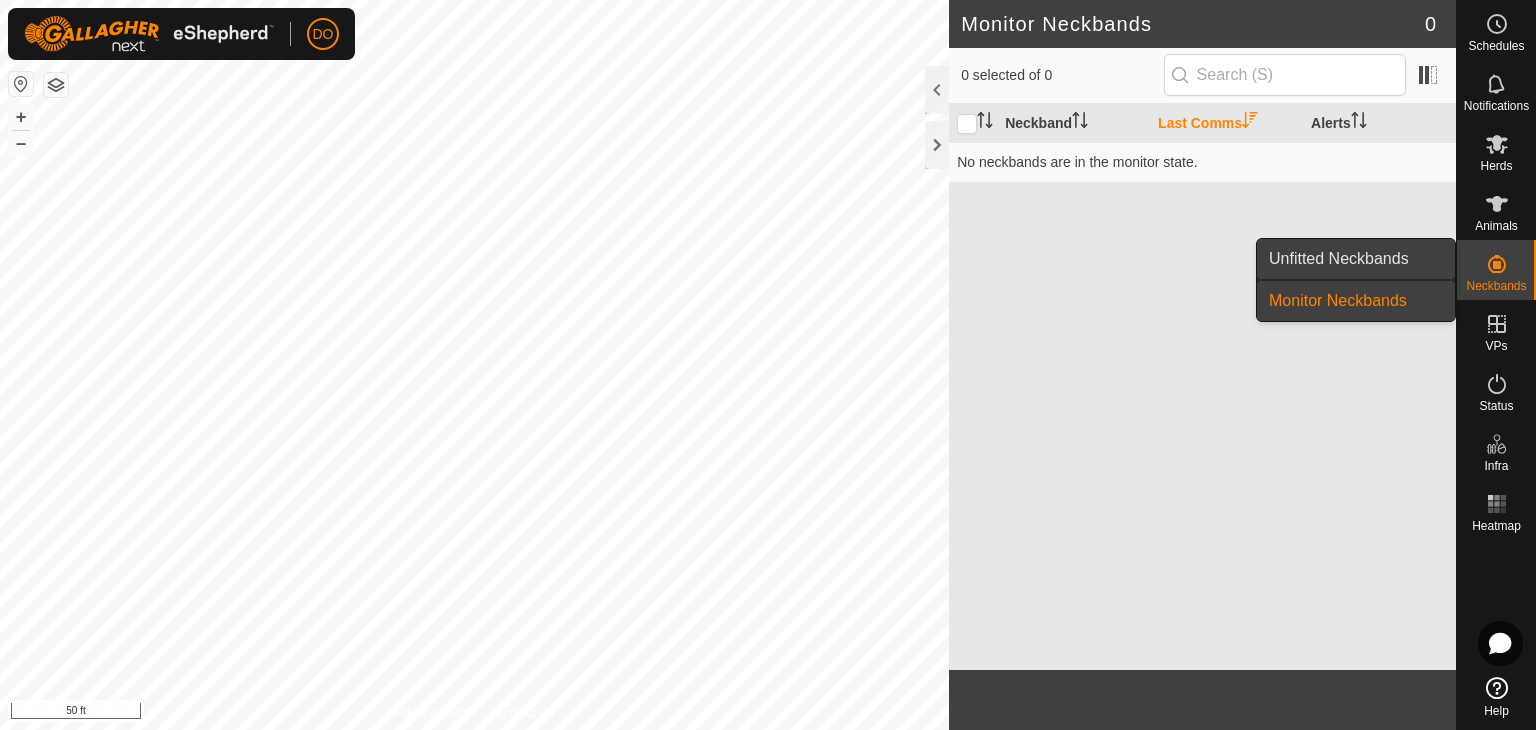 click on "Unfitted Neckbands" at bounding box center (1356, 259) 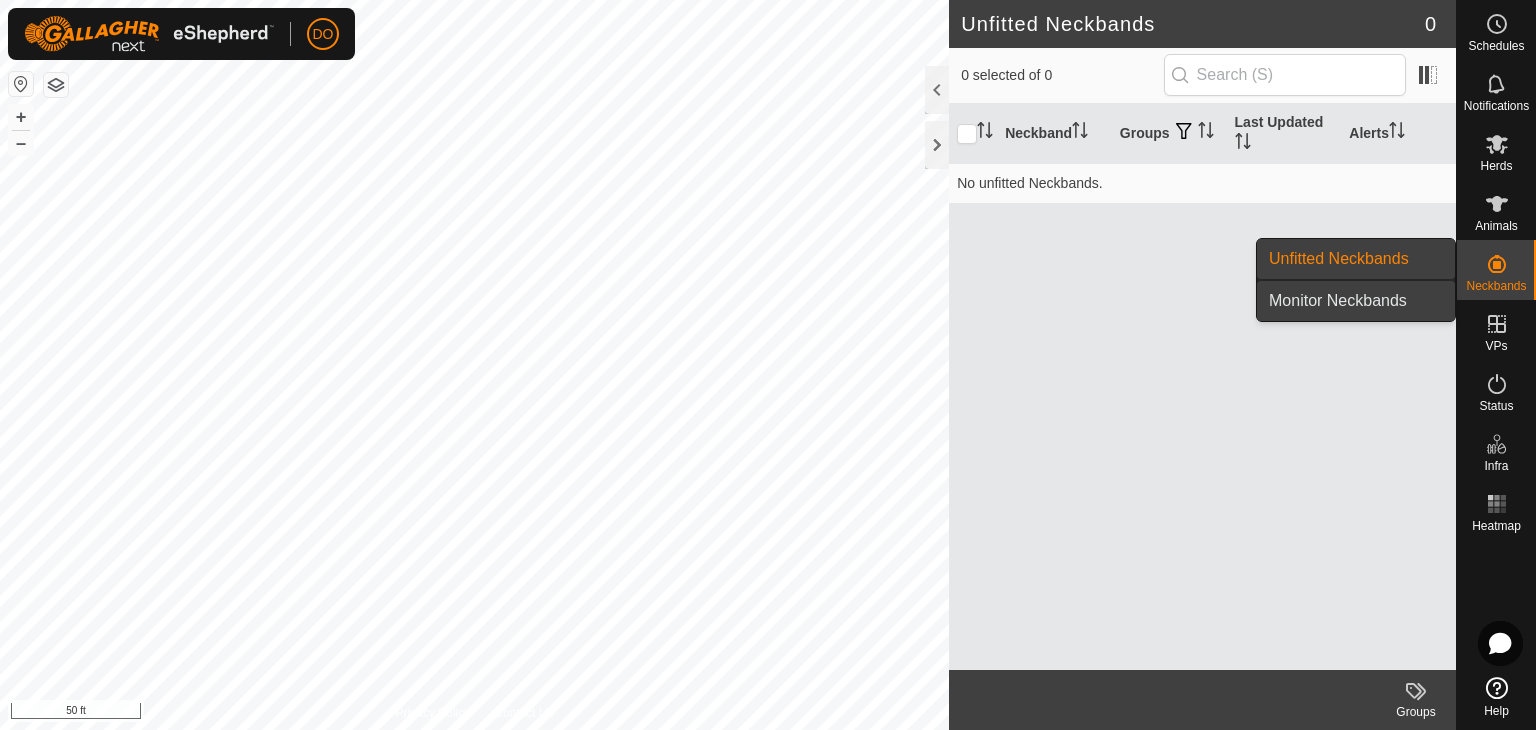click on "Monitor Neckbands" at bounding box center (1356, 301) 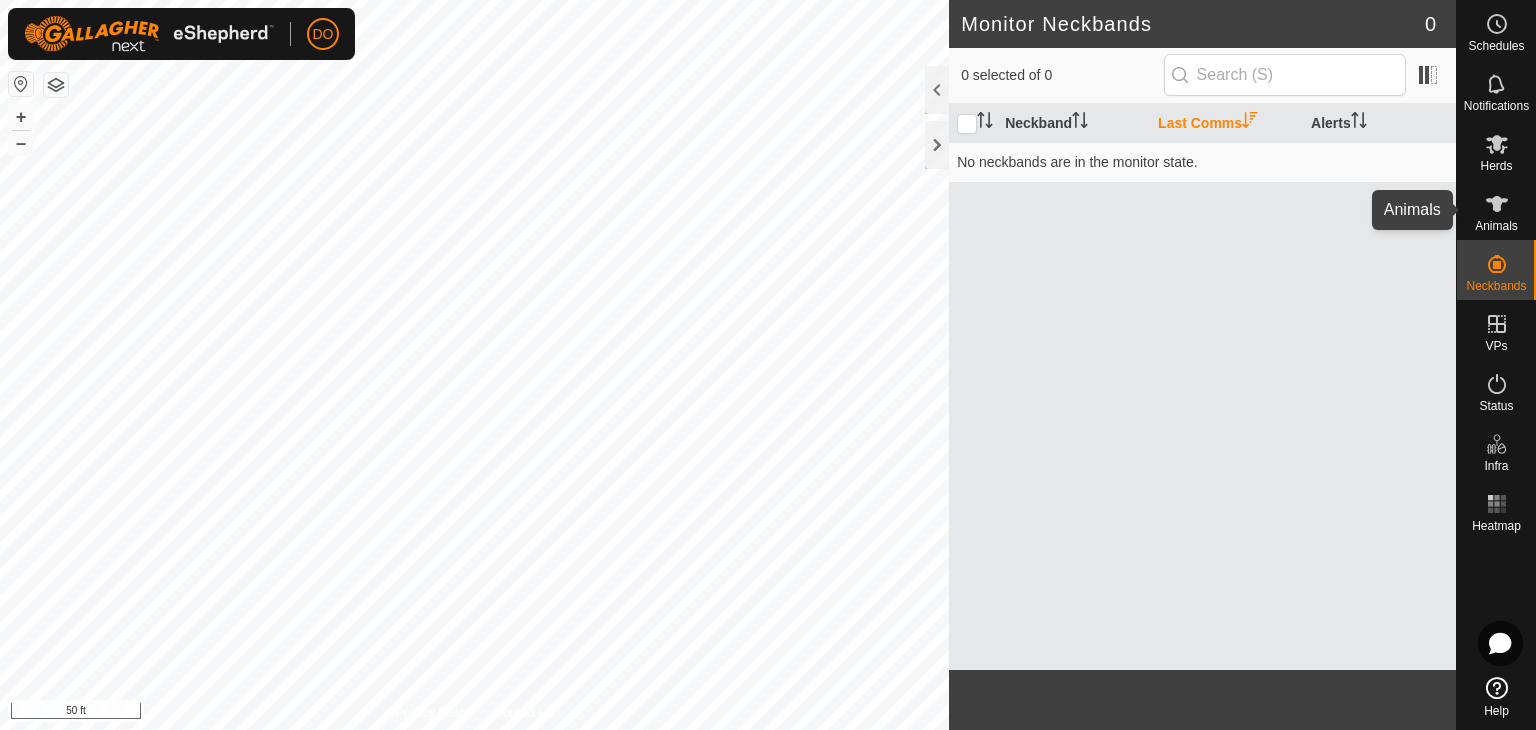 click 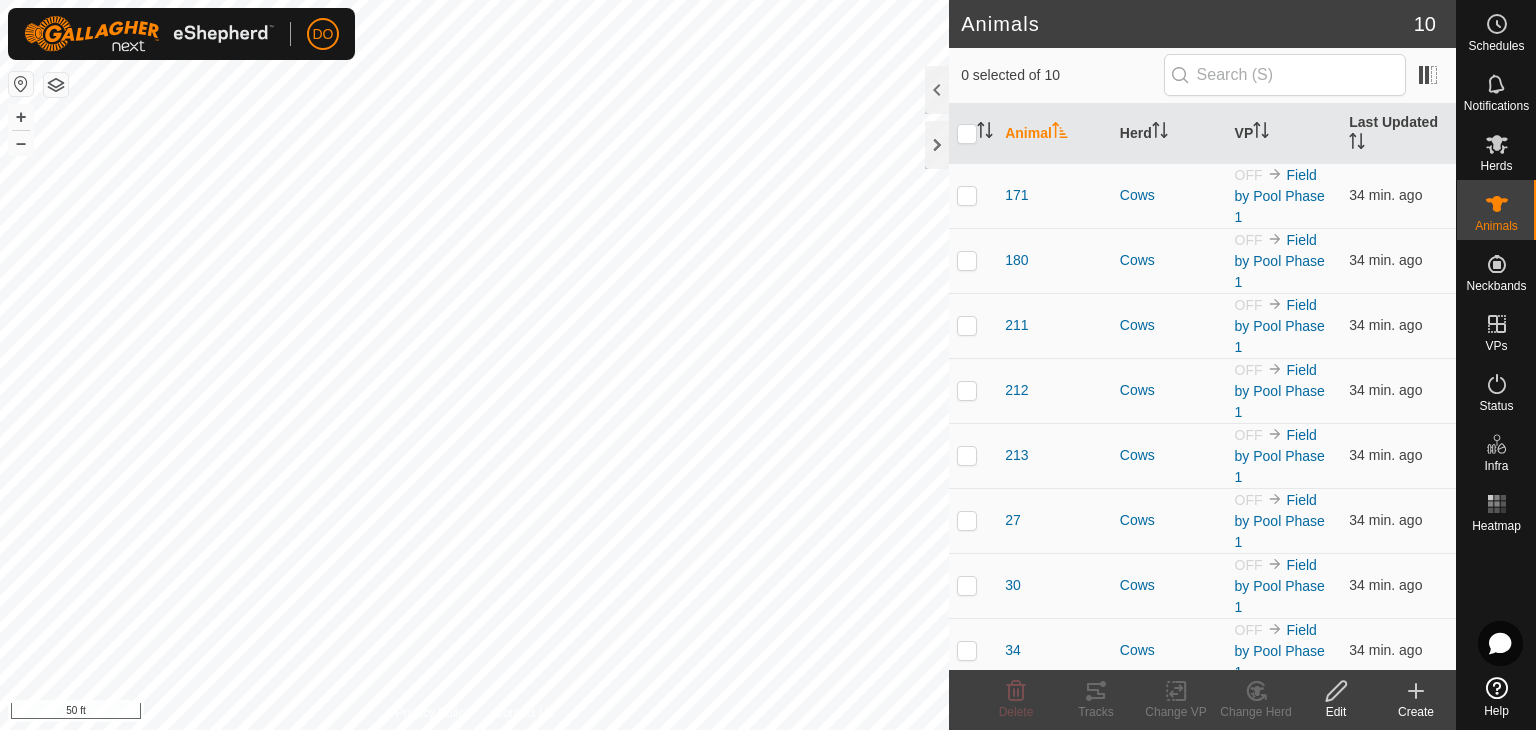 scroll, scrollTop: 139, scrollLeft: 0, axis: vertical 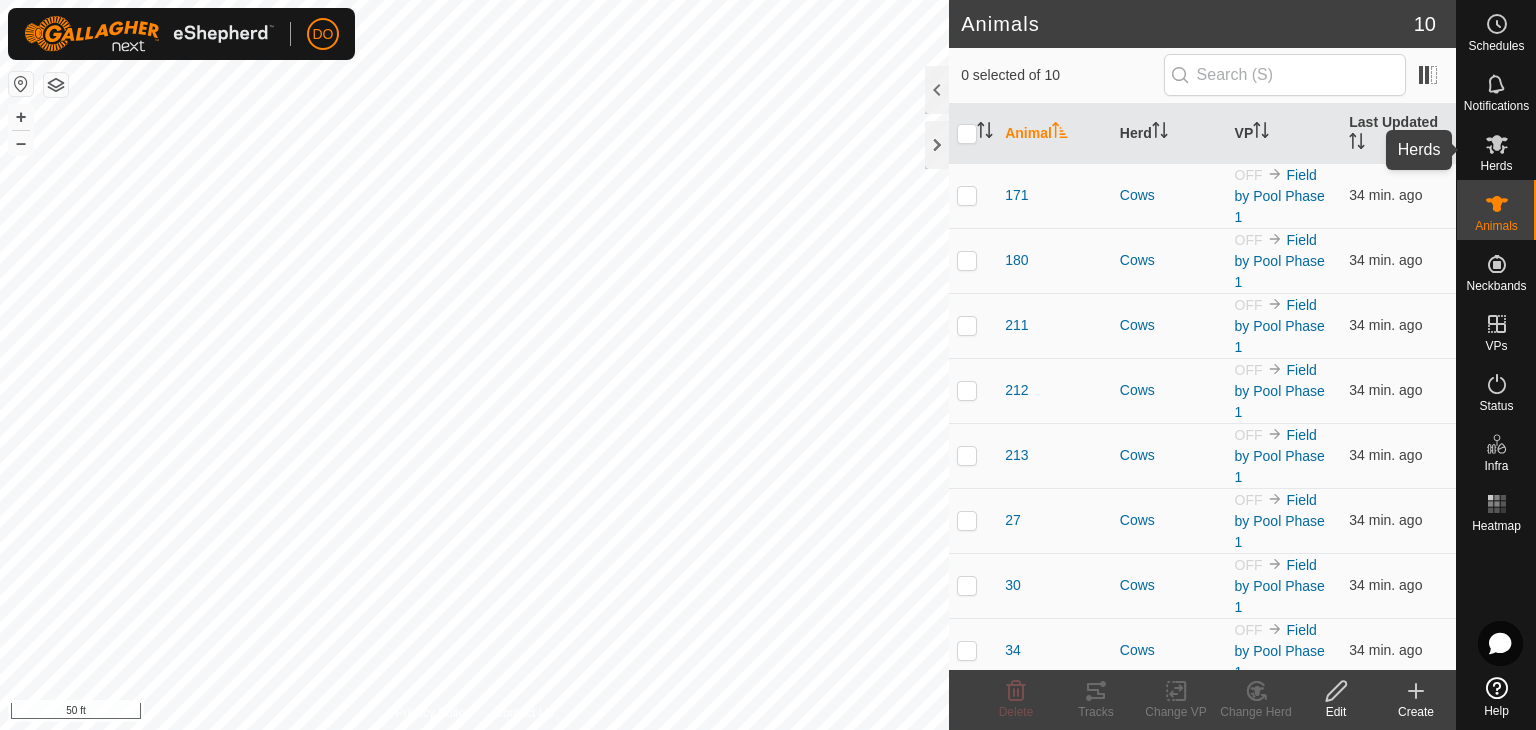 click 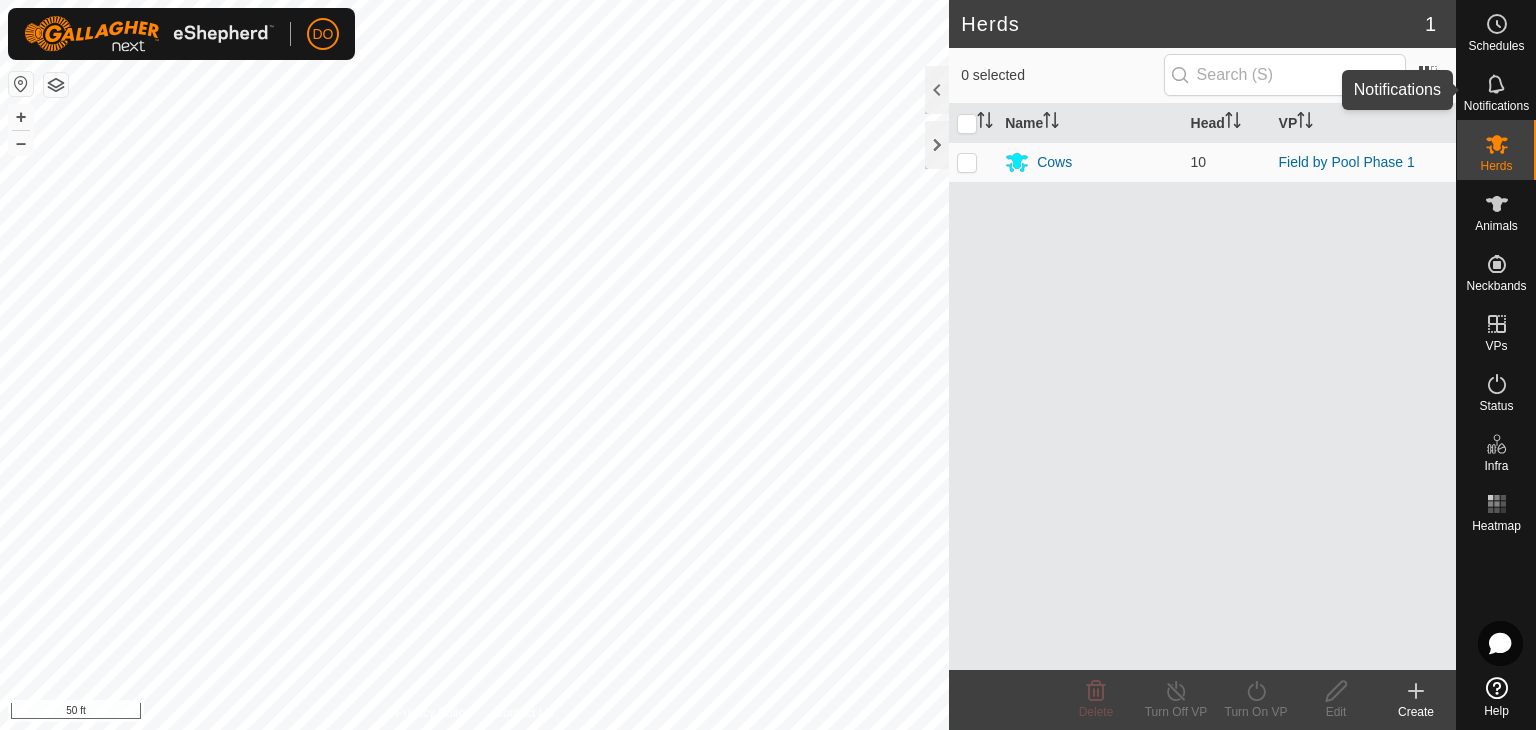 click on "Notifications" at bounding box center (1496, 106) 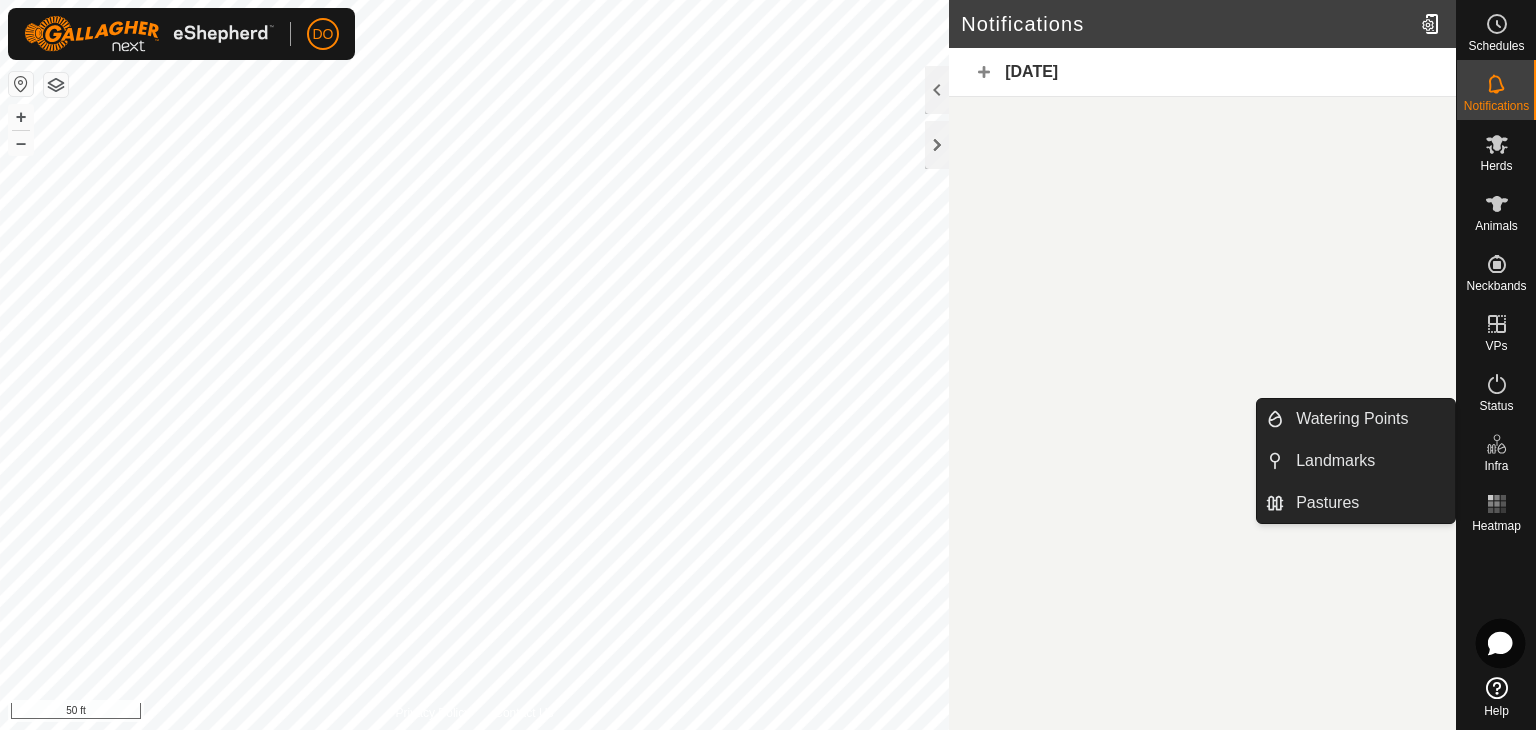 click 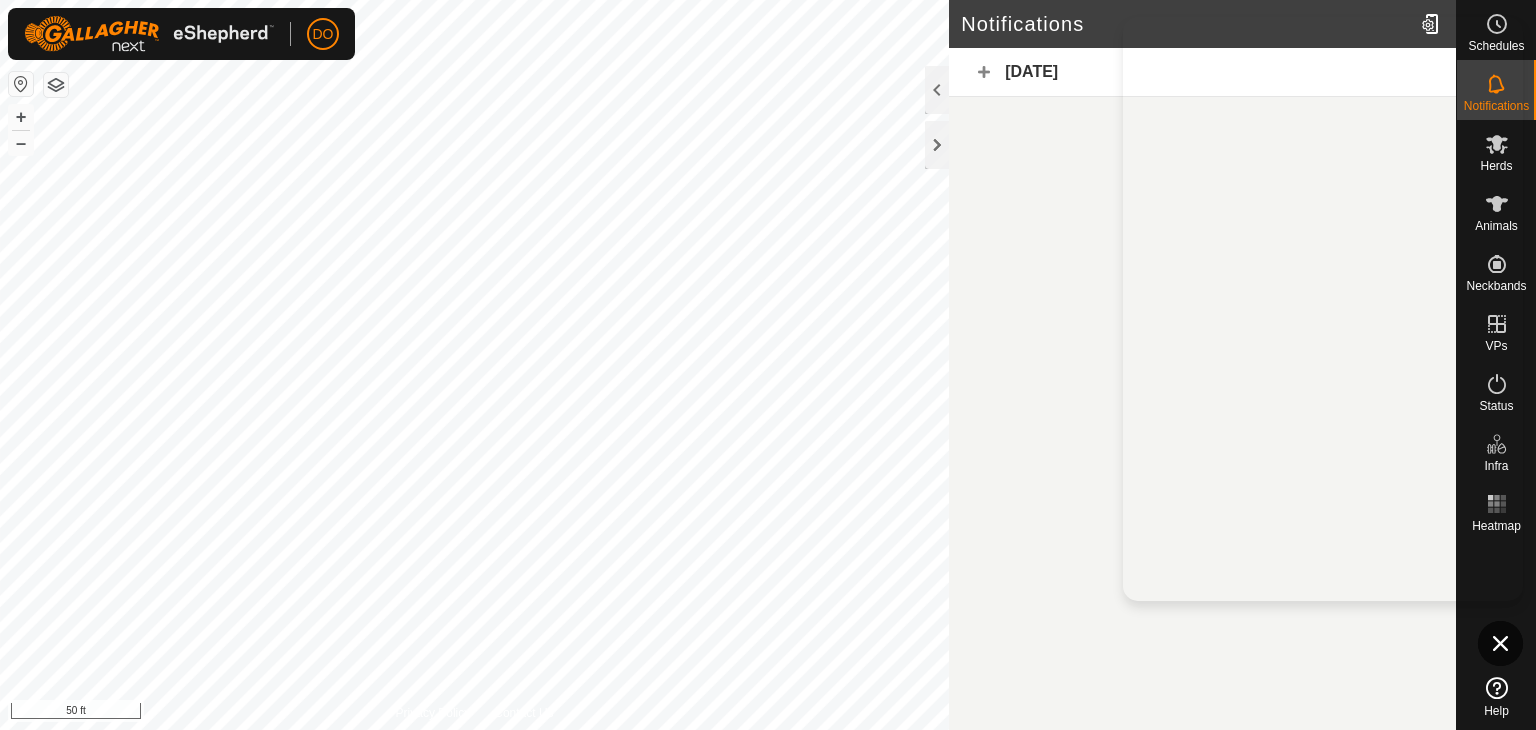 click on "Notifications  [DATE]" 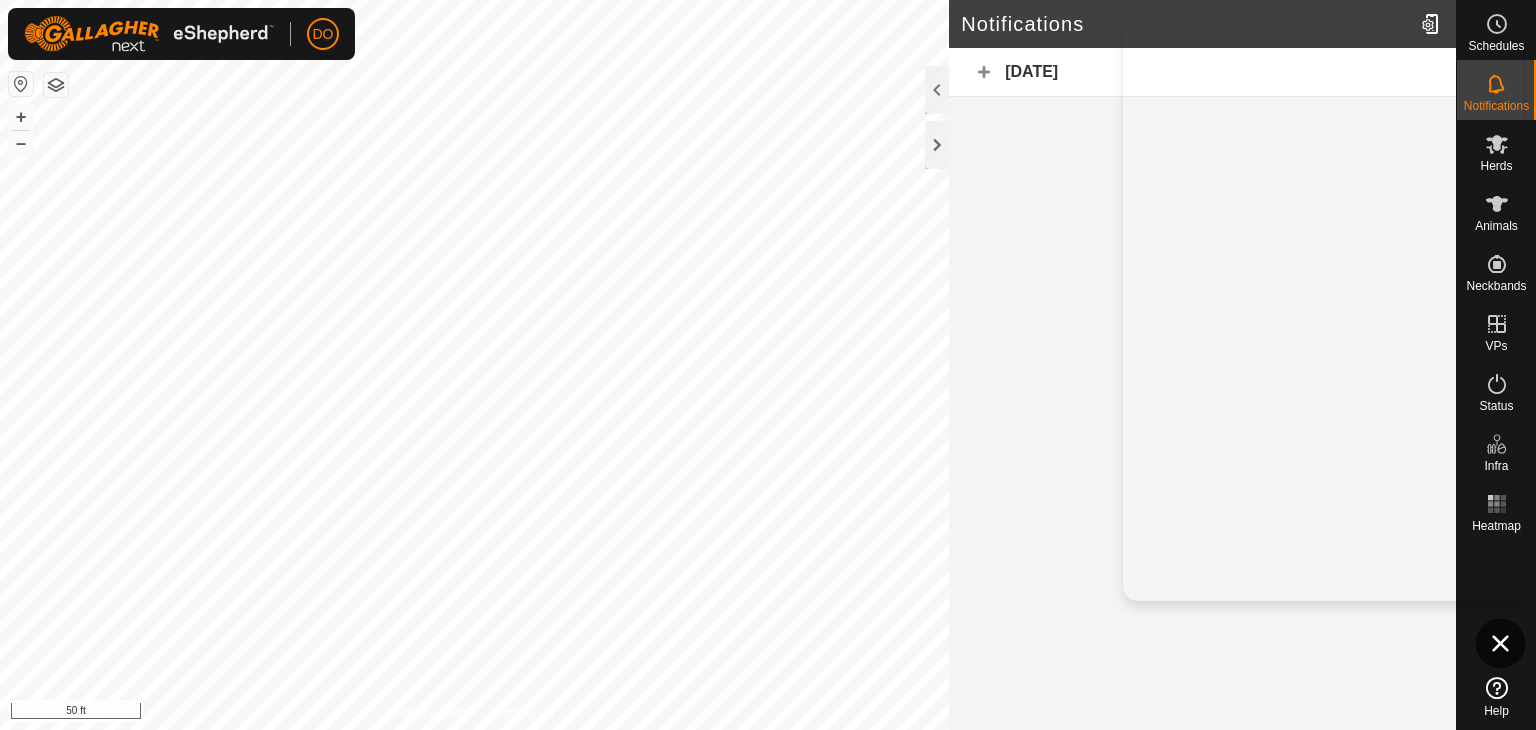 click 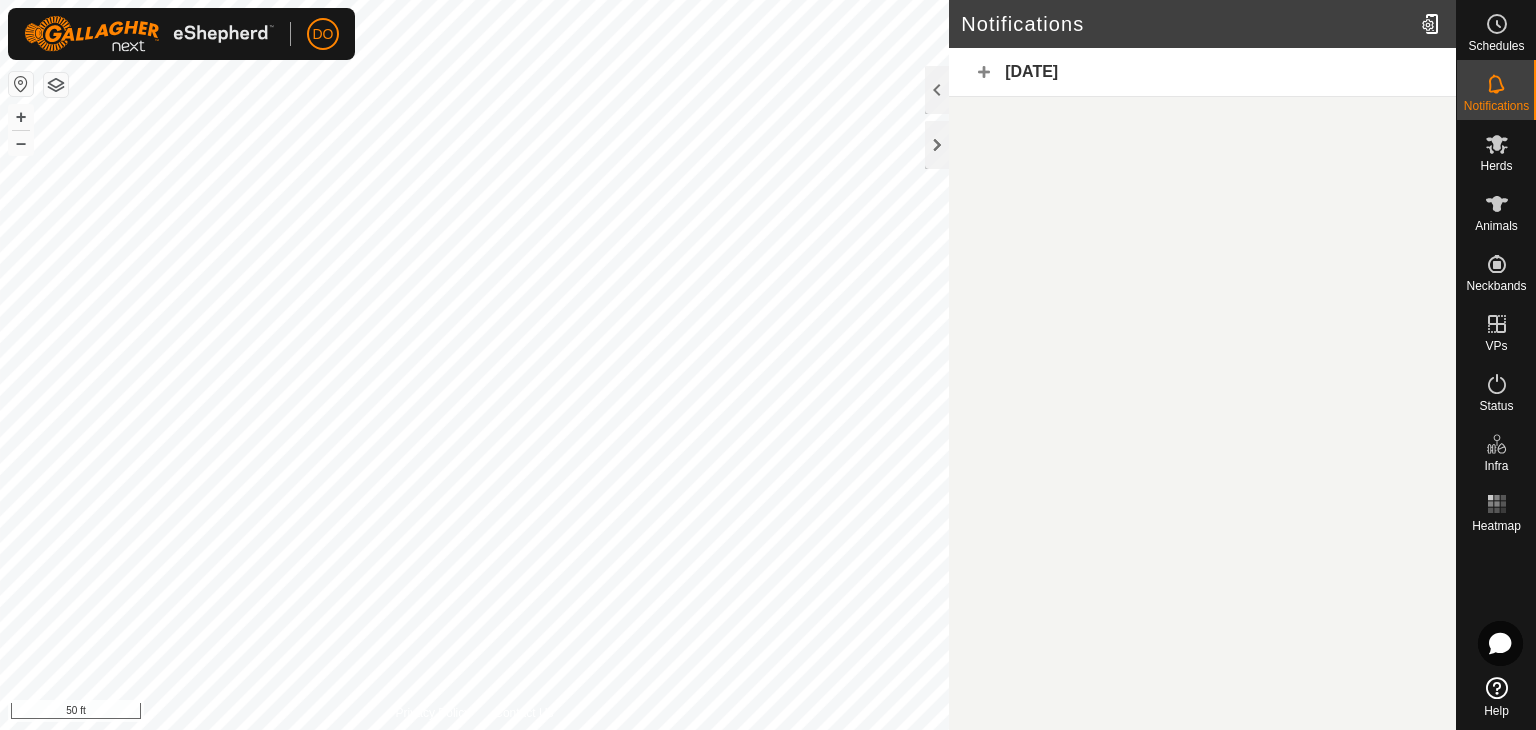 click on "DO Schedules Notifications Herds Animals Neckbands VPs Status Infra Heatmap Help Notifications  [DATE]  Privacy Policy Contact Us
213
1344354067
Cows
- + – ⇧ i 50 ft" at bounding box center [768, 365] 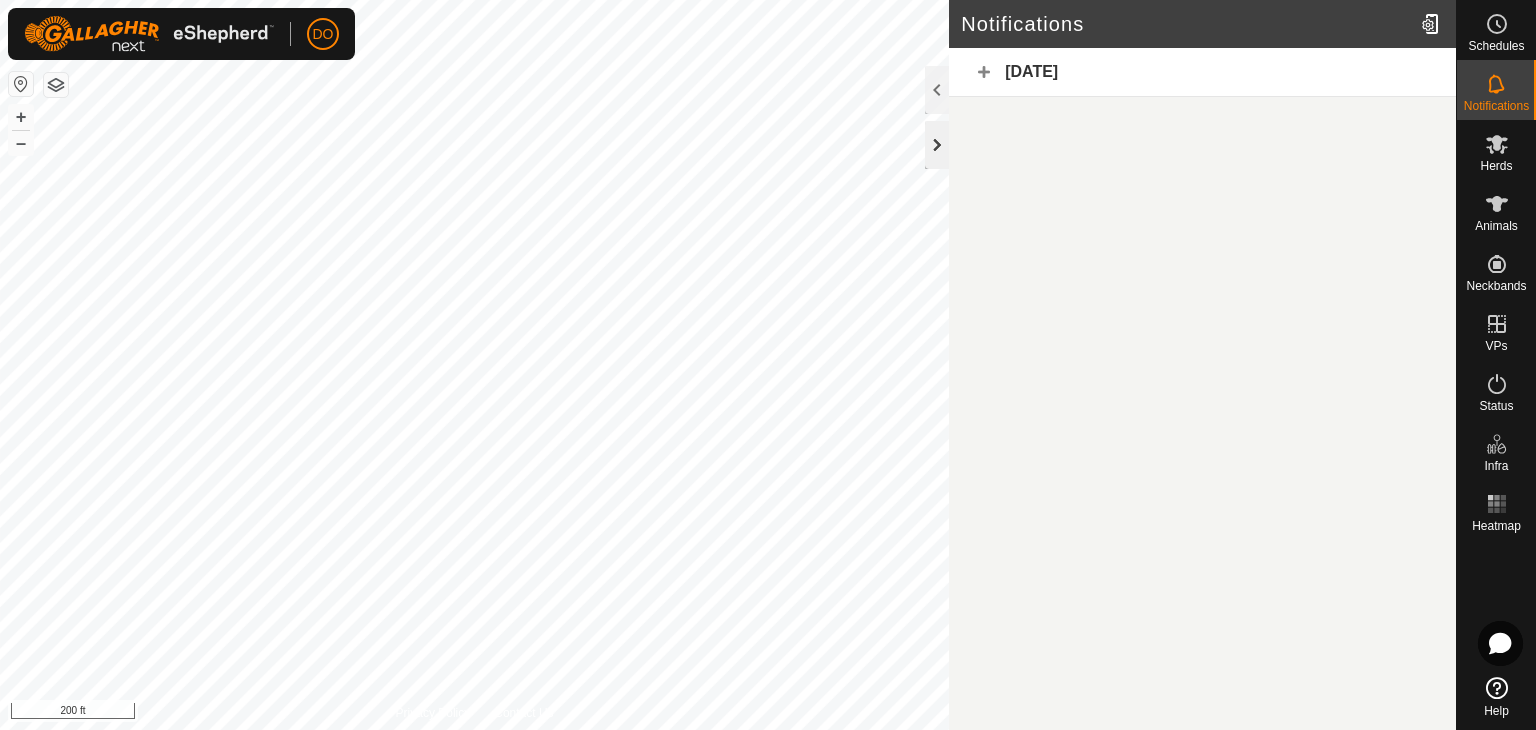 click on "Notifications  [DATE]  Privacy Policy Contact Us
213
1344354067
Cows
- + – ⇧ i 200 ft" 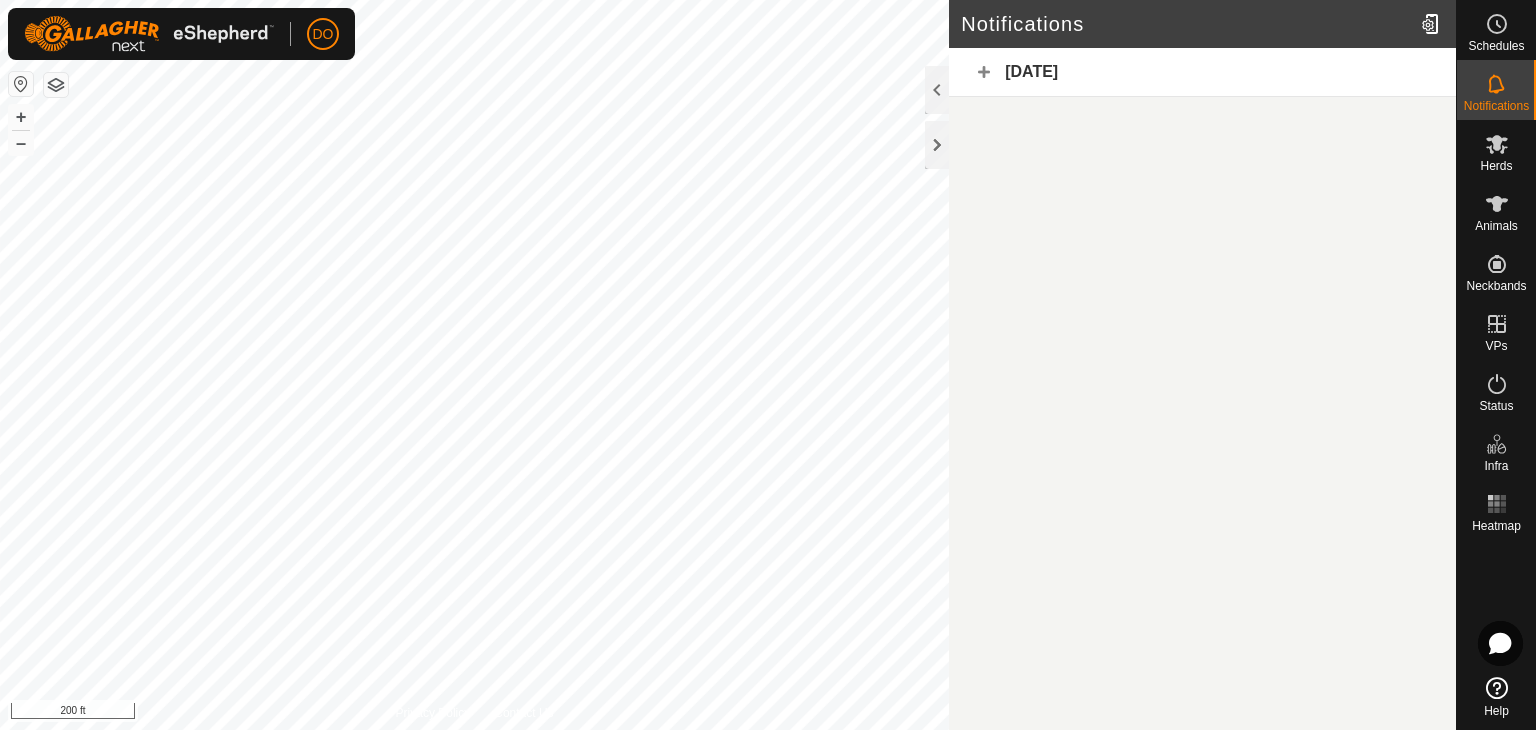 click on "[DATE]" 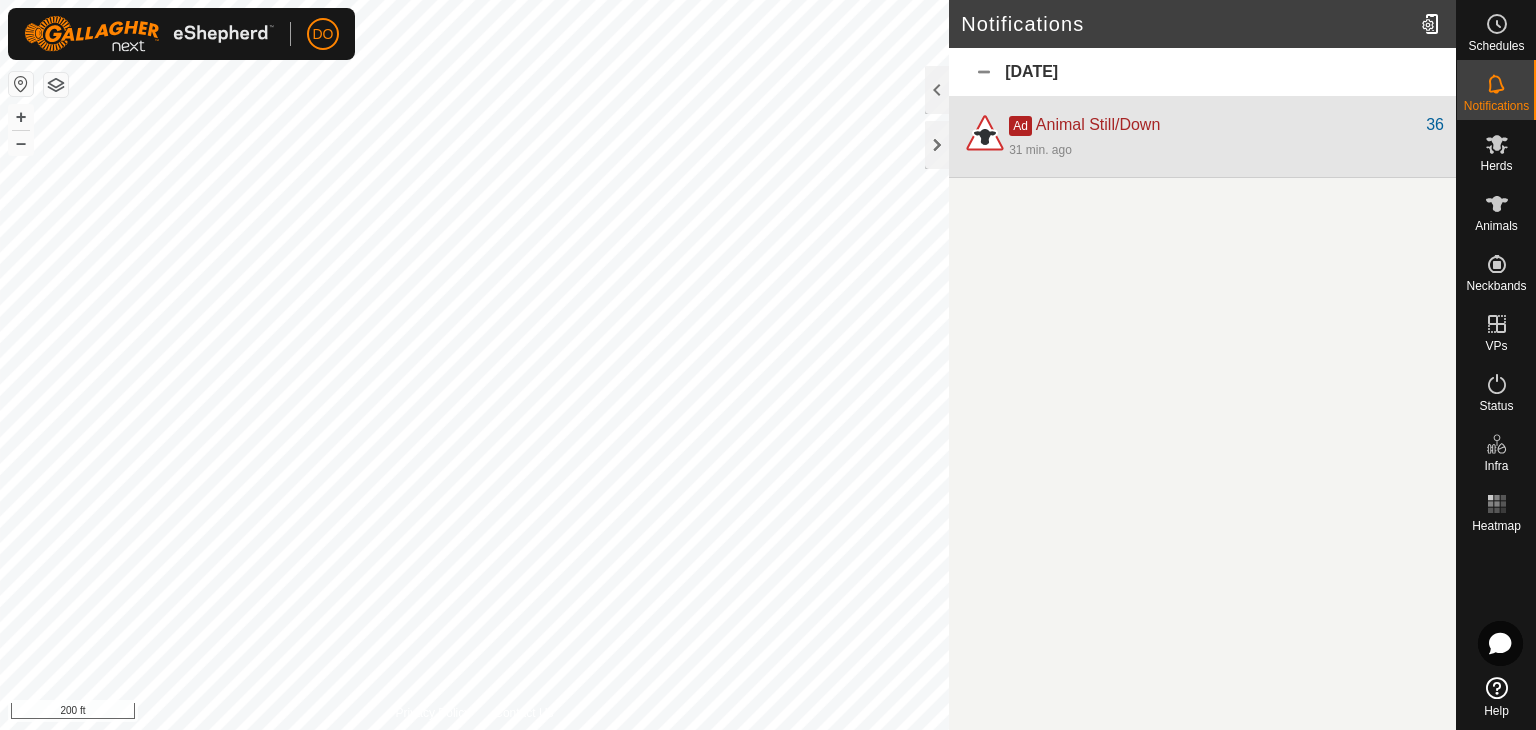 click on "31 min. ago" 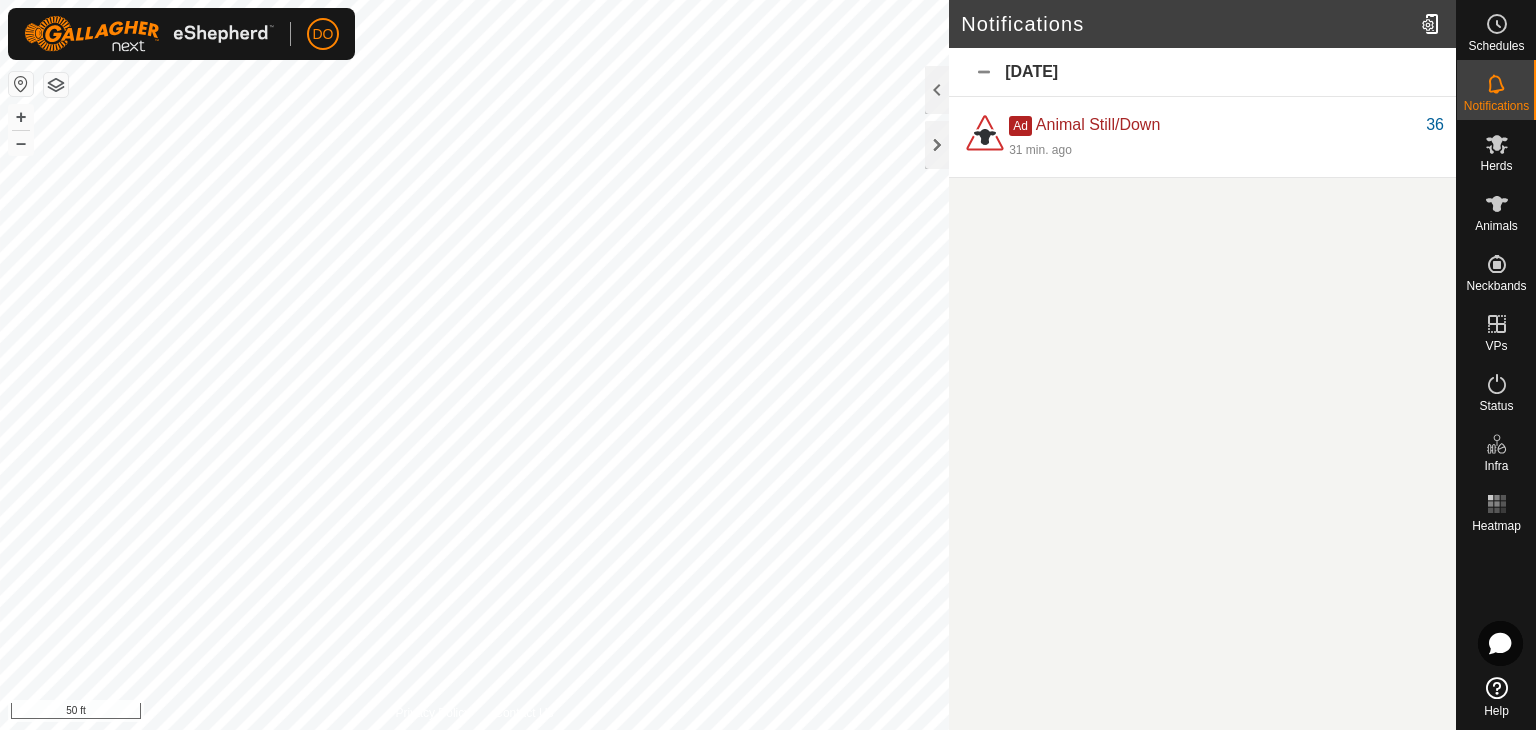 click on "[DATE]" 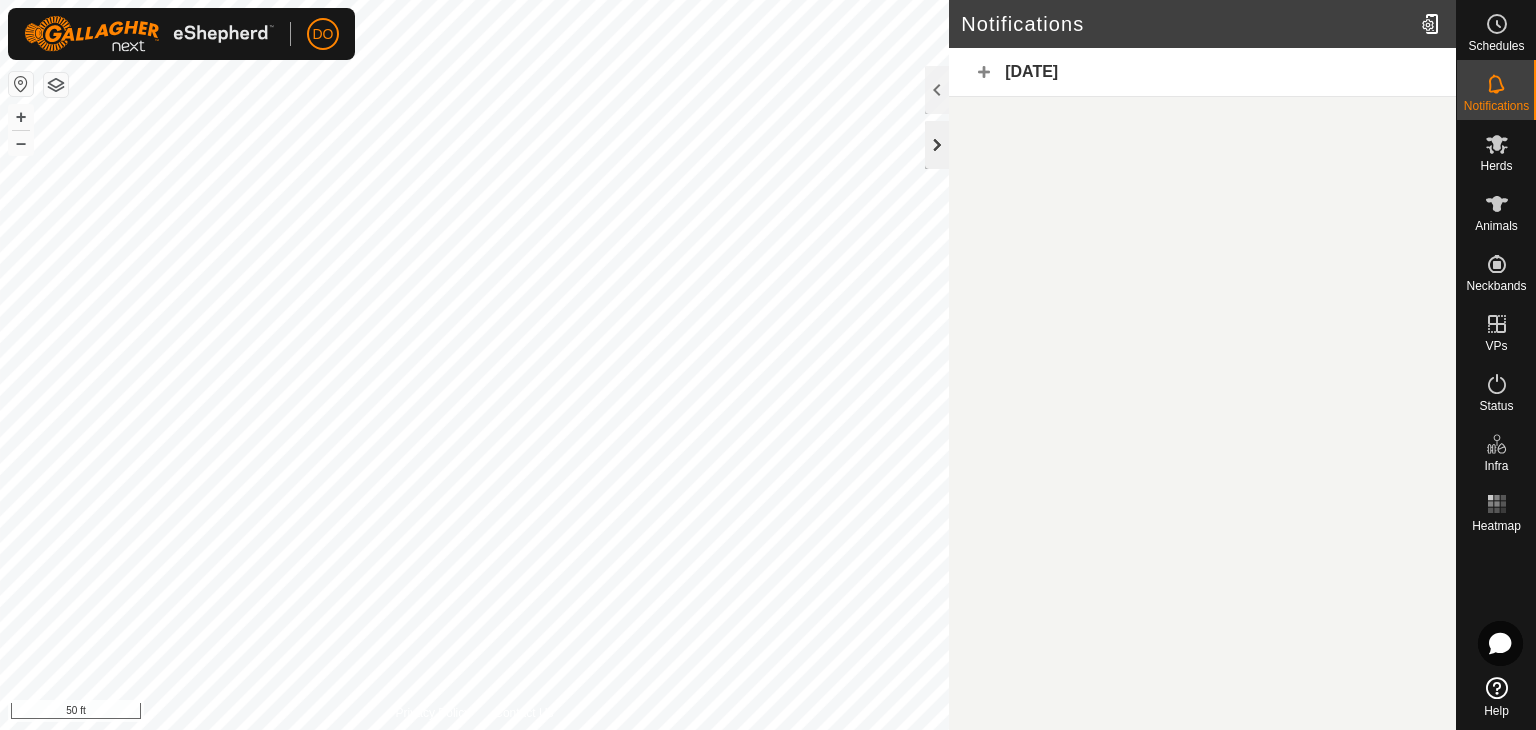 click 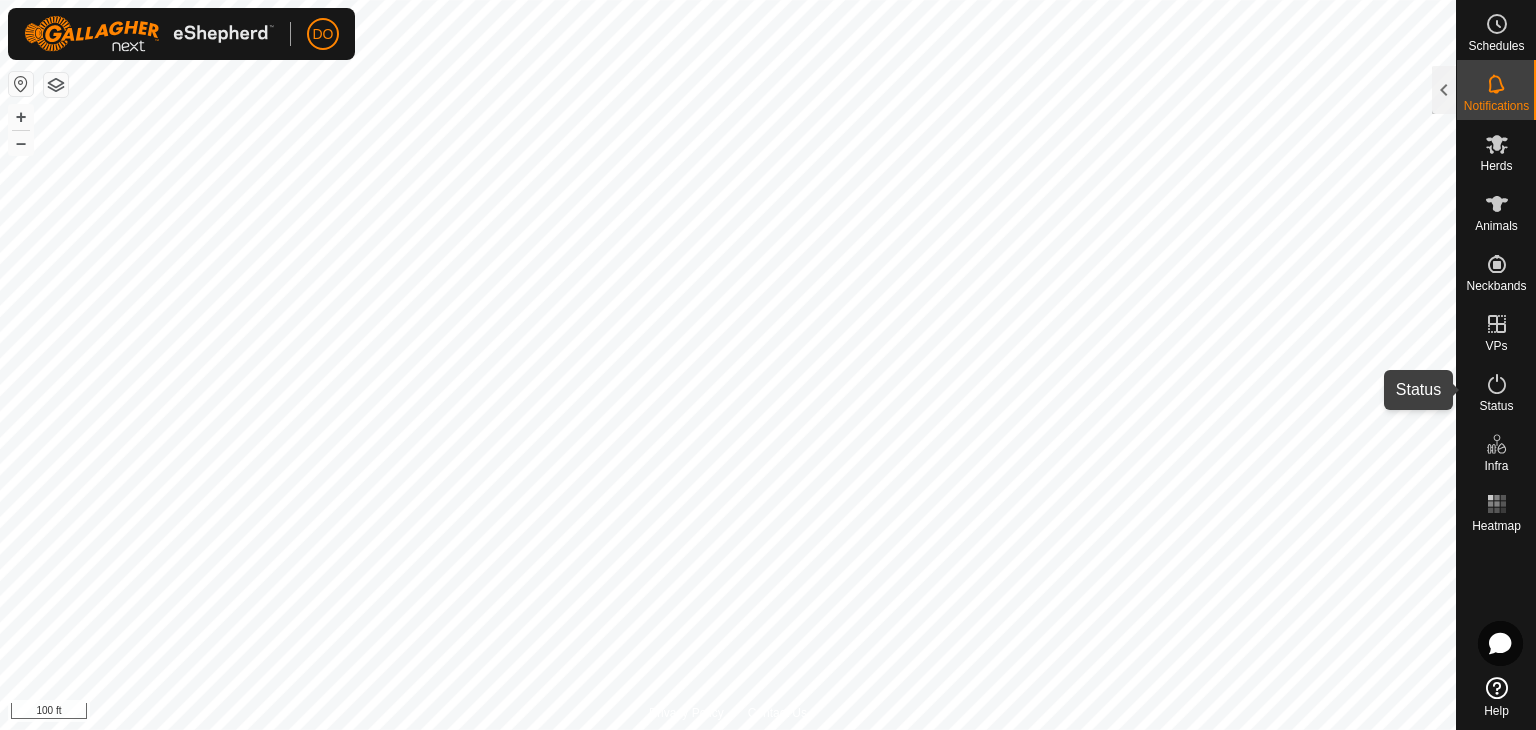 click on "Status" at bounding box center (1496, 406) 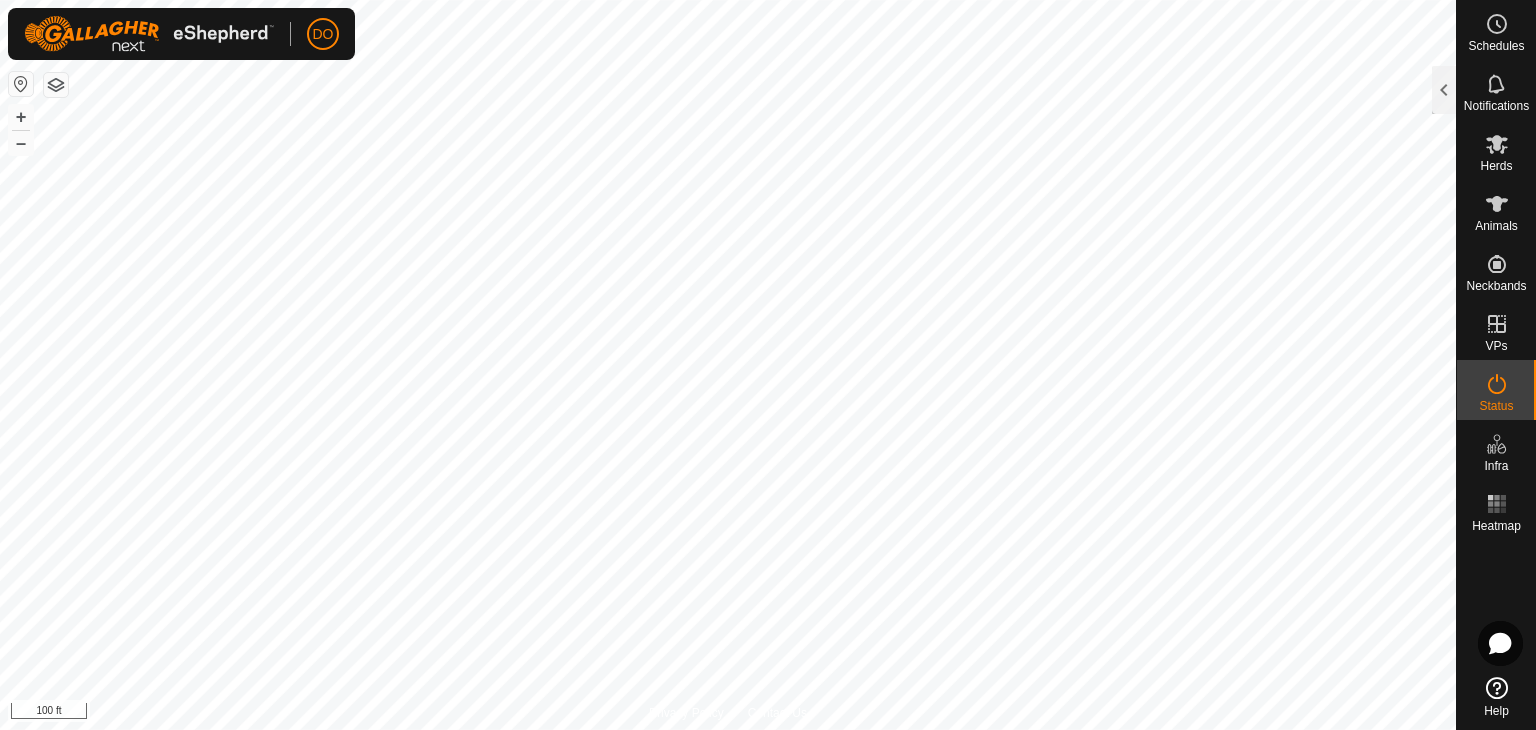 click on "Status" at bounding box center (1496, 406) 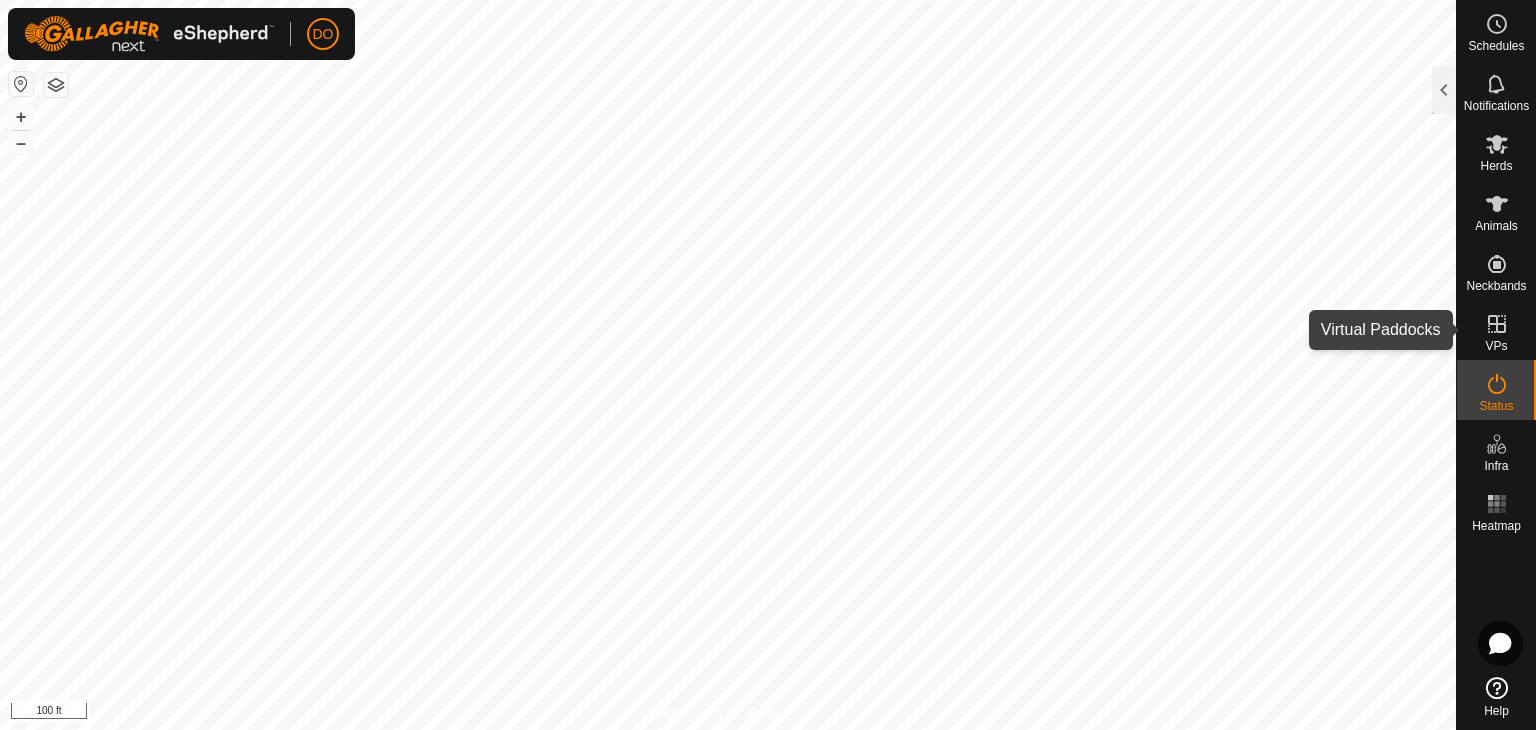 click 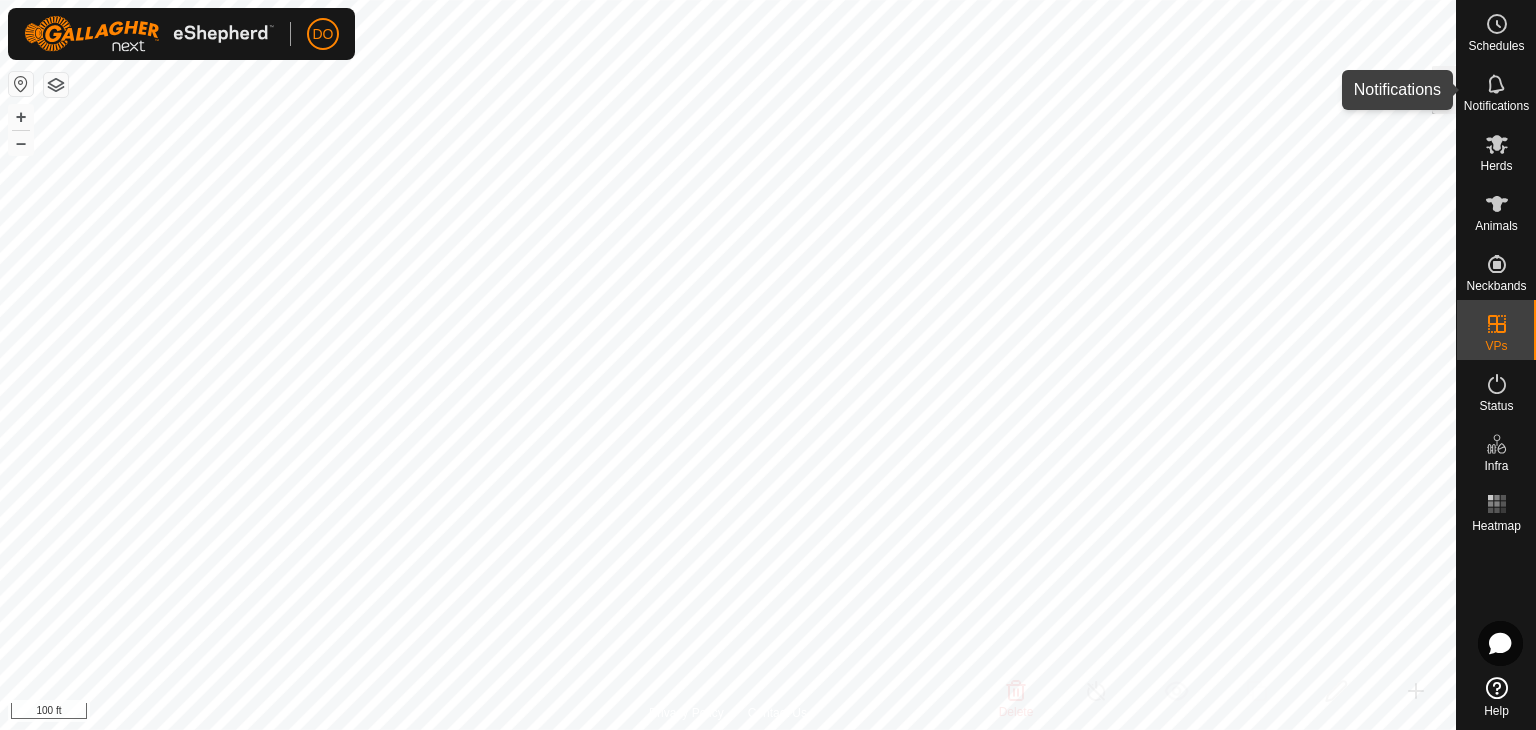 click on "Notifications" at bounding box center (1496, 106) 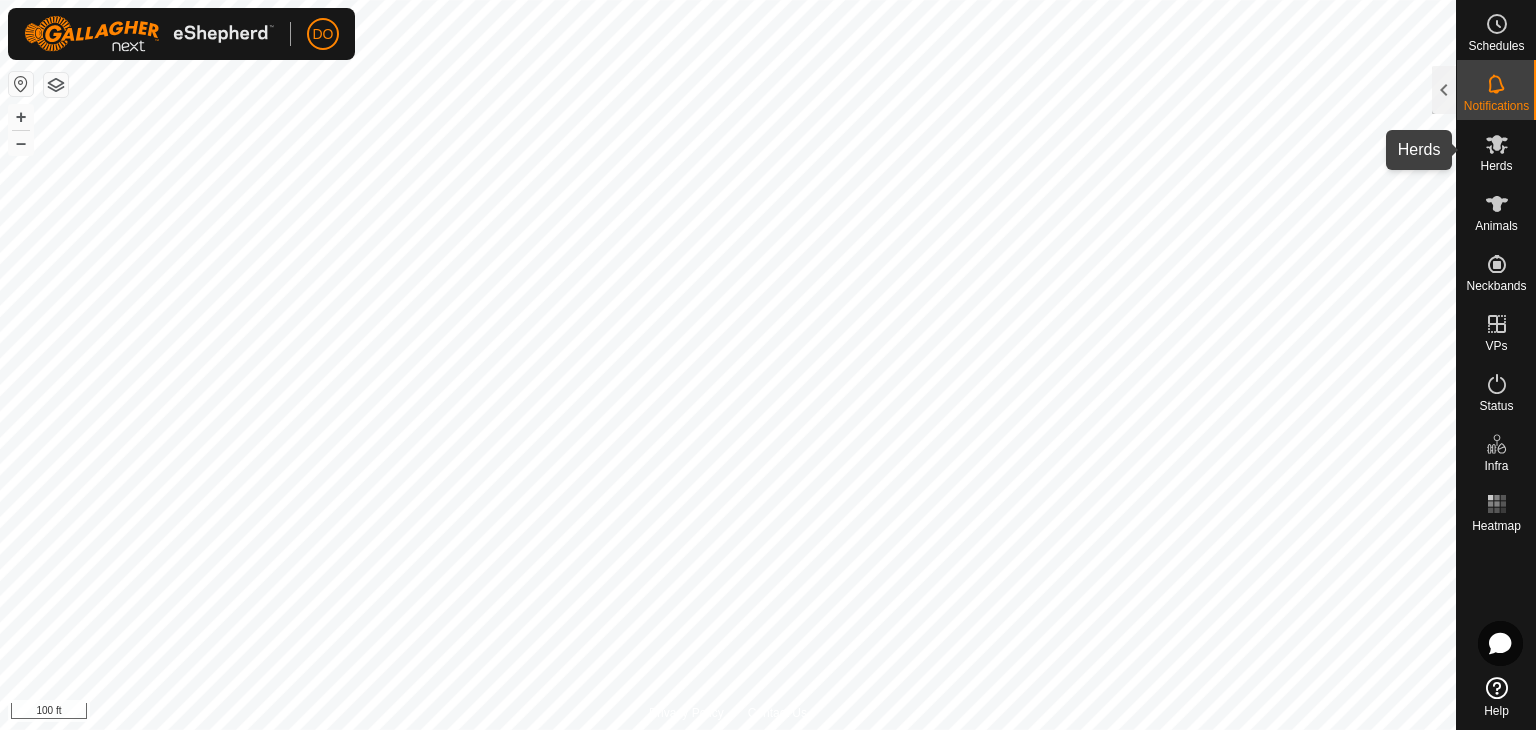 click on "Herds" at bounding box center [1496, 150] 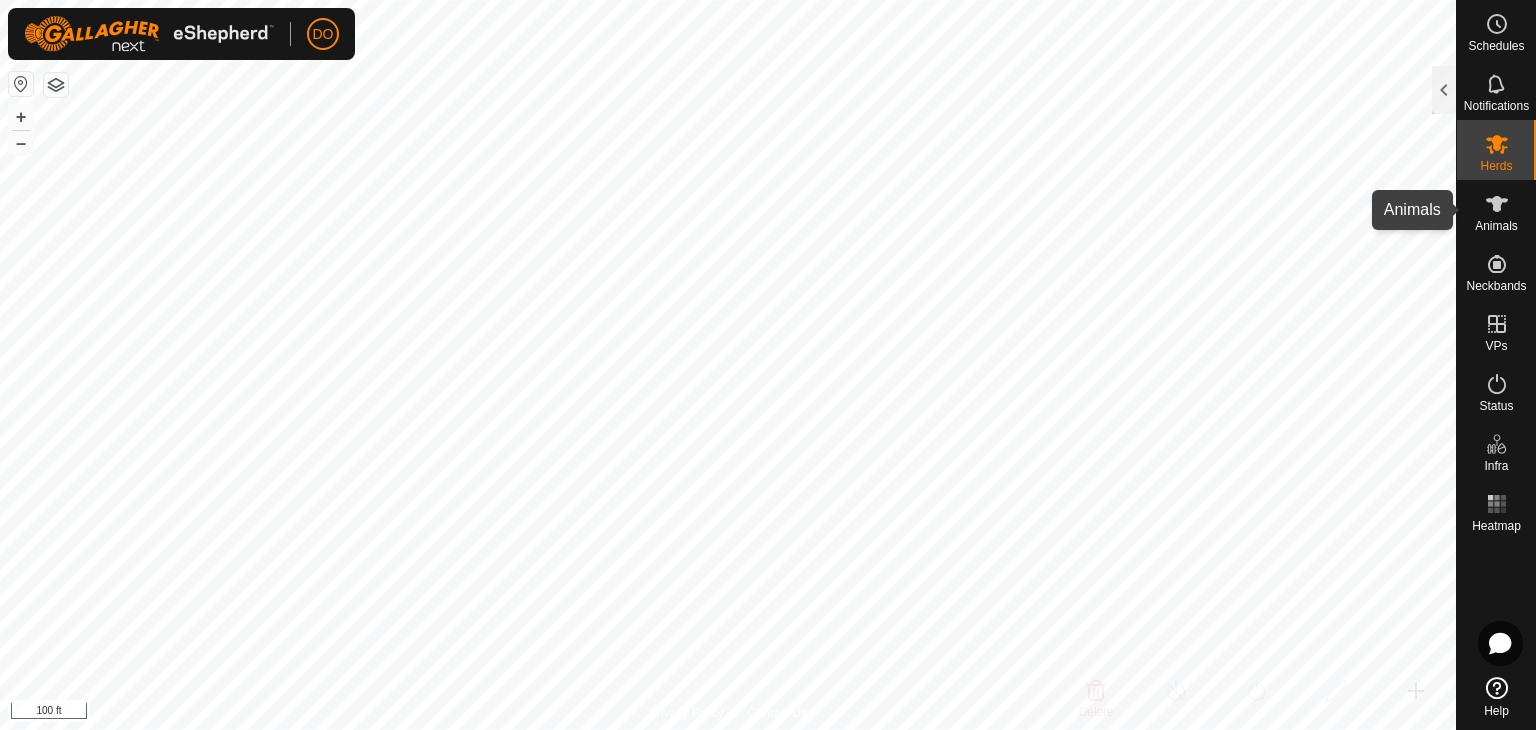 click at bounding box center (1497, 204) 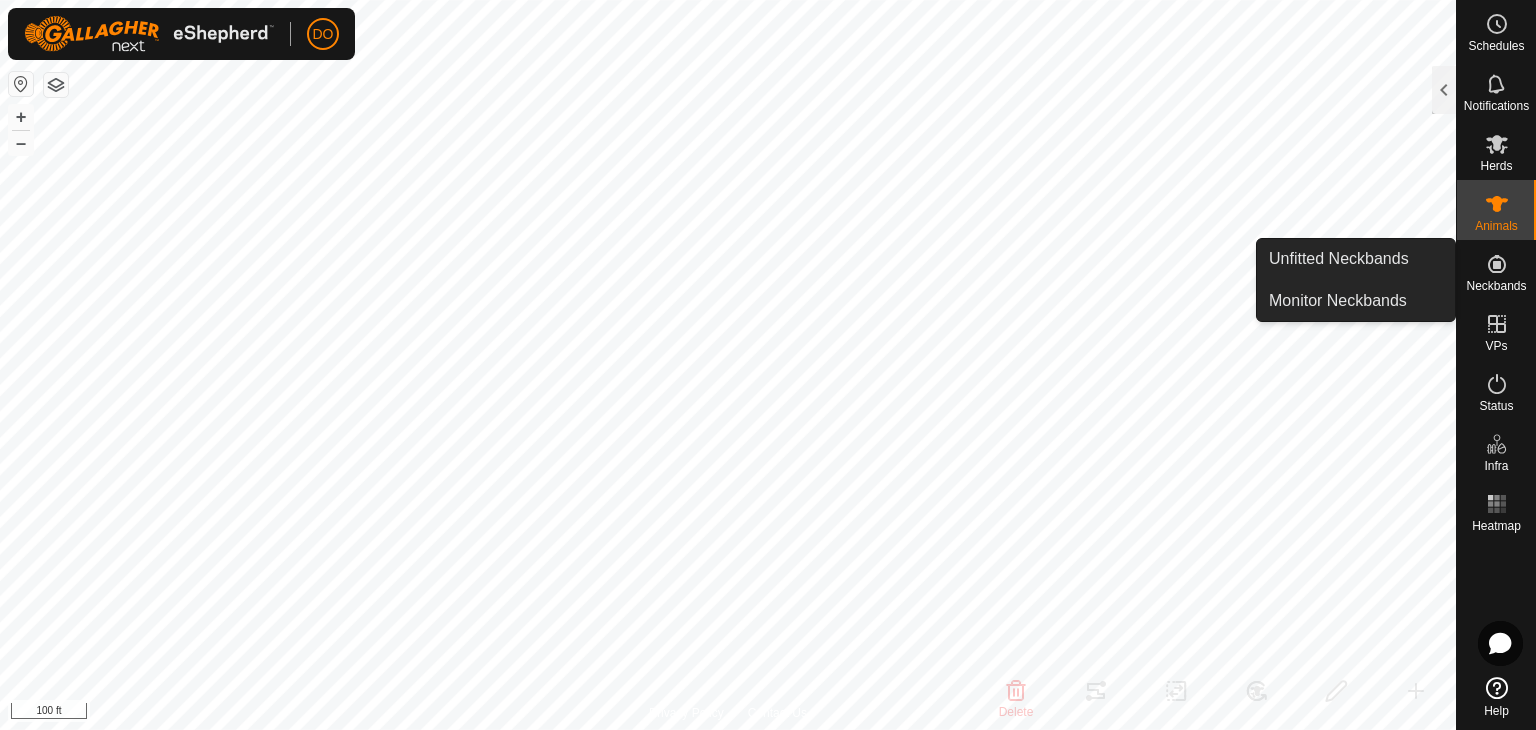 click 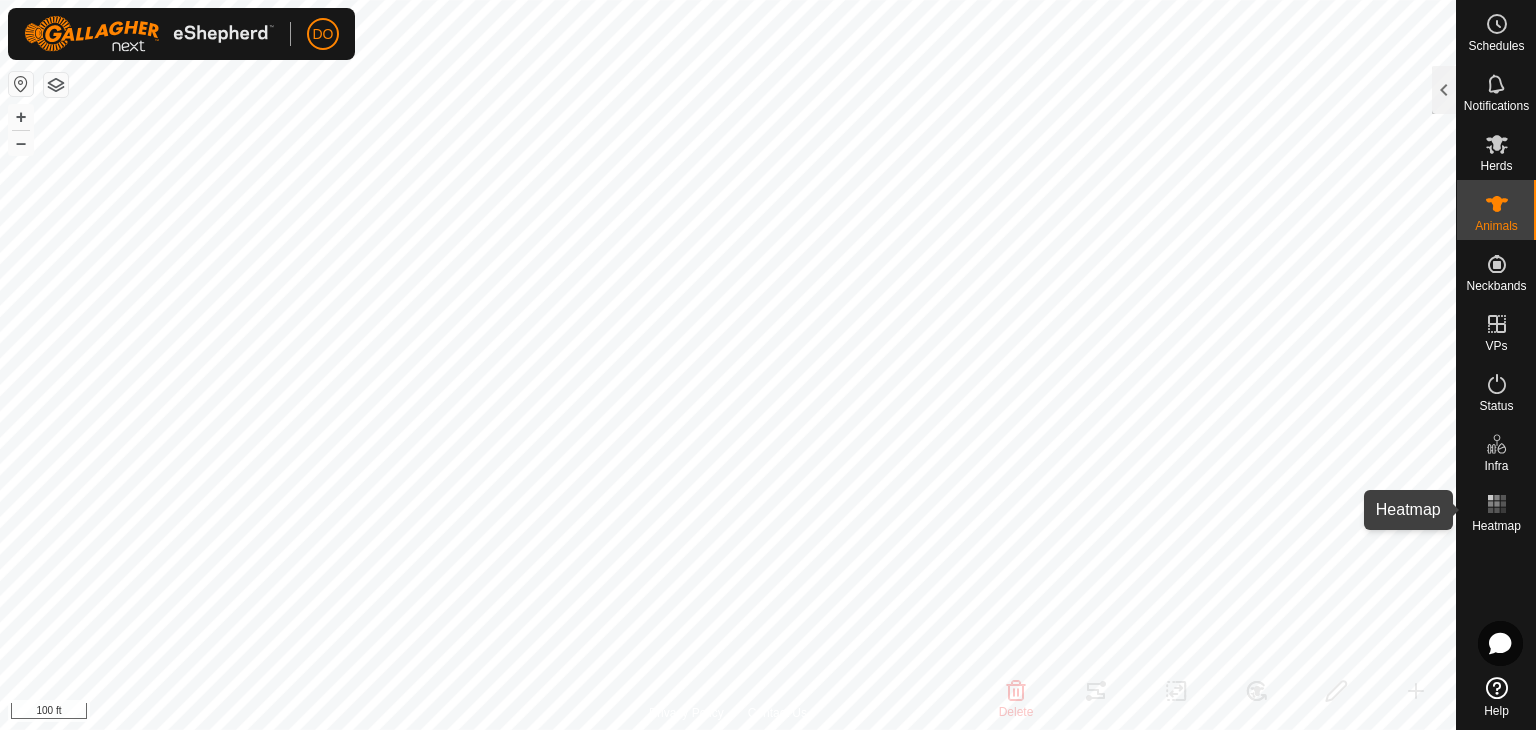 click 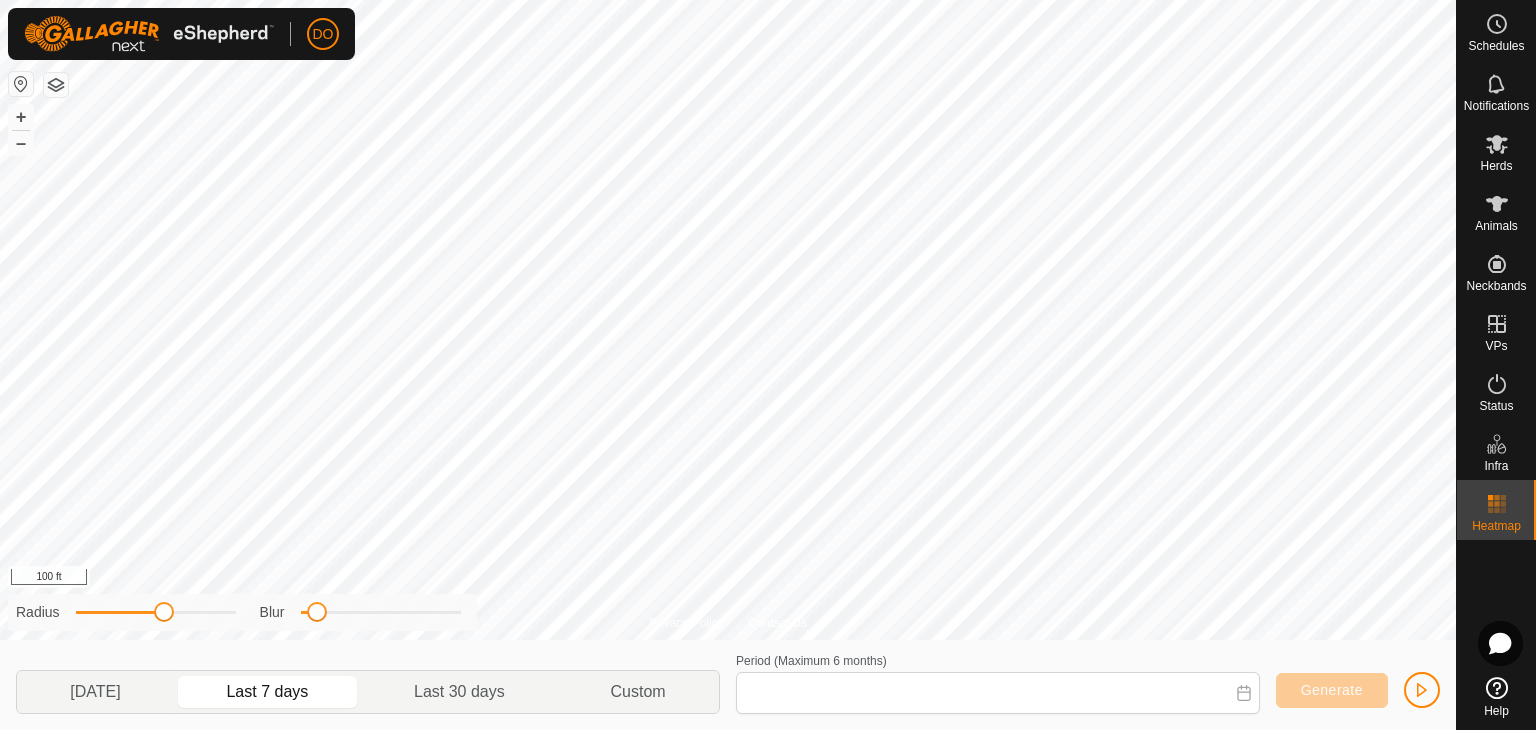 type on "[DATE] - [DATE]" 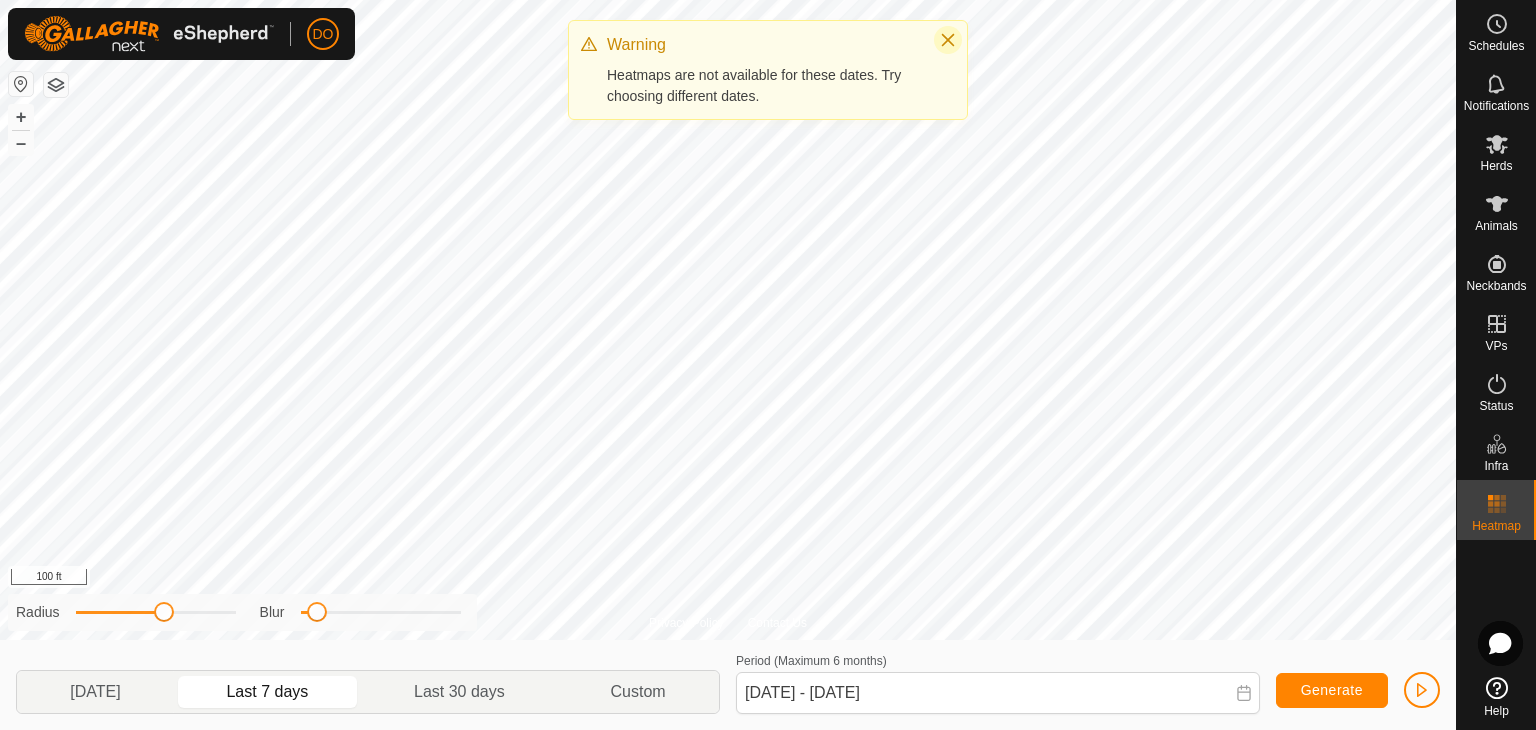 click 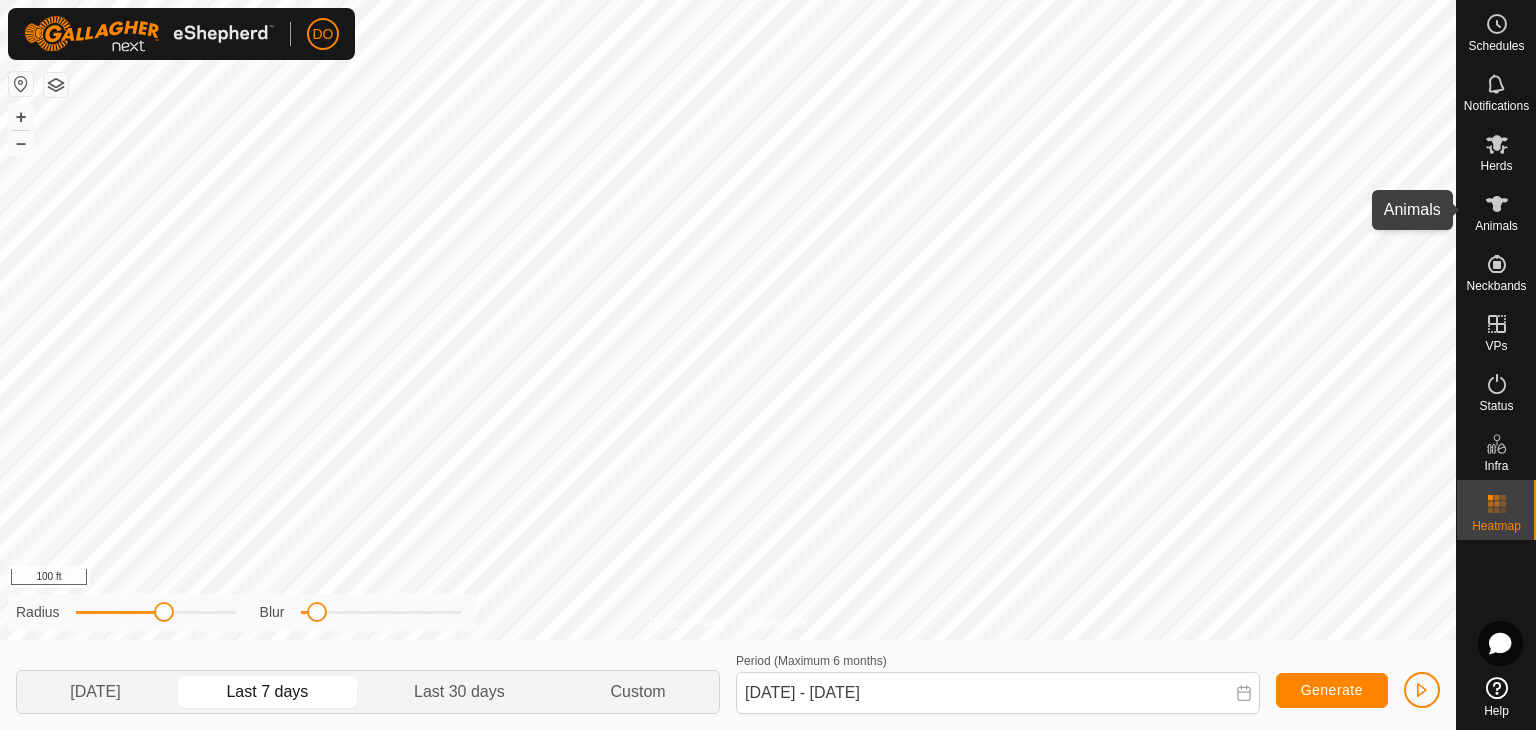 click 